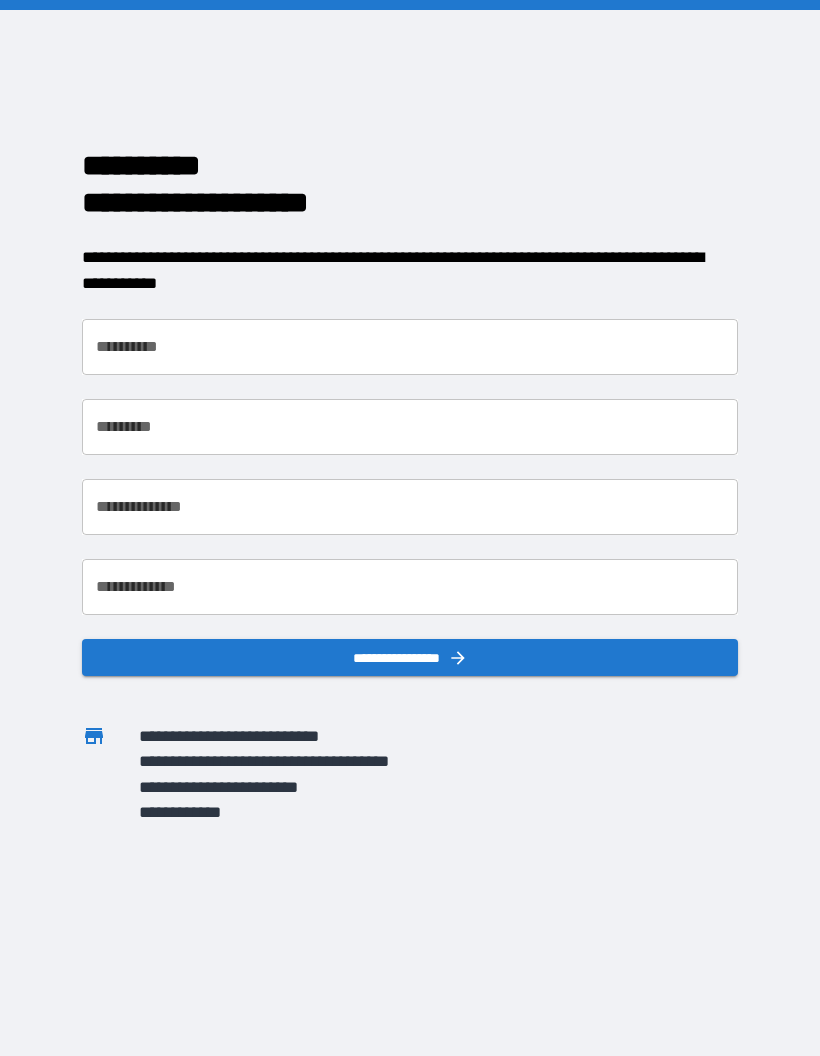 scroll, scrollTop: 0, scrollLeft: 0, axis: both 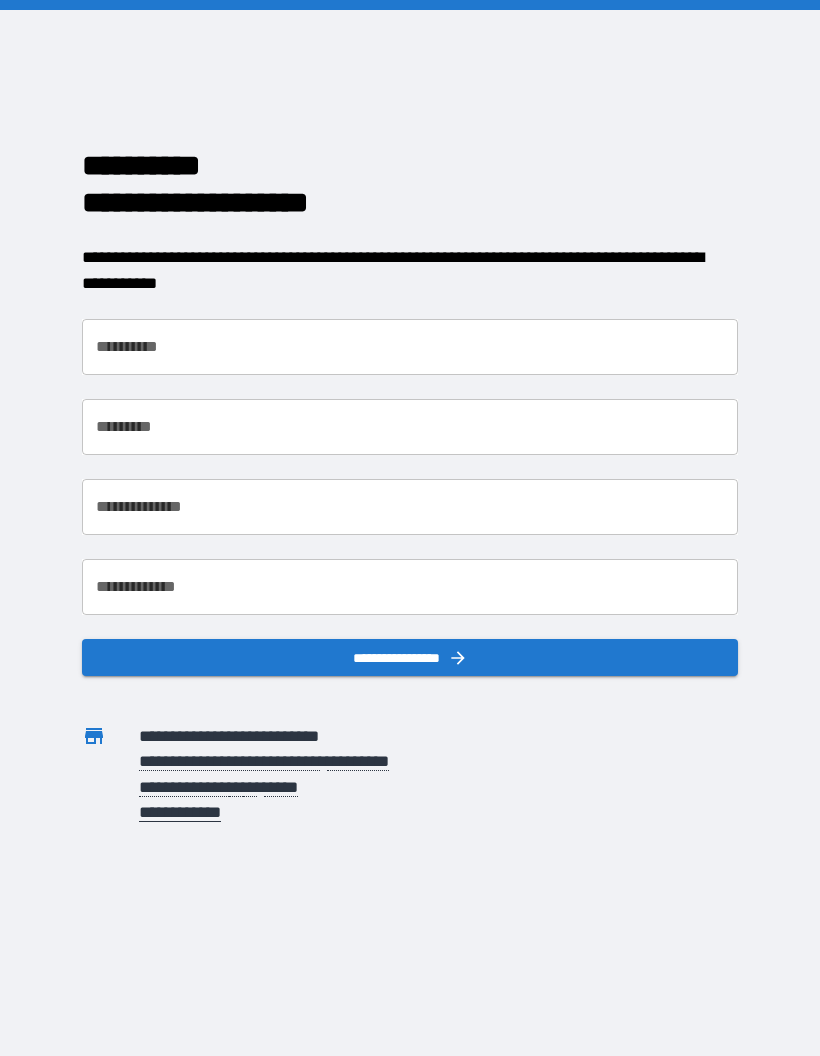 click on "**********" at bounding box center (410, 347) 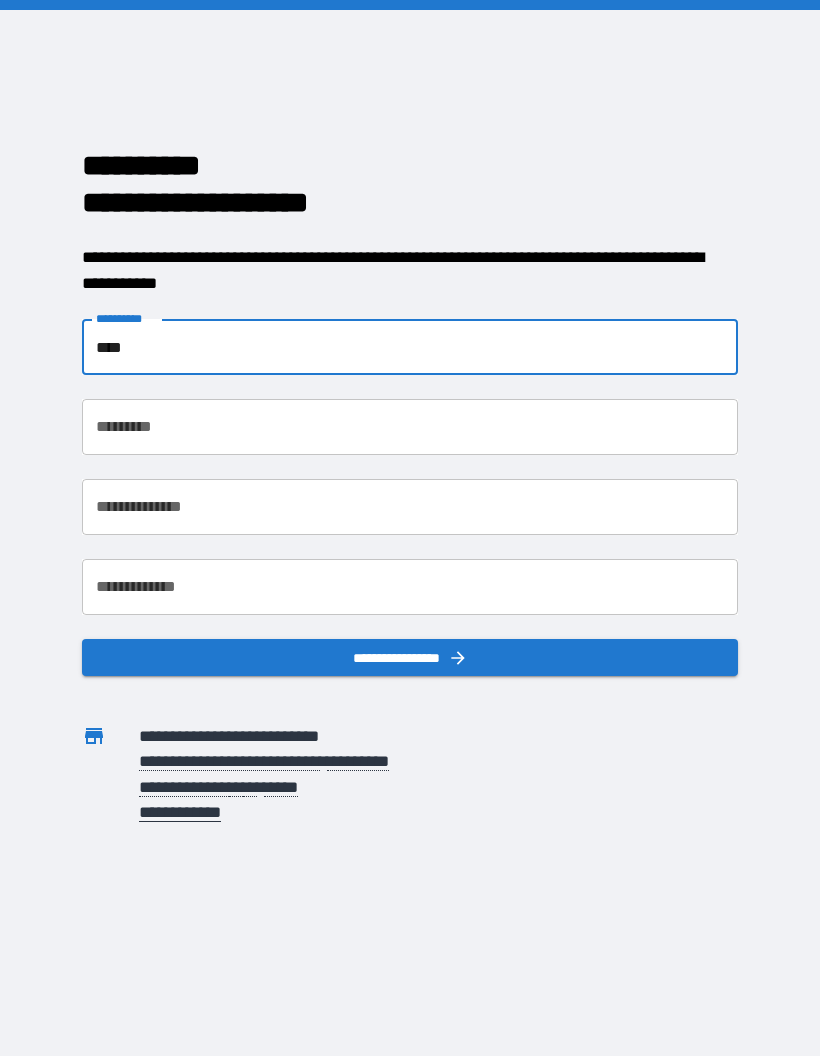 type on "****" 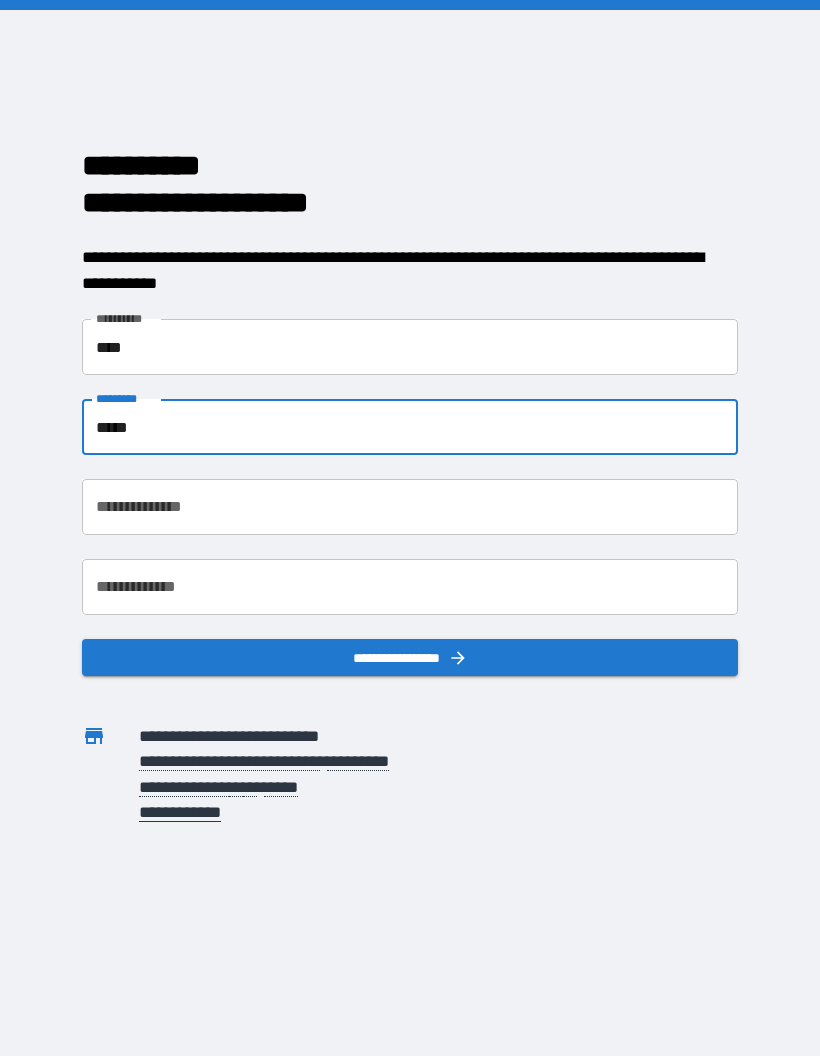type on "*****" 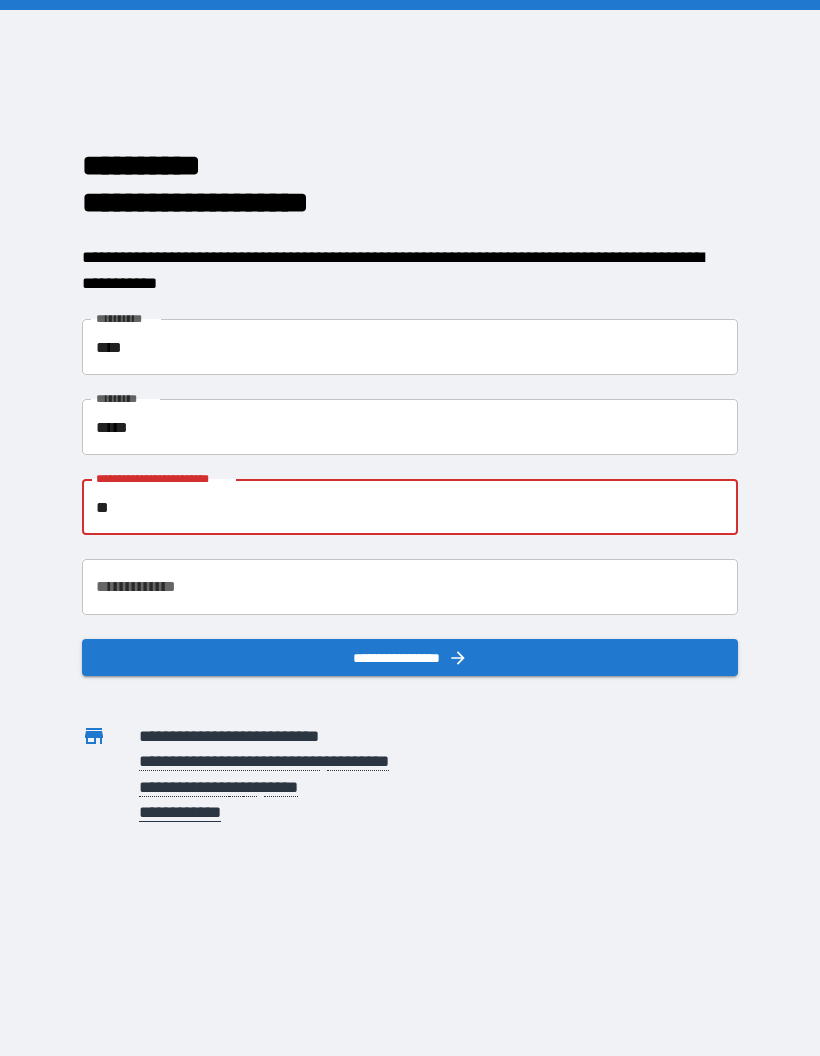 type on "**********" 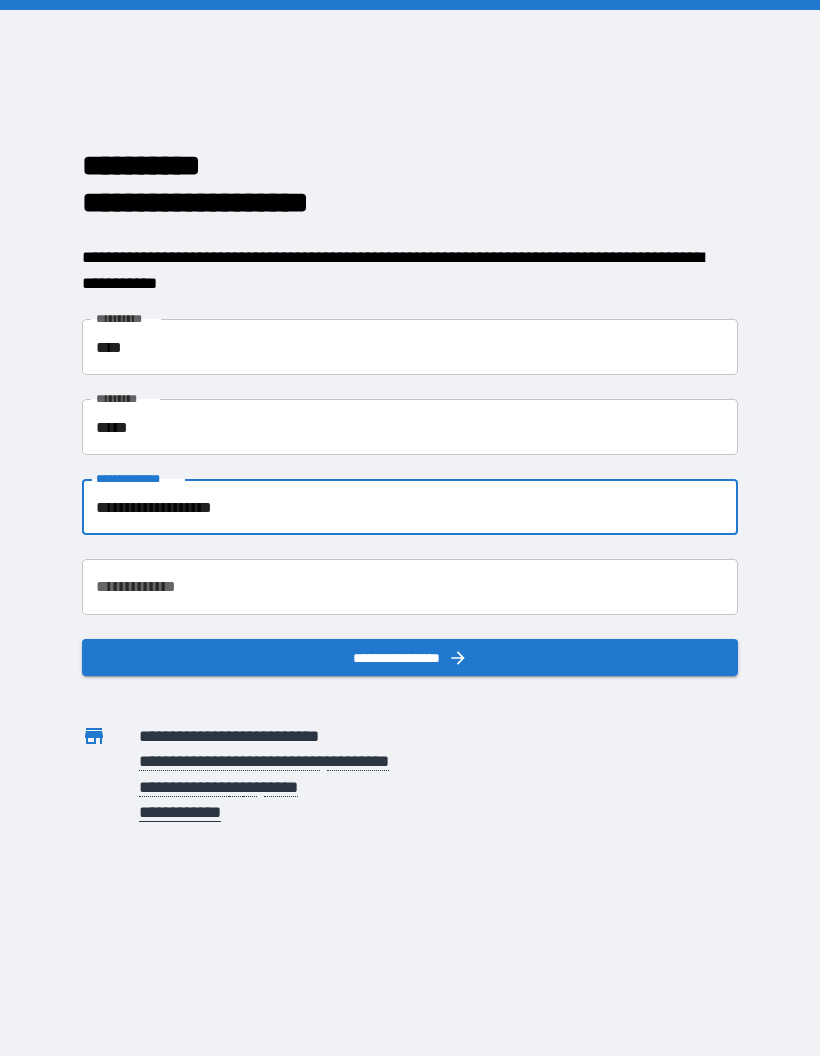 click on "**********" at bounding box center [410, 587] 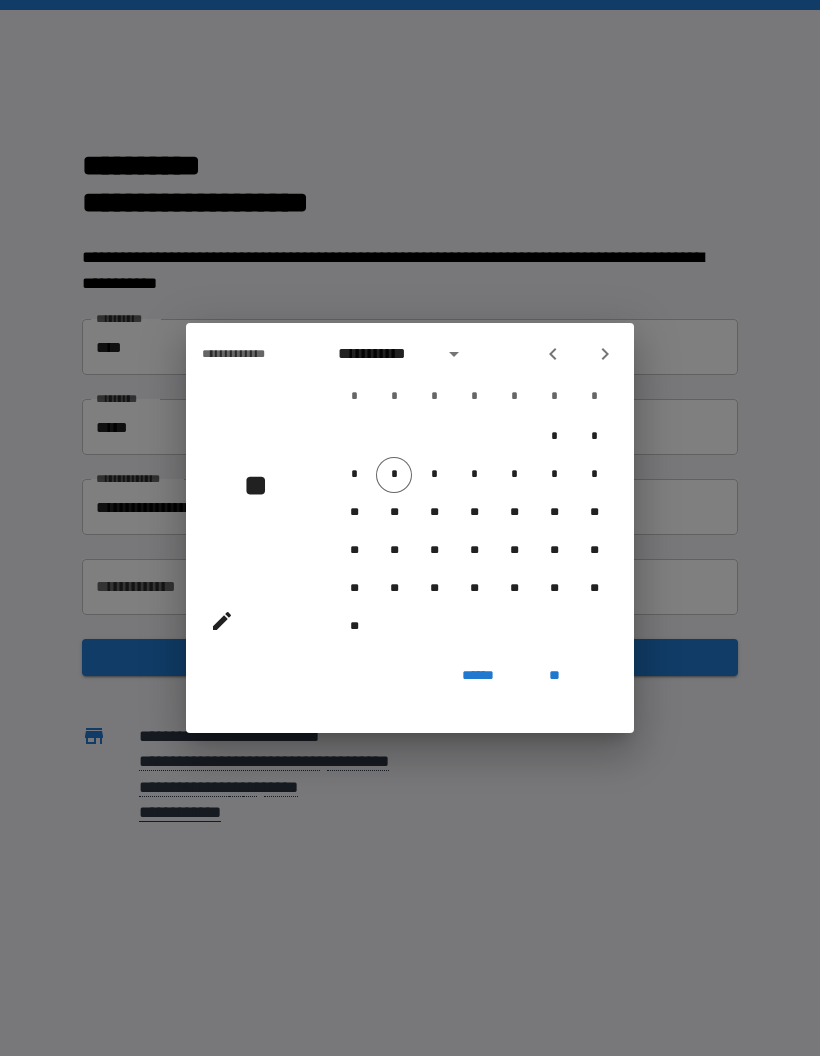 click 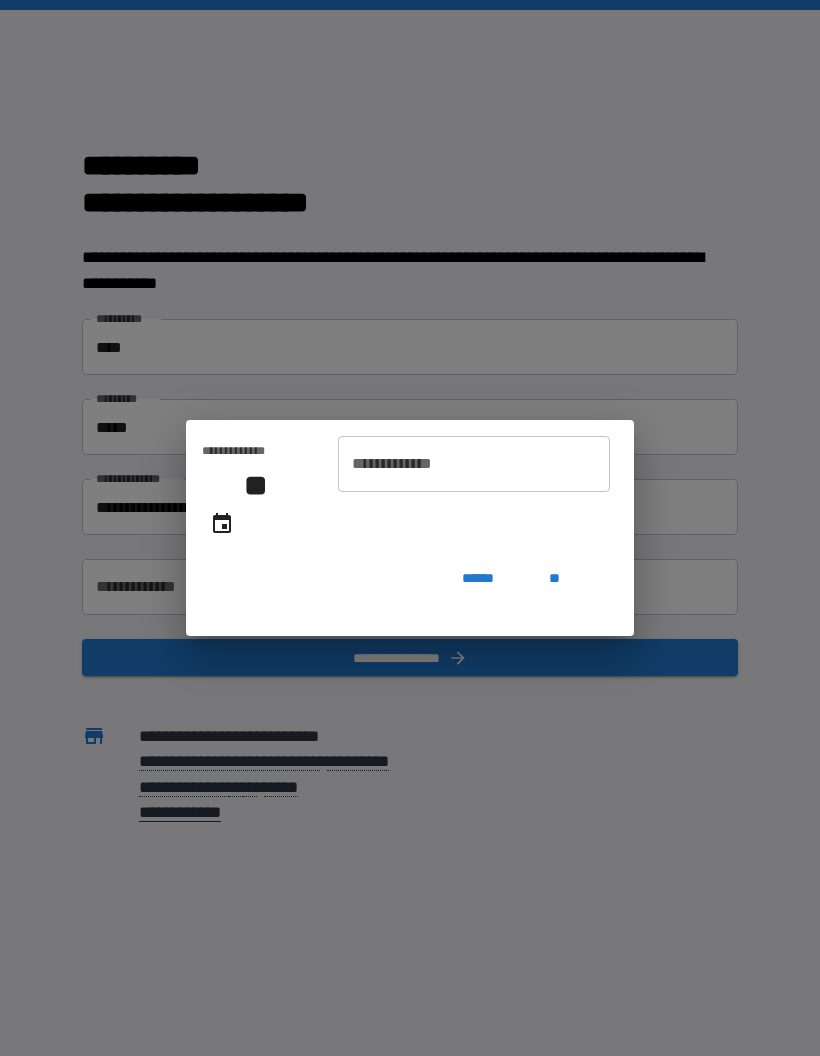 click on "**********" at bounding box center (474, 464) 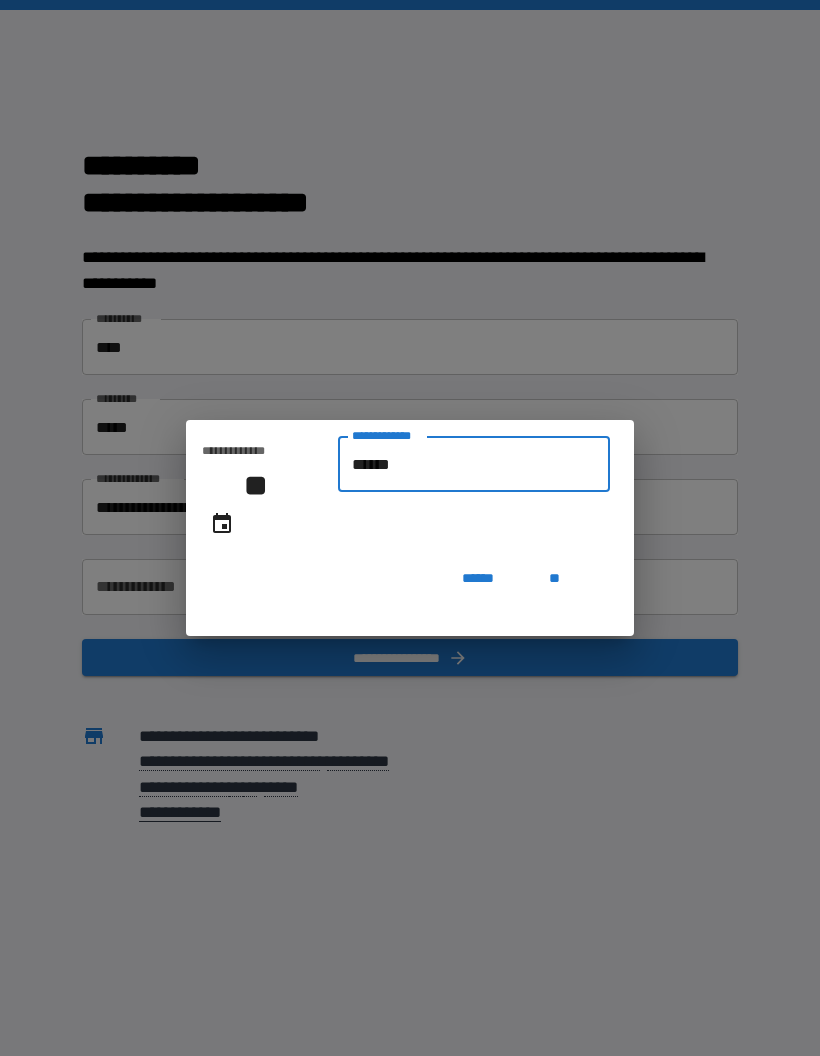 type on "*******" 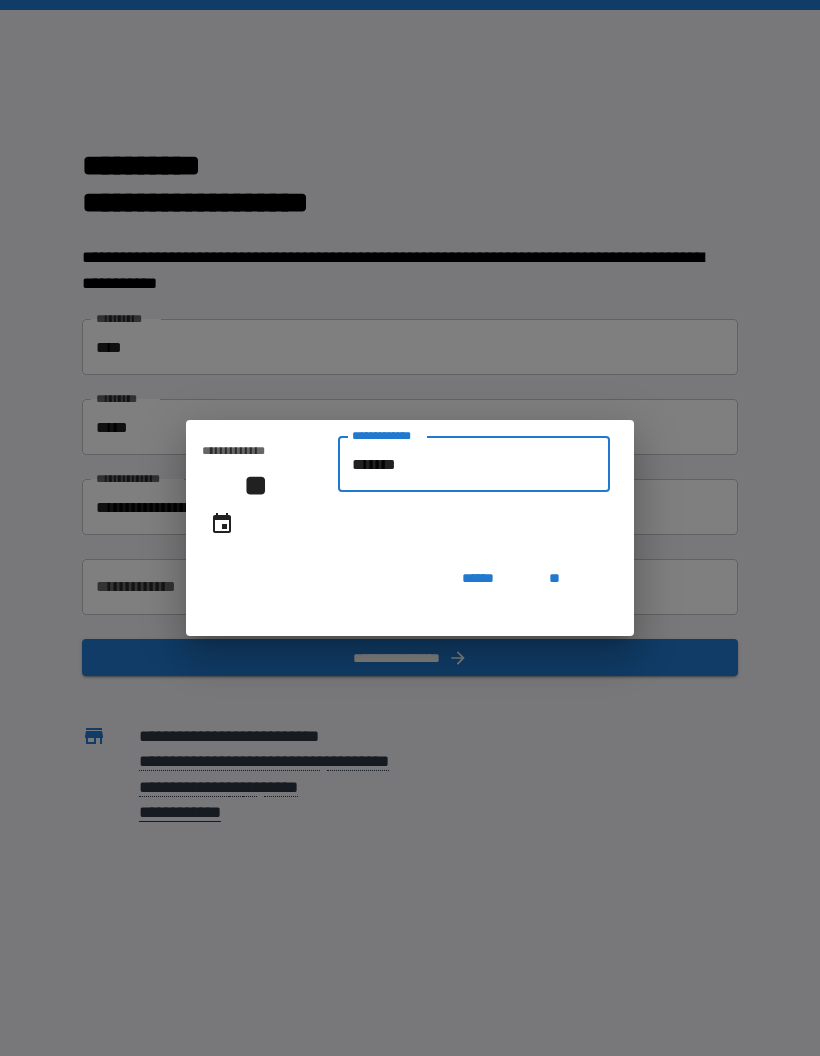 type on "**********" 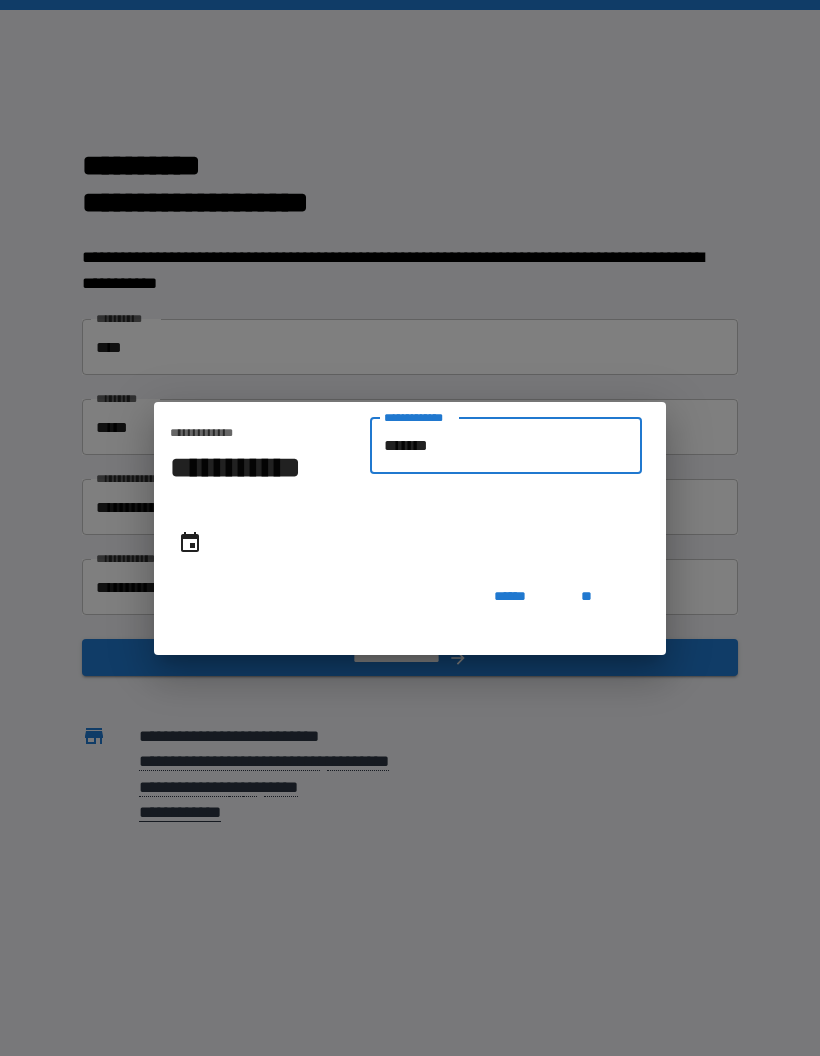 type on "********" 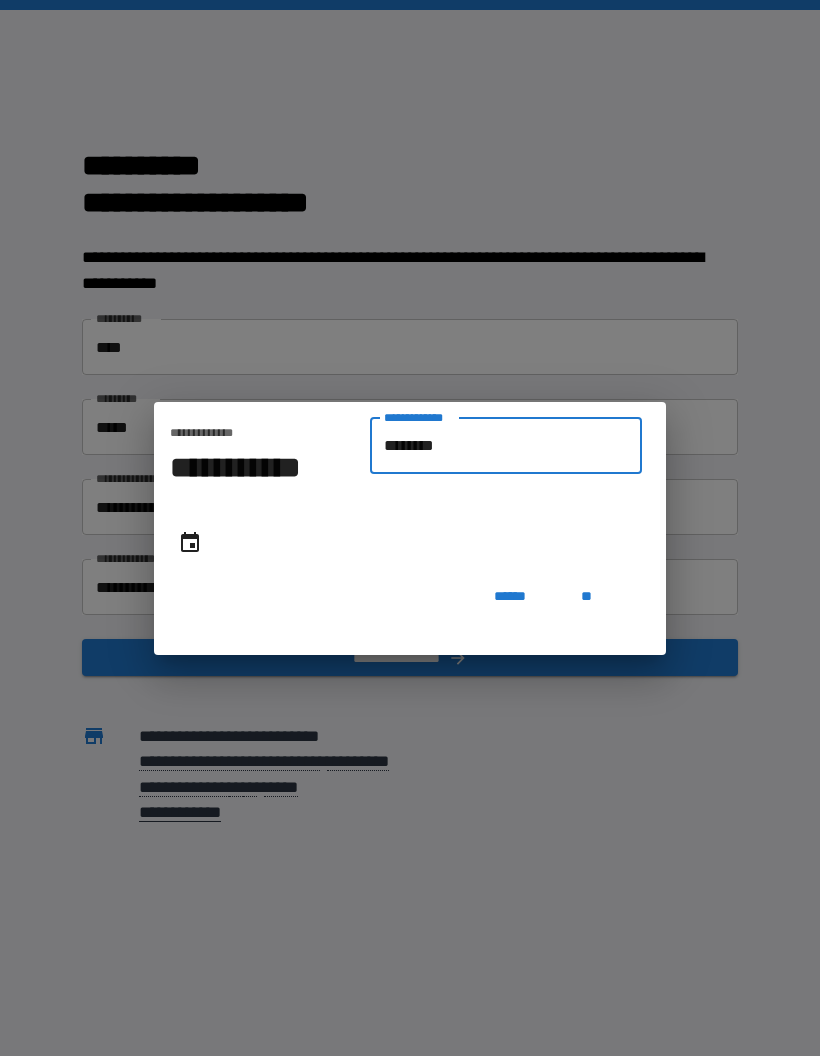type on "**********" 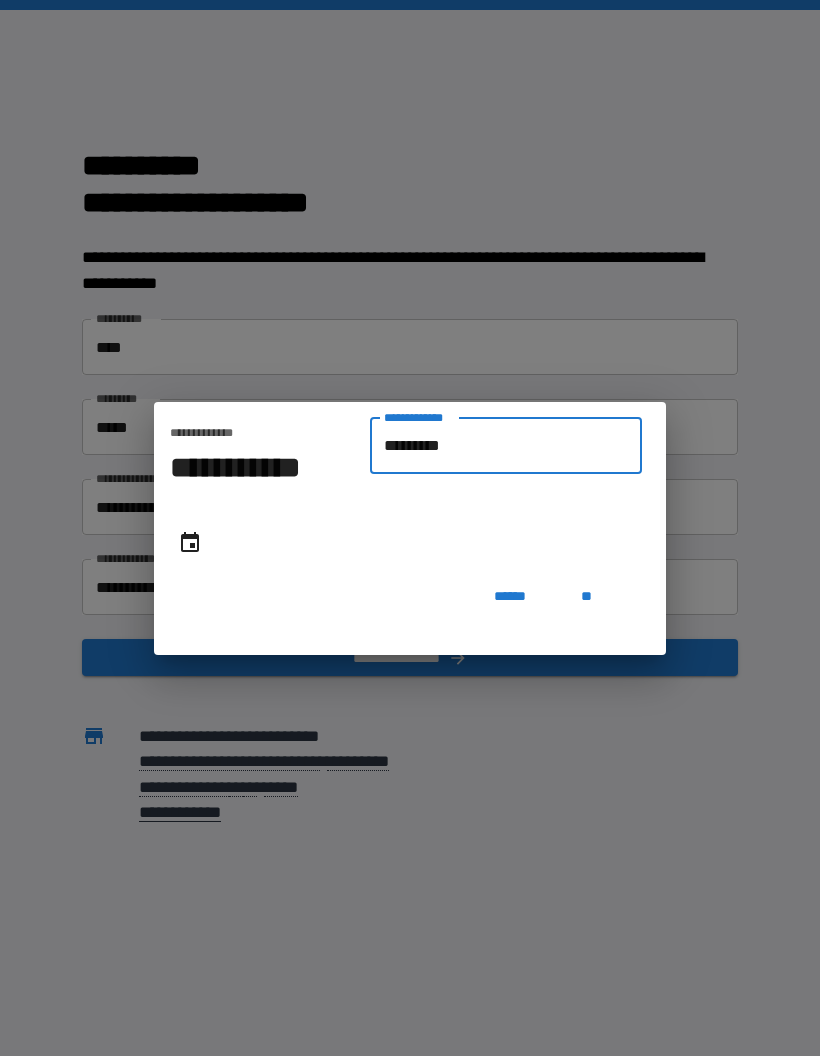 type on "**********" 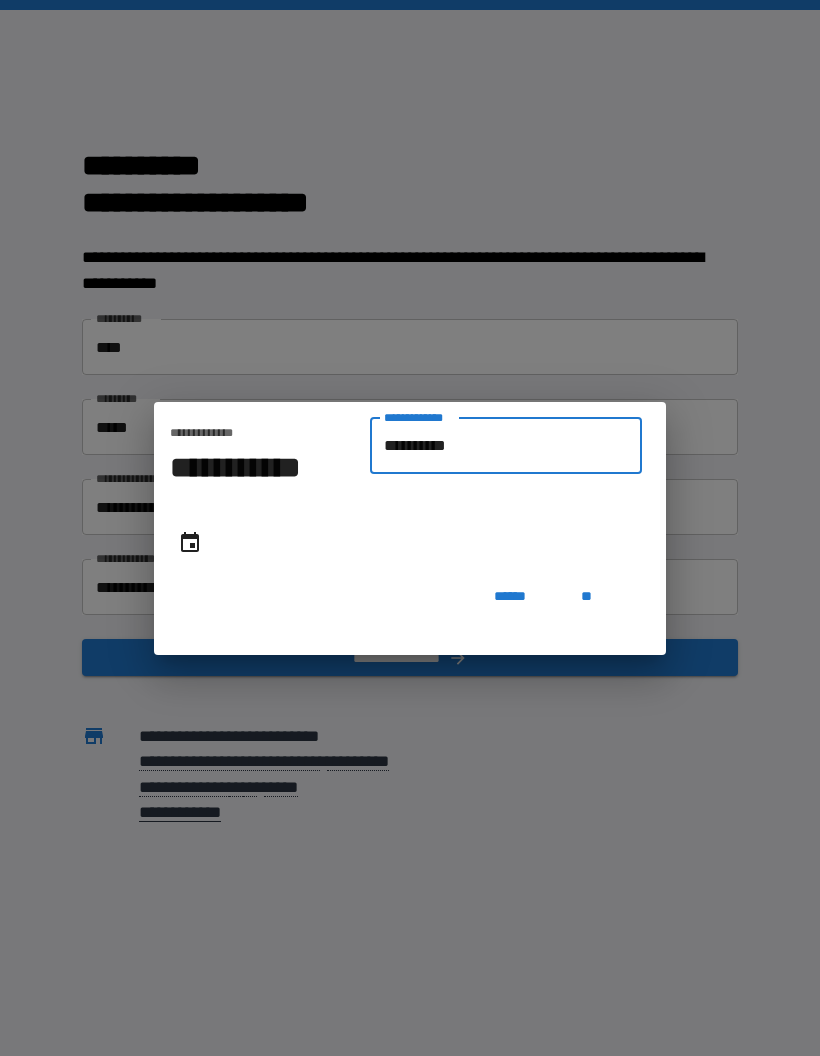 type on "**********" 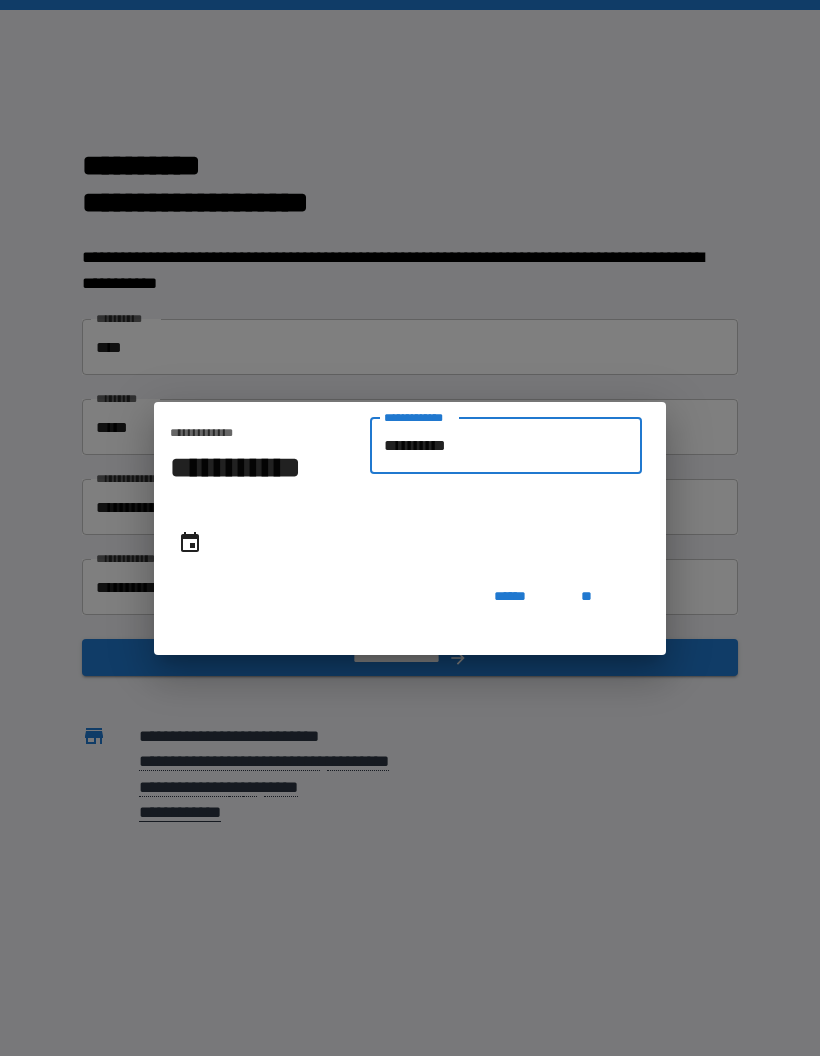type on "**********" 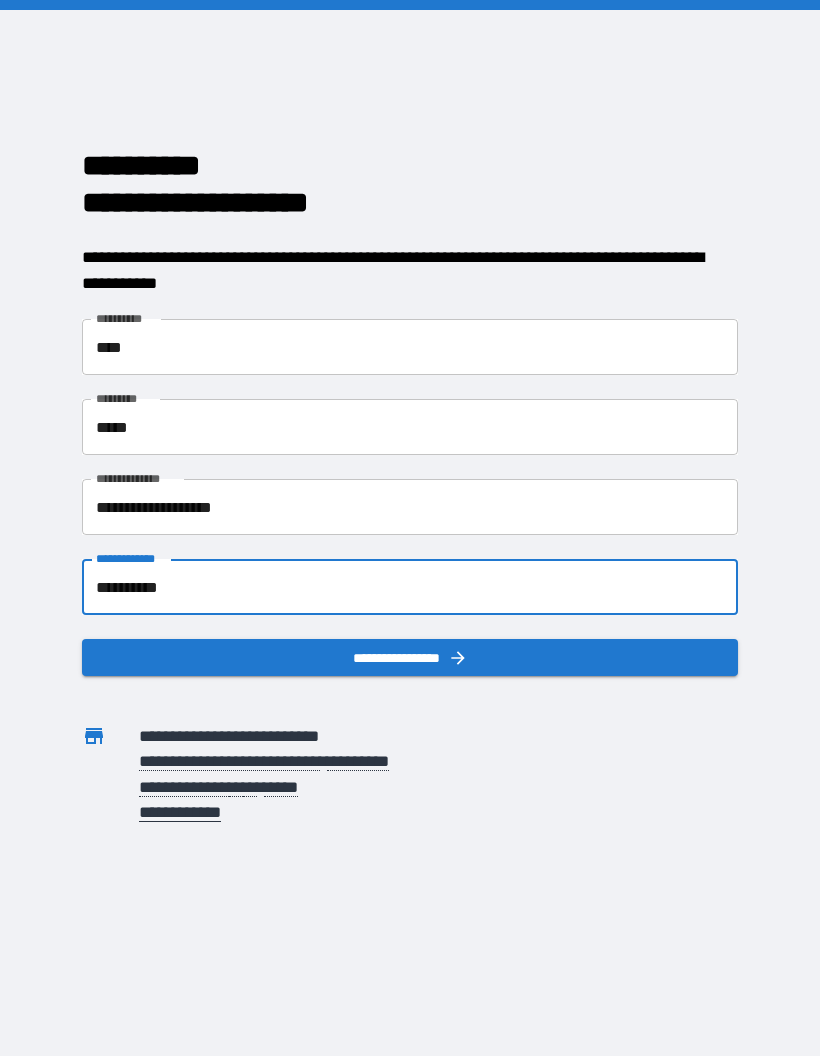 click on "**********" at bounding box center (410, 657) 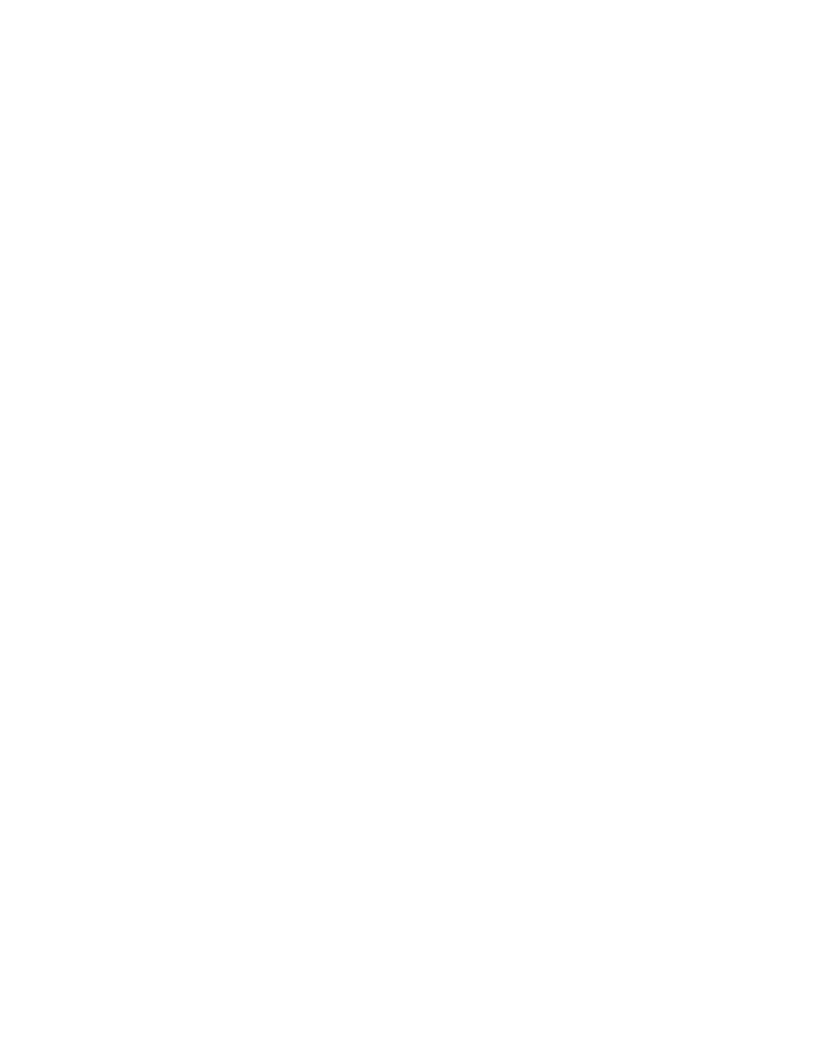 scroll, scrollTop: 0, scrollLeft: 0, axis: both 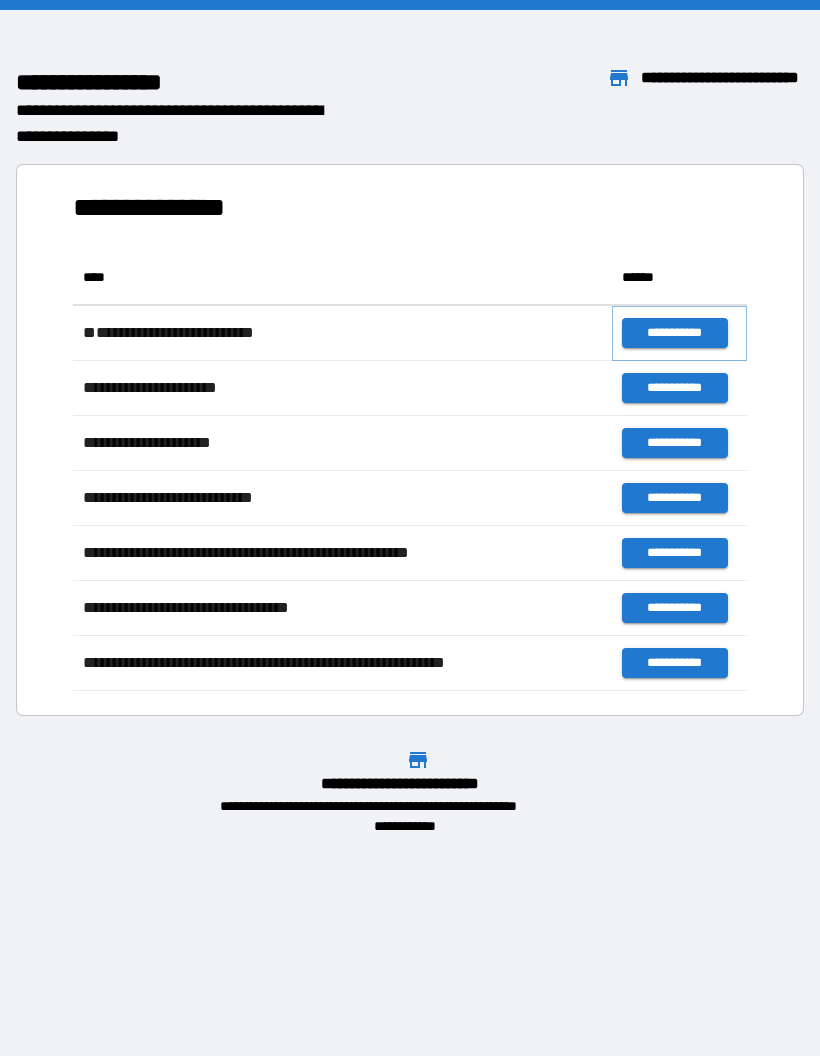 click on "**********" at bounding box center (674, 333) 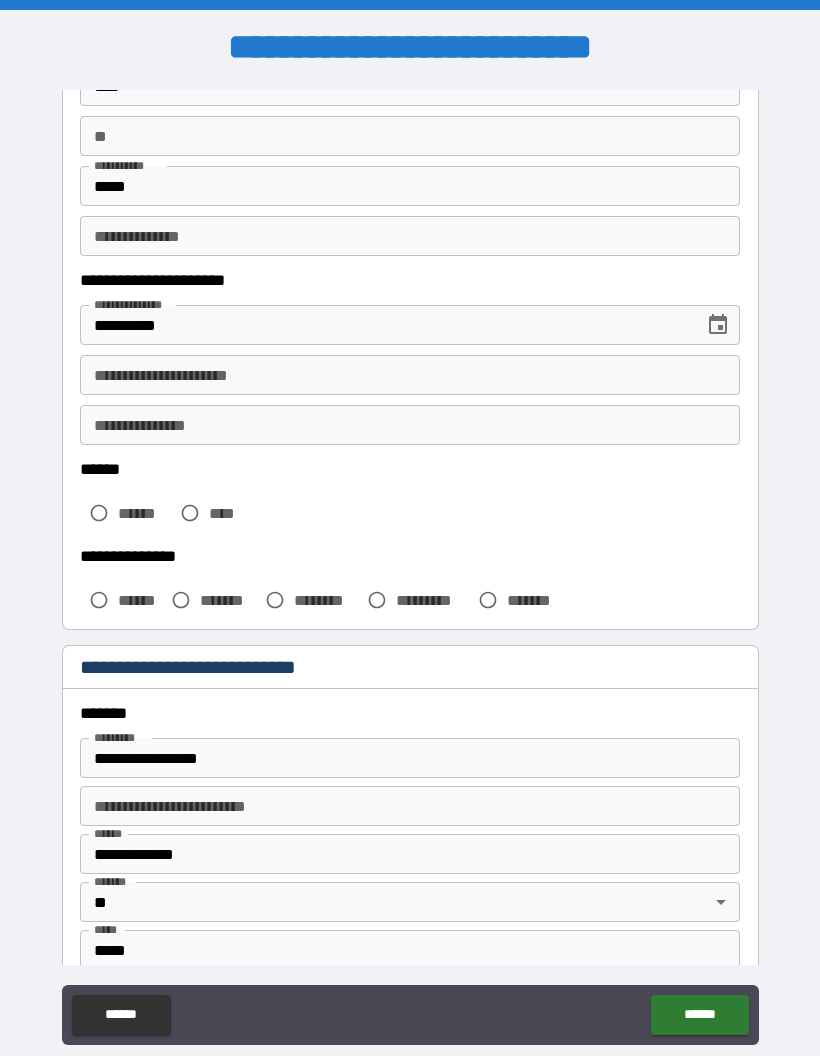 scroll, scrollTop: 174, scrollLeft: 0, axis: vertical 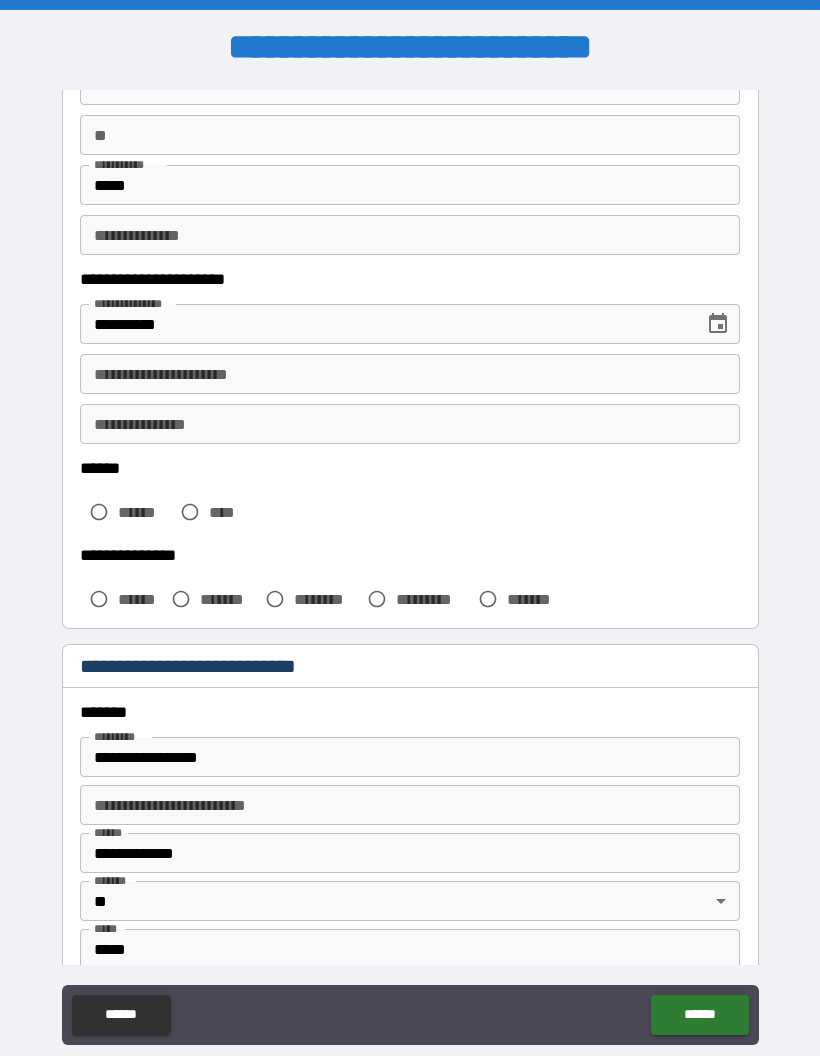 click on "**********" at bounding box center [410, 374] 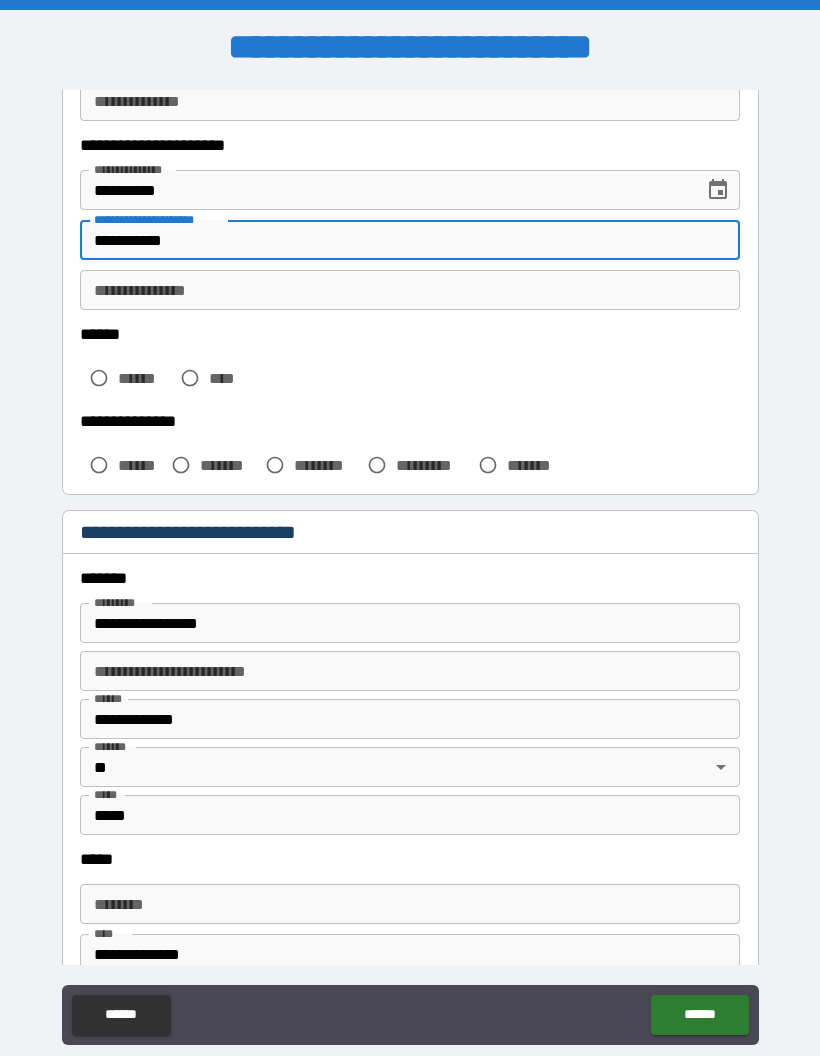 scroll, scrollTop: 318, scrollLeft: 0, axis: vertical 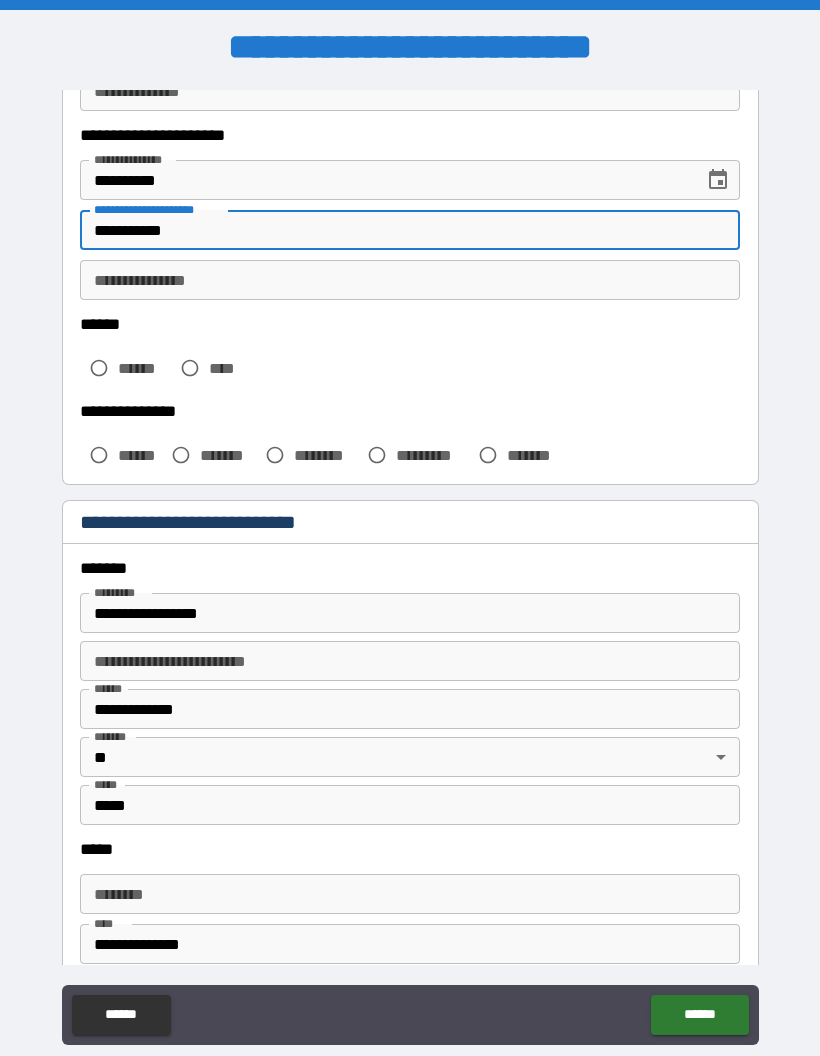 type on "**********" 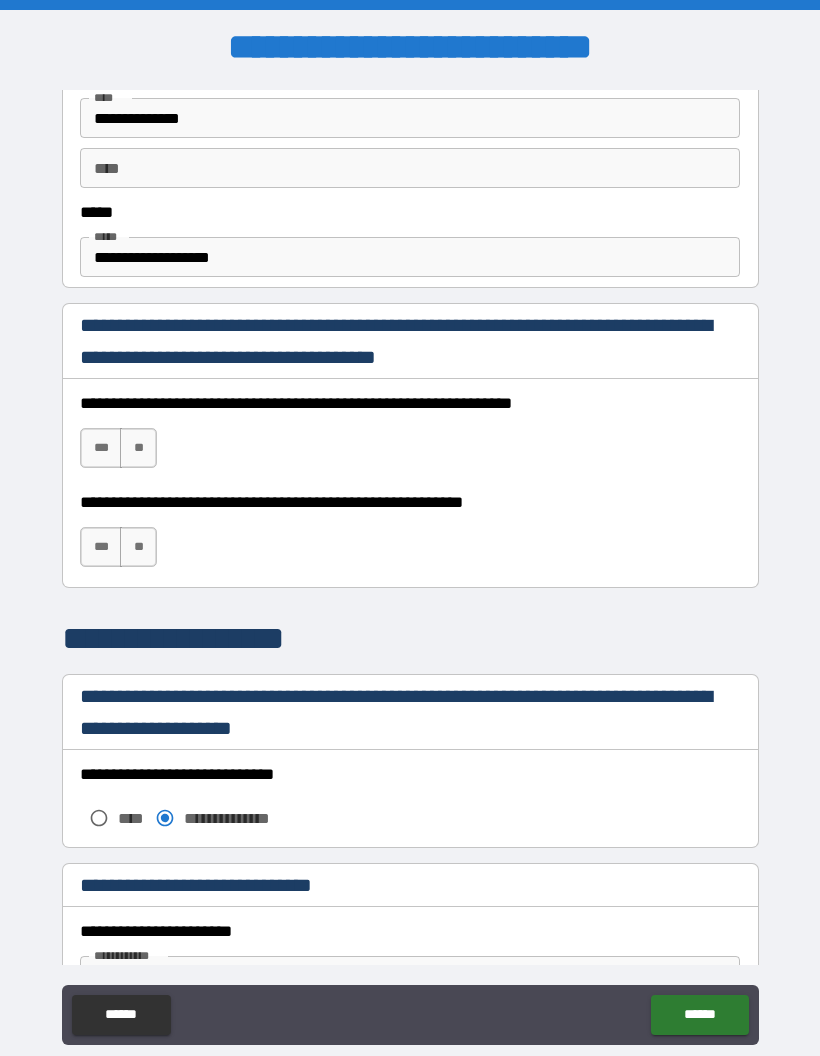 scroll, scrollTop: 1152, scrollLeft: 0, axis: vertical 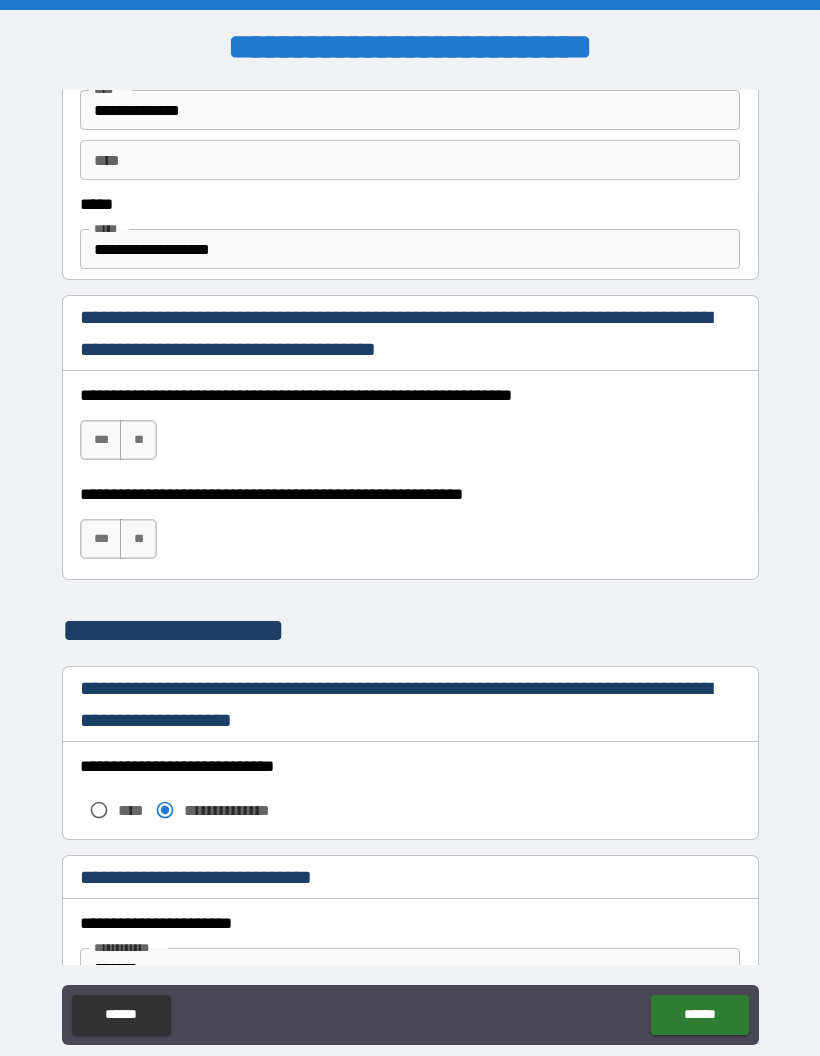 click on "**" at bounding box center [138, 440] 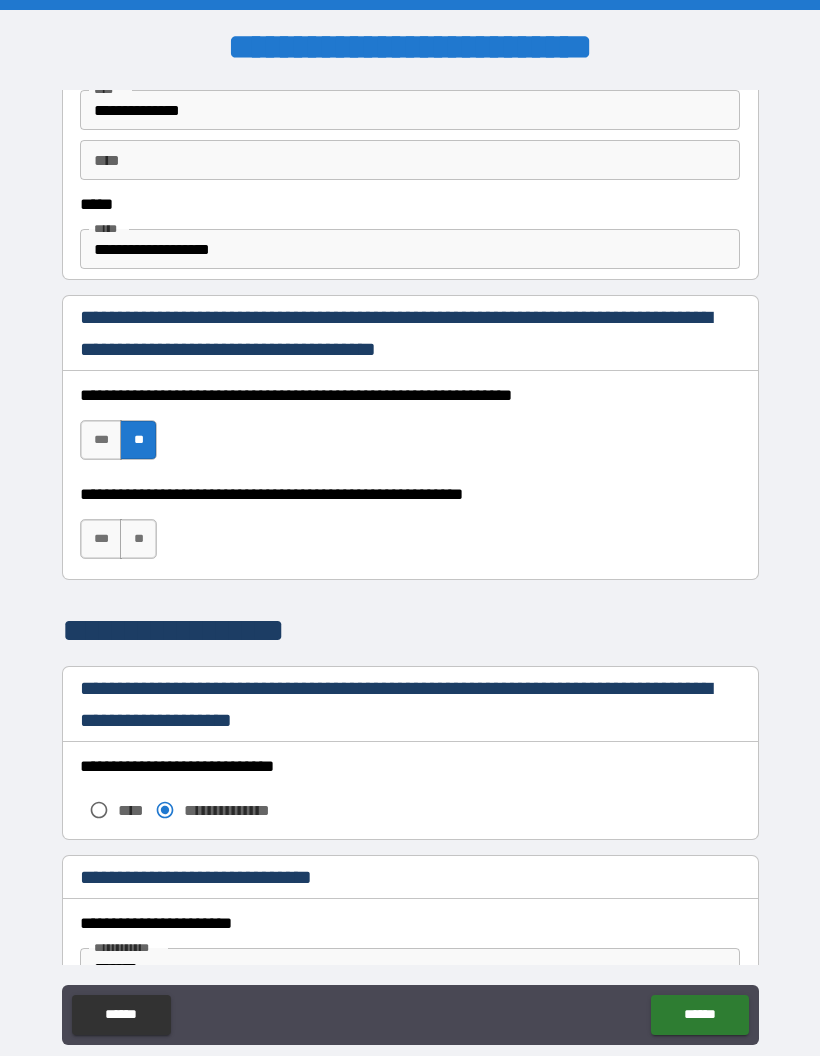 click on "***" at bounding box center [101, 539] 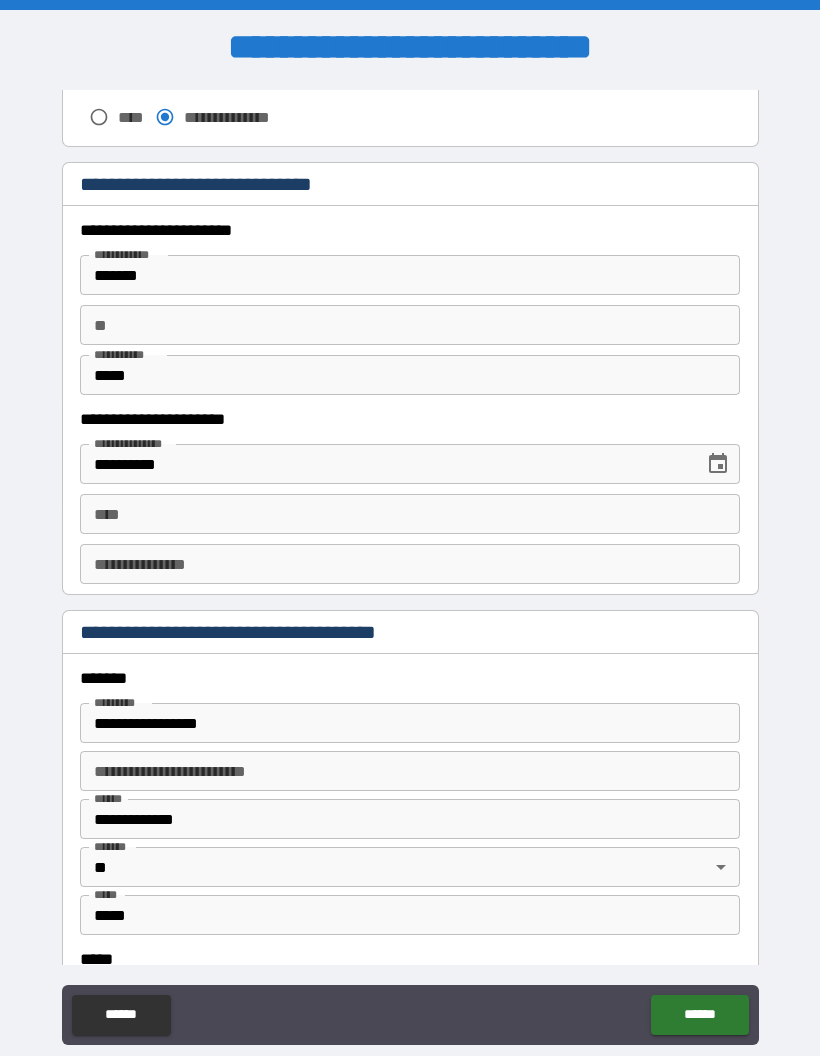 scroll, scrollTop: 1847, scrollLeft: 0, axis: vertical 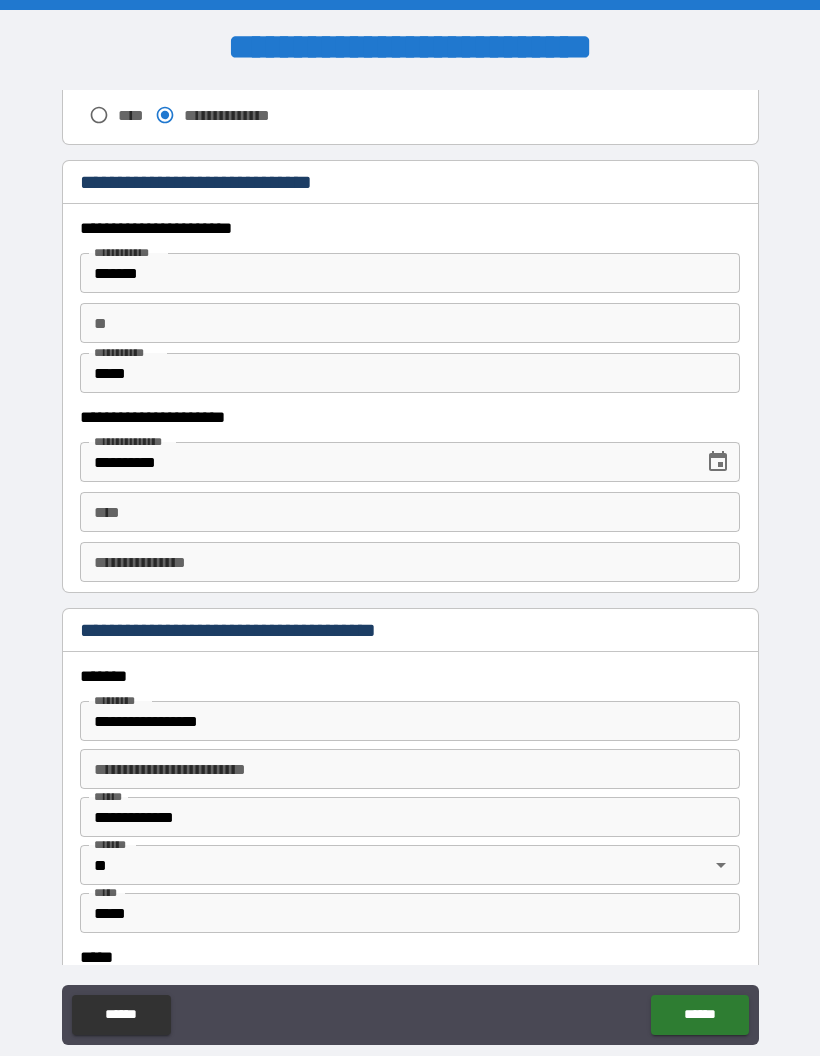 click on "**** ****" at bounding box center (410, 512) 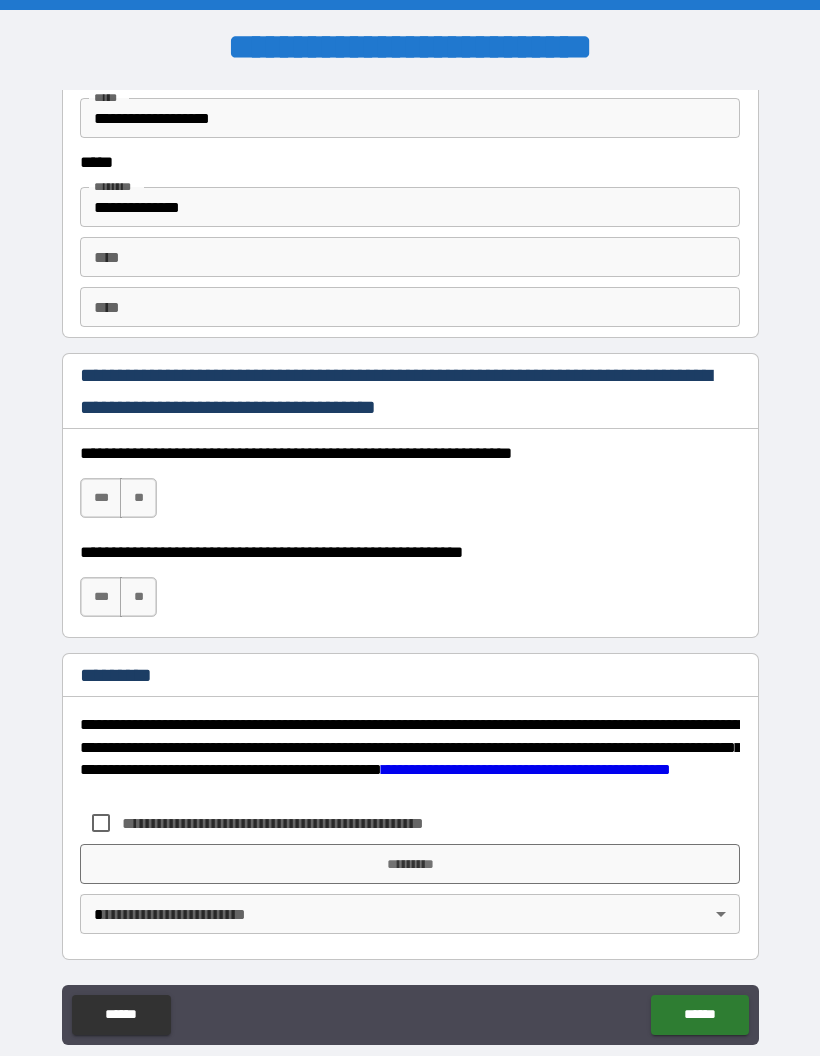 scroll, scrollTop: 2731, scrollLeft: 0, axis: vertical 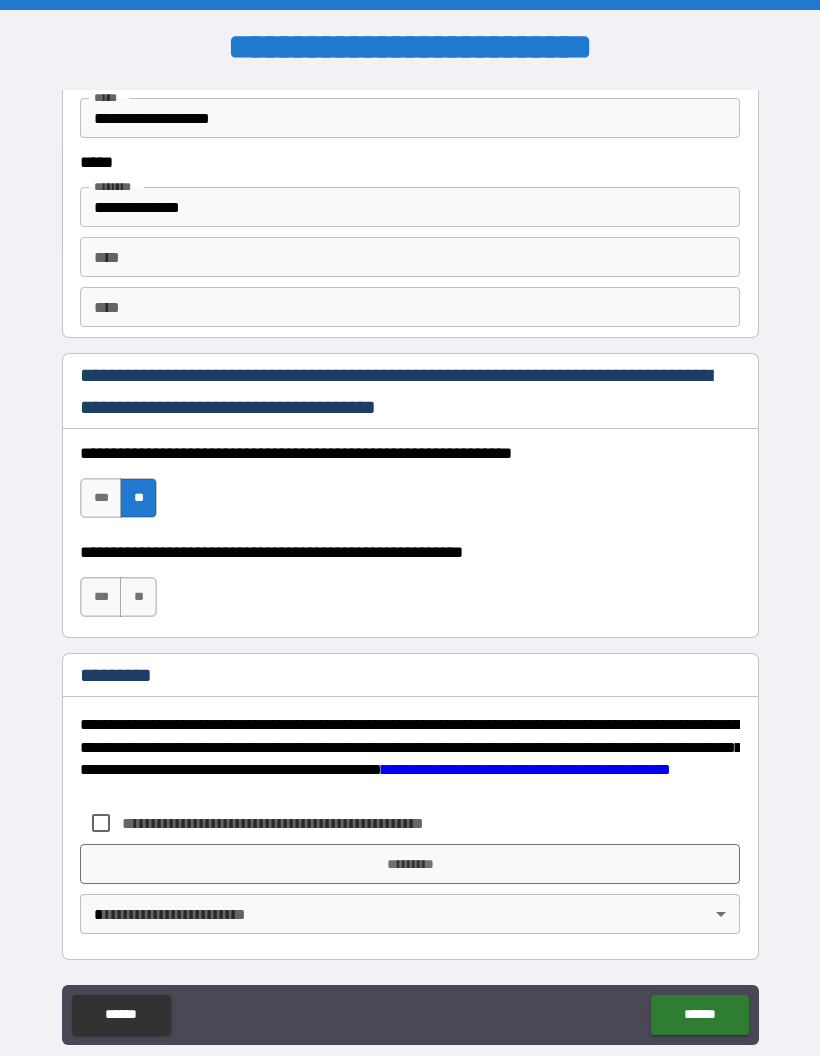 click on "***" at bounding box center (101, 597) 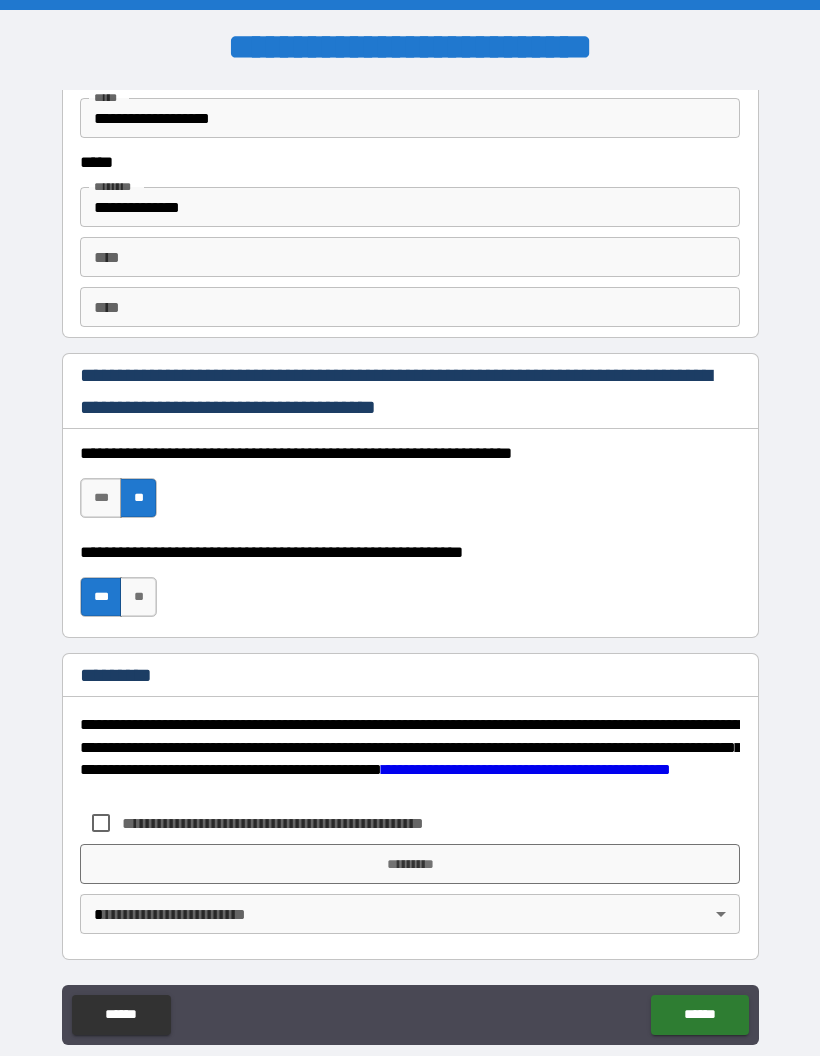 scroll, scrollTop: 2731, scrollLeft: 0, axis: vertical 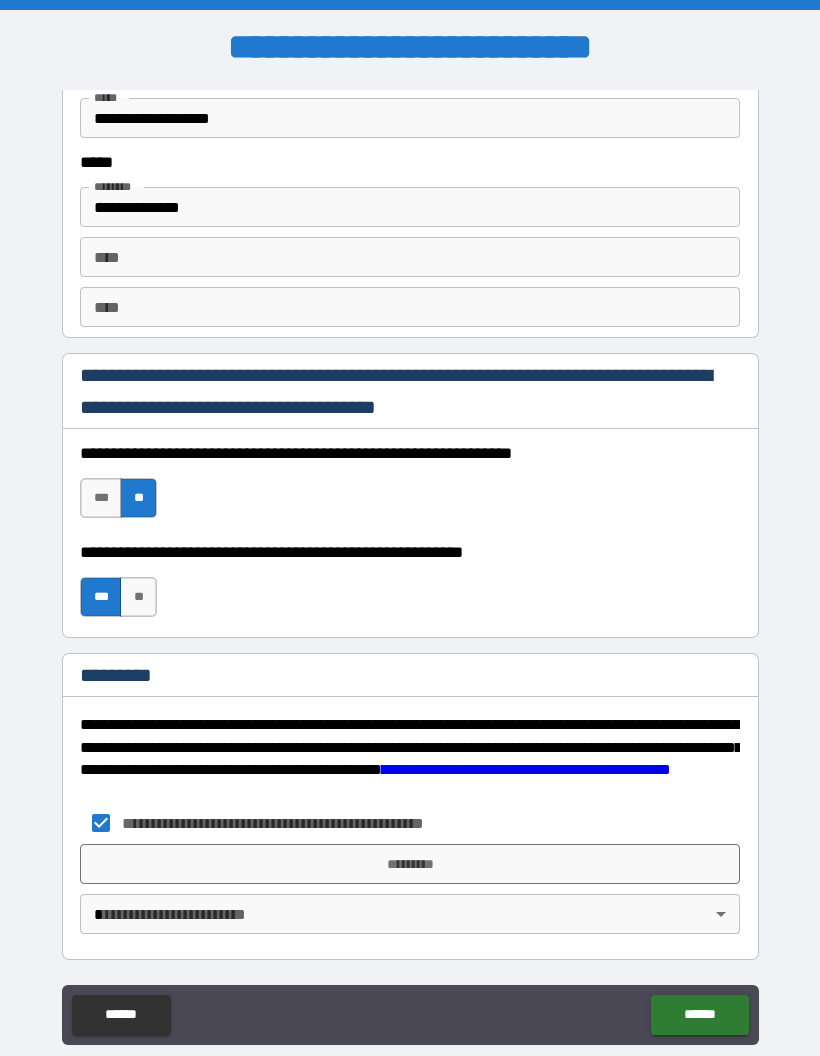 click on "**********" at bounding box center [410, 568] 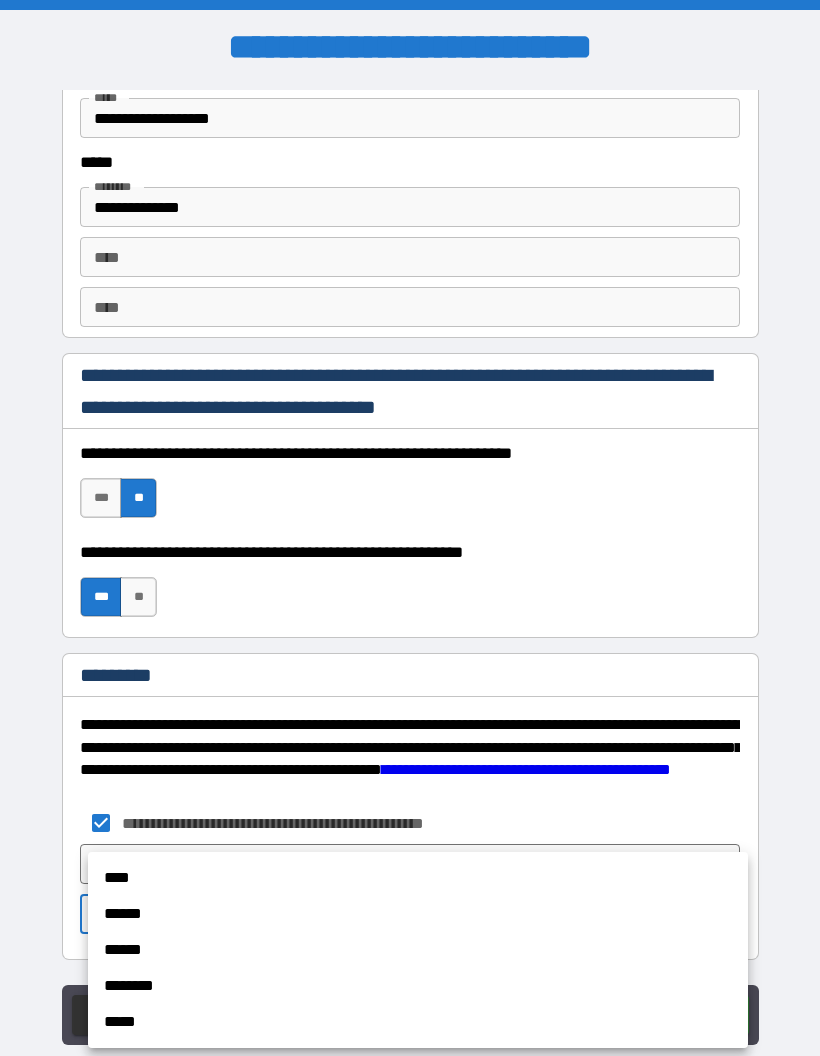 click on "****" at bounding box center [418, 878] 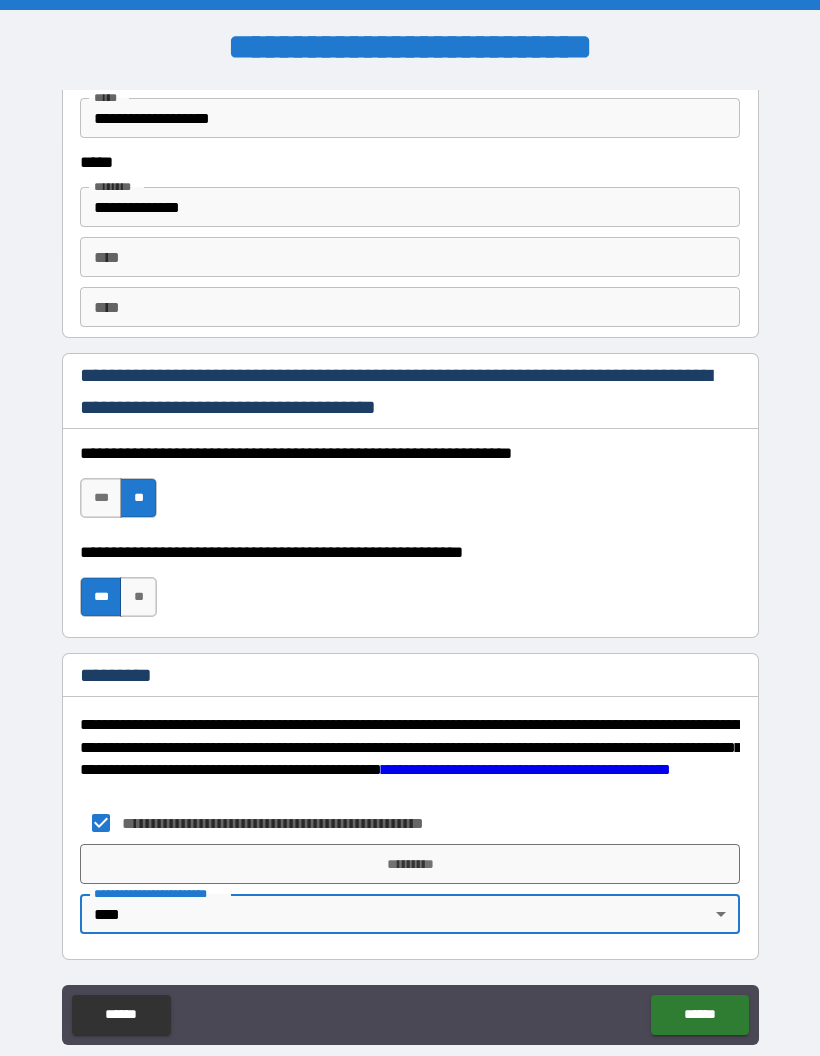 click on "*********" at bounding box center (410, 864) 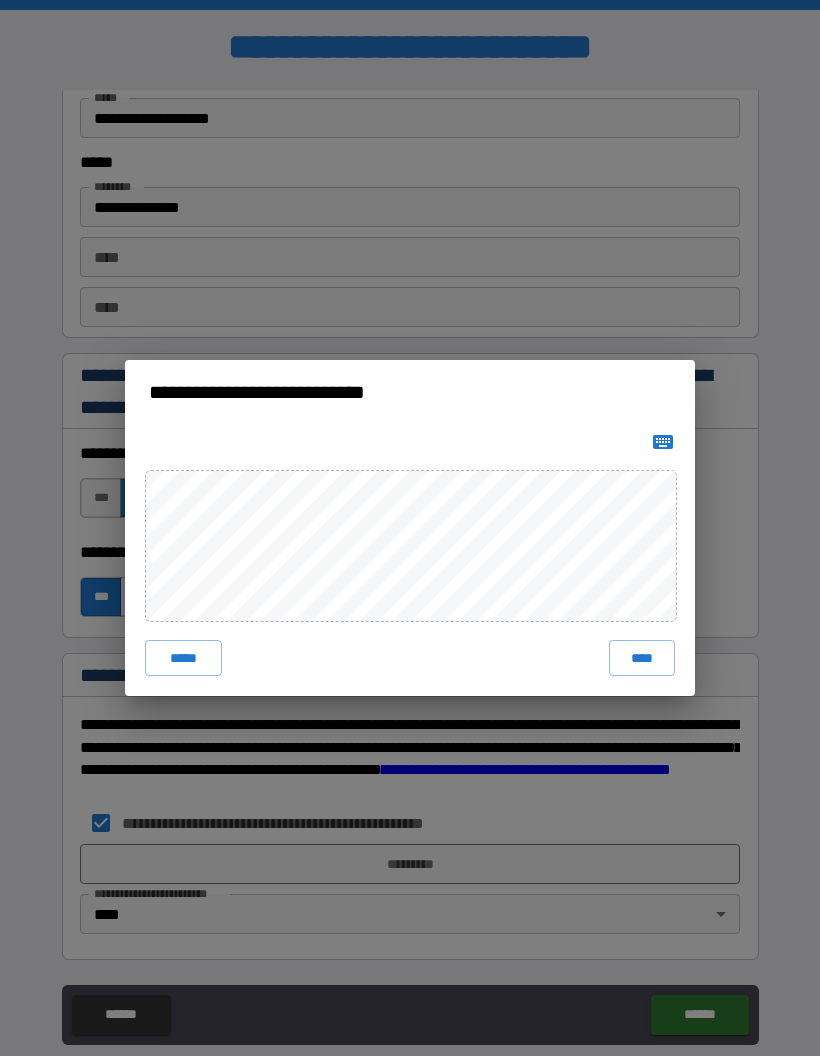 click 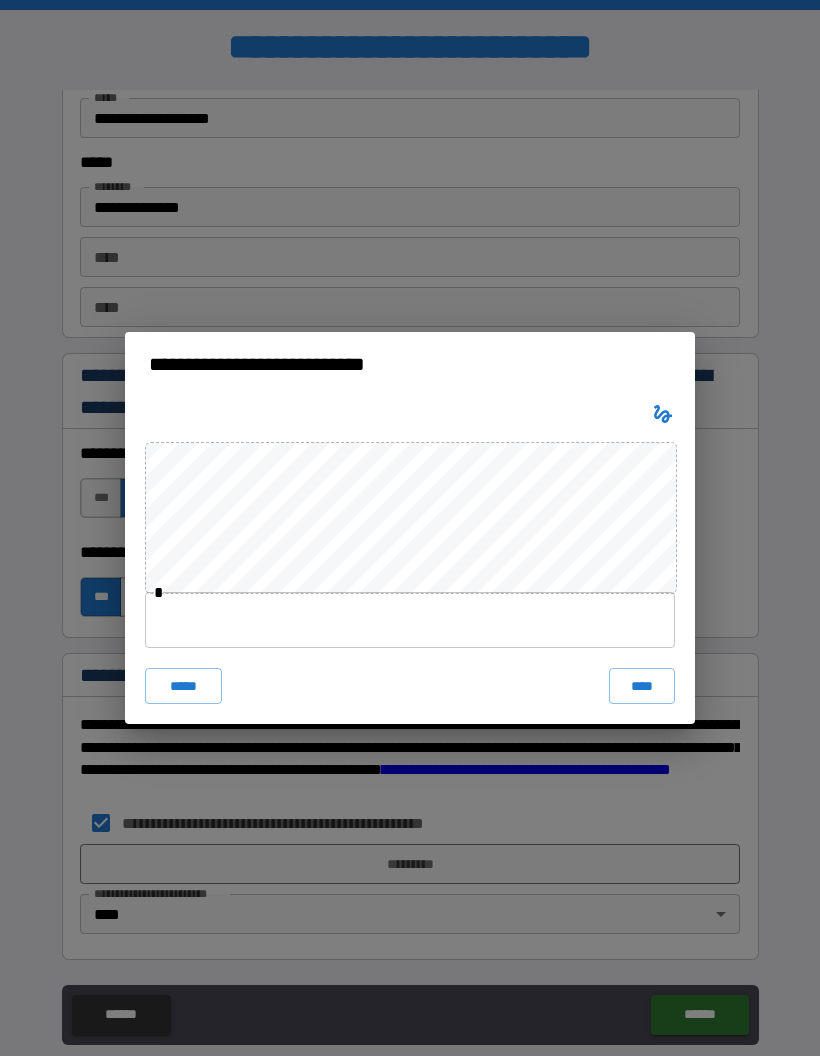 click at bounding box center [410, 620] 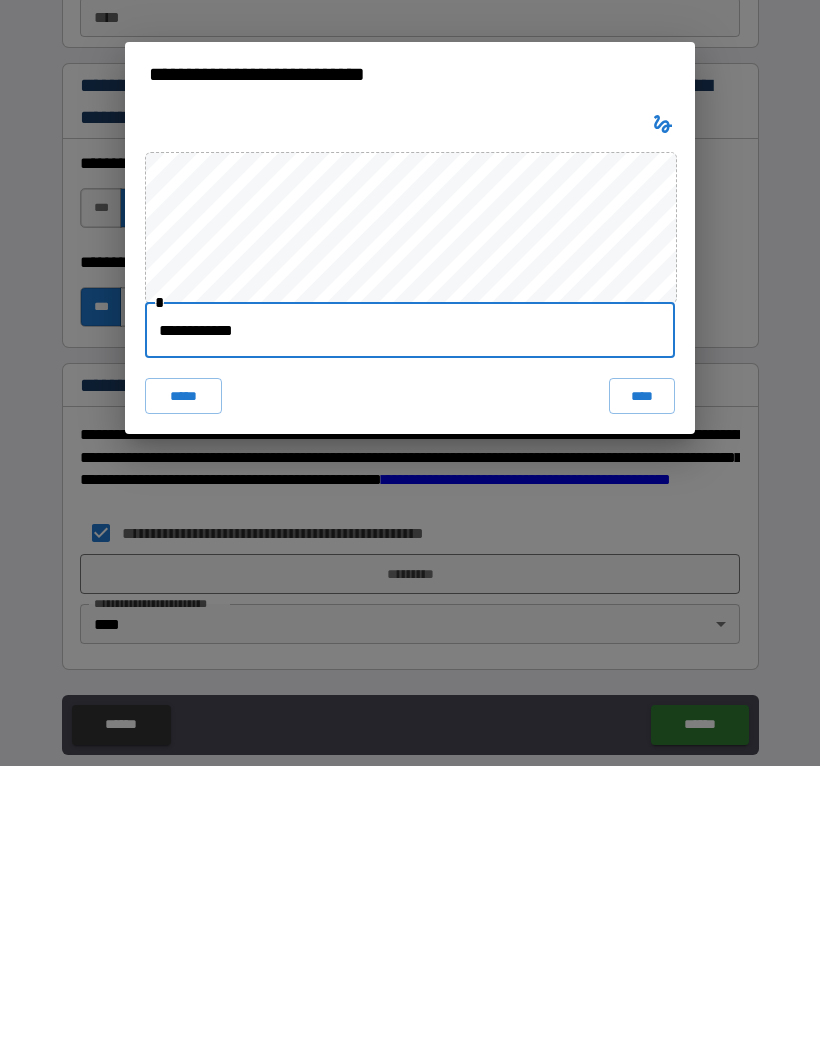 type on "**********" 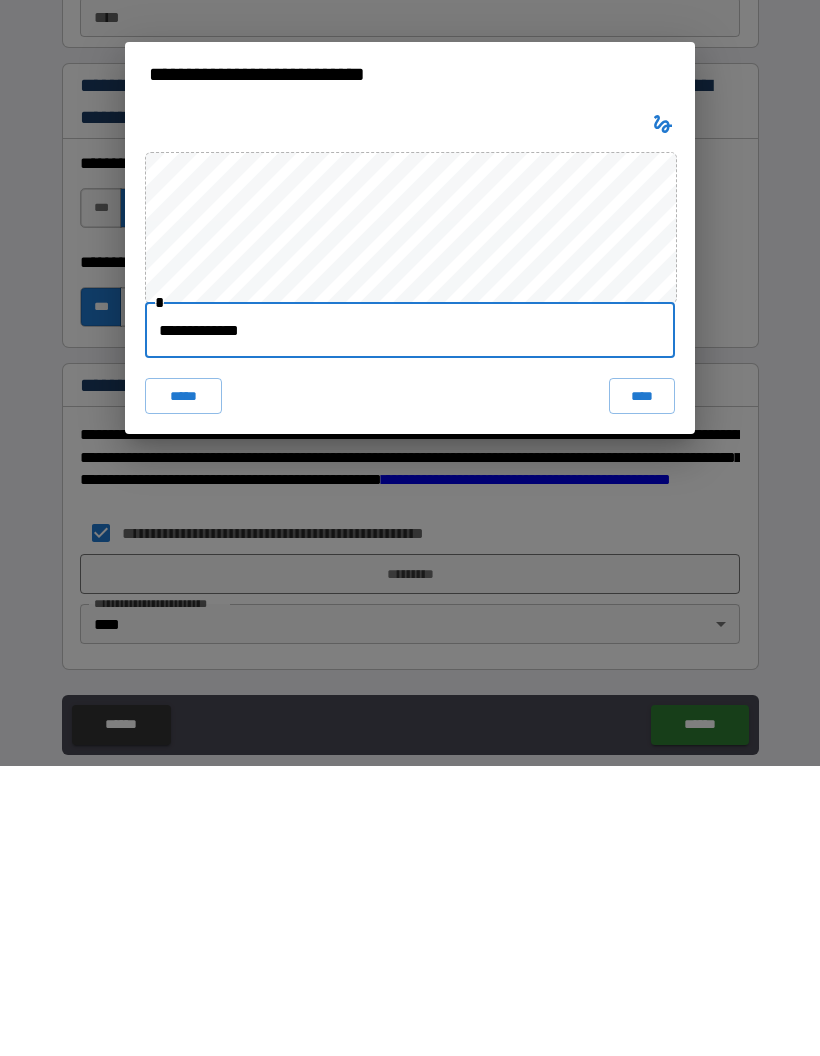 click on "****" at bounding box center (642, 686) 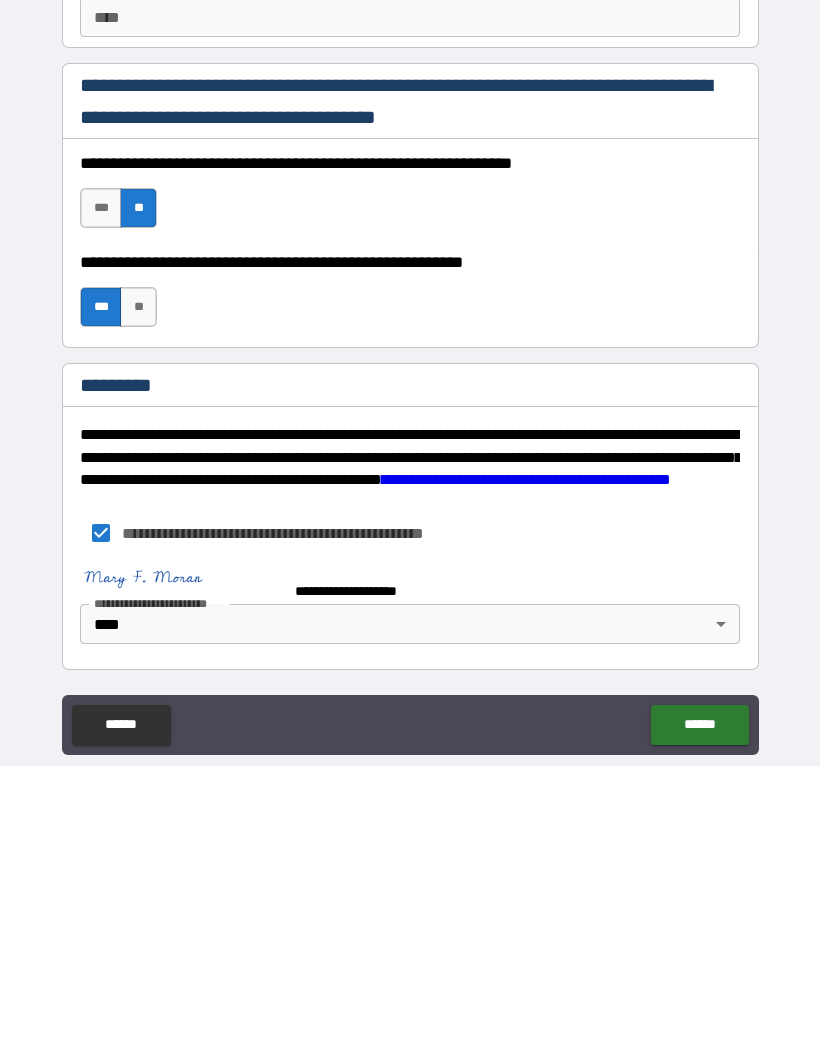 scroll, scrollTop: 2721, scrollLeft: 0, axis: vertical 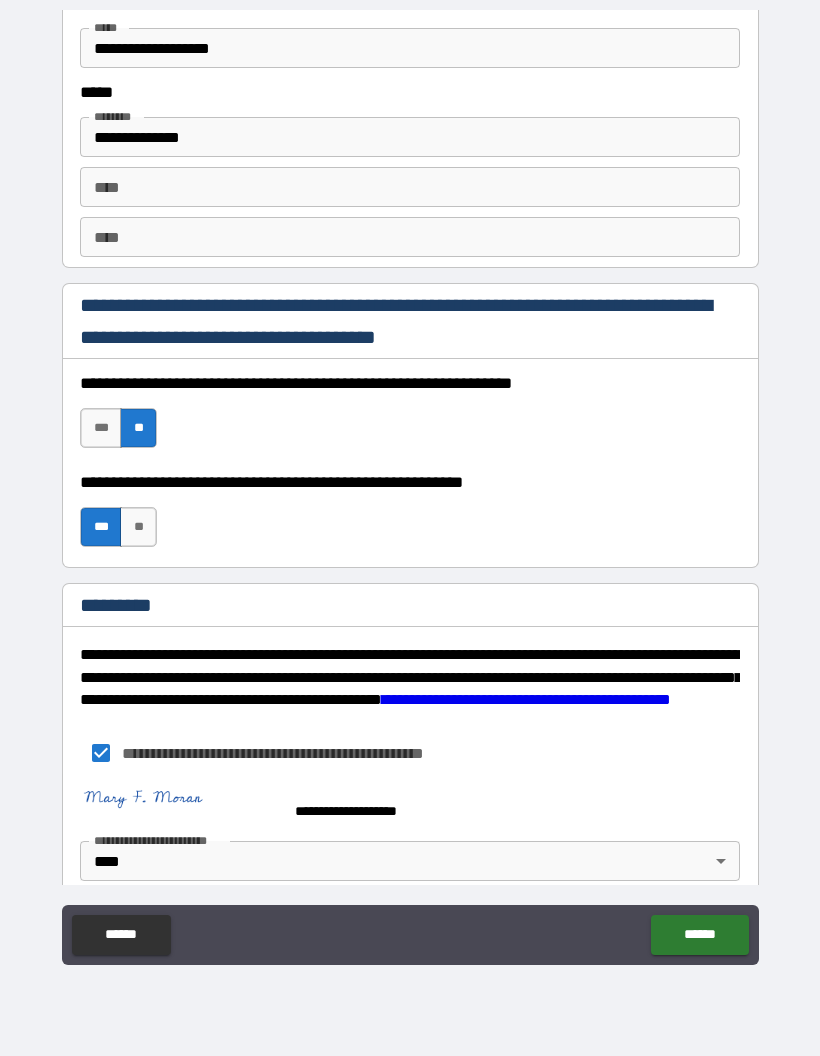 click on "******" at bounding box center (699, 935) 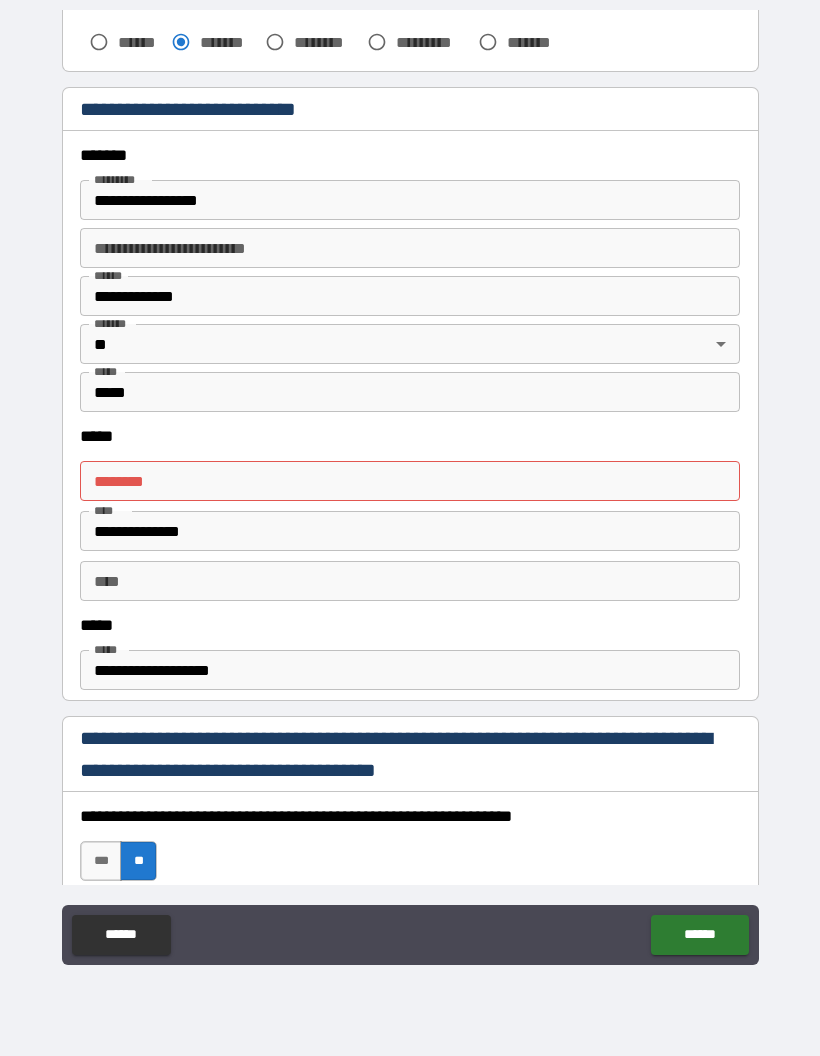 scroll, scrollTop: 628, scrollLeft: 0, axis: vertical 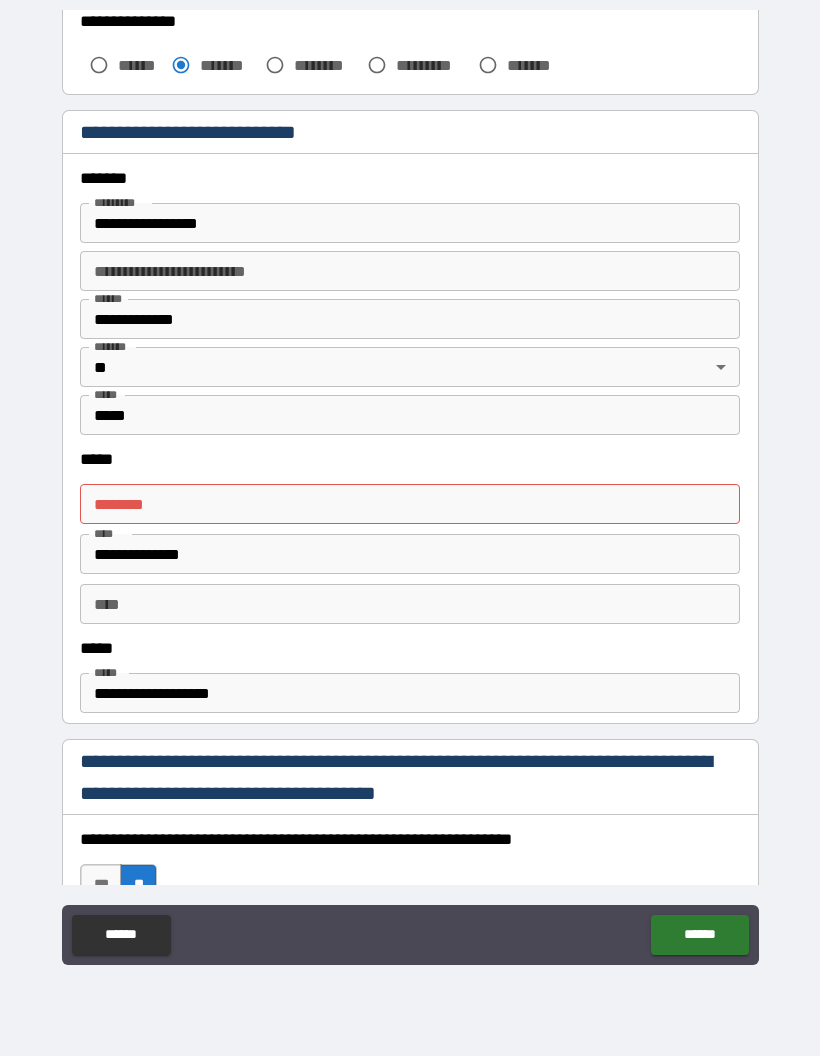 click on "******   * ******   *" at bounding box center [410, 504] 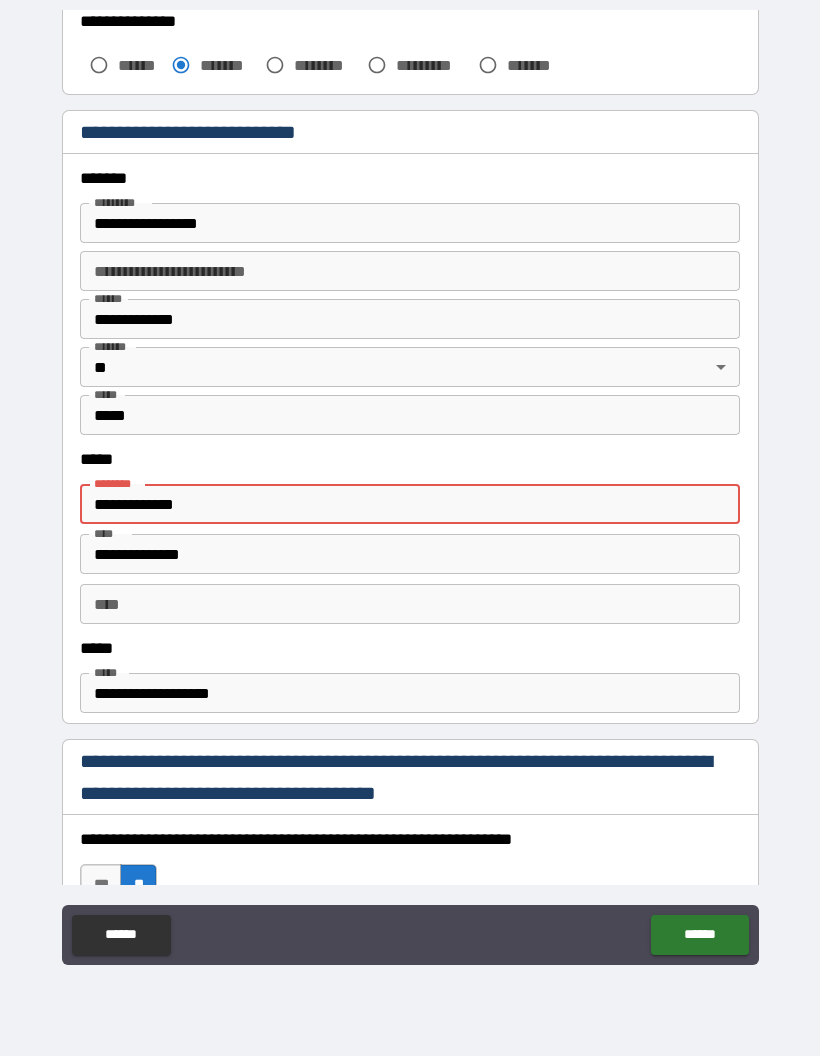 type on "**********" 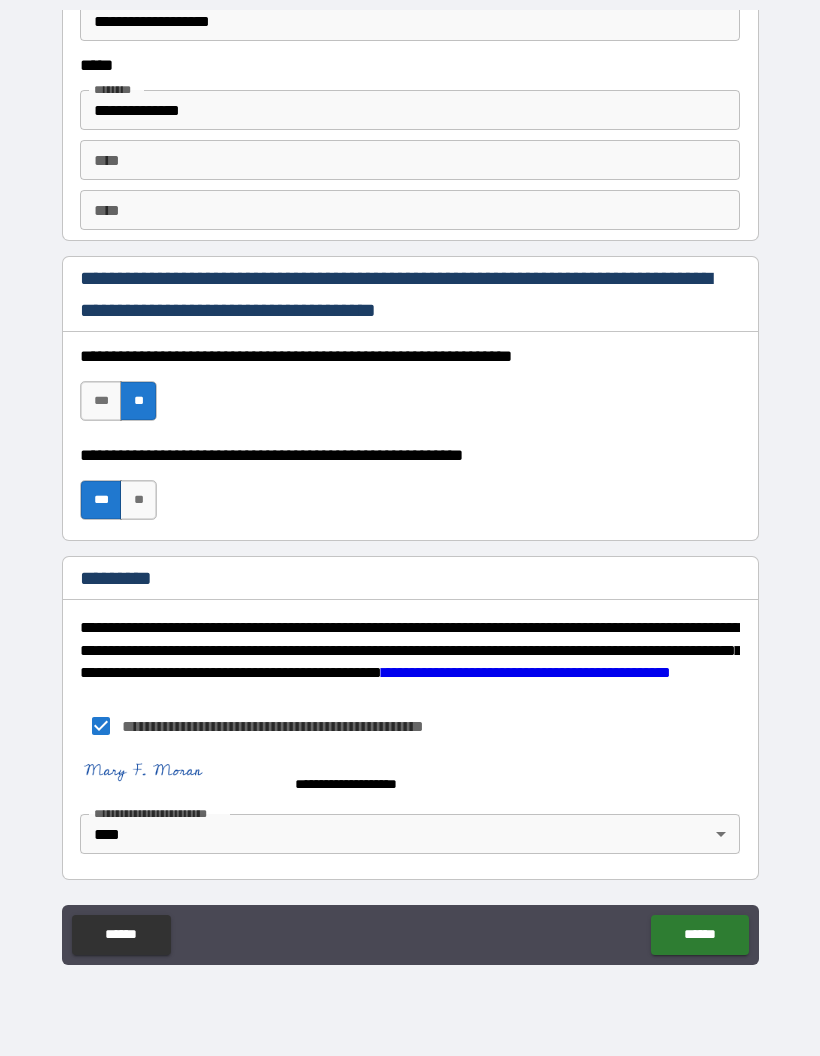 scroll, scrollTop: 2748, scrollLeft: 0, axis: vertical 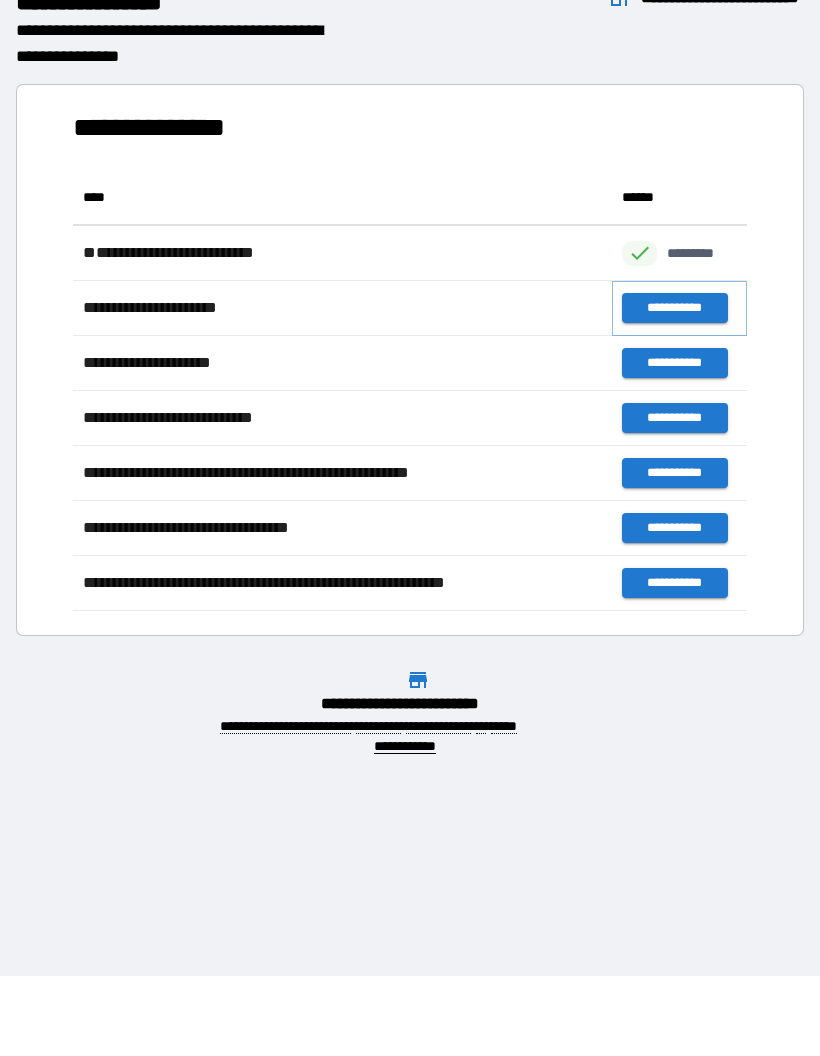 click on "**********" at bounding box center [674, 308] 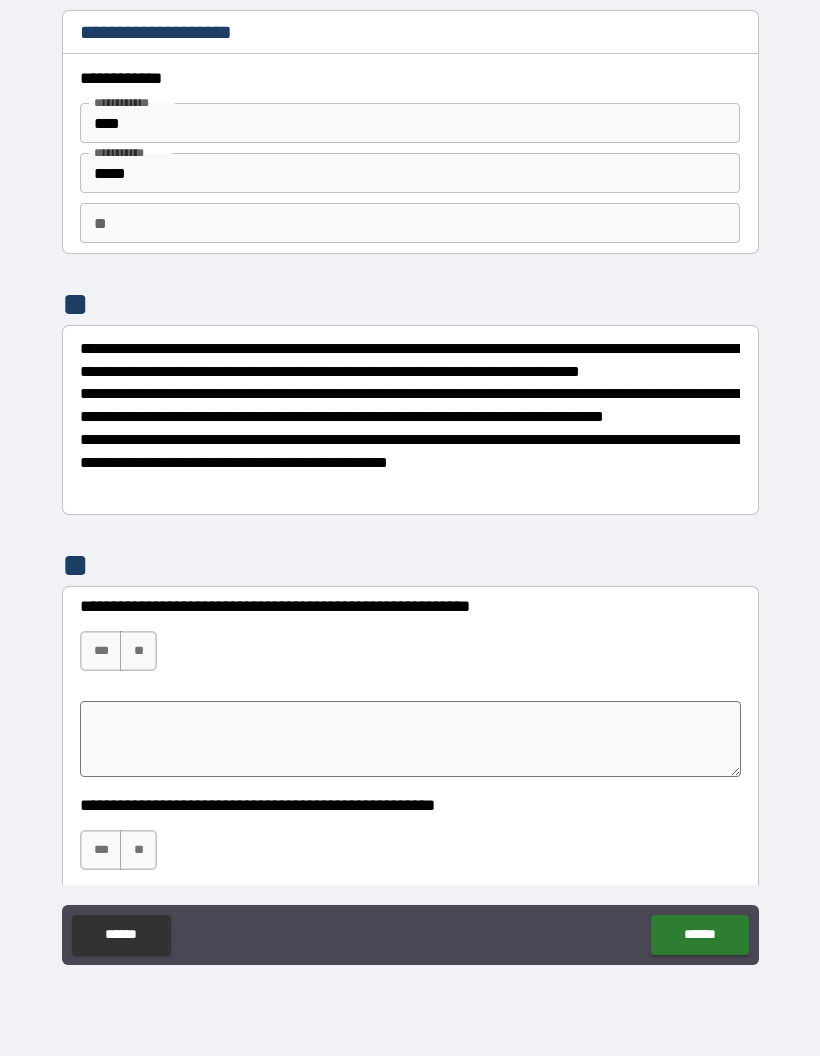 type on "*" 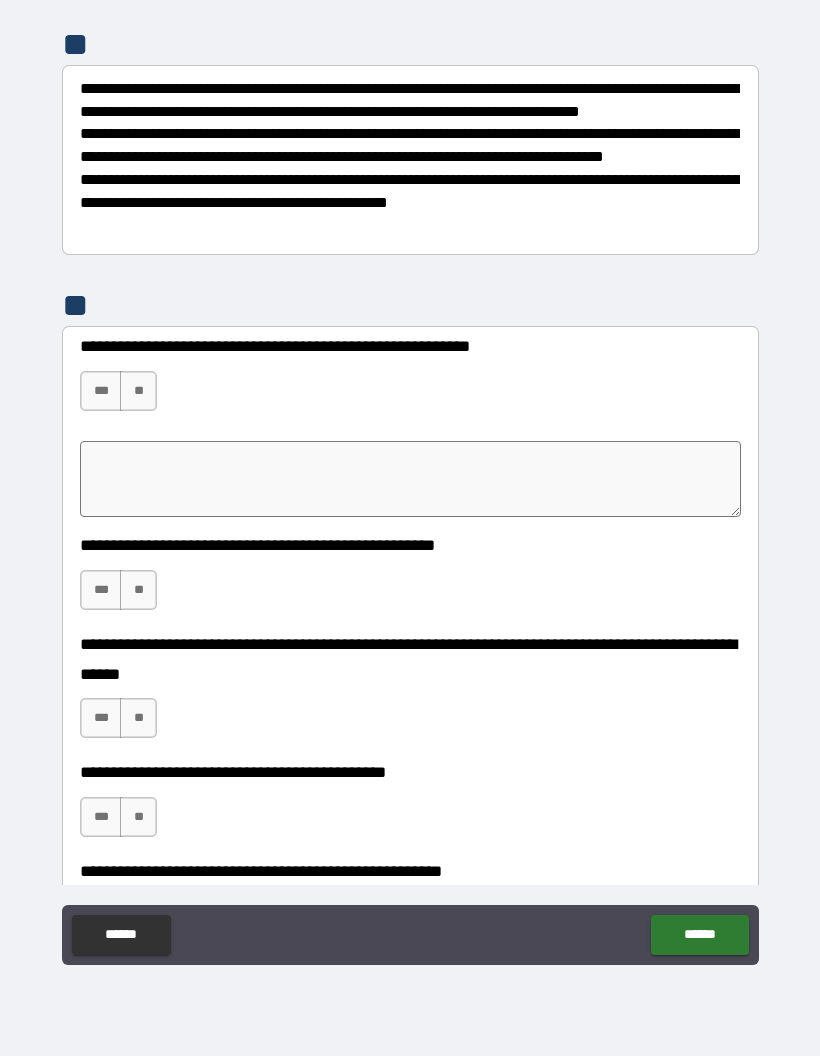 scroll, scrollTop: 266, scrollLeft: 0, axis: vertical 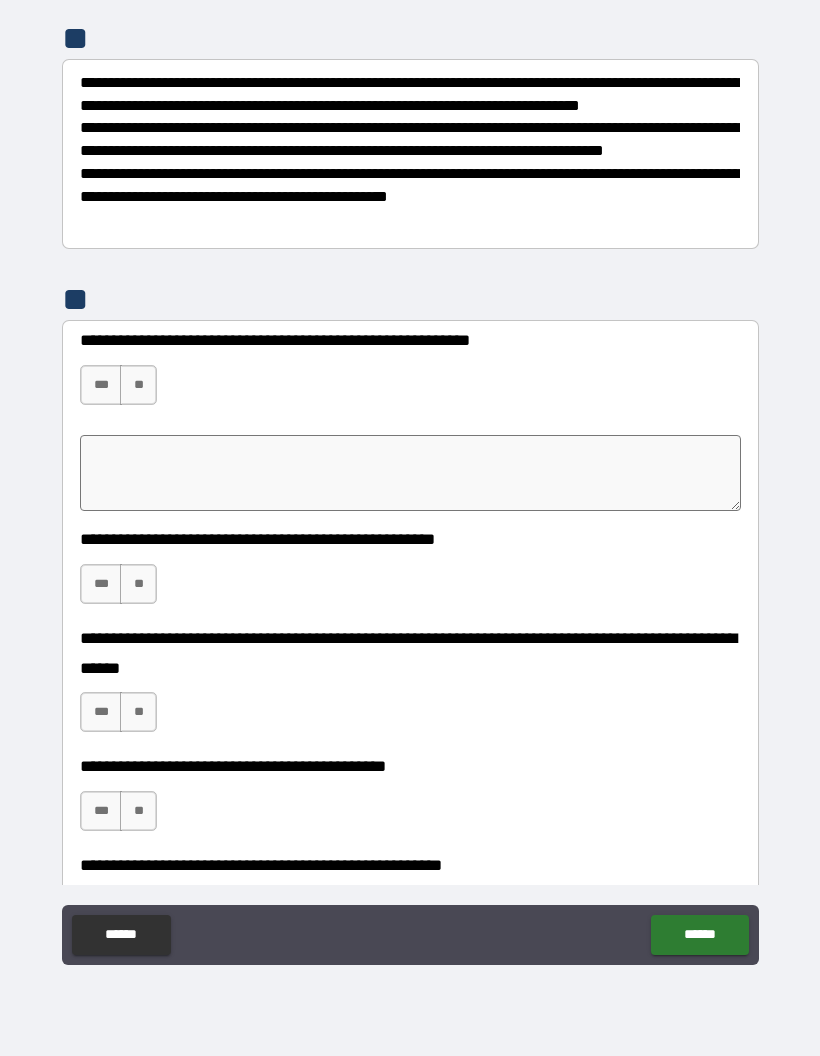 click on "***" at bounding box center (101, 385) 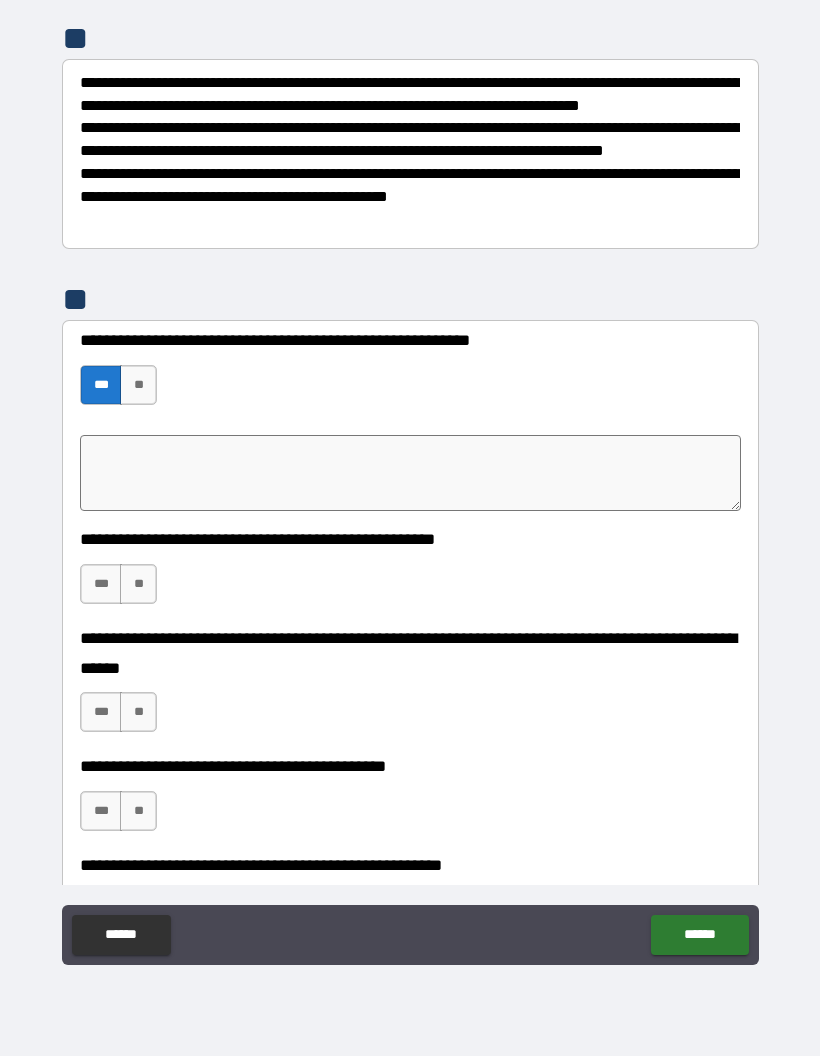 type on "*" 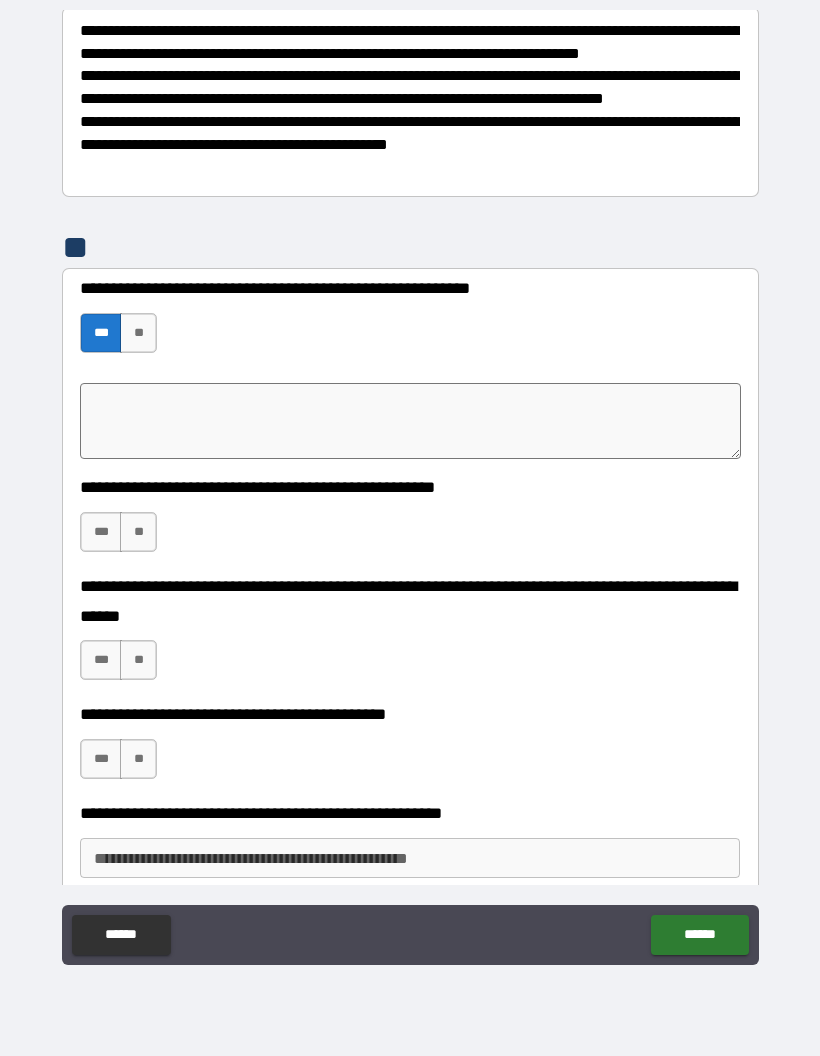 scroll, scrollTop: 399, scrollLeft: 0, axis: vertical 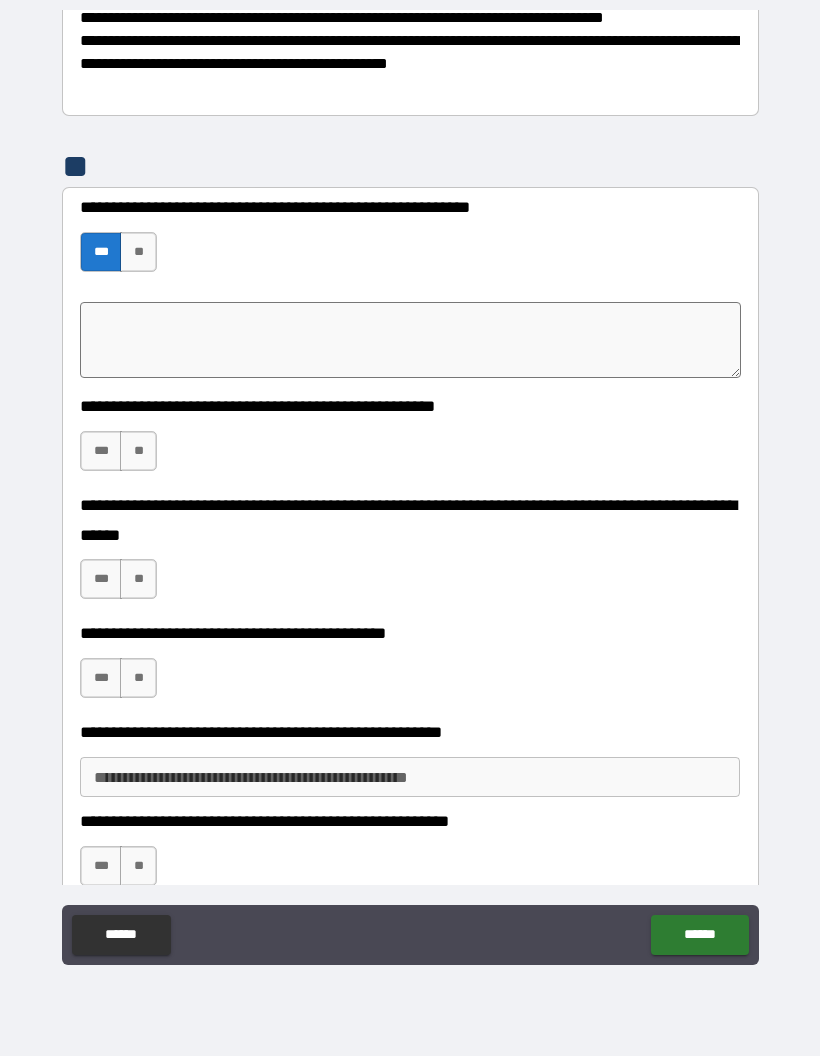 click on "**" at bounding box center (138, 451) 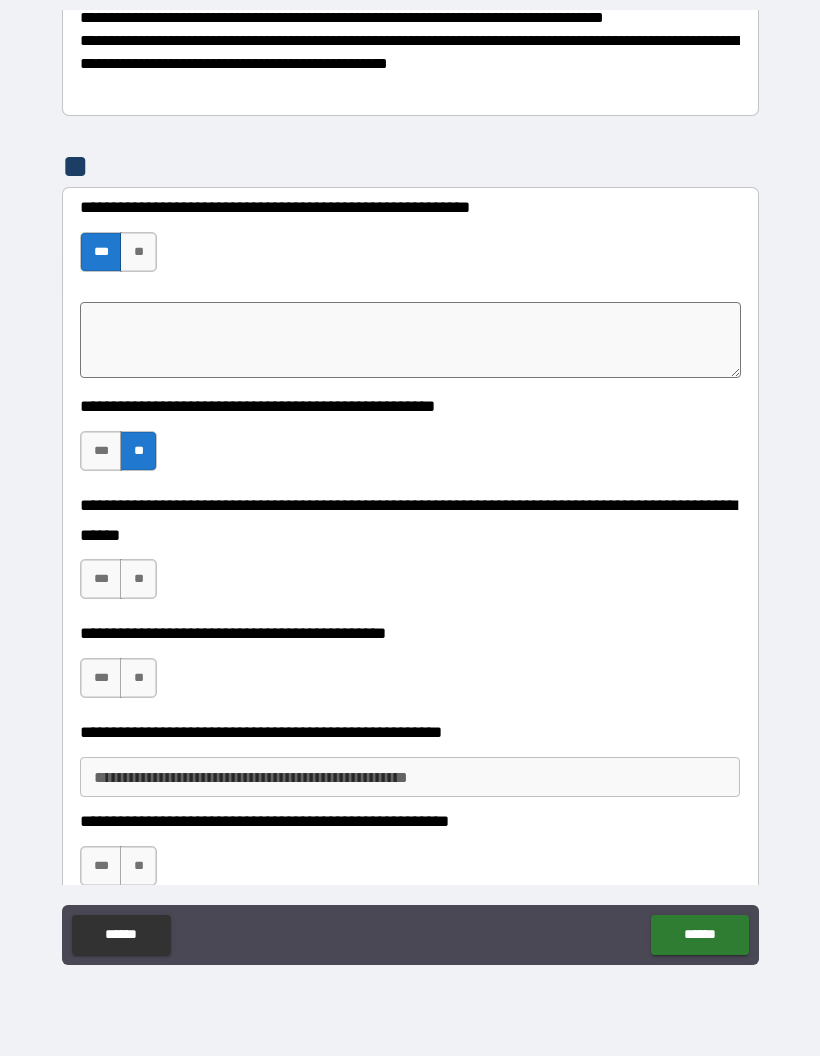 type on "*" 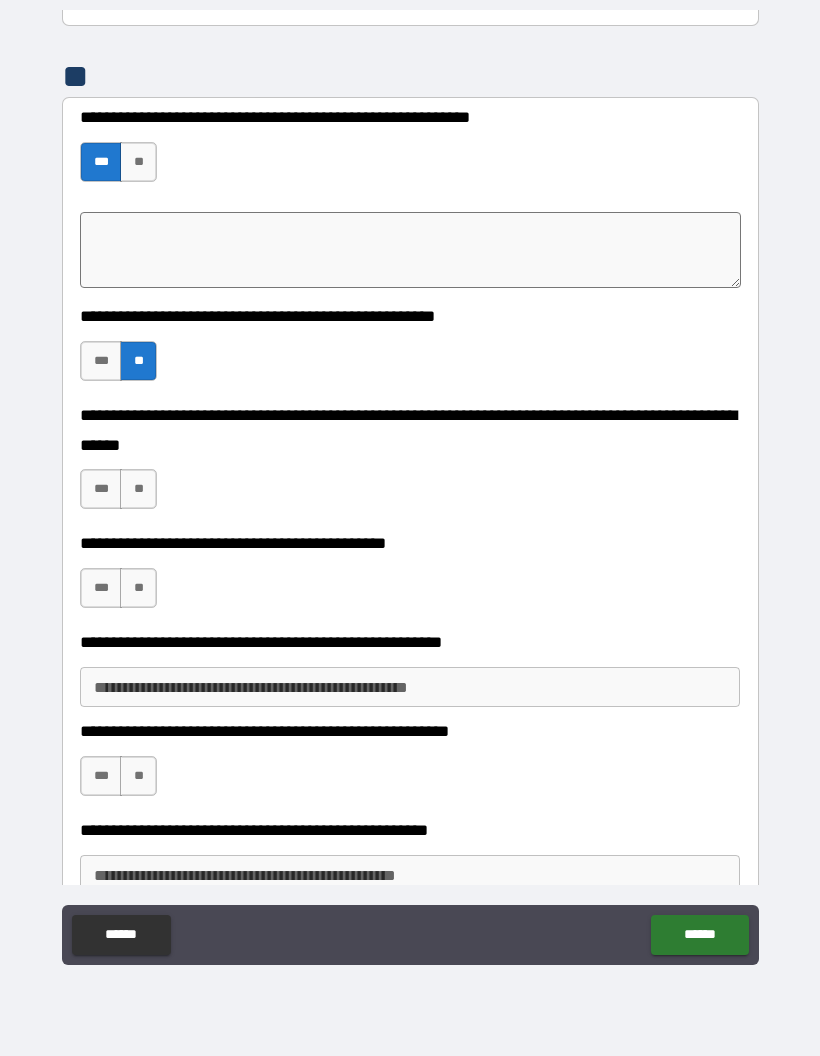 scroll, scrollTop: 496, scrollLeft: 0, axis: vertical 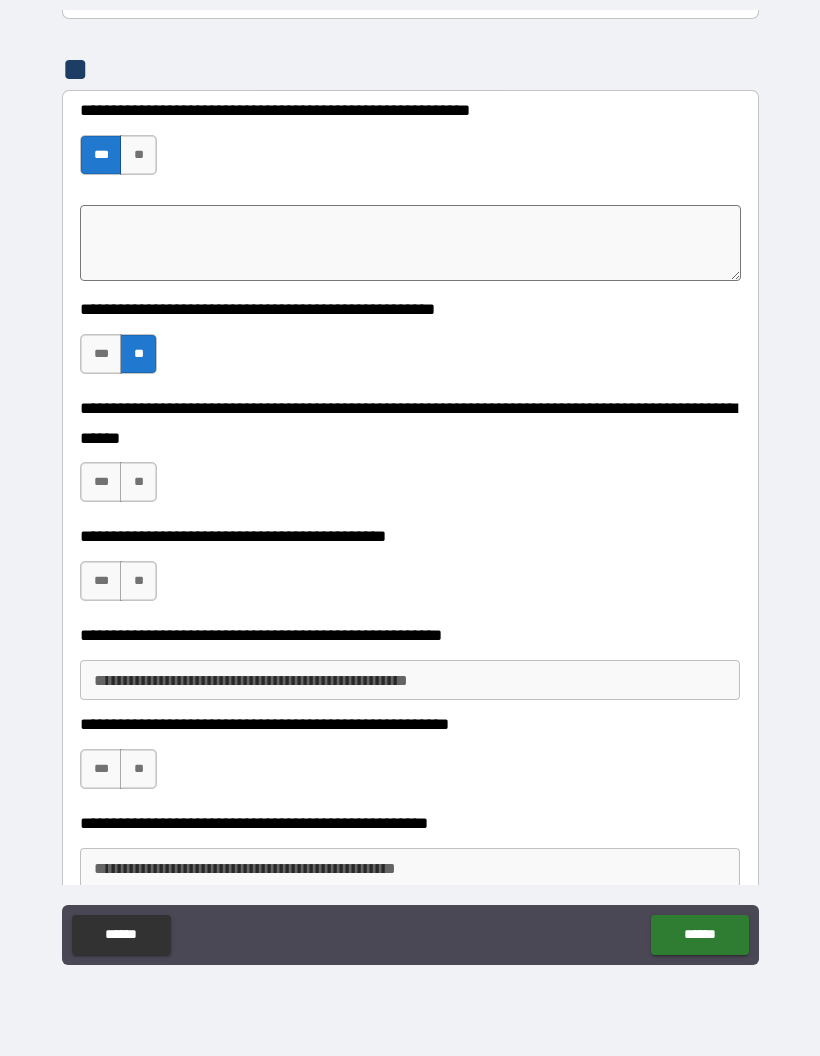 click on "**" at bounding box center (138, 482) 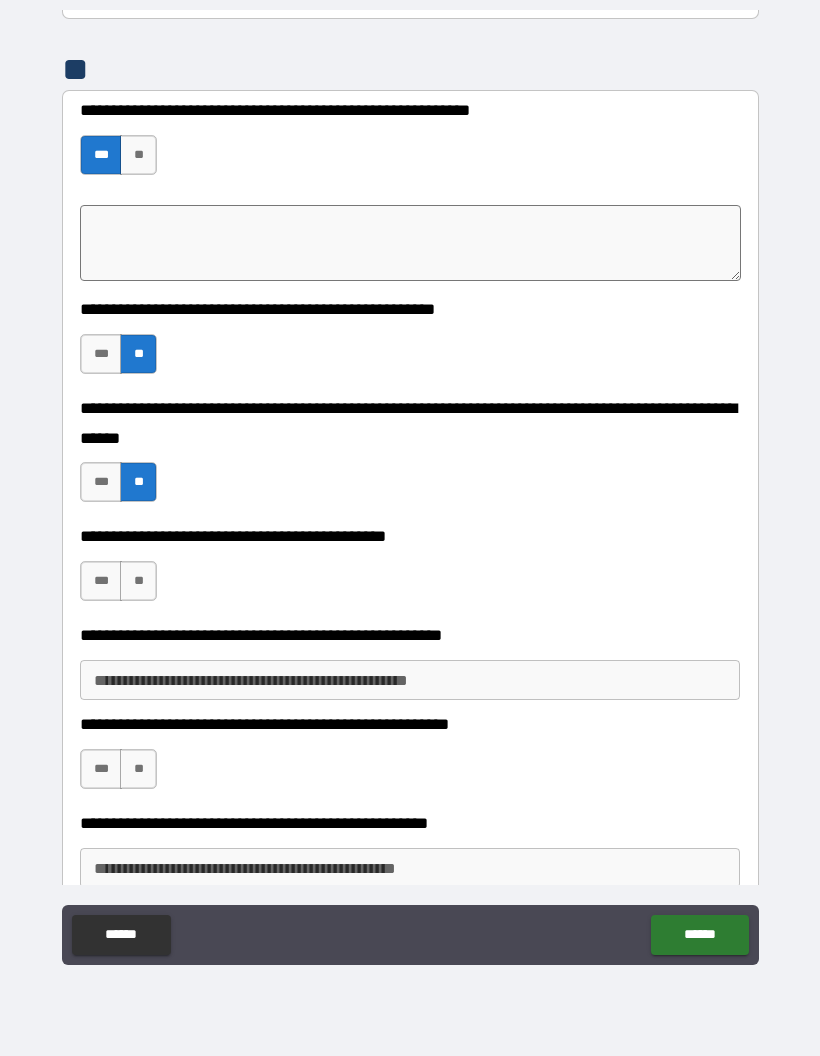 type on "*" 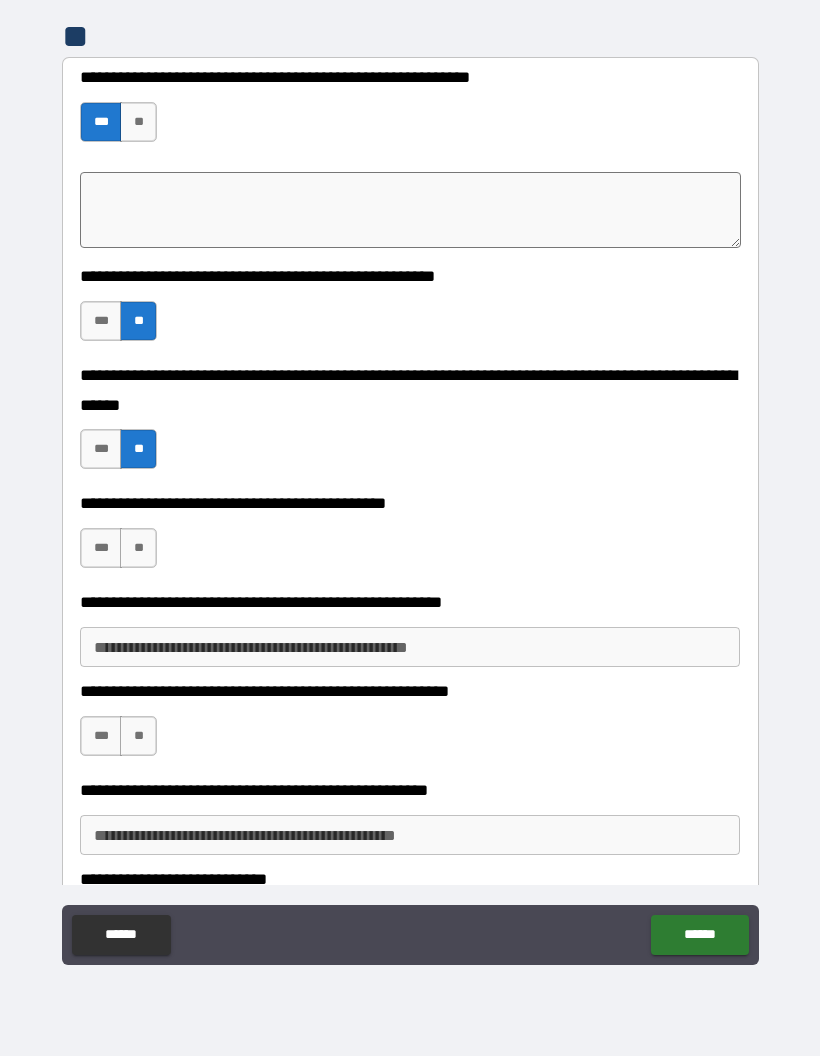 scroll, scrollTop: 530, scrollLeft: 0, axis: vertical 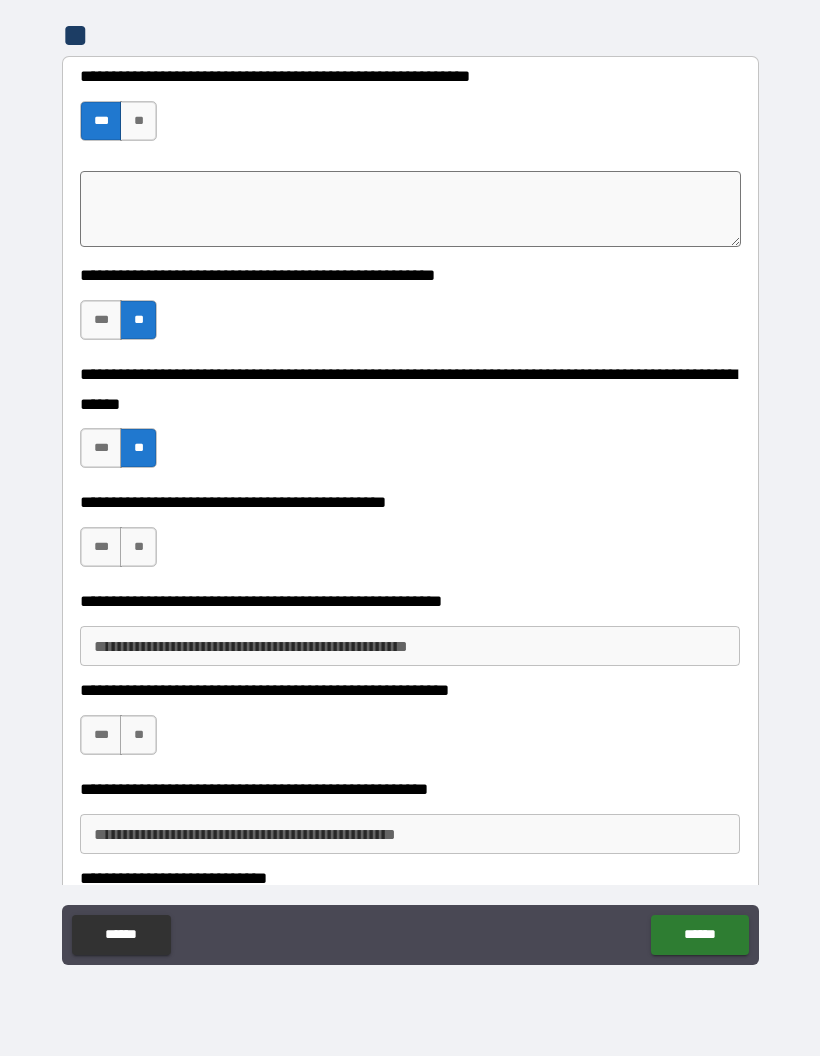 click on "**" at bounding box center [138, 547] 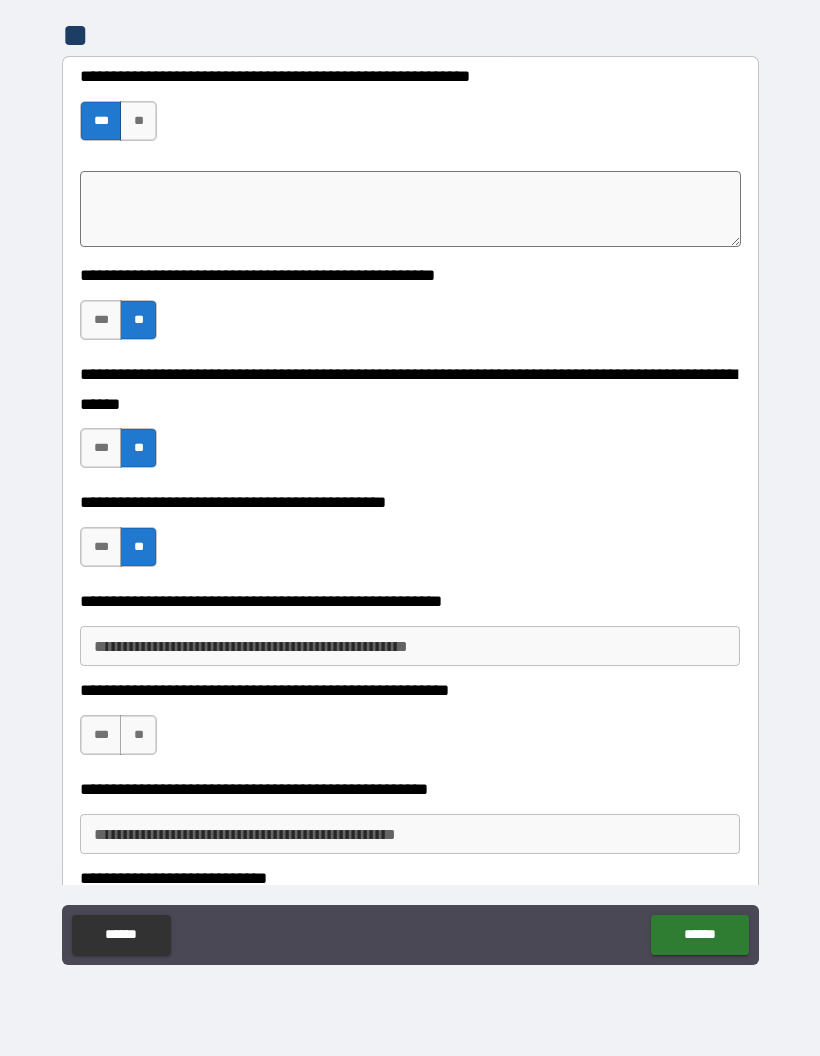 type on "*" 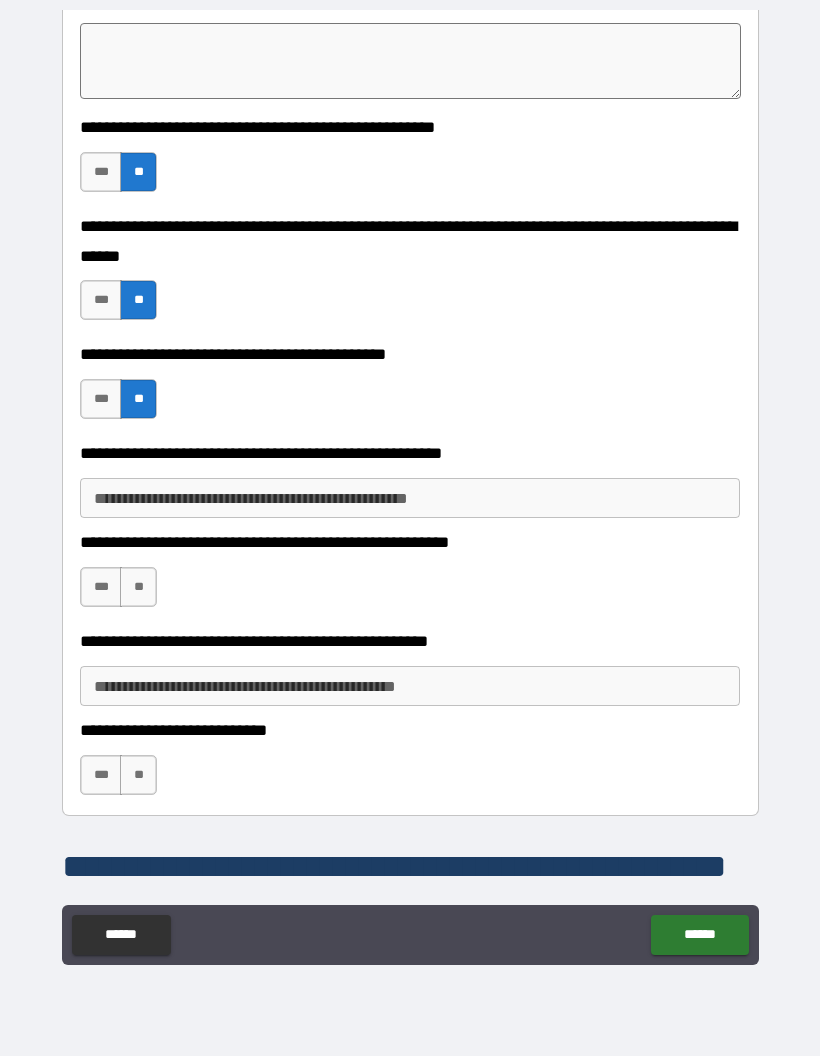 scroll, scrollTop: 693, scrollLeft: 0, axis: vertical 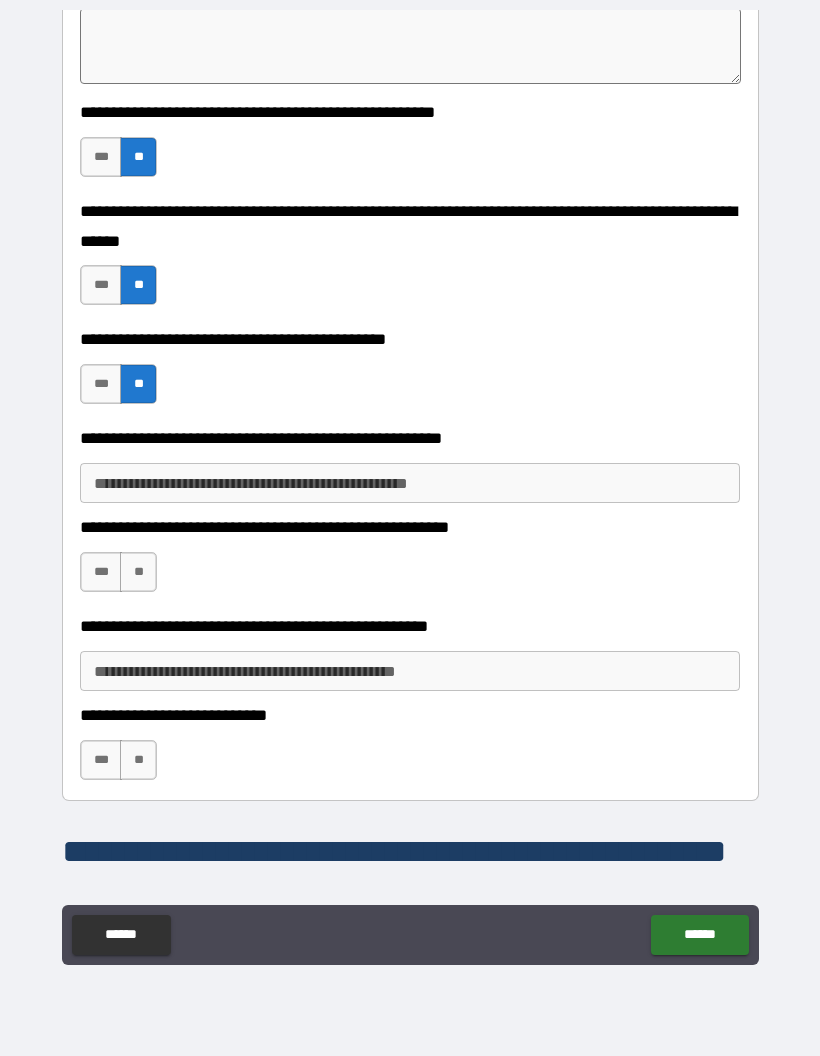 click on "**********" at bounding box center (410, 483) 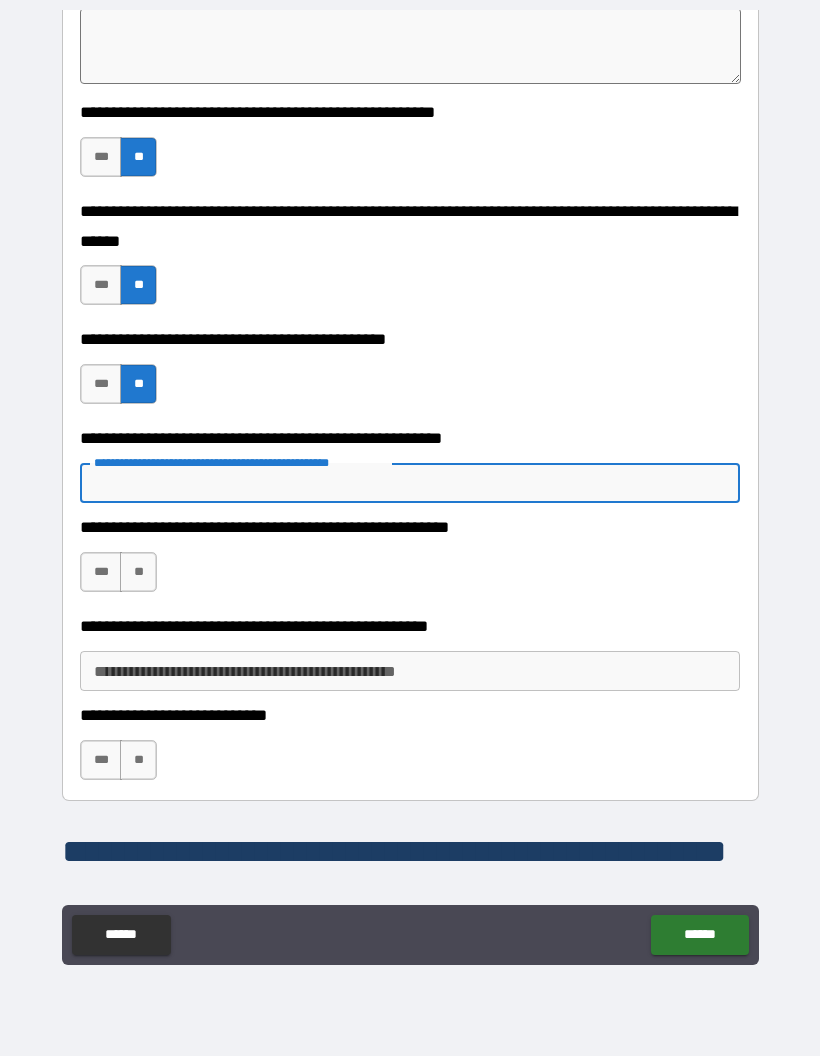 type on "*" 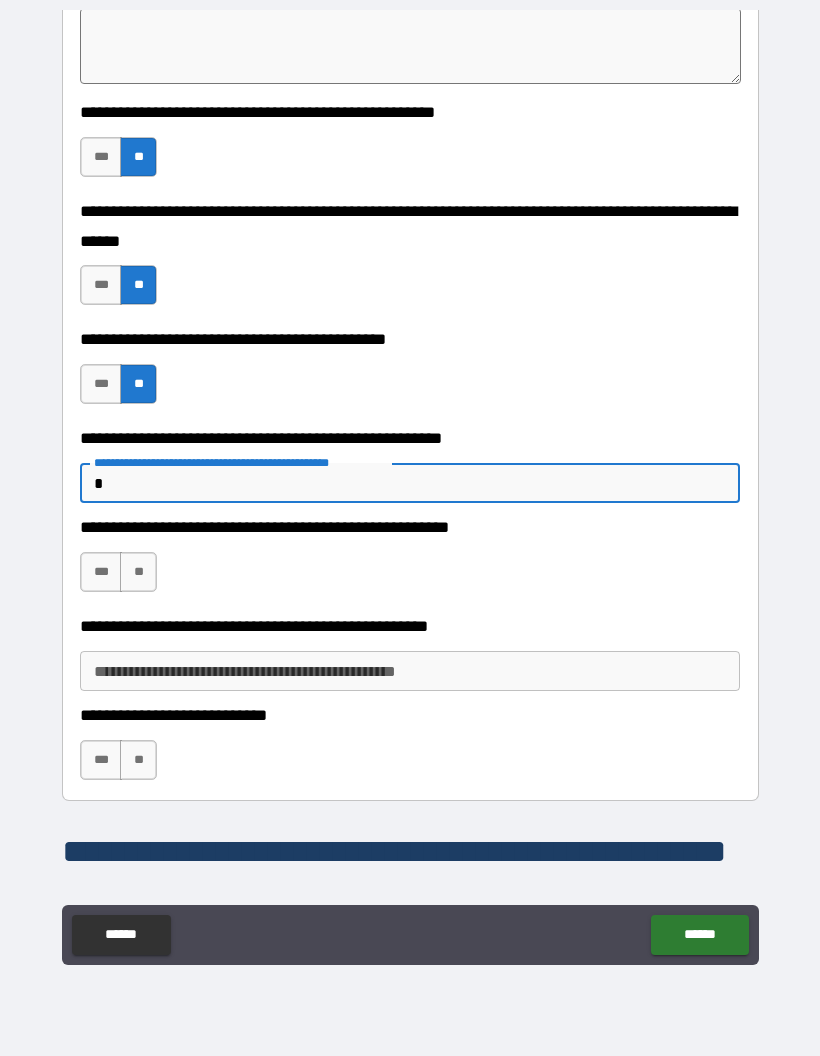 type on "**" 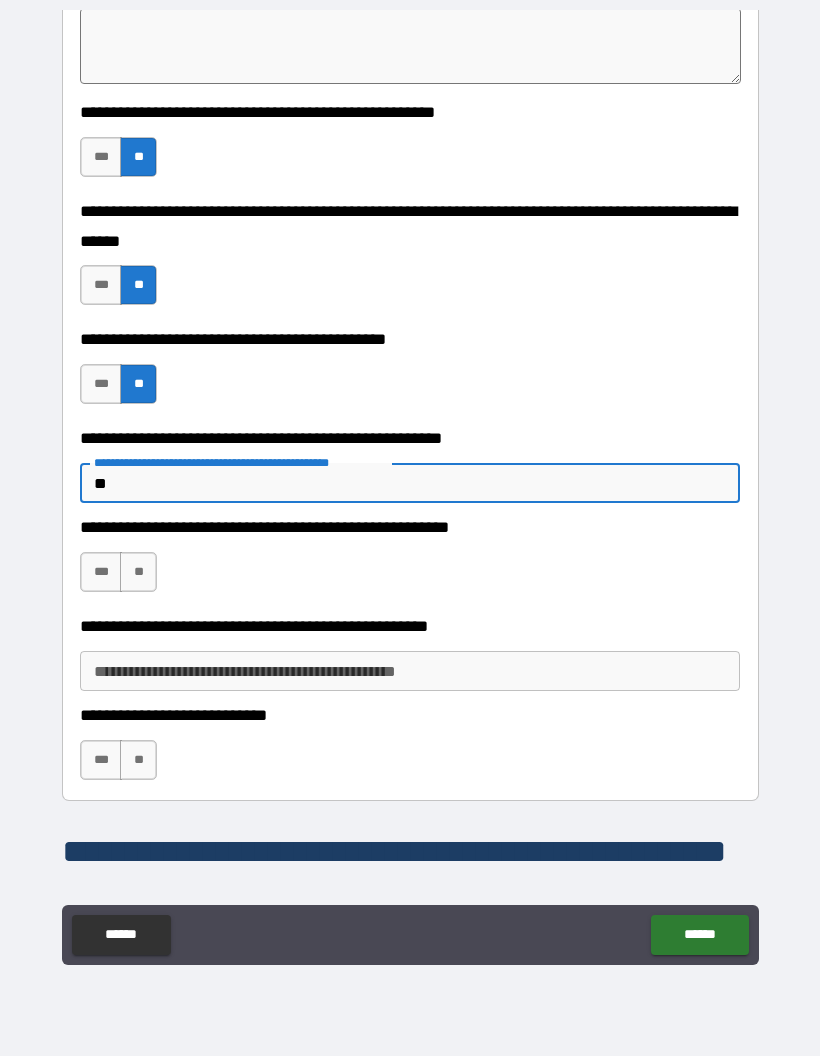 type on "*" 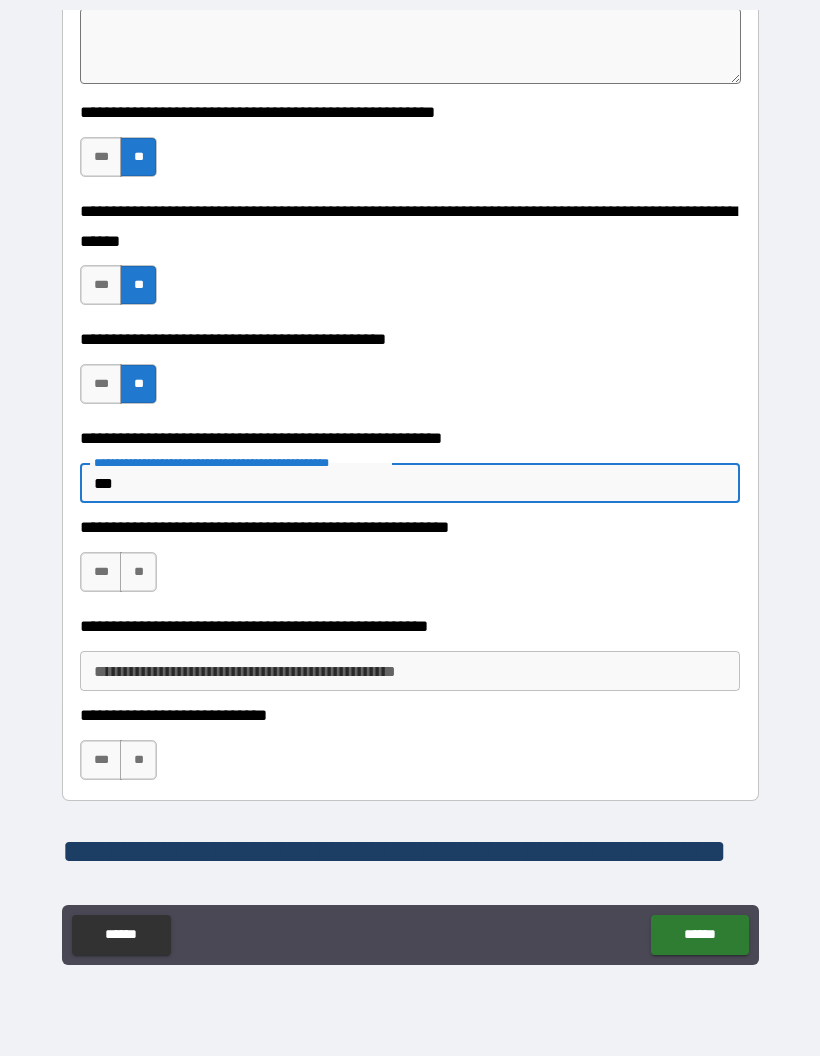 type on "*" 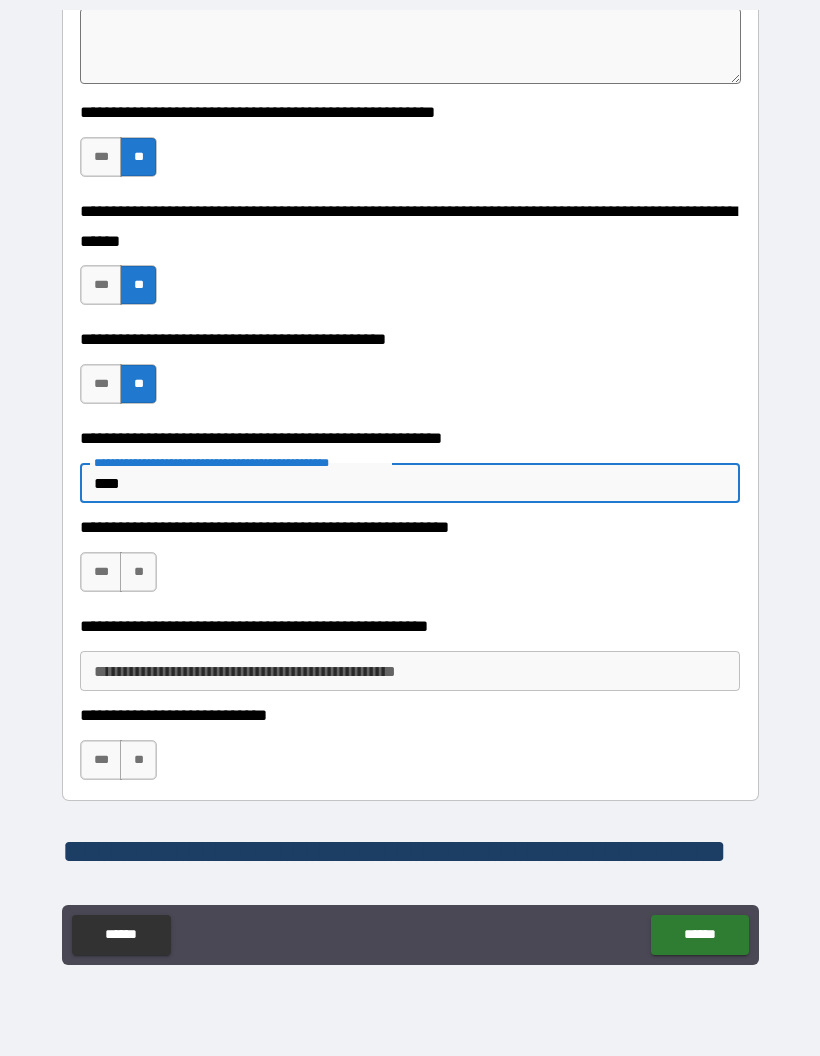 type on "*" 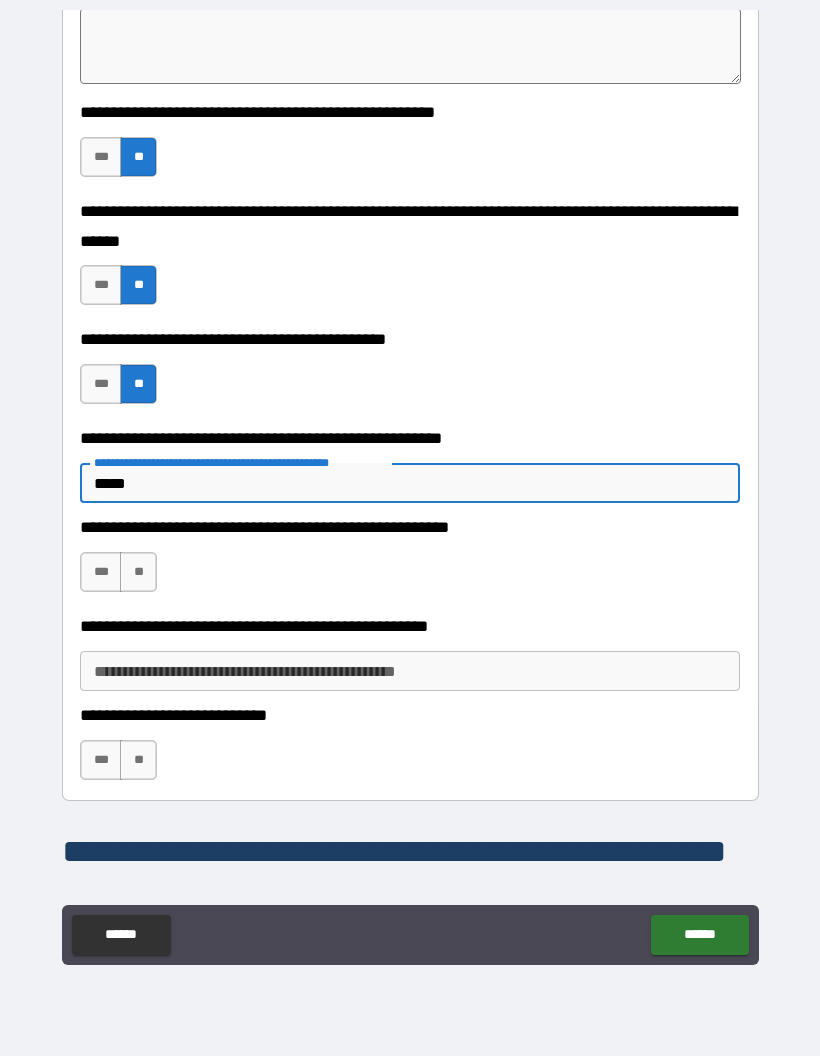 type on "*" 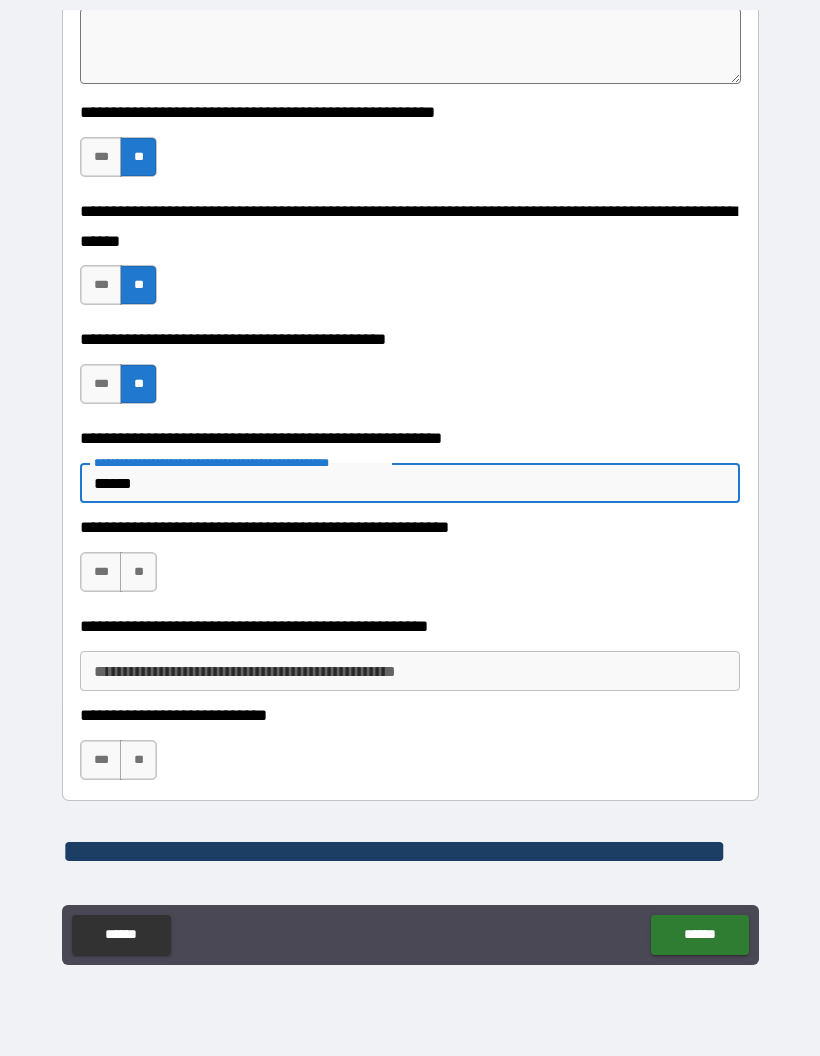 type on "*" 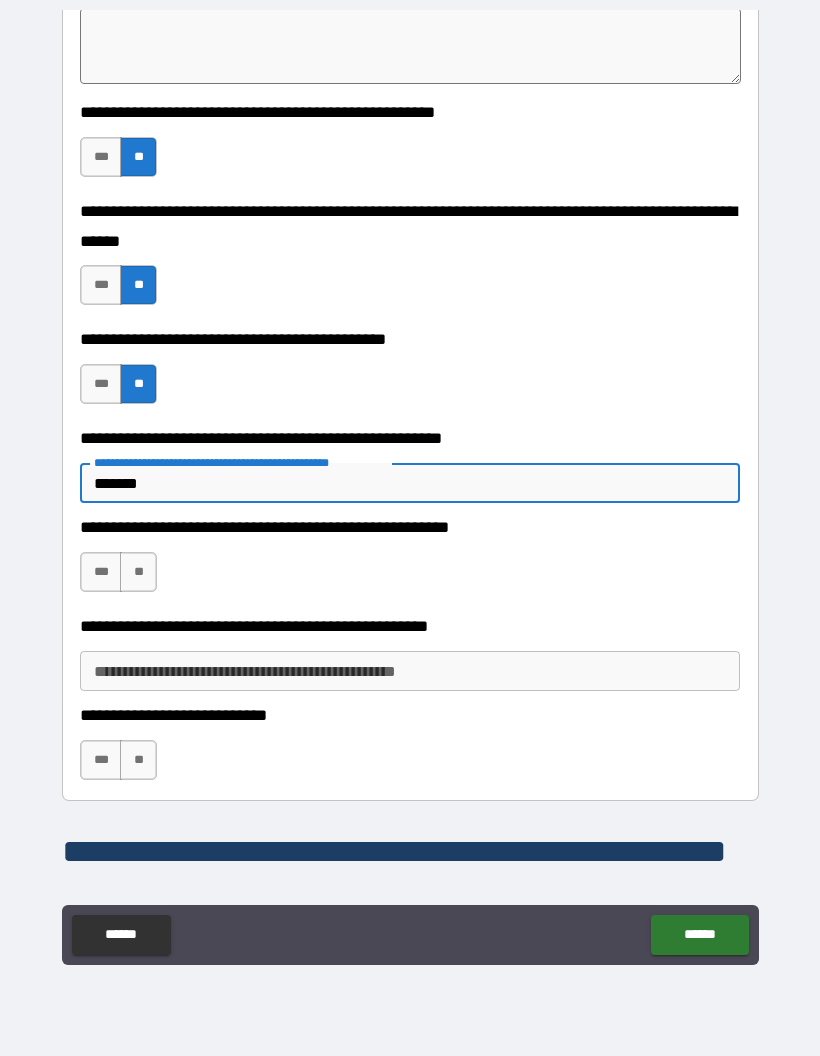 type on "*" 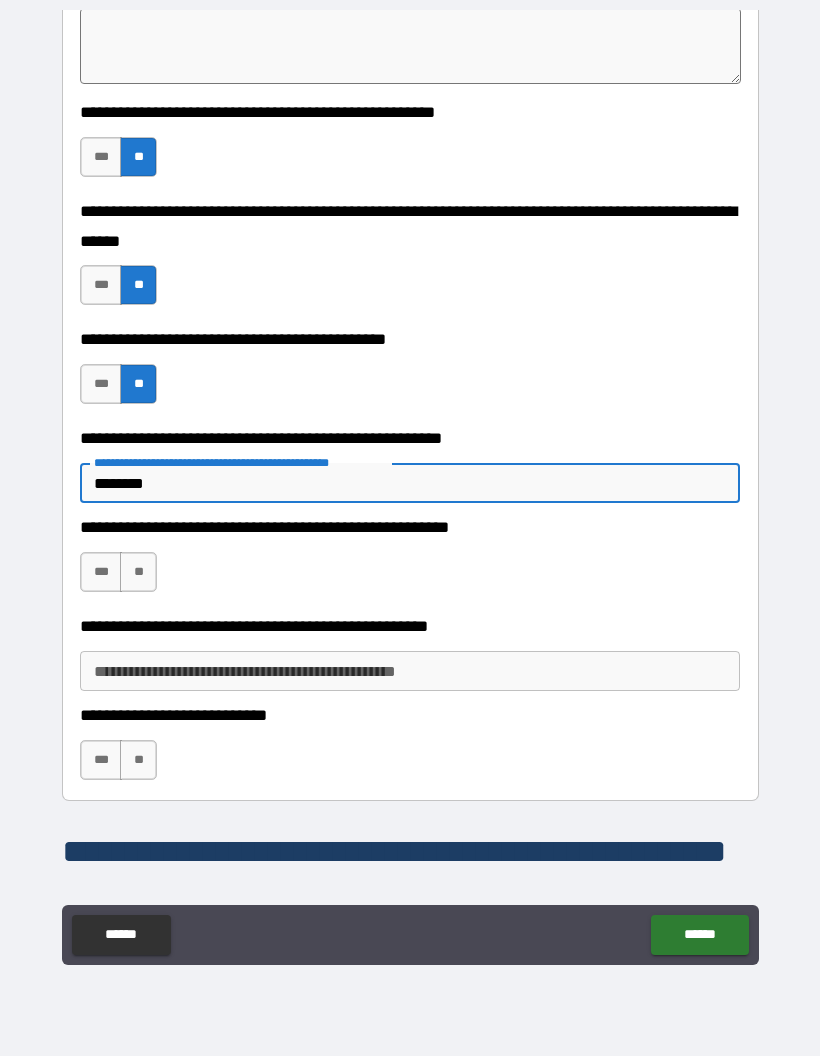 type on "*" 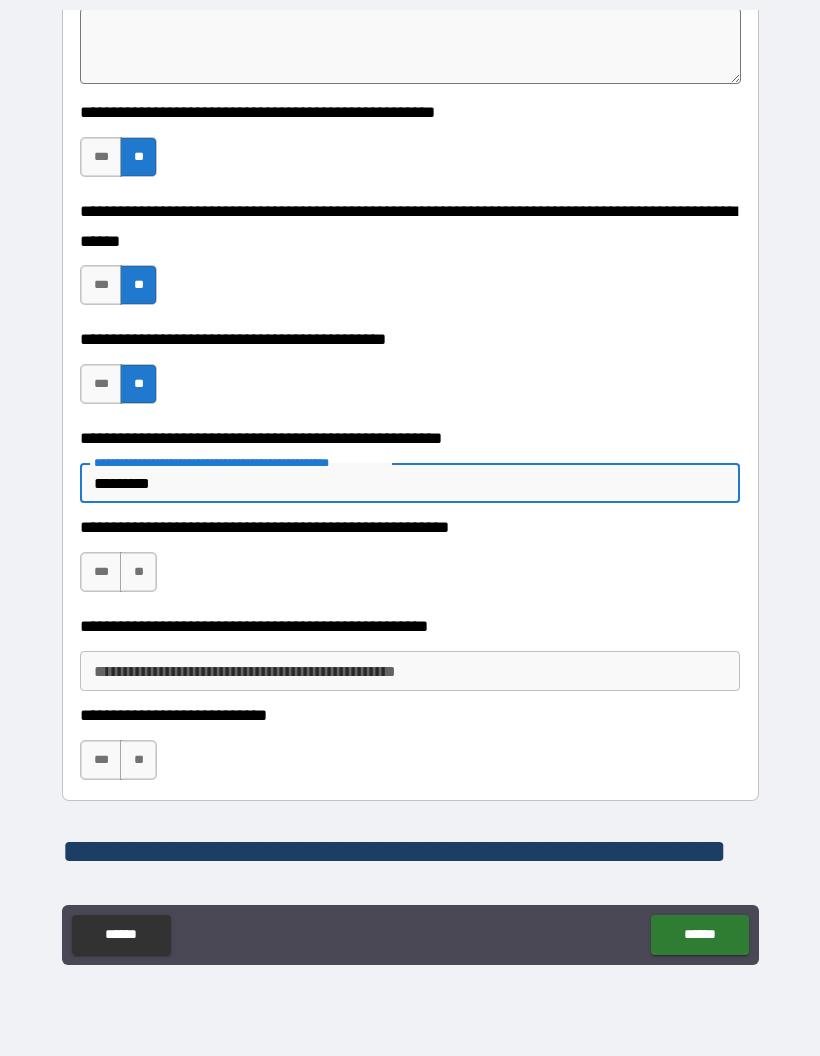 type on "*" 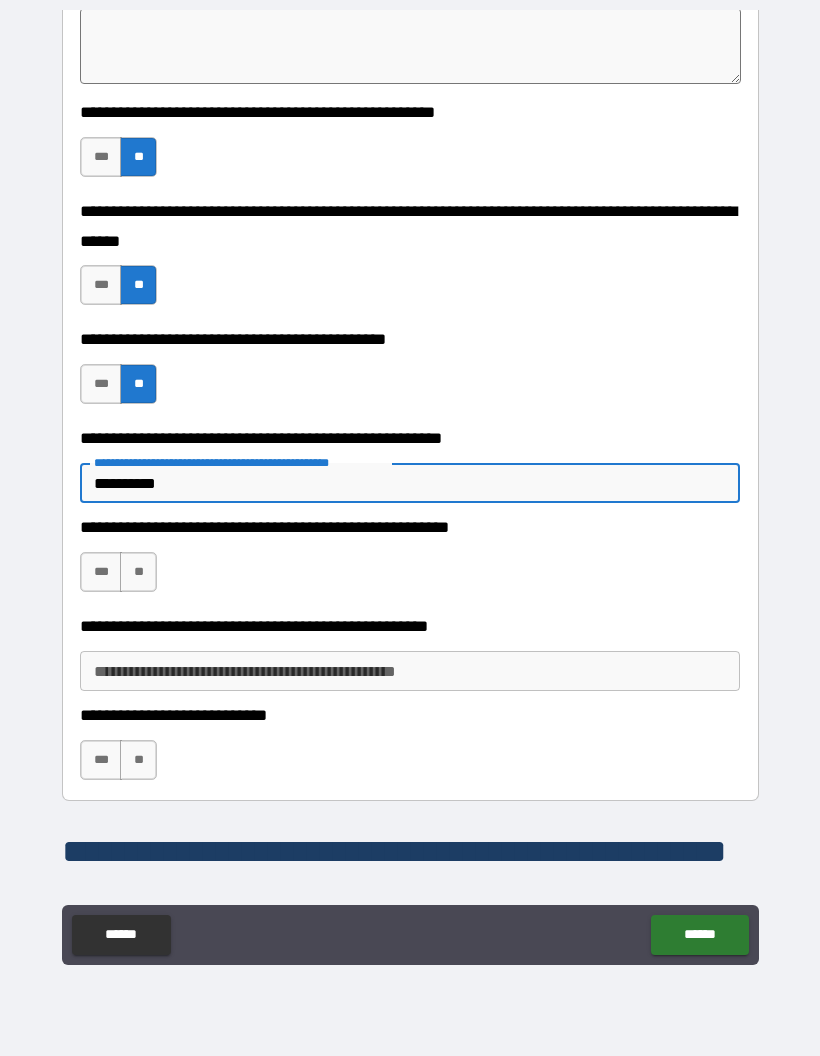 type on "*" 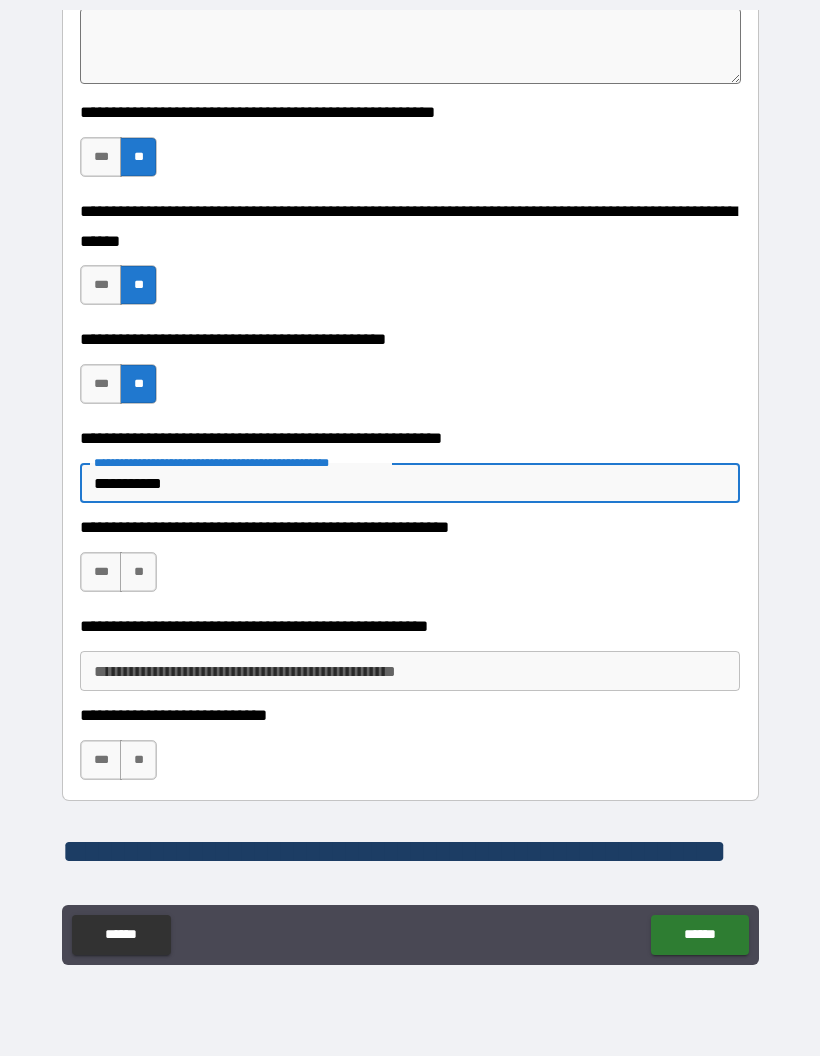 type on "*" 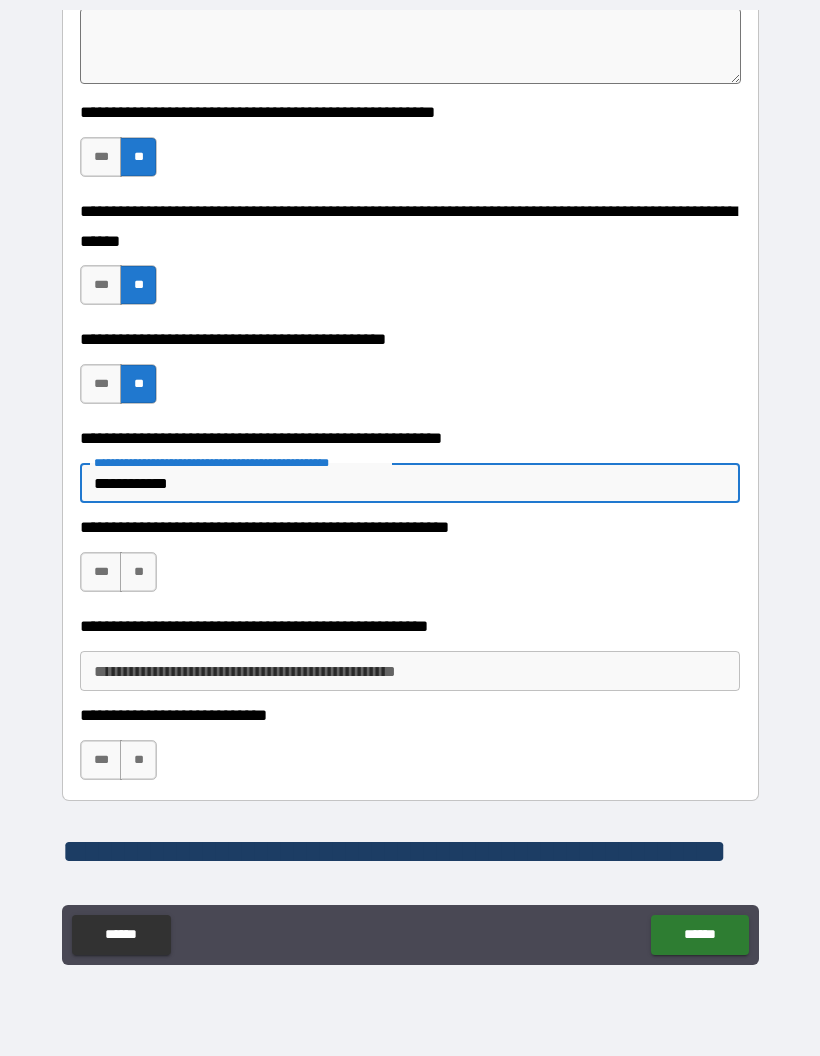 type on "*" 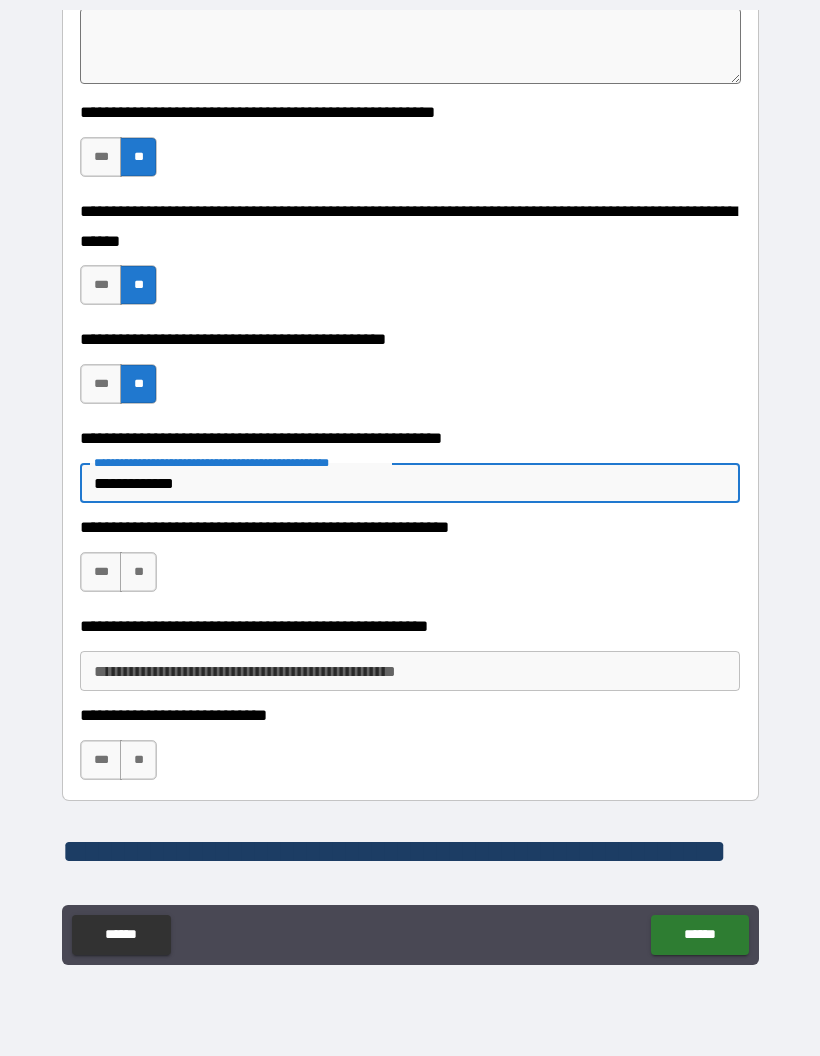 type on "*" 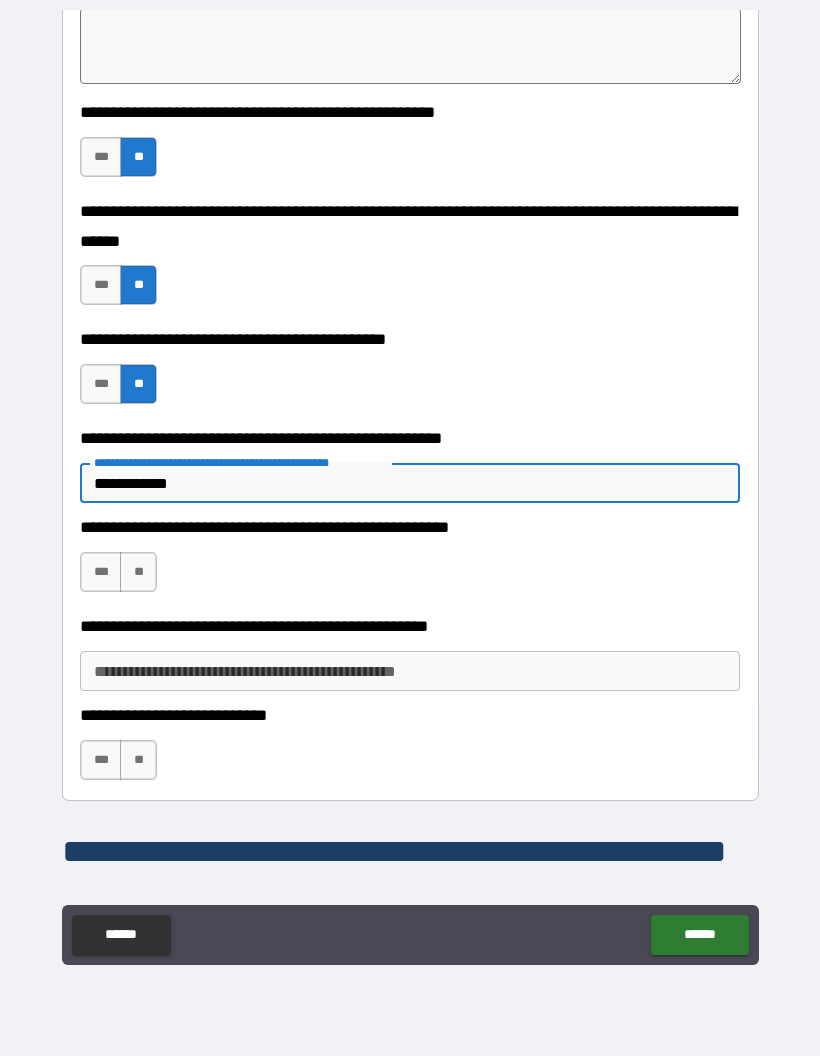 type on "*" 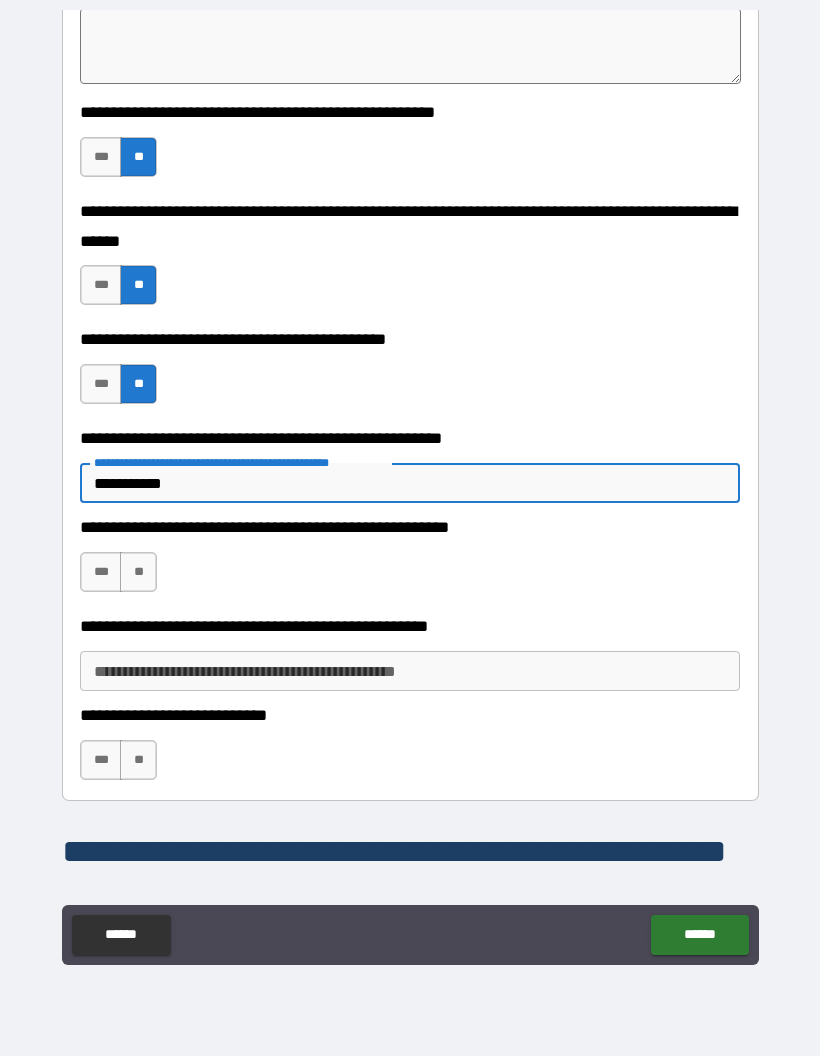 type on "*" 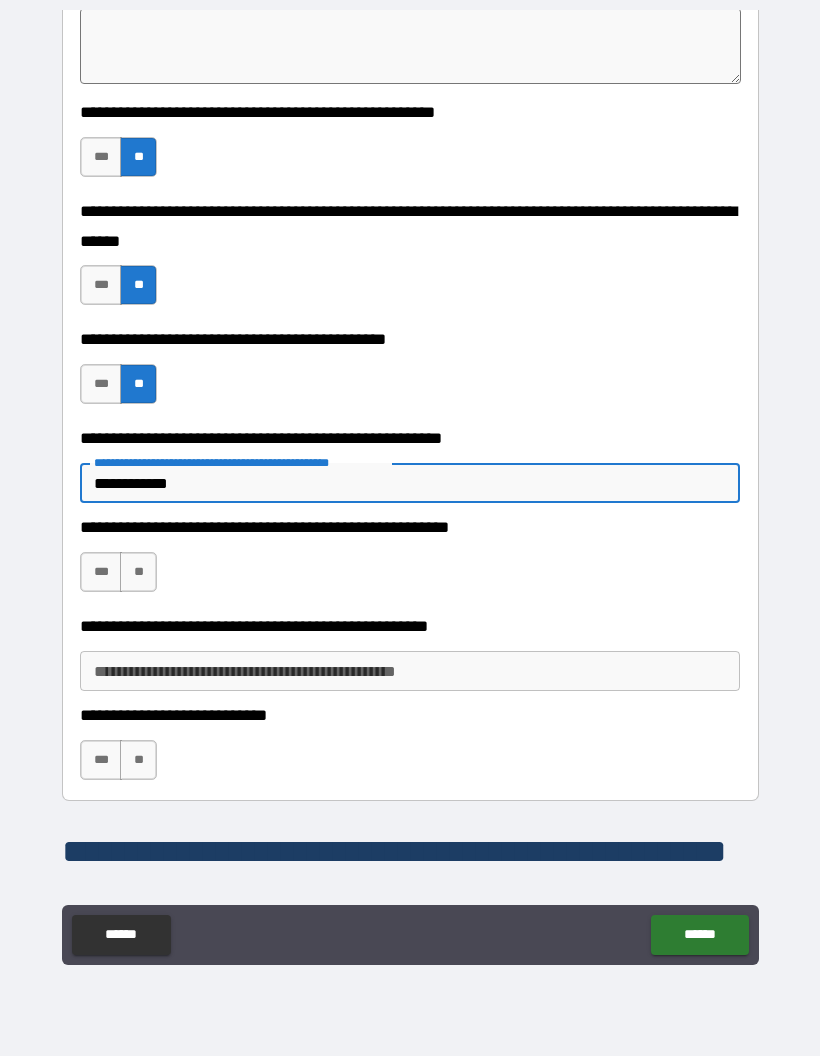 type on "*" 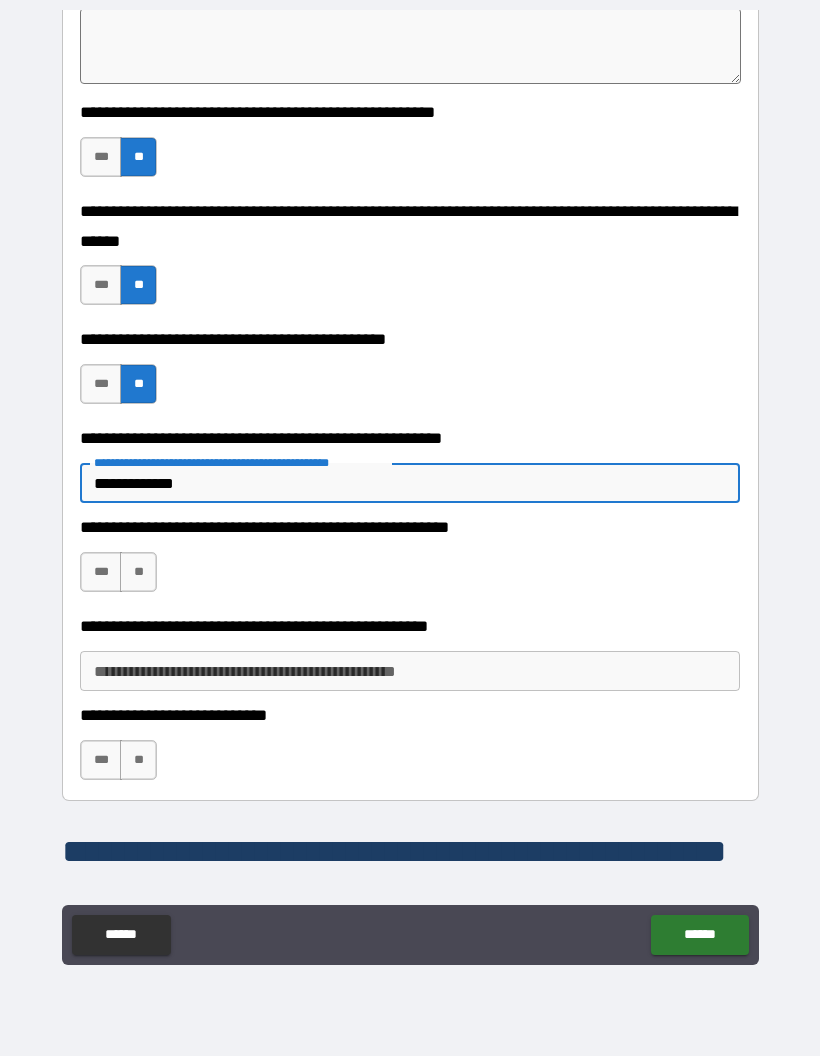 type on "*" 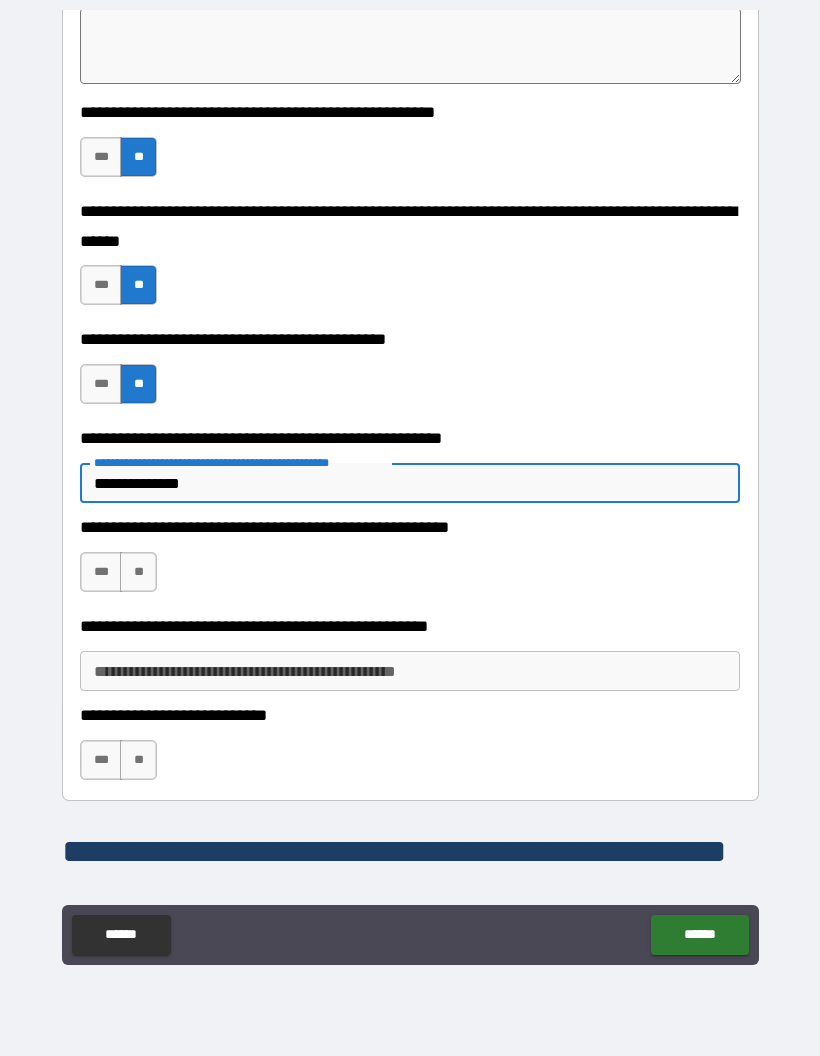 type on "*" 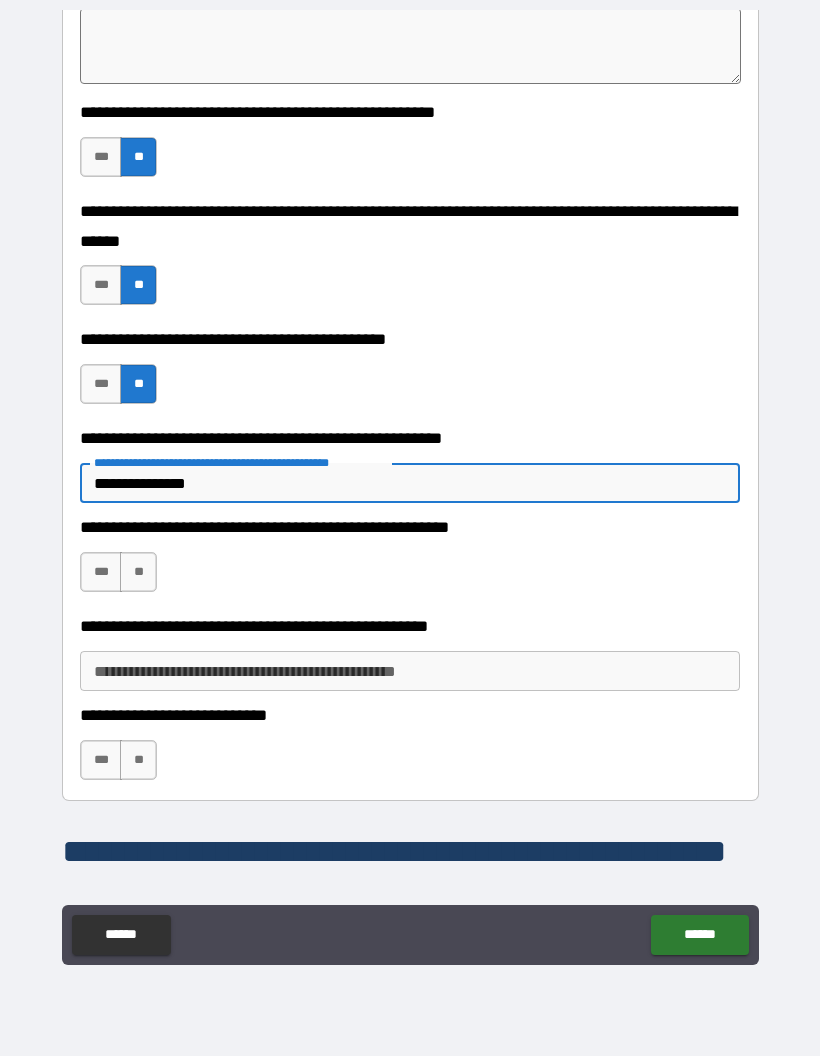 type on "*" 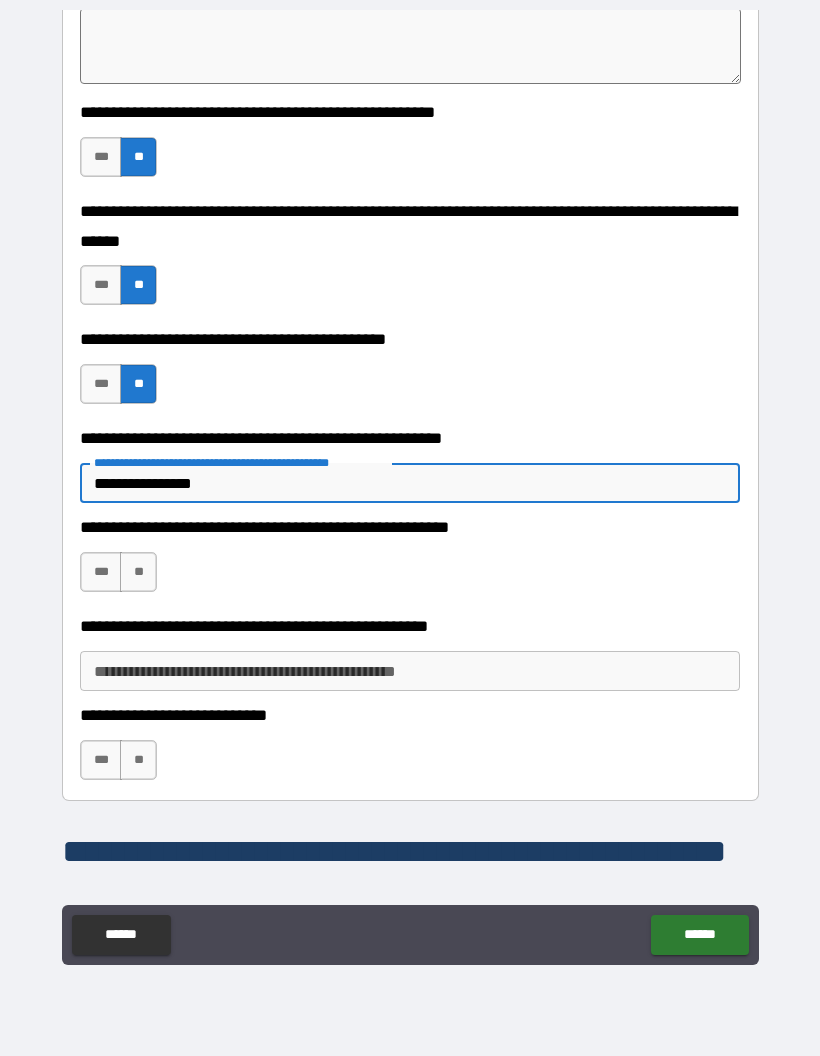 type on "*" 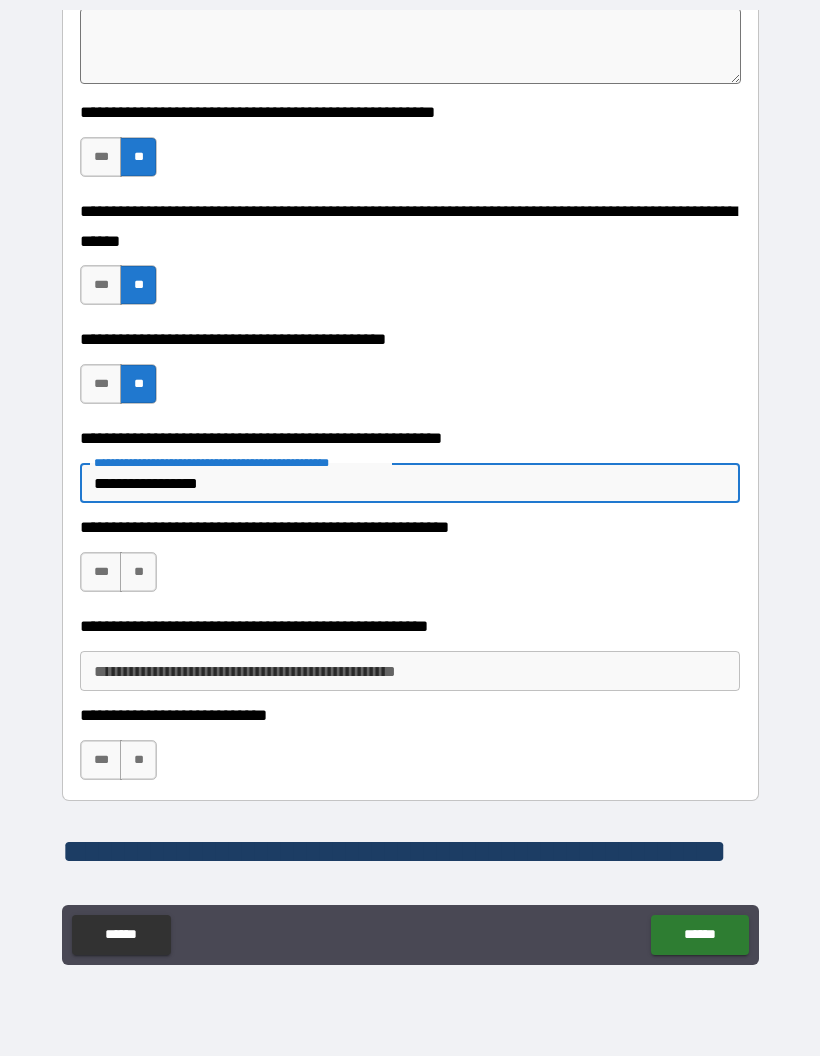 type on "*" 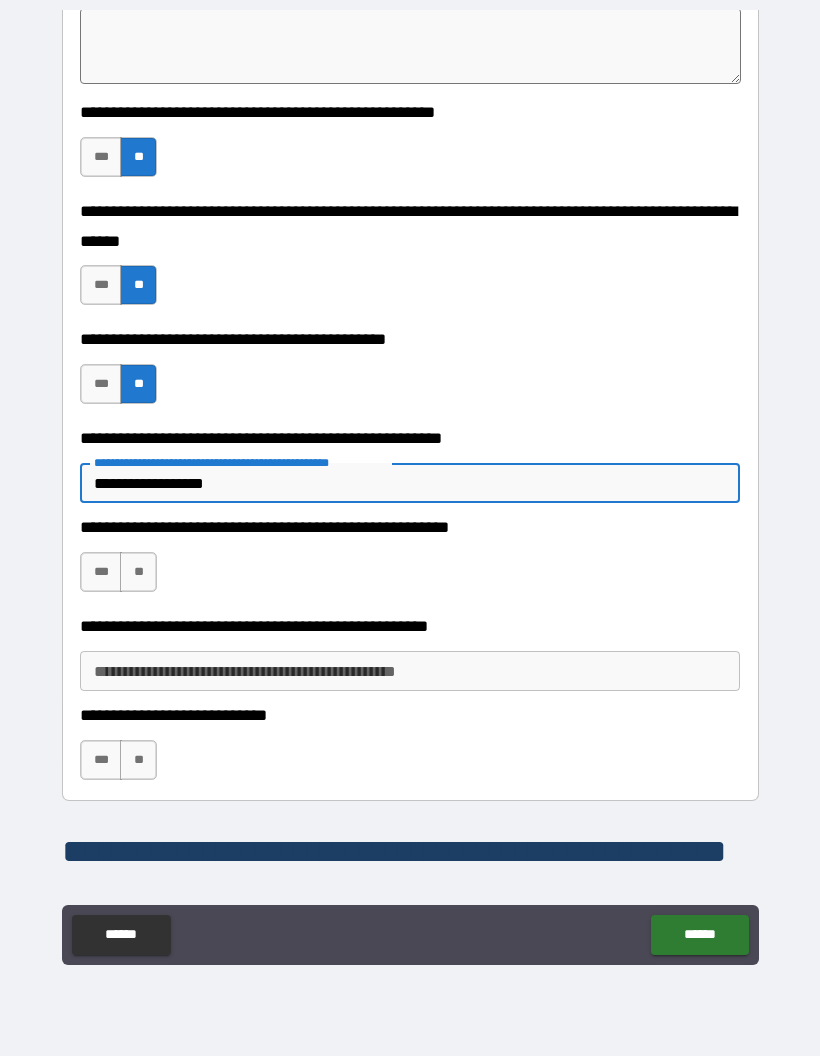 type on "*" 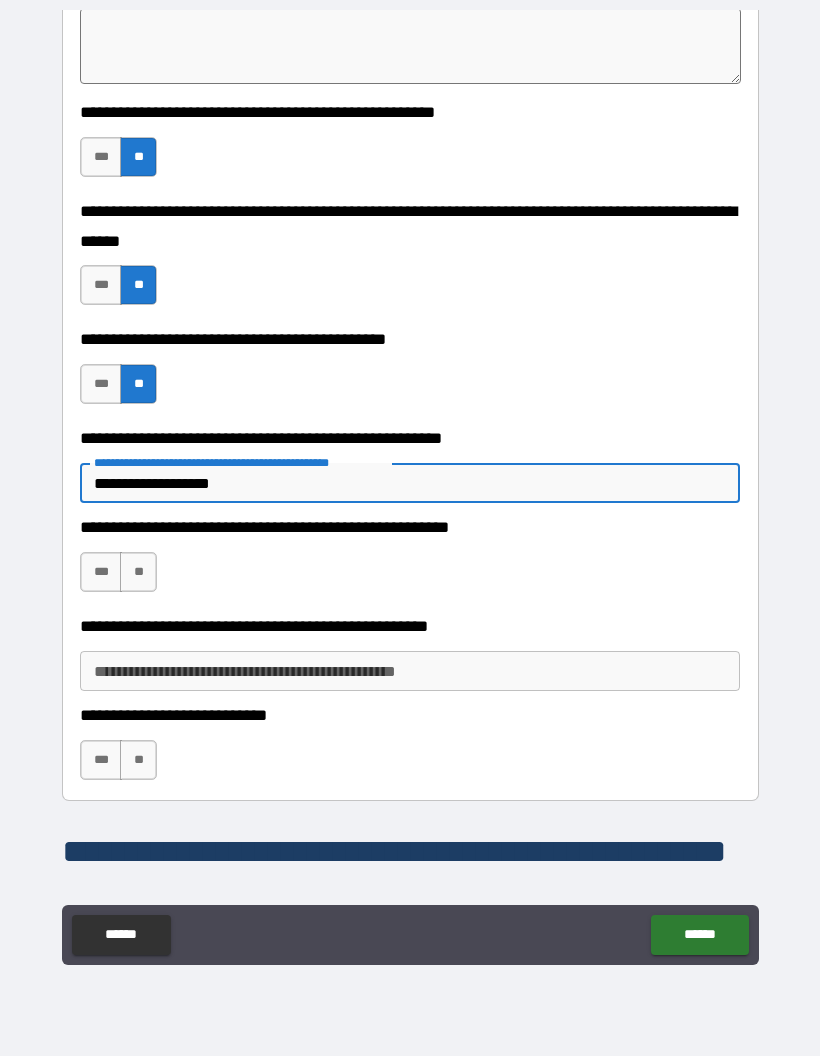 type on "*" 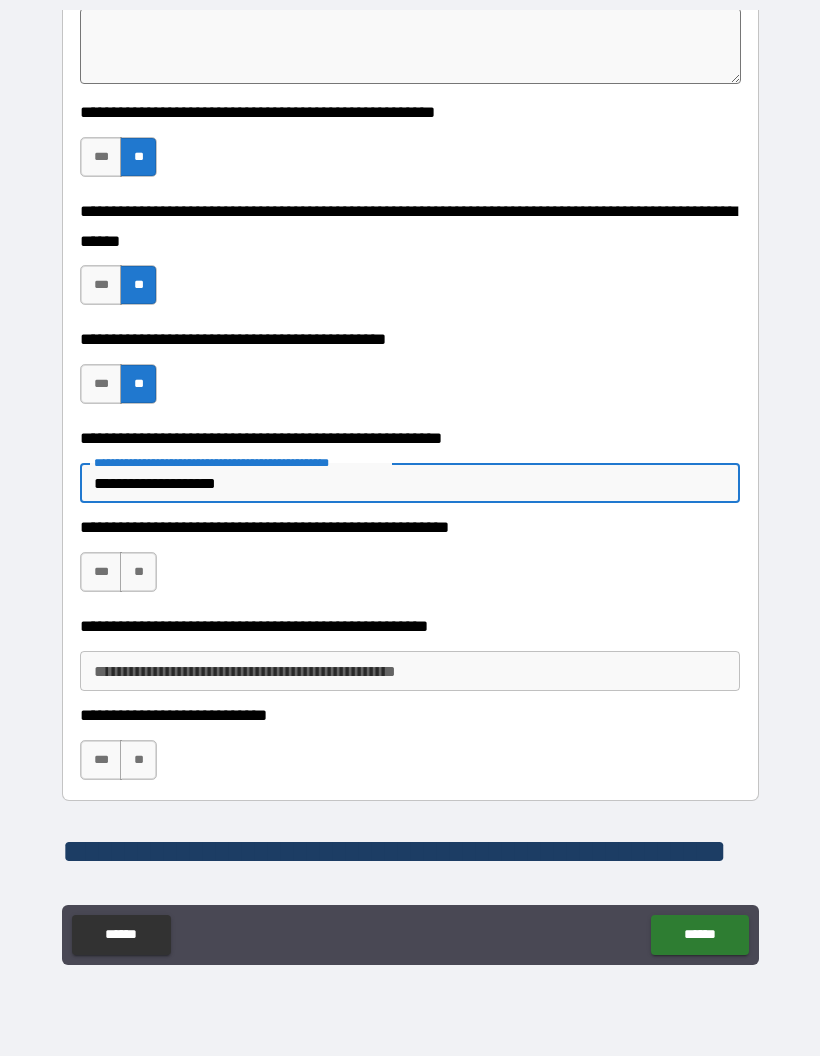 type on "*" 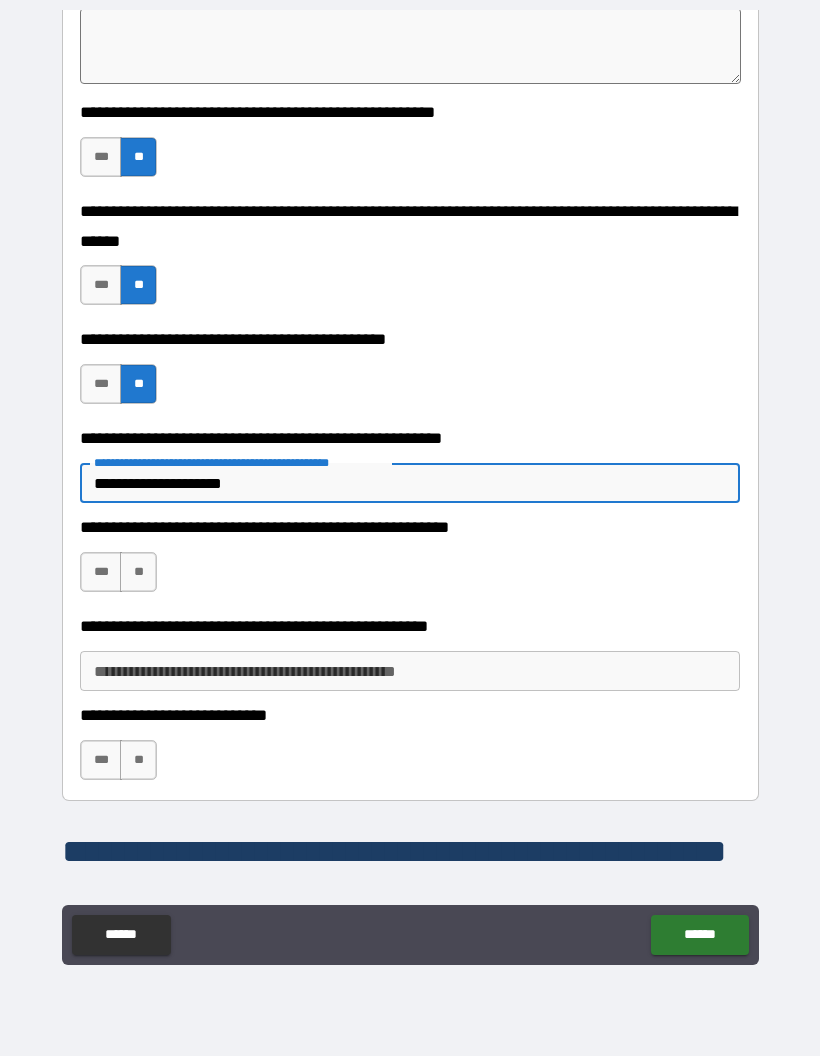 type on "*" 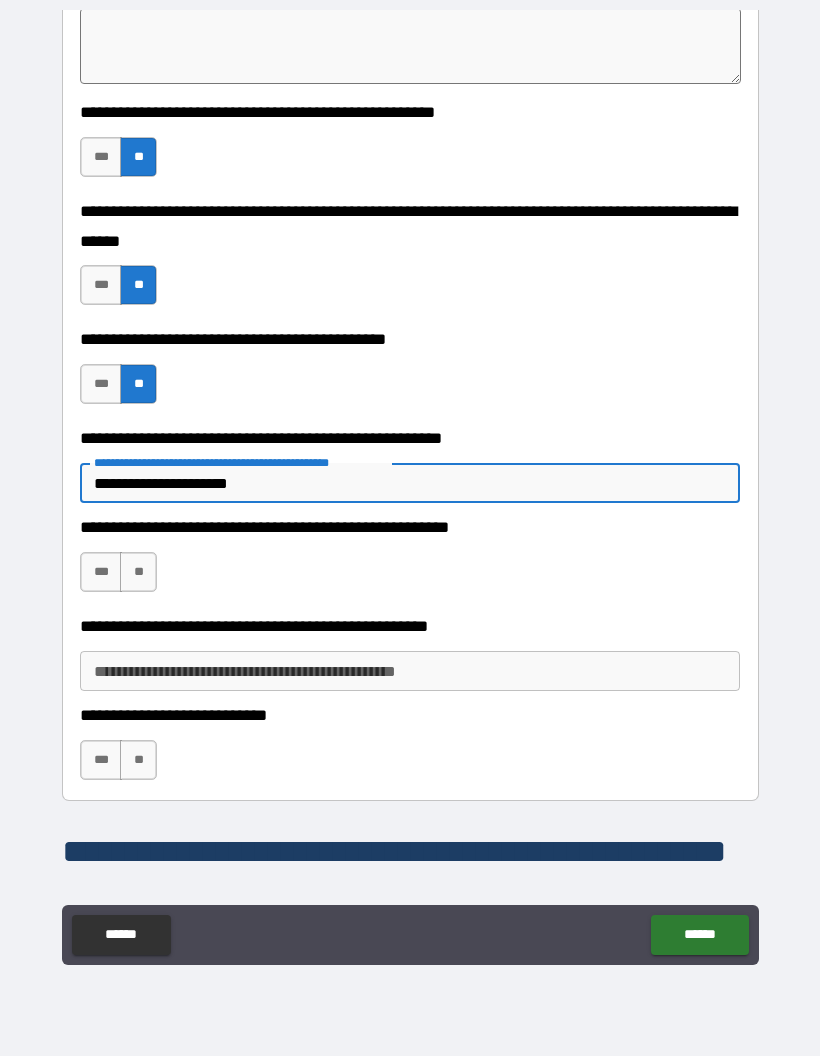 type 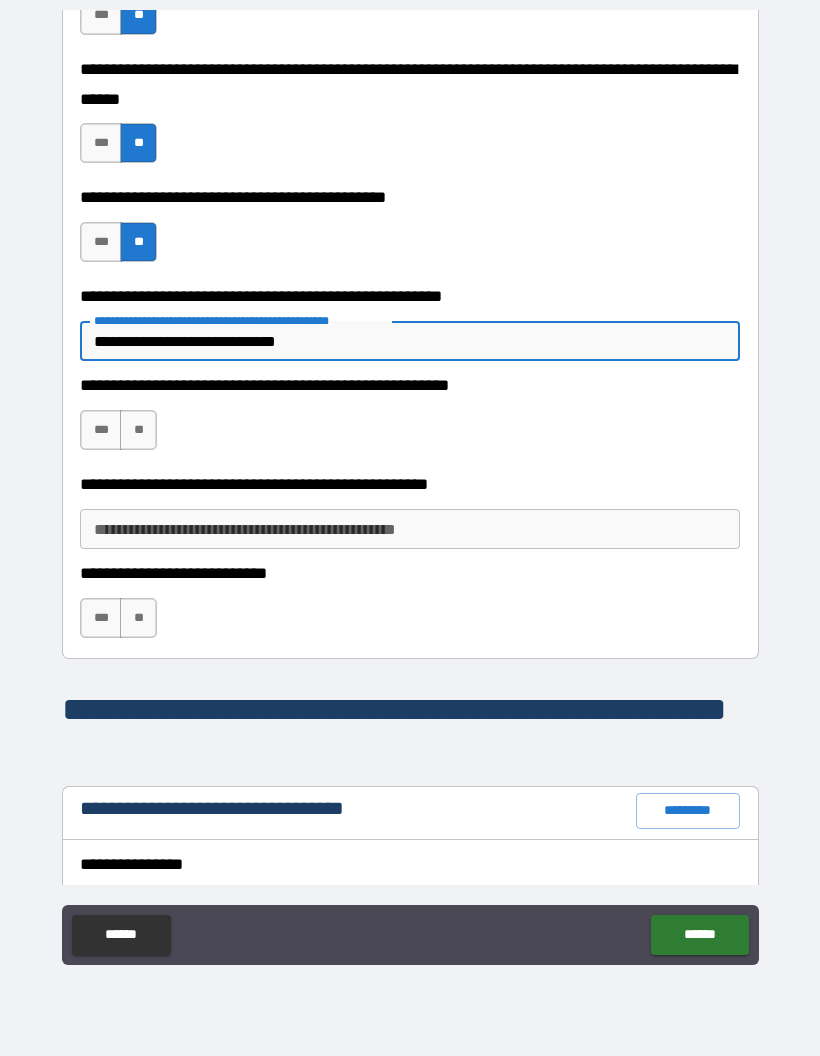 scroll, scrollTop: 836, scrollLeft: 0, axis: vertical 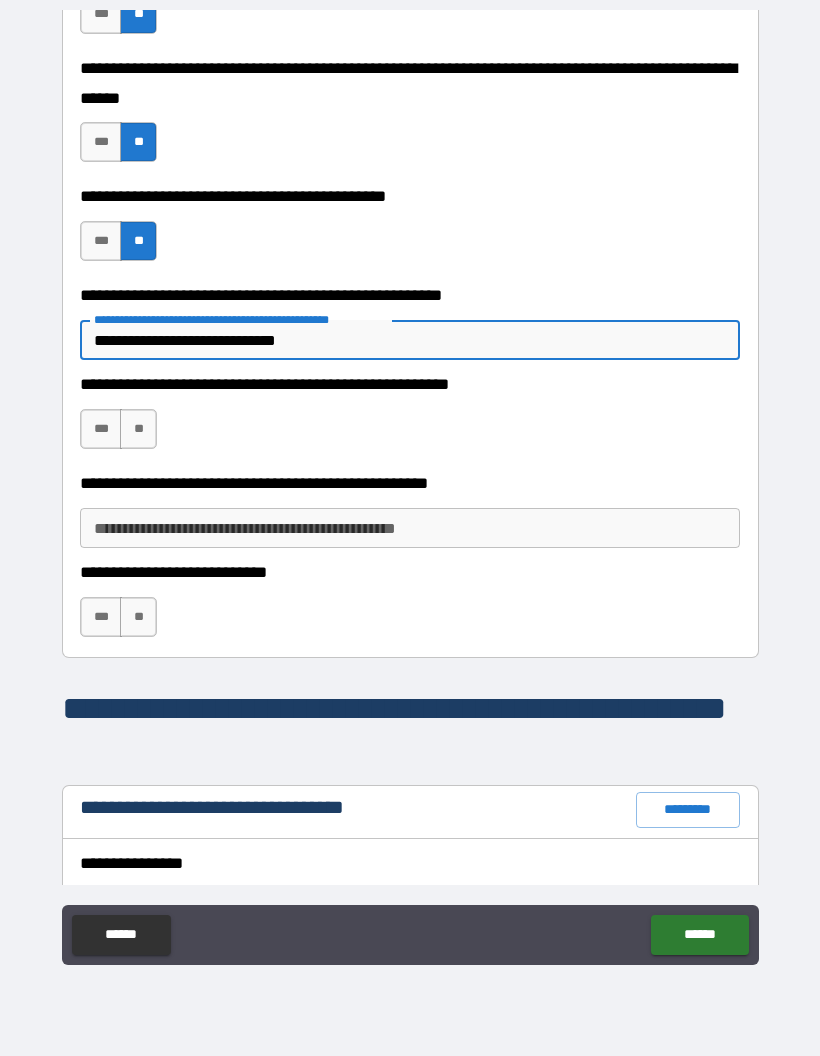 click on "**" at bounding box center [138, 429] 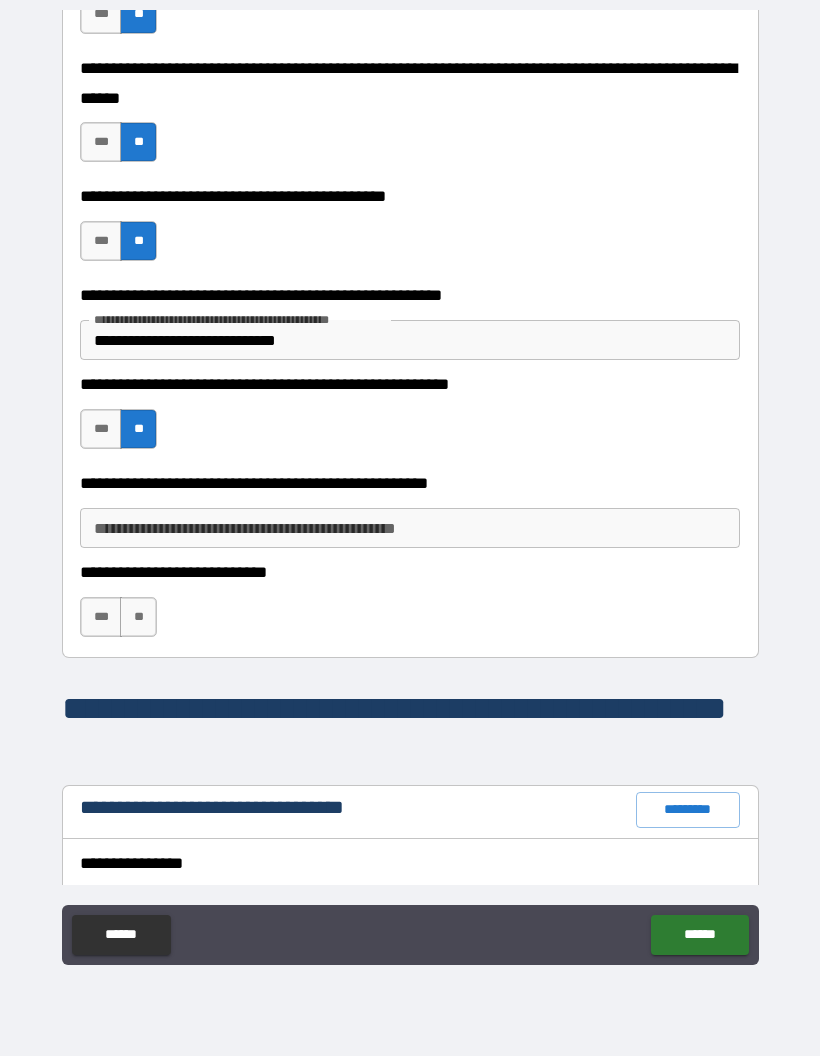 click on "**********" at bounding box center (410, 528) 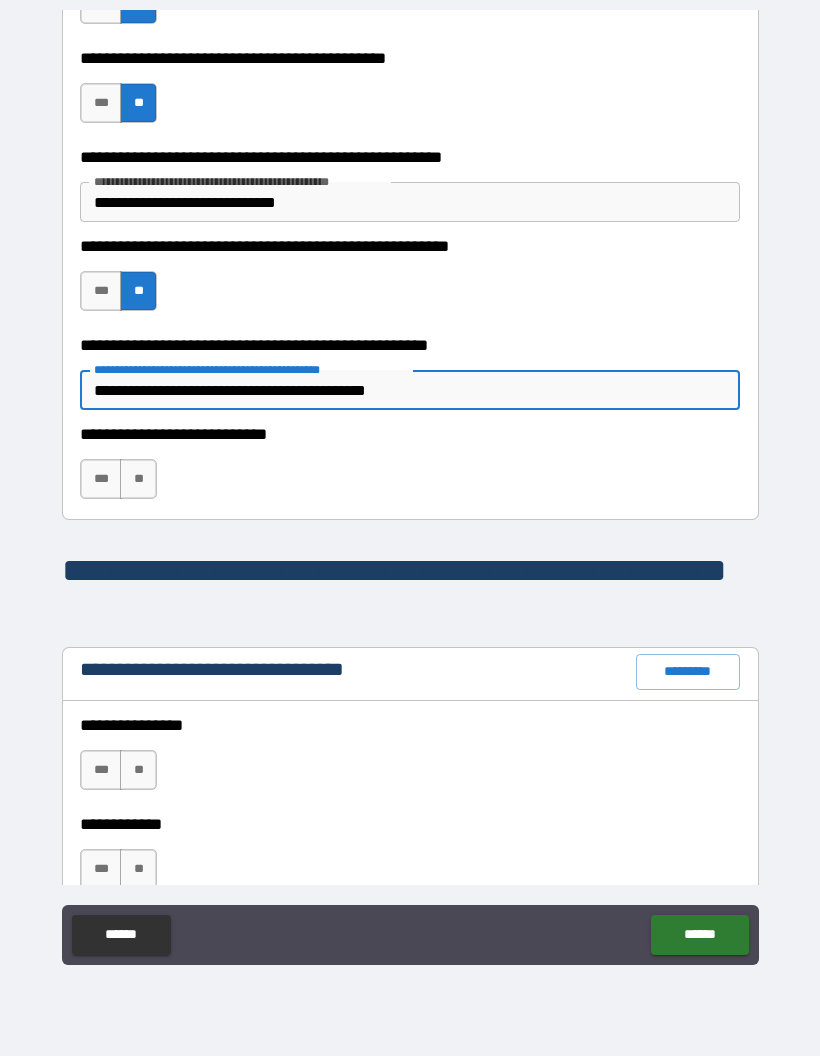 scroll, scrollTop: 990, scrollLeft: 0, axis: vertical 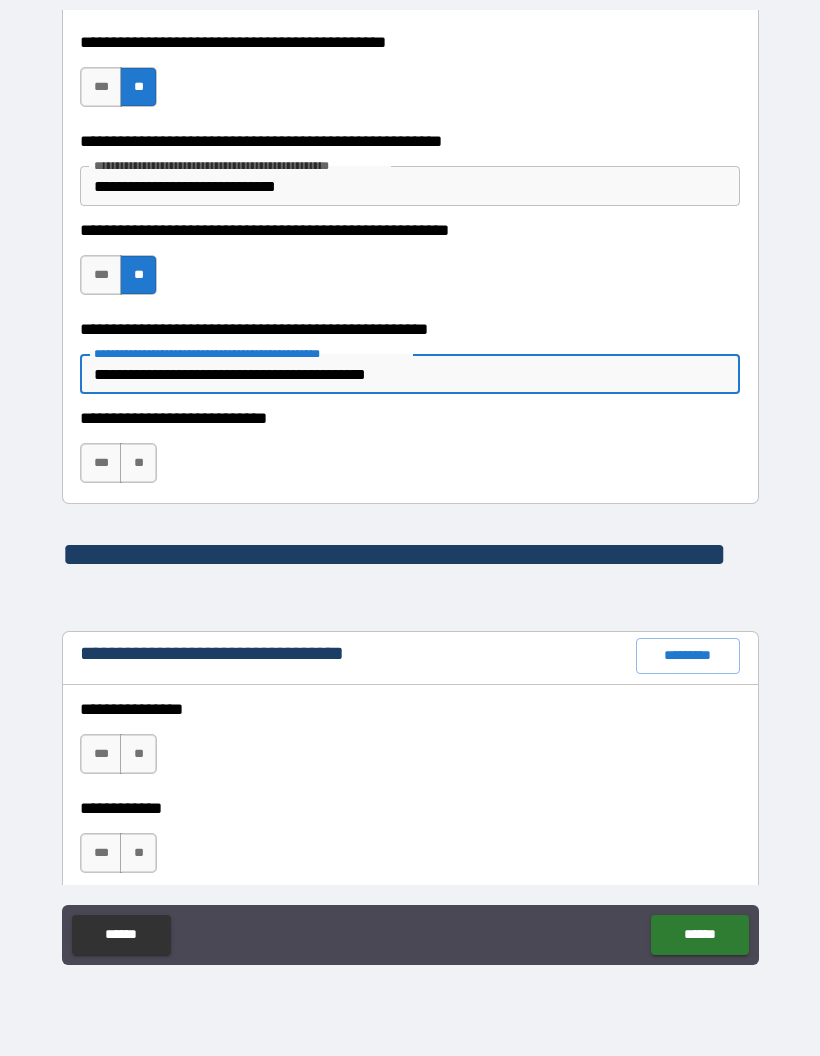 click on "**" at bounding box center [138, 463] 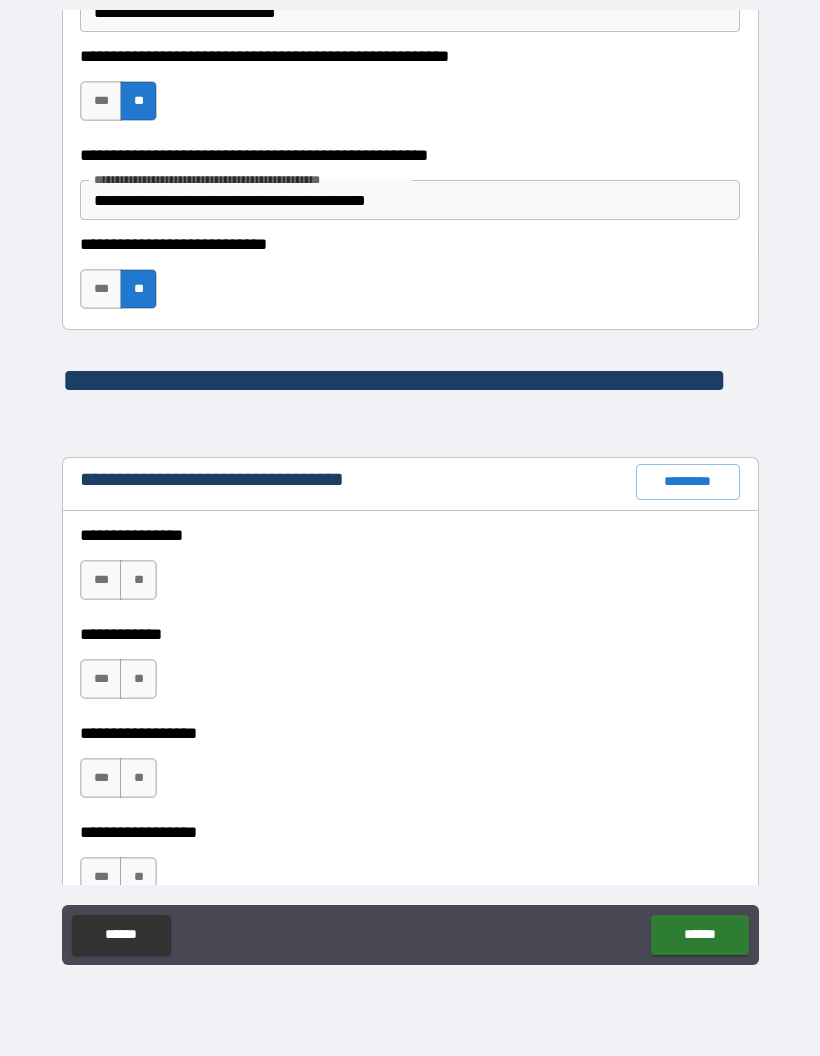 scroll, scrollTop: 1182, scrollLeft: 0, axis: vertical 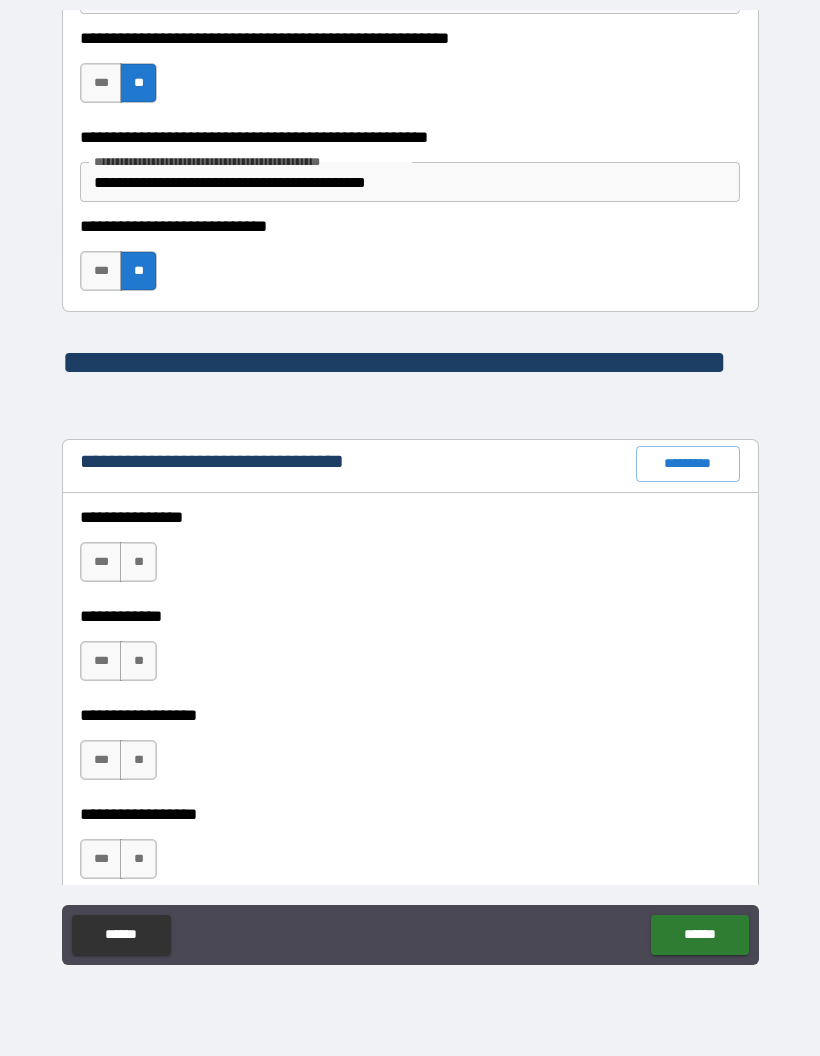 click on "**" at bounding box center (138, 562) 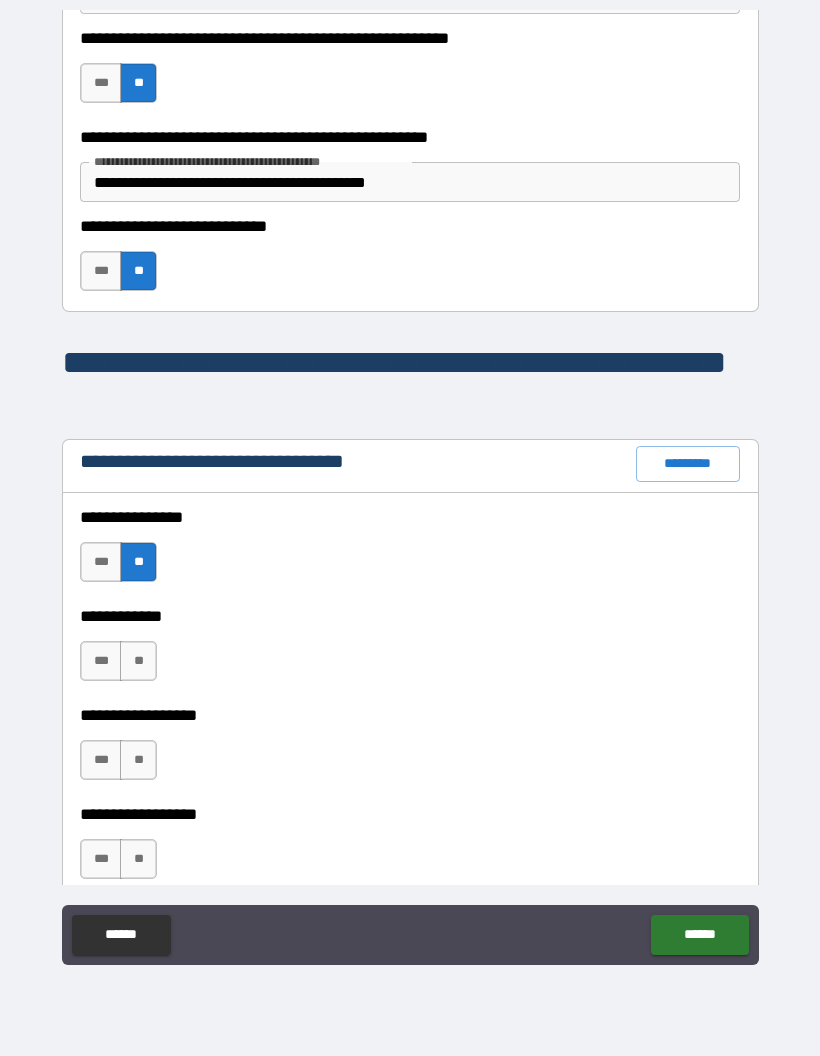 click on "**" at bounding box center [138, 661] 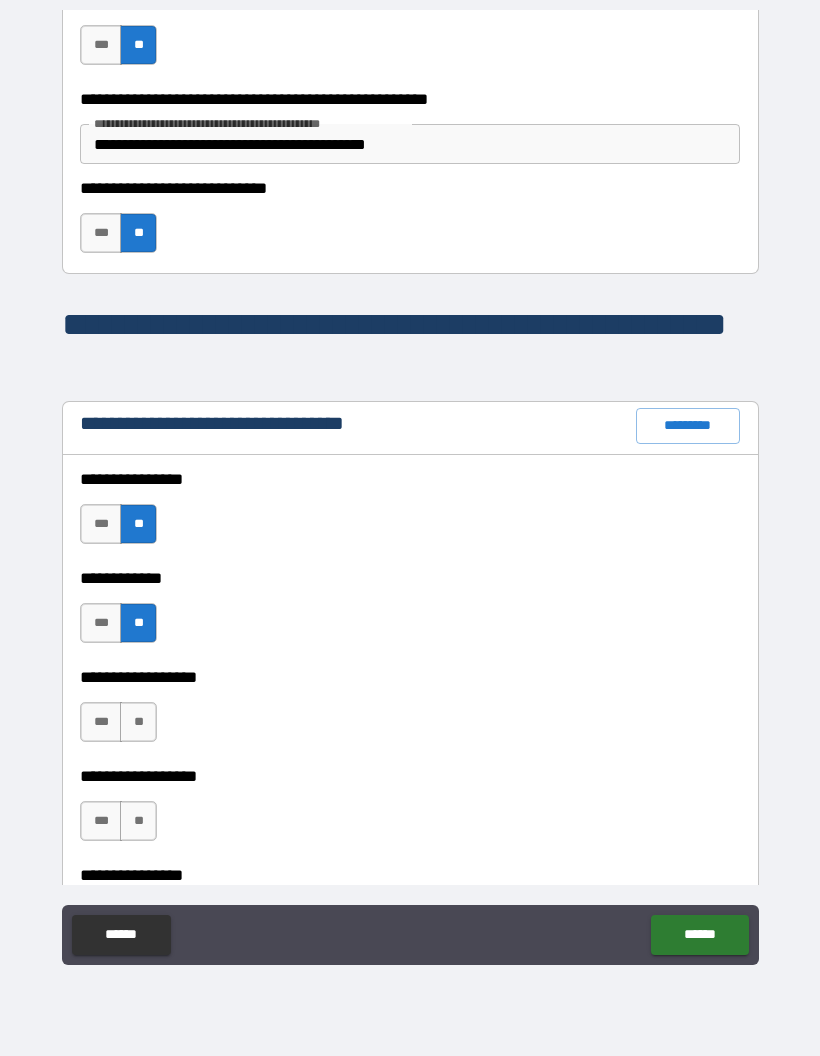 click on "**" at bounding box center [138, 722] 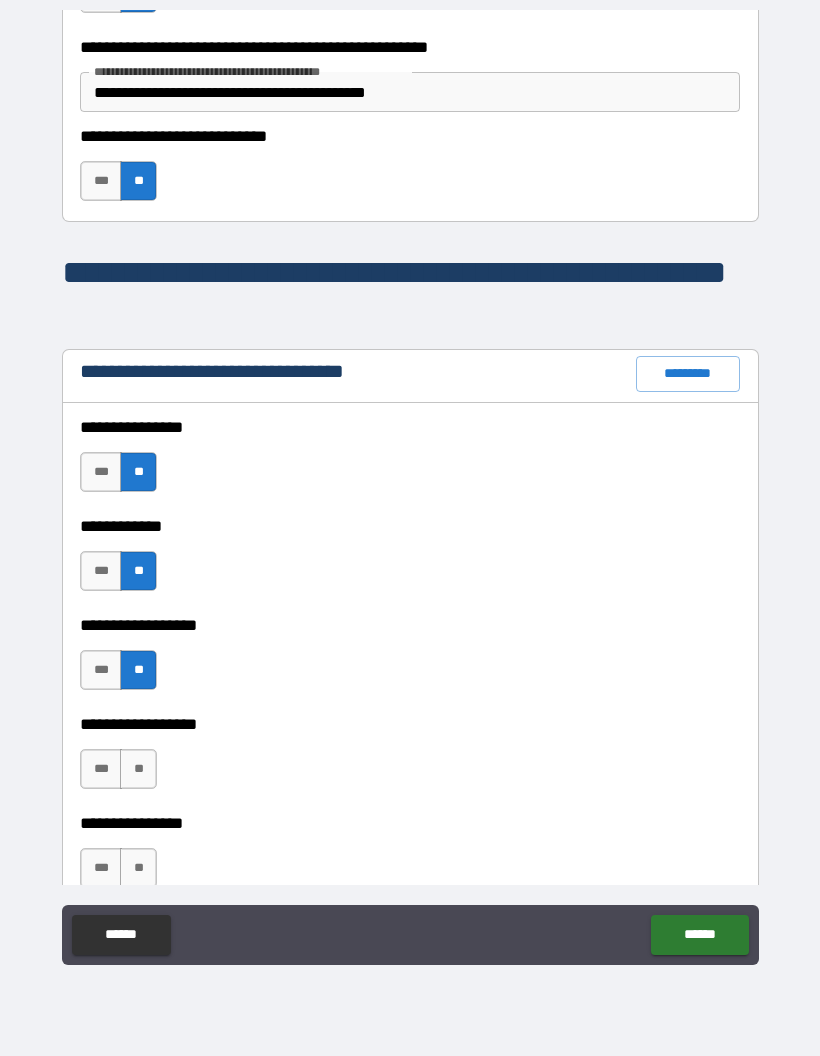 click on "**" at bounding box center [138, 769] 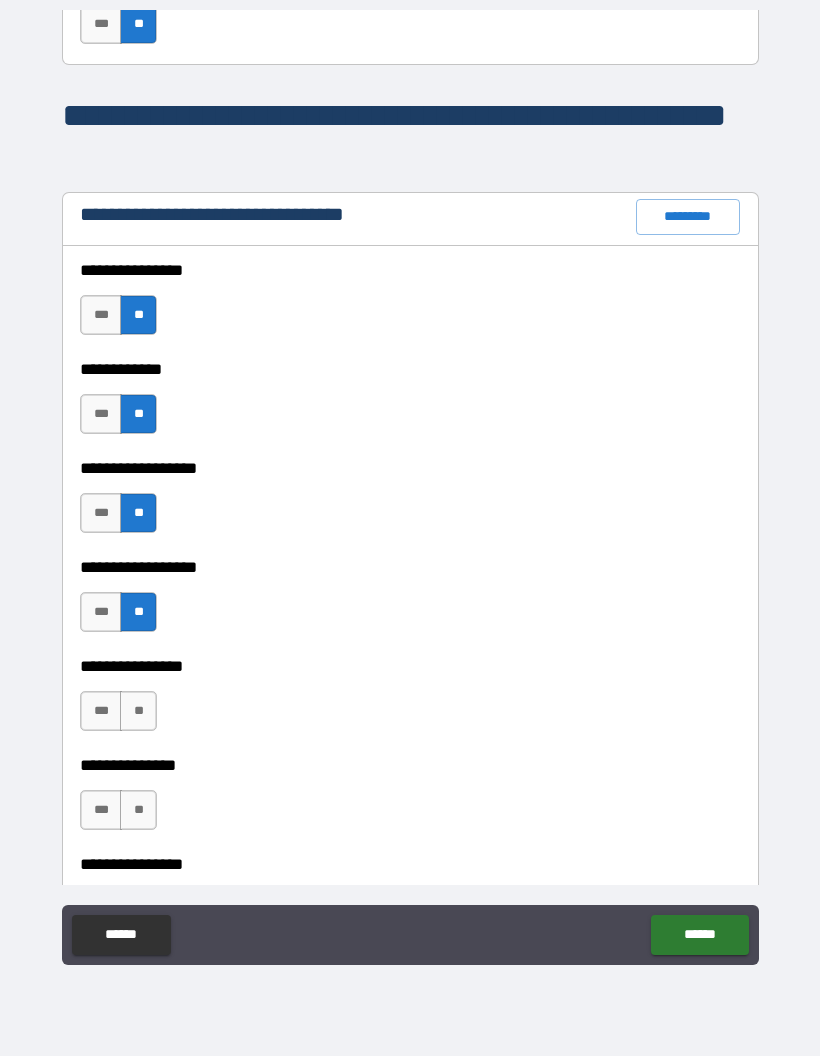 scroll, scrollTop: 1439, scrollLeft: 0, axis: vertical 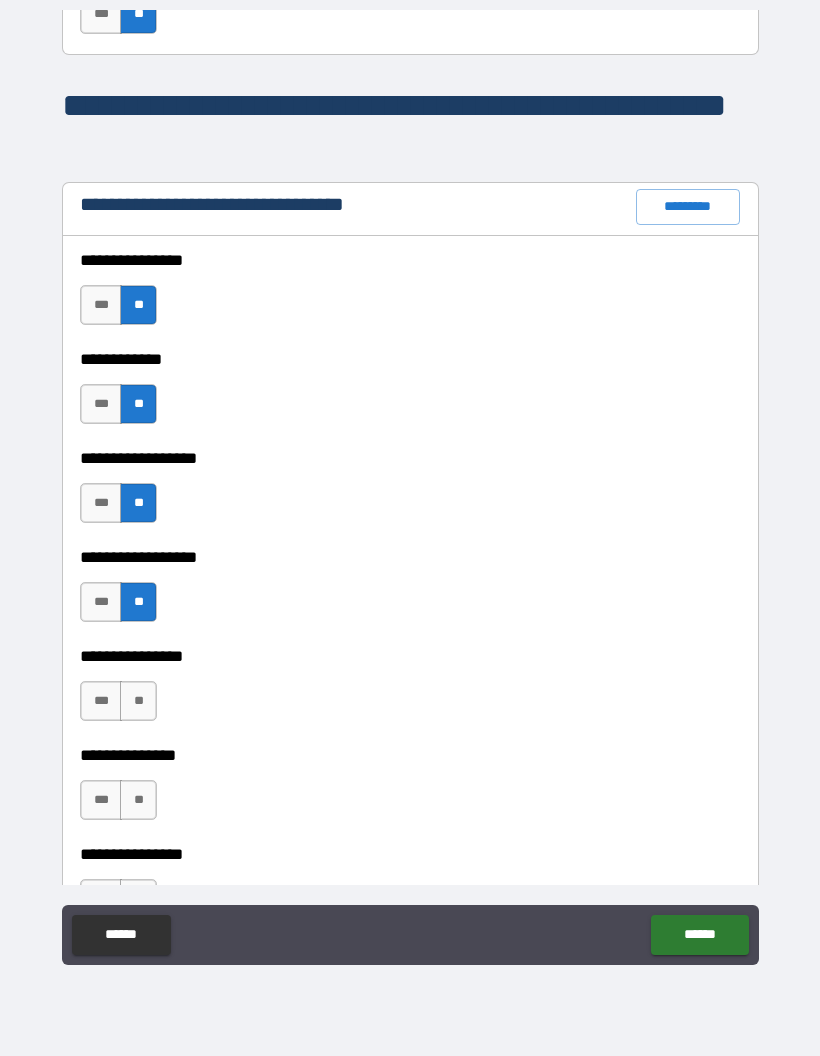 click on "**" at bounding box center [138, 701] 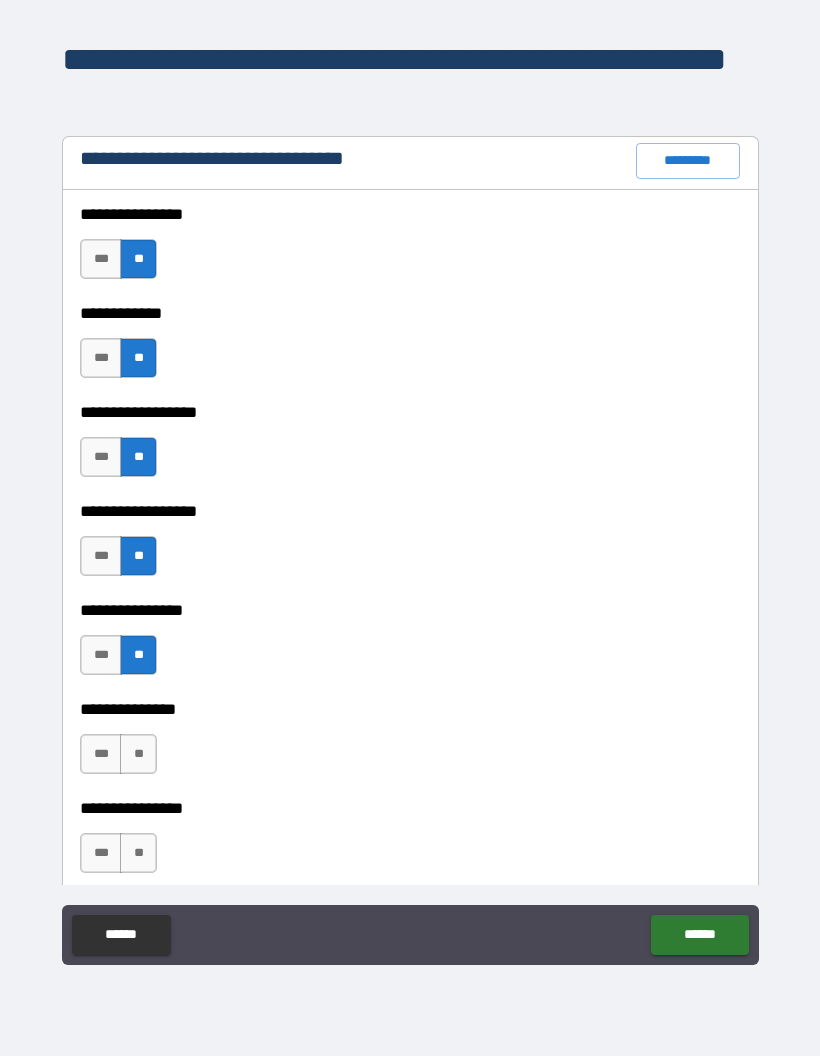 click on "**" at bounding box center (138, 754) 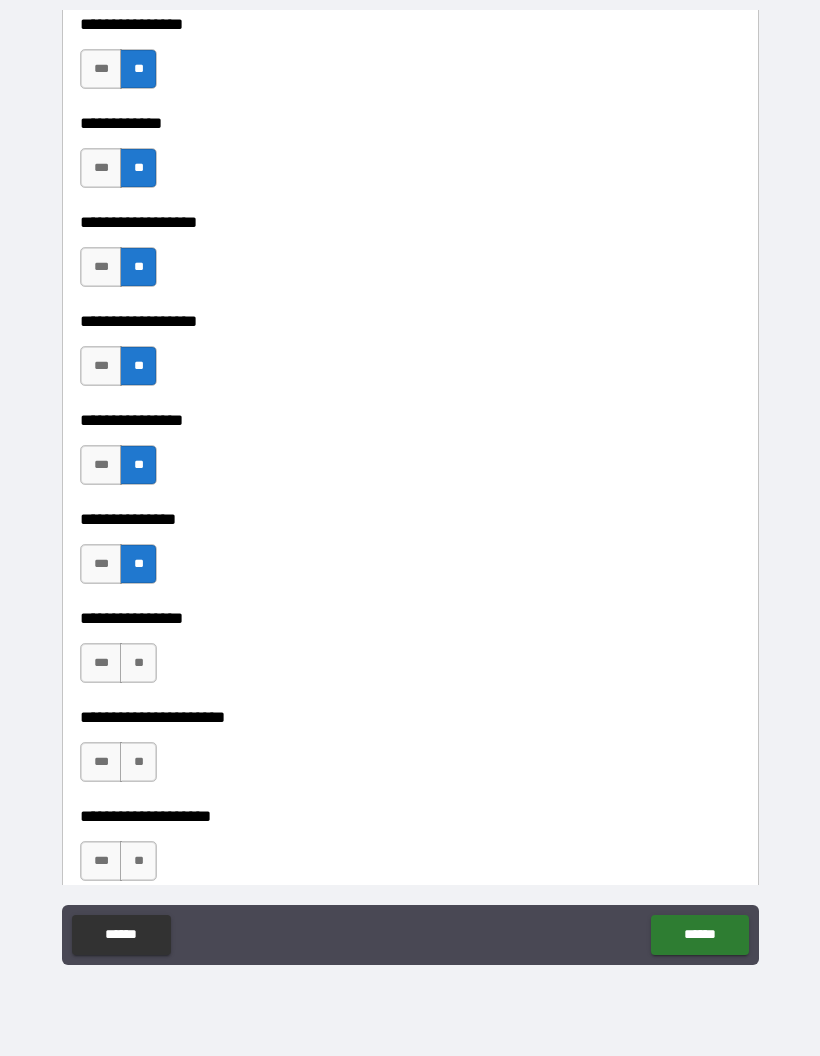 scroll, scrollTop: 1681, scrollLeft: 0, axis: vertical 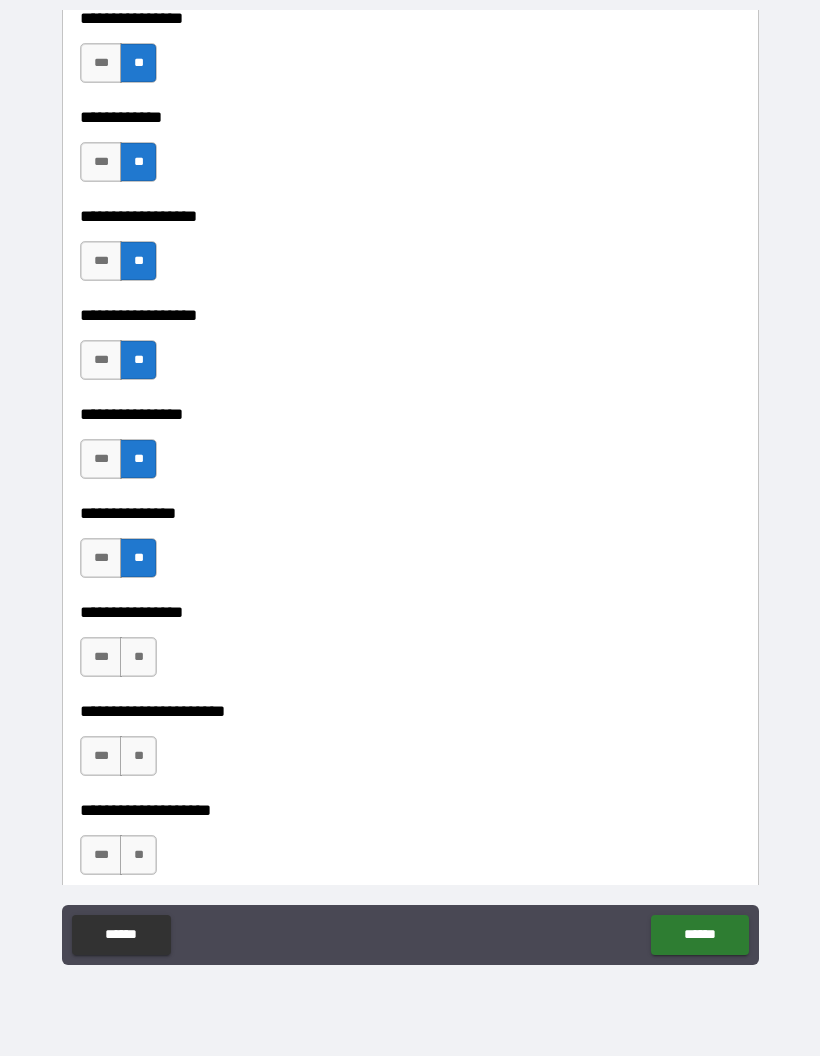 click on "**" at bounding box center [138, 657] 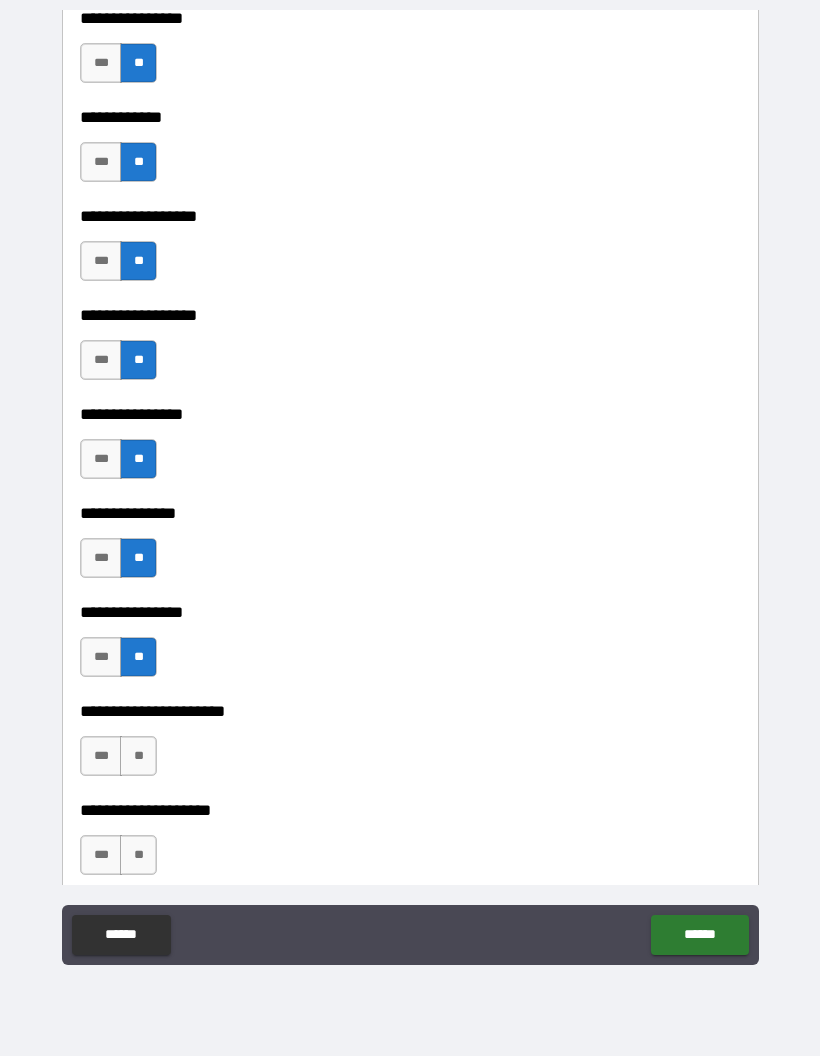 click on "**" at bounding box center (138, 756) 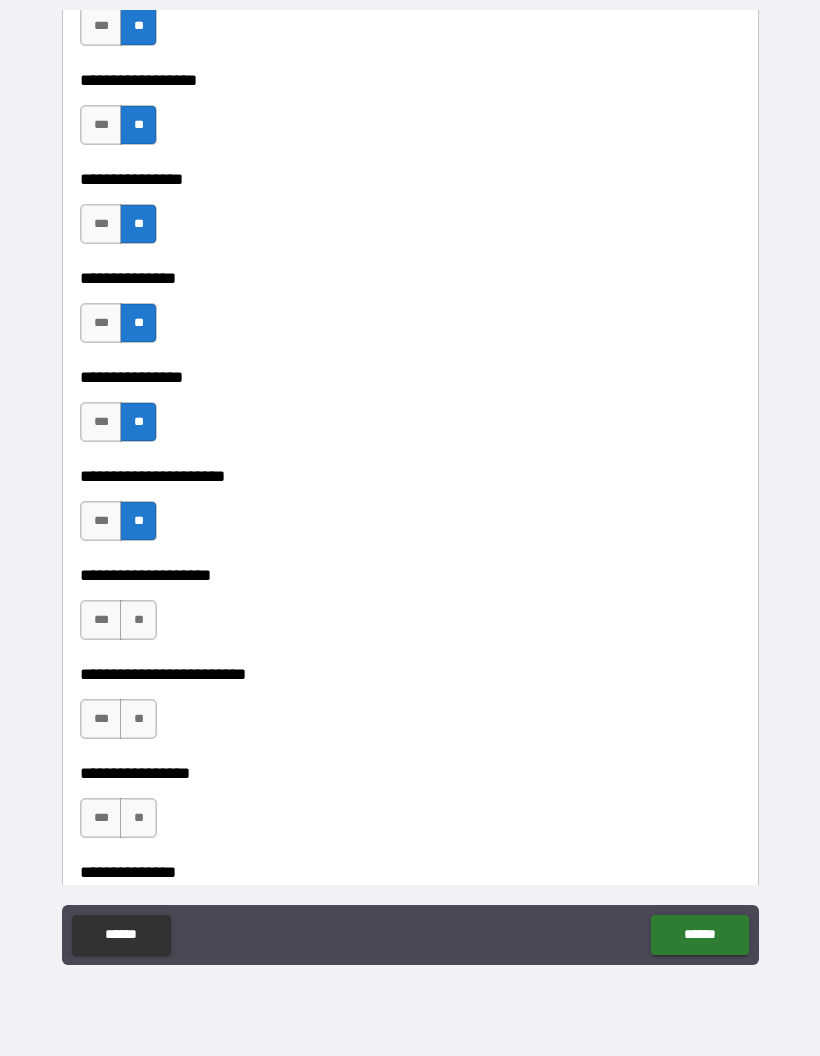 click on "**" at bounding box center [138, 620] 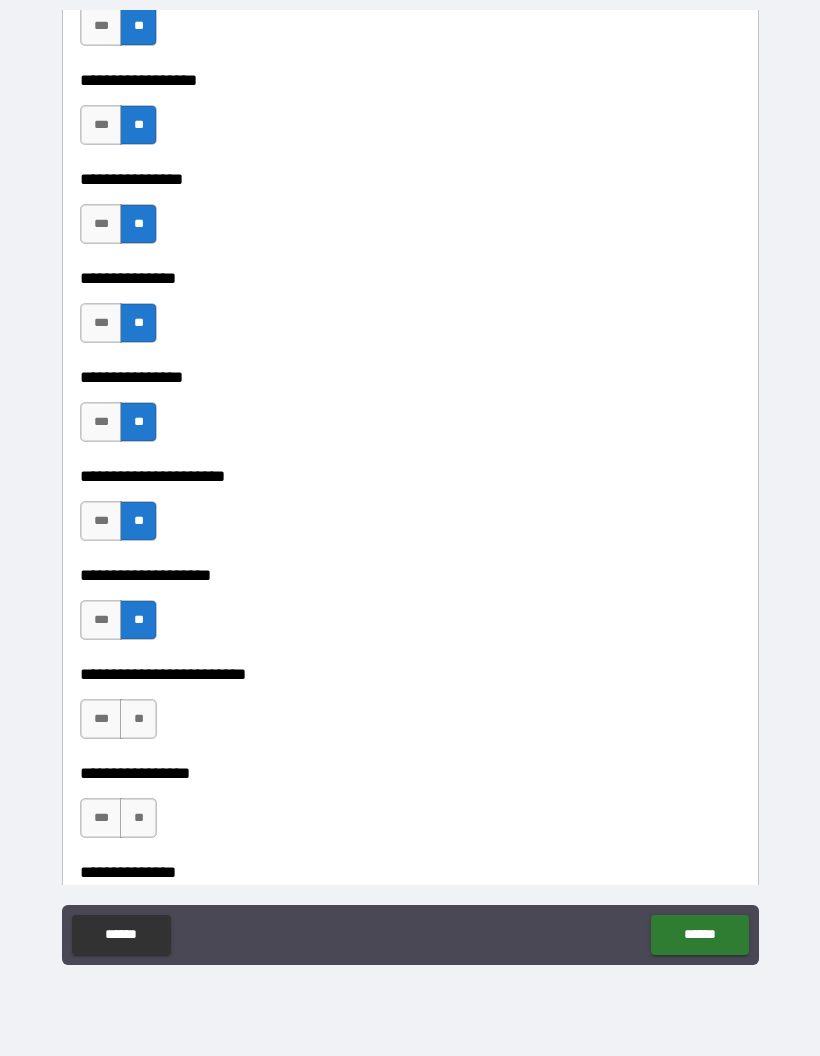 scroll, scrollTop: 1940, scrollLeft: 0, axis: vertical 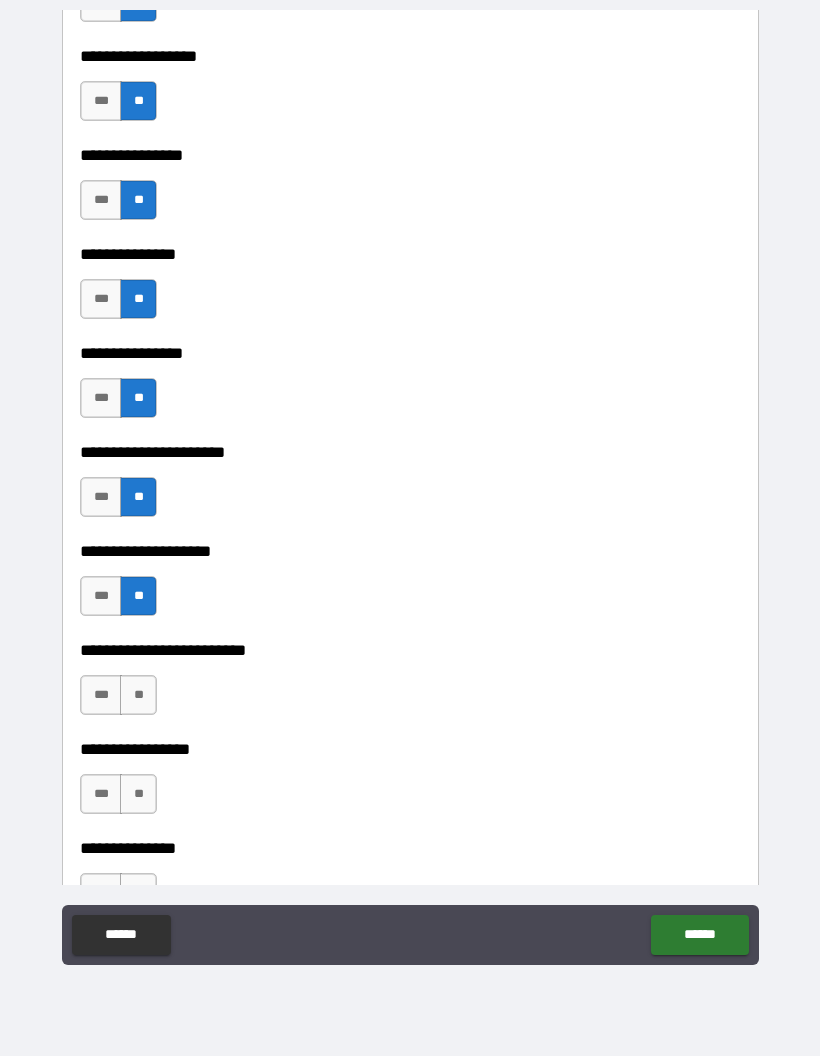 click on "**" at bounding box center (138, 695) 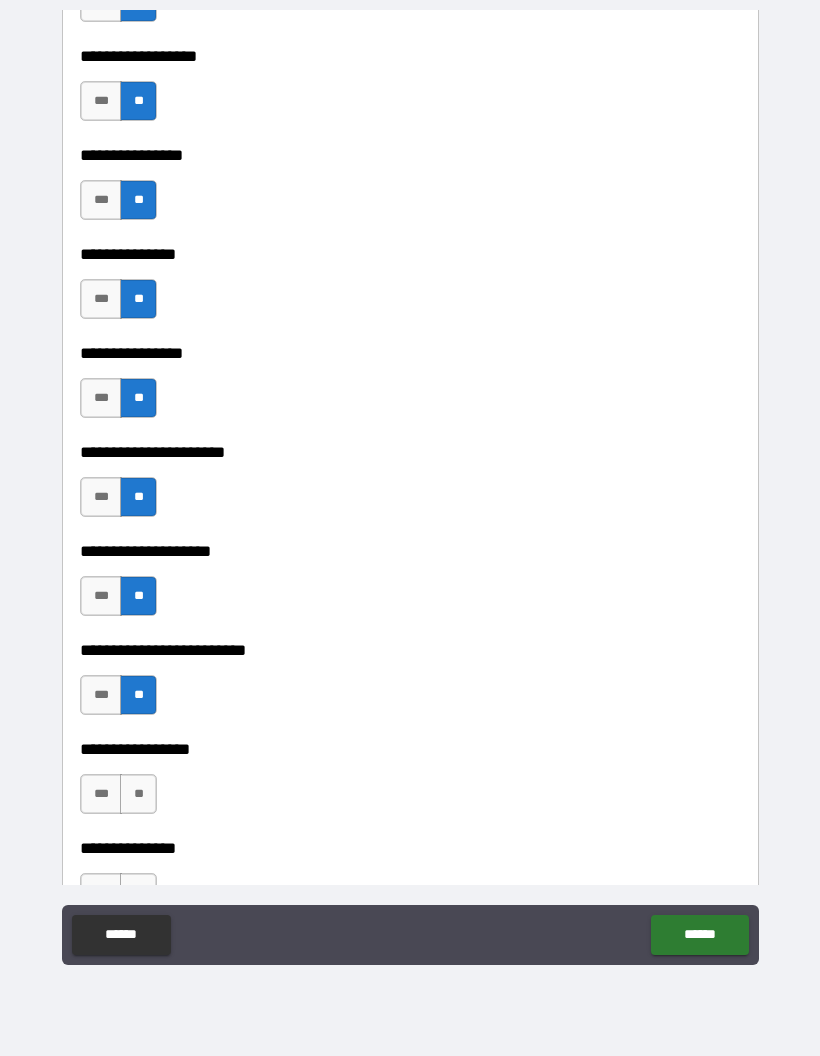 click on "***" at bounding box center (101, 695) 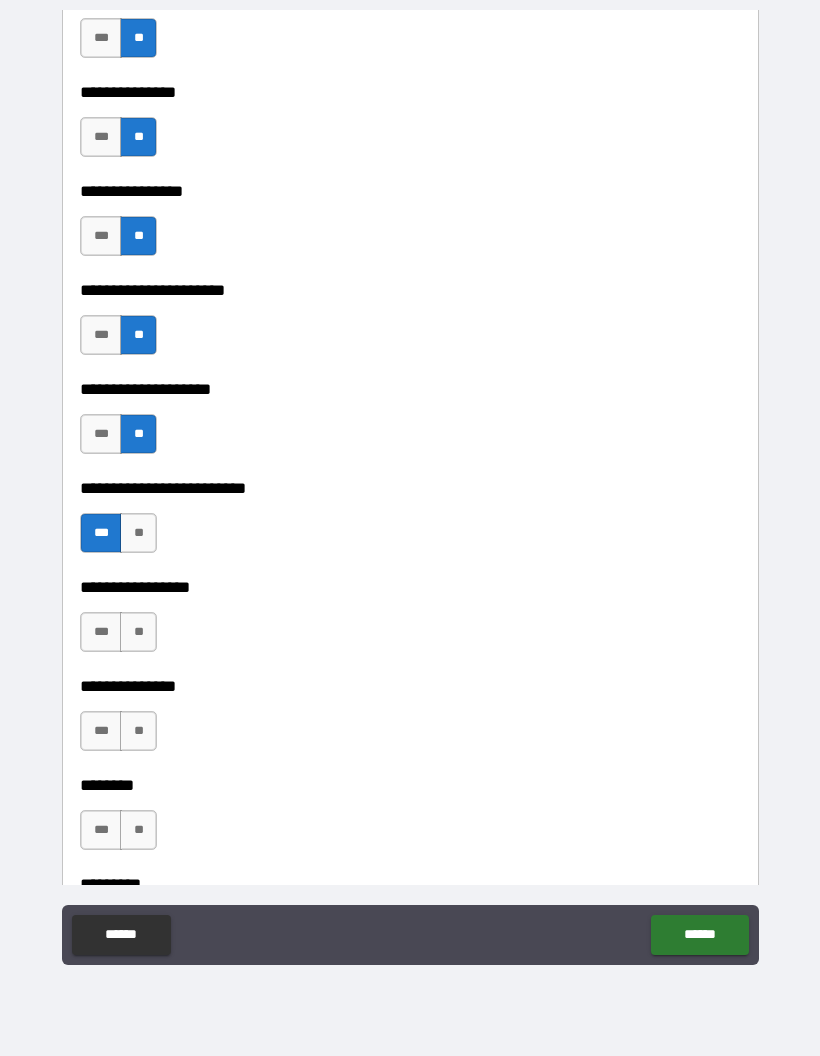 scroll, scrollTop: 2103, scrollLeft: 0, axis: vertical 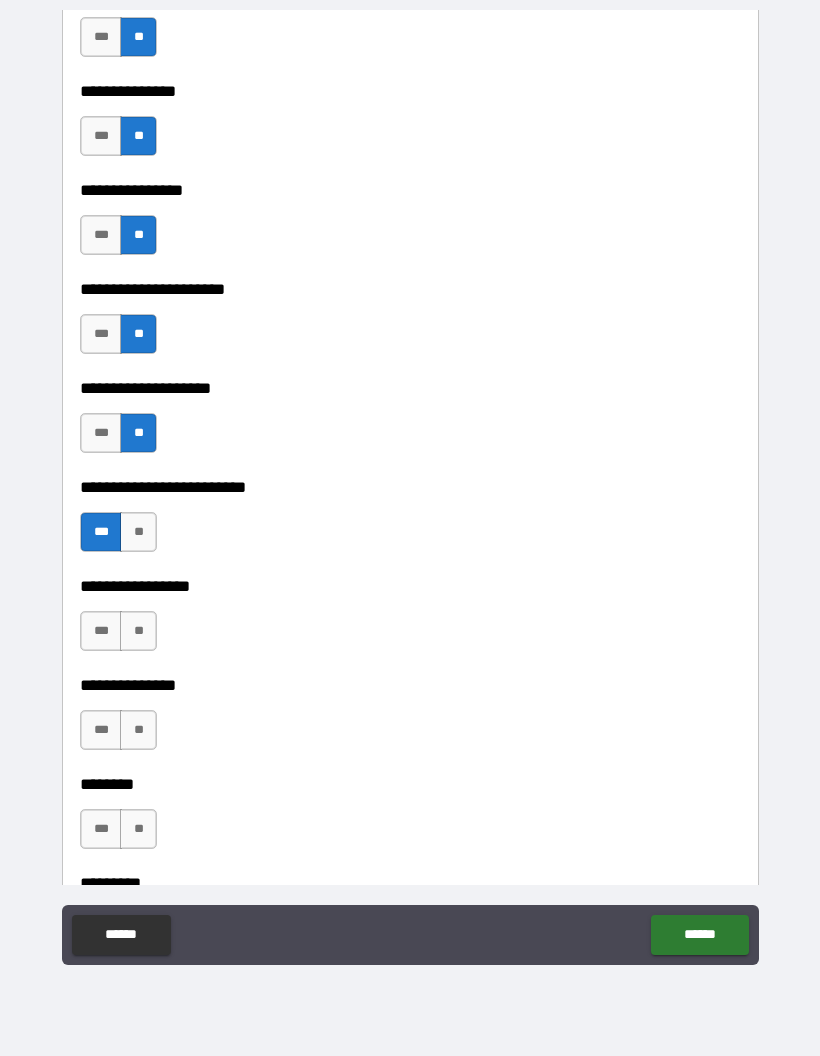 click on "**" at bounding box center (138, 631) 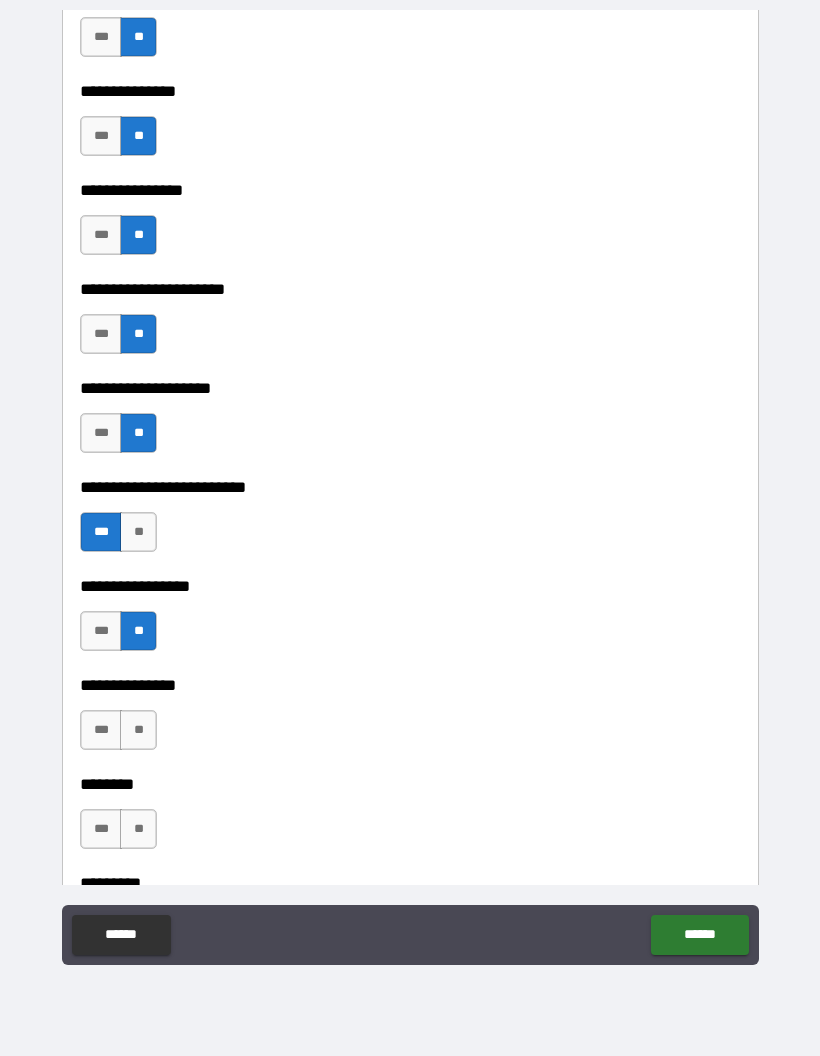 click on "**" at bounding box center (138, 730) 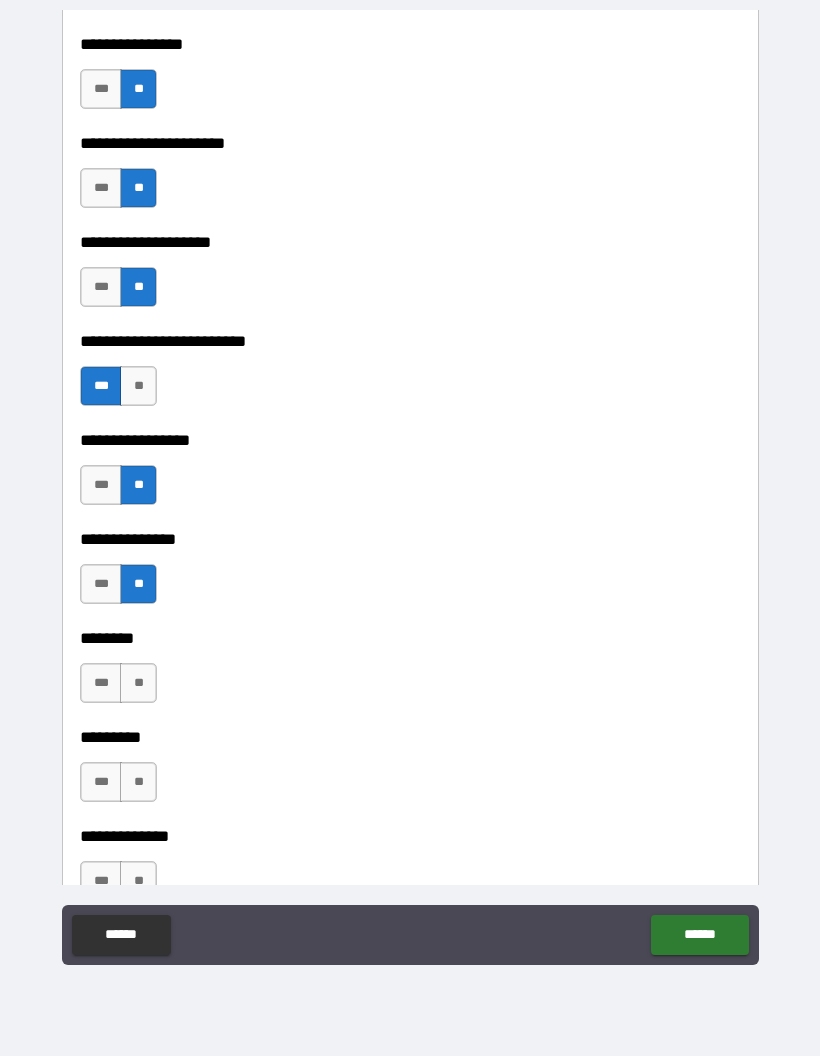 scroll, scrollTop: 2278, scrollLeft: 0, axis: vertical 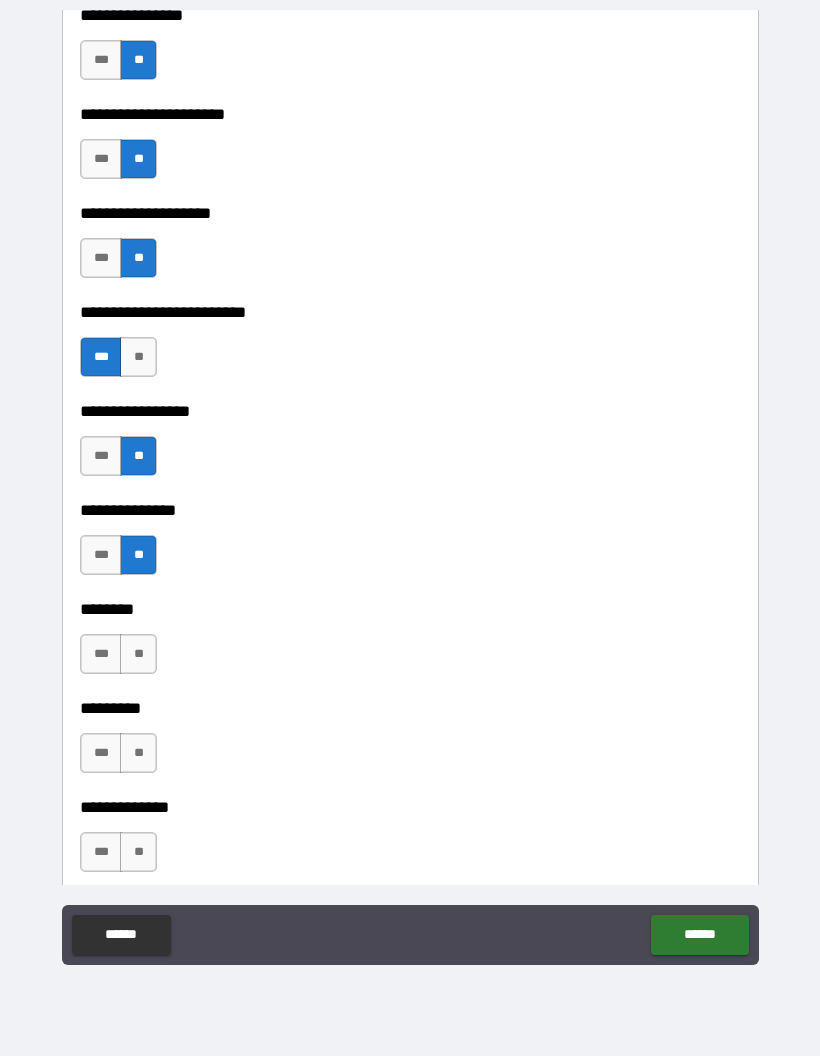 click on "**" at bounding box center (138, 654) 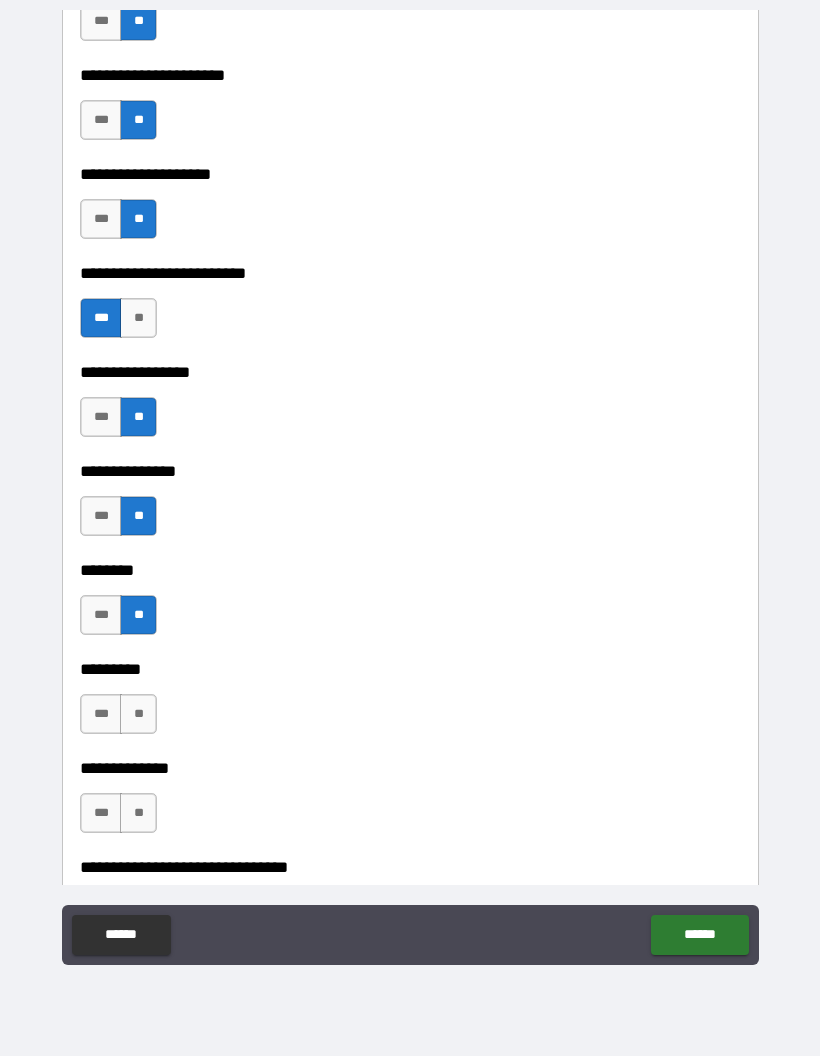 click on "**" at bounding box center (138, 714) 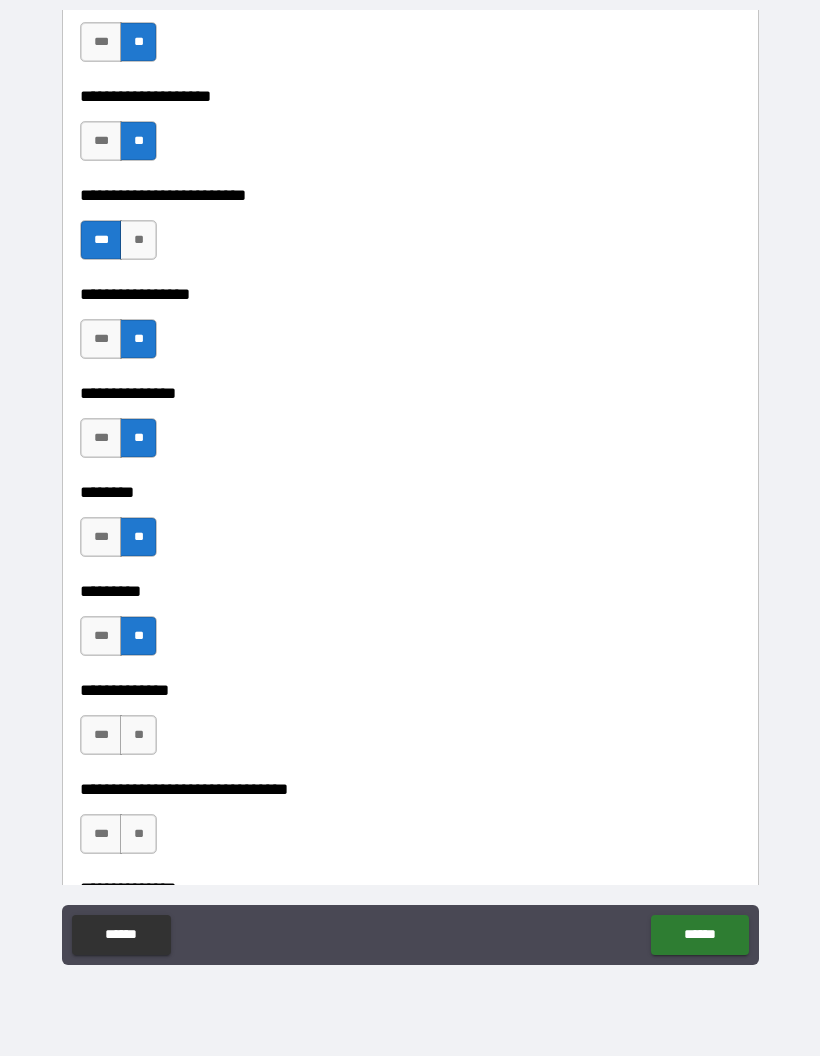 scroll, scrollTop: 2454, scrollLeft: 0, axis: vertical 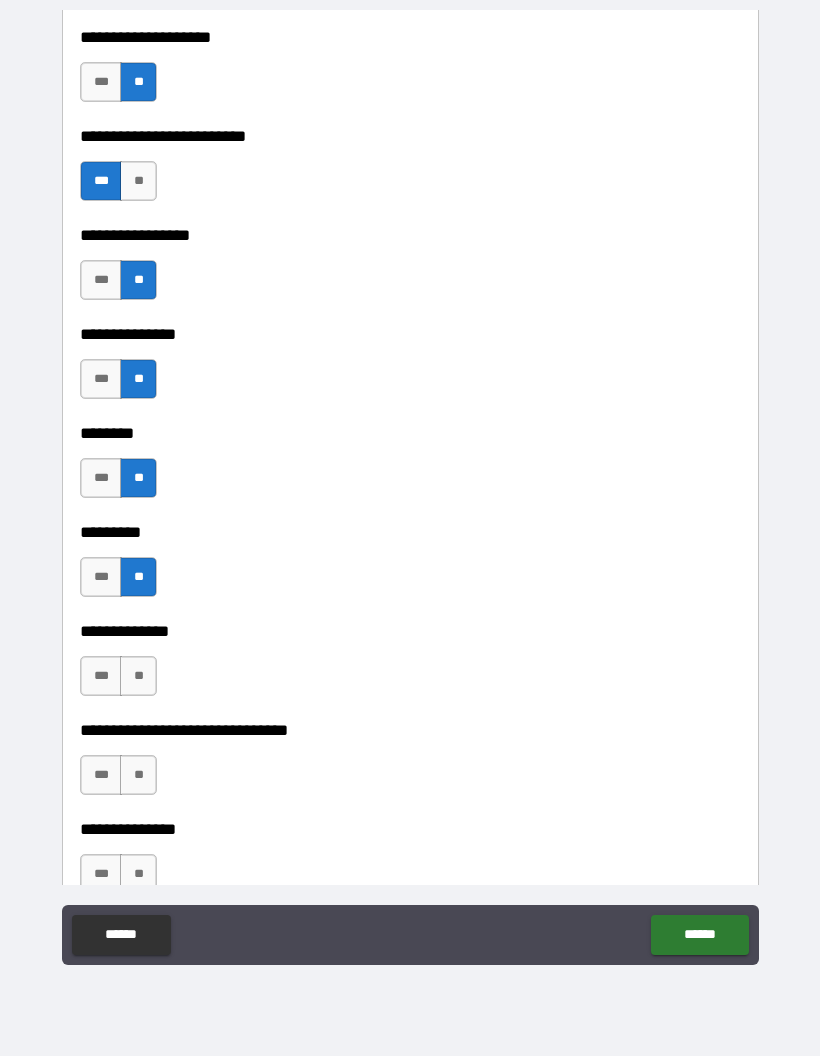 click on "**********" at bounding box center (410, 716) 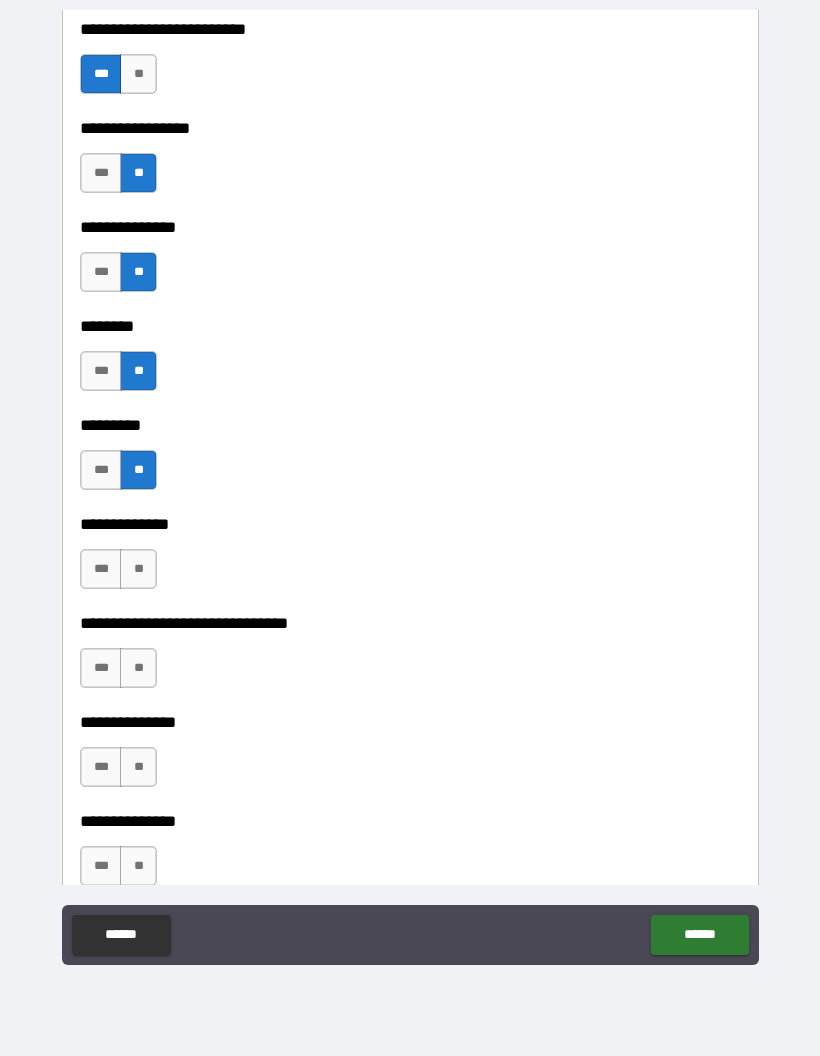 scroll, scrollTop: 2590, scrollLeft: 0, axis: vertical 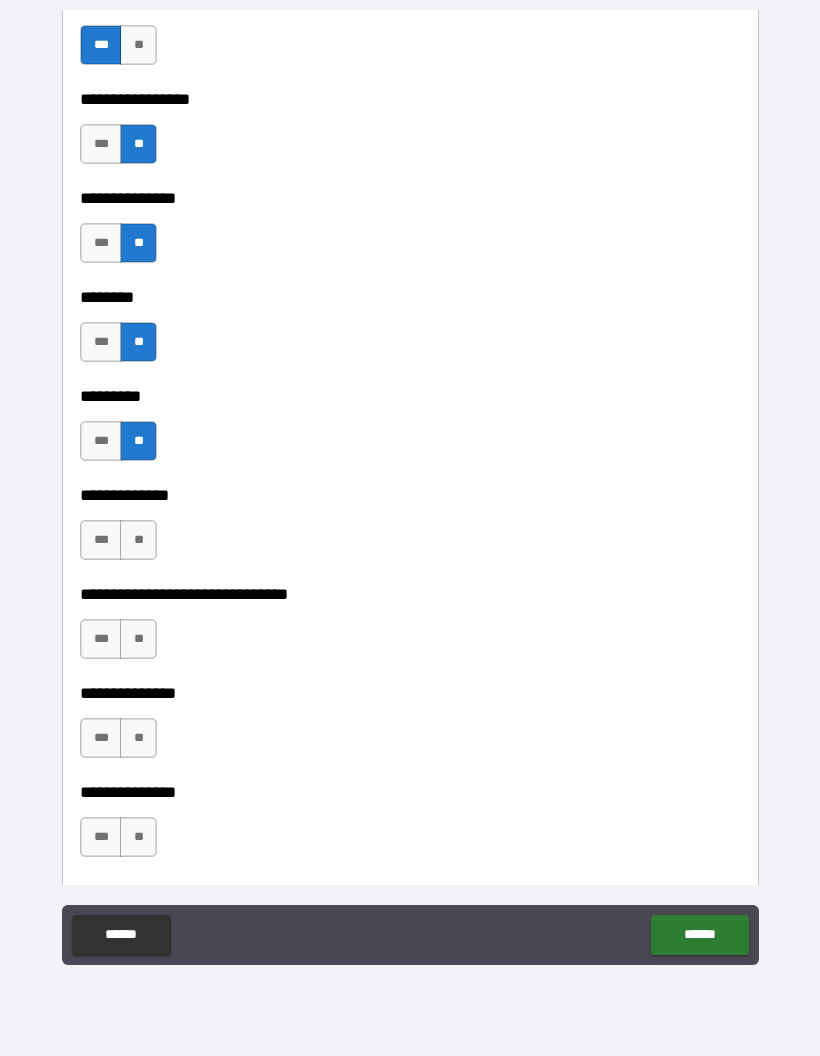 click on "***" at bounding box center (101, 540) 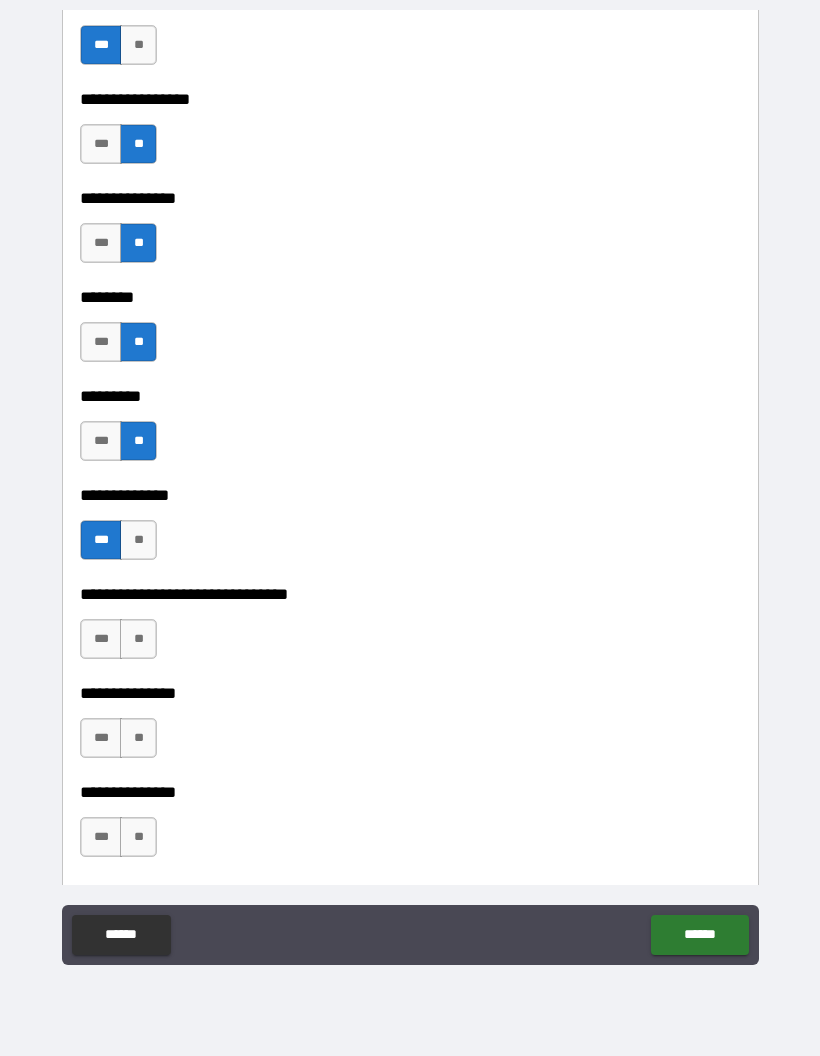 click on "**" at bounding box center (138, 540) 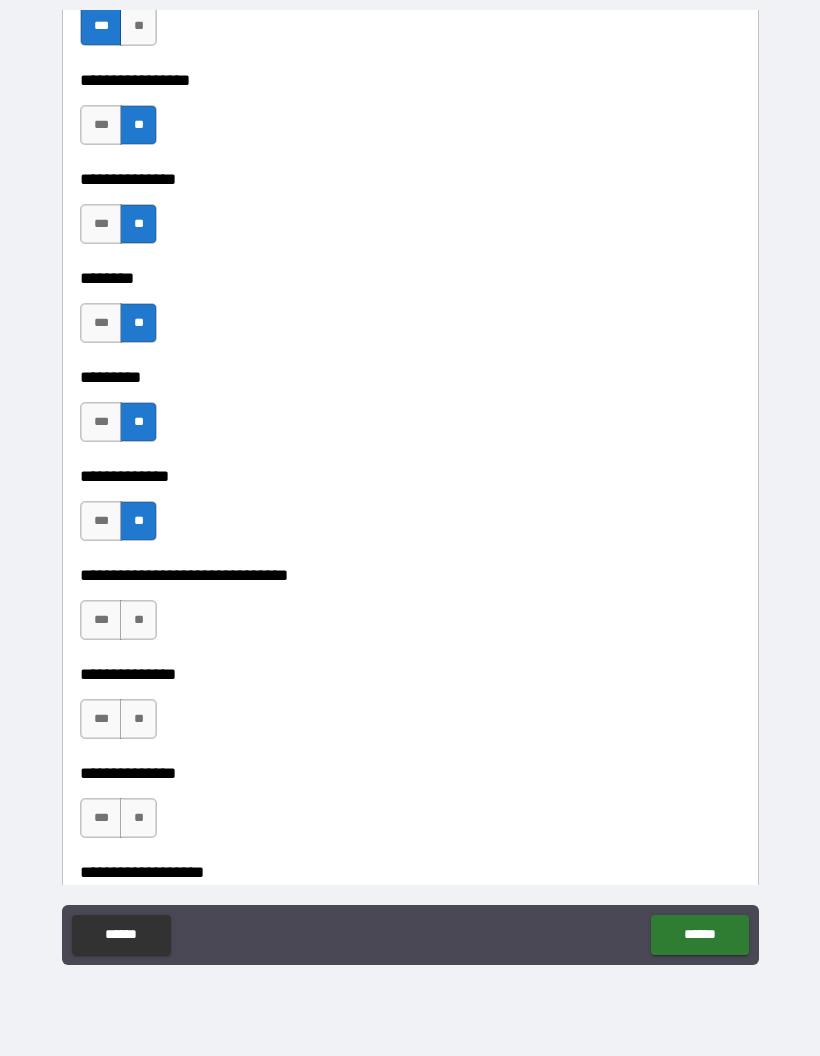 scroll, scrollTop: 2613, scrollLeft: 0, axis: vertical 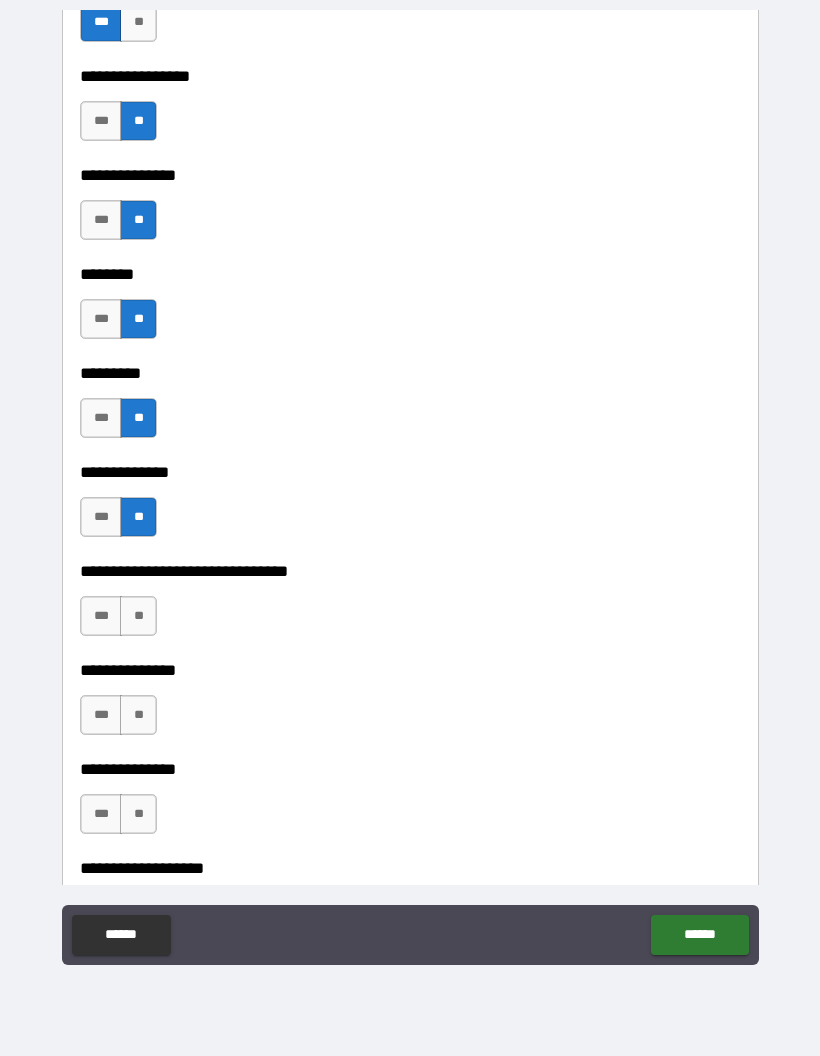 click on "**" at bounding box center (138, 616) 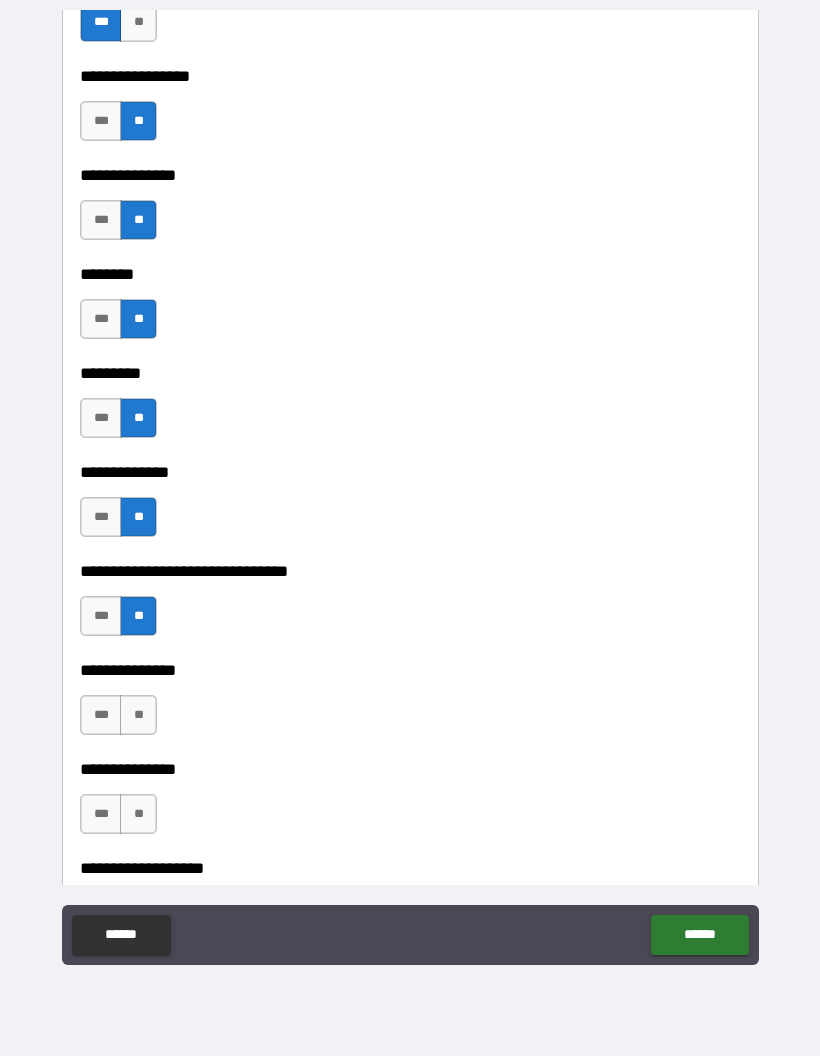 click on "**" at bounding box center (138, 715) 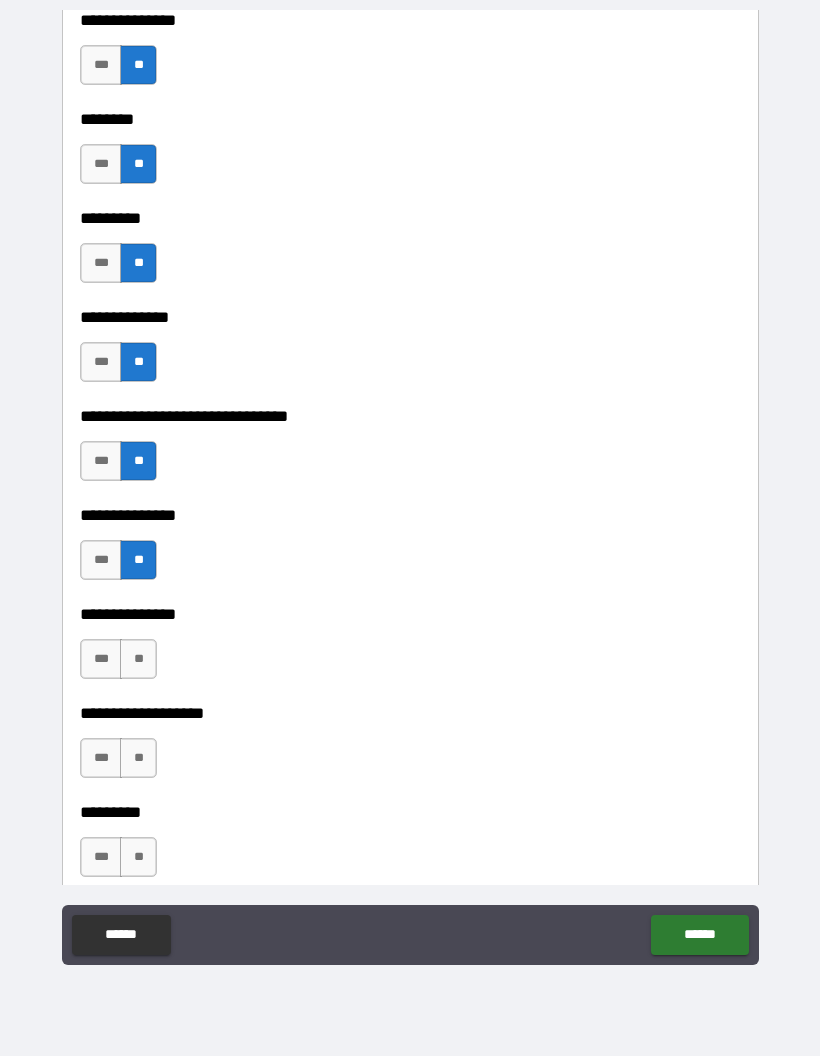 scroll, scrollTop: 2787, scrollLeft: 0, axis: vertical 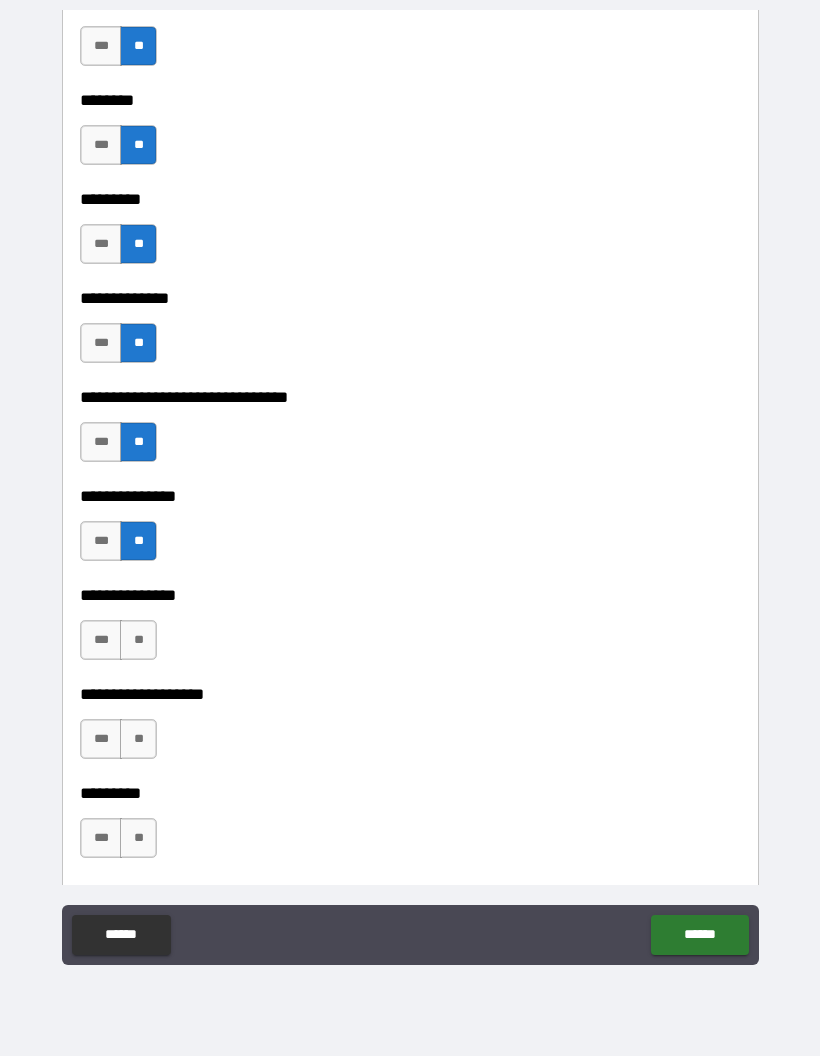 click on "**" at bounding box center [138, 640] 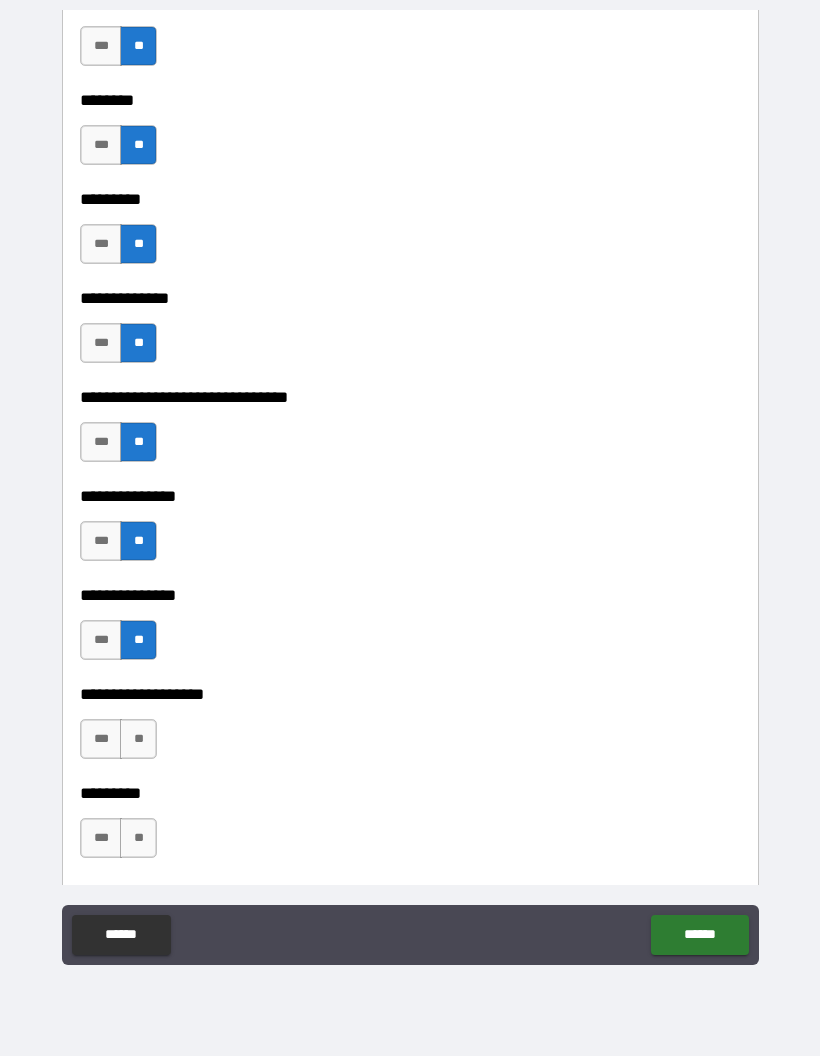 click on "**" at bounding box center [138, 739] 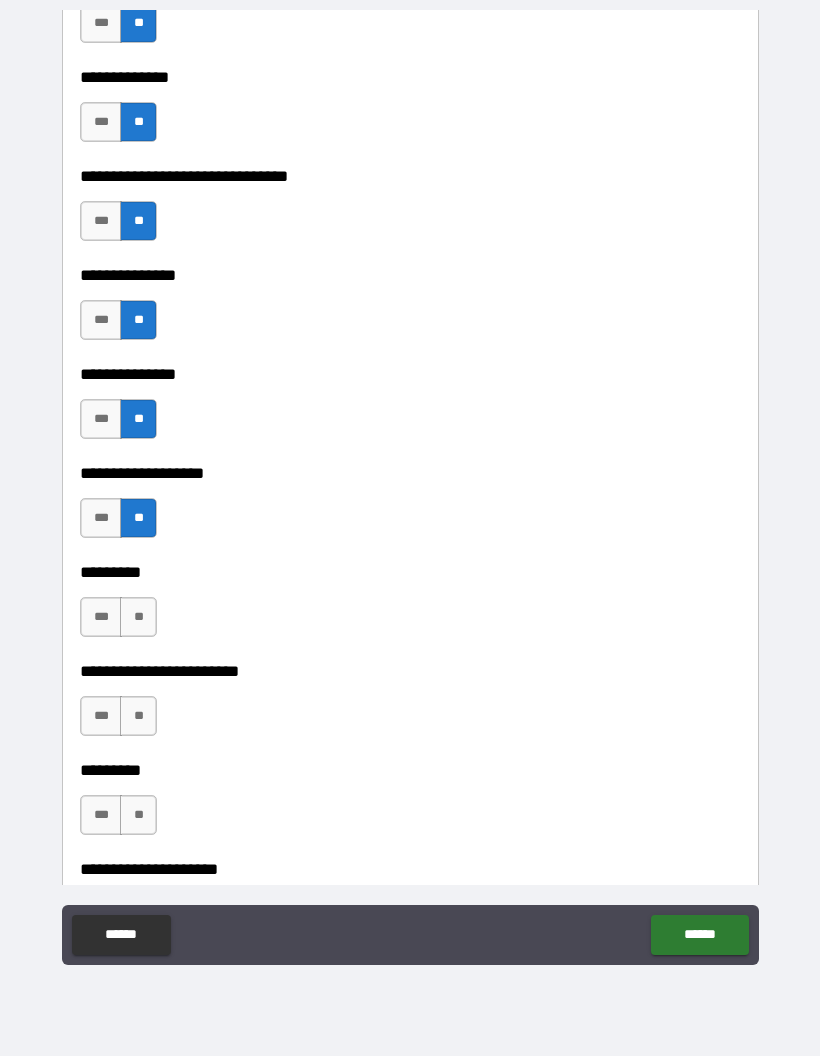 scroll, scrollTop: 3017, scrollLeft: 0, axis: vertical 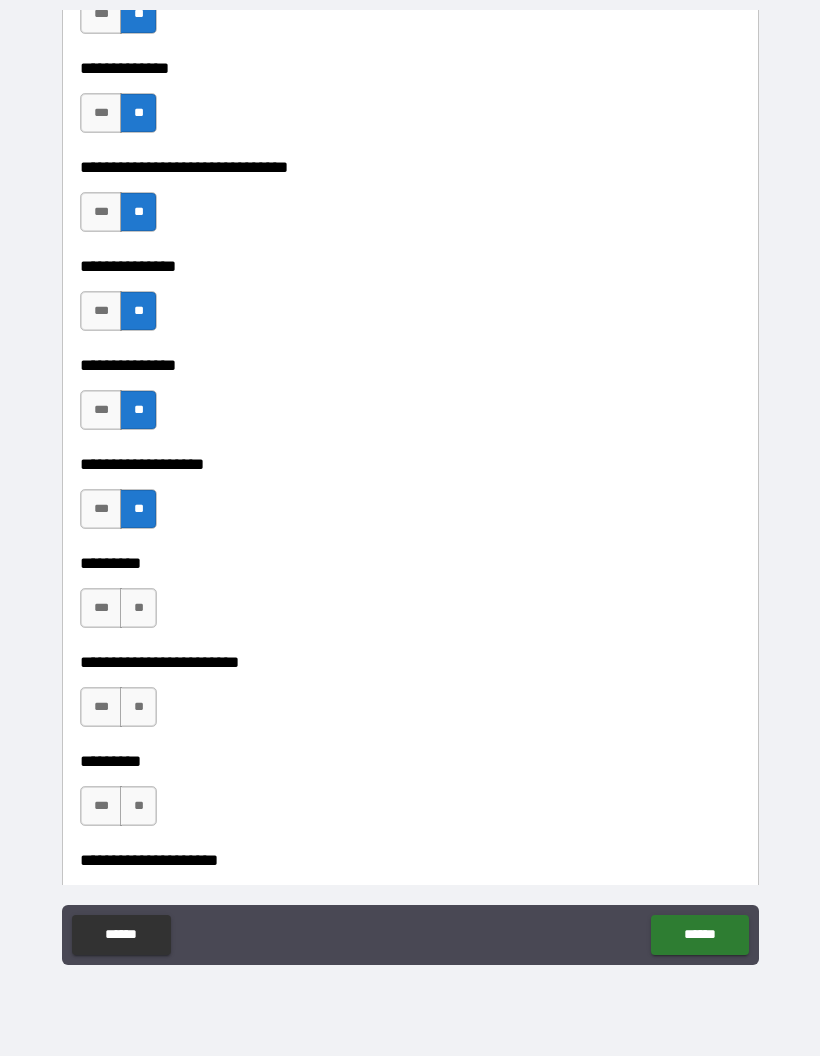 click on "**" at bounding box center [138, 608] 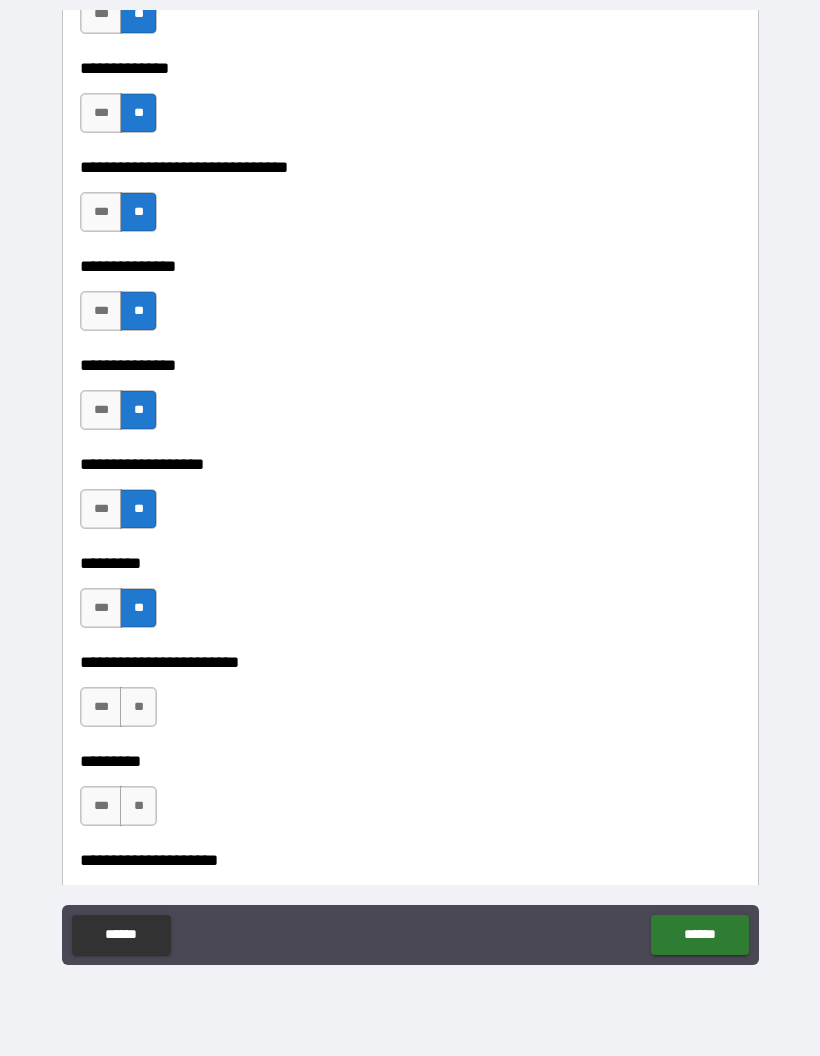 click on "**" at bounding box center (138, 707) 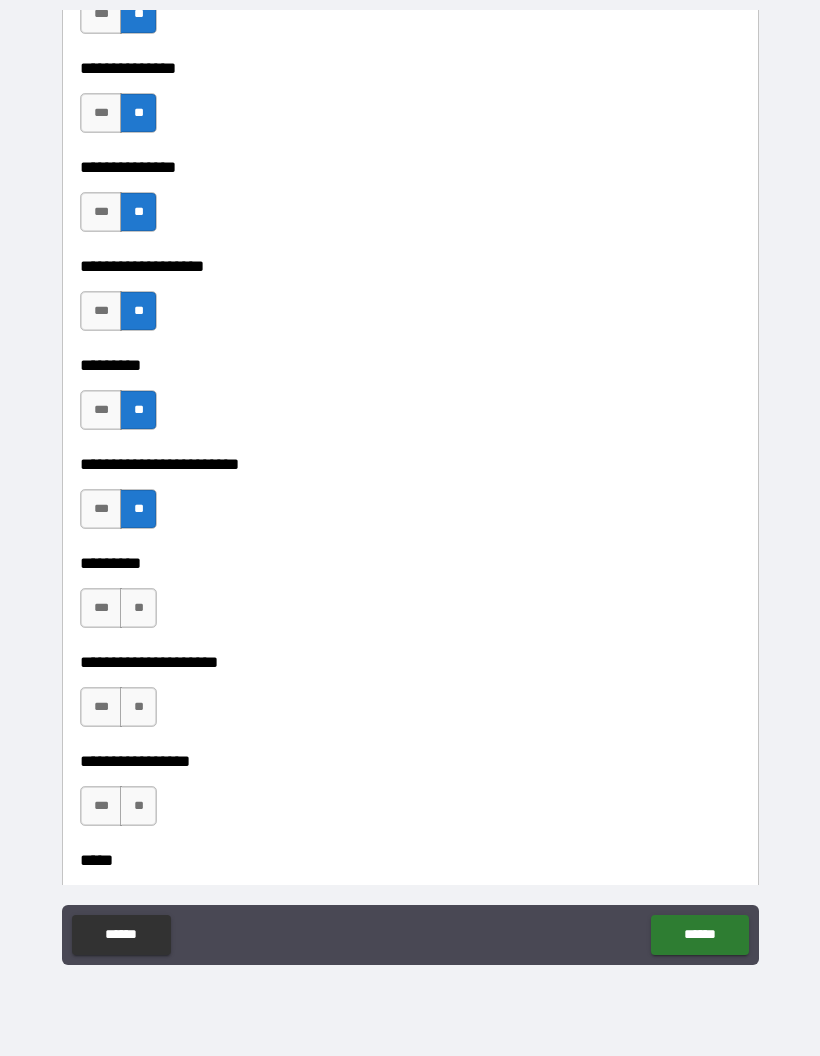 scroll, scrollTop: 3224, scrollLeft: 0, axis: vertical 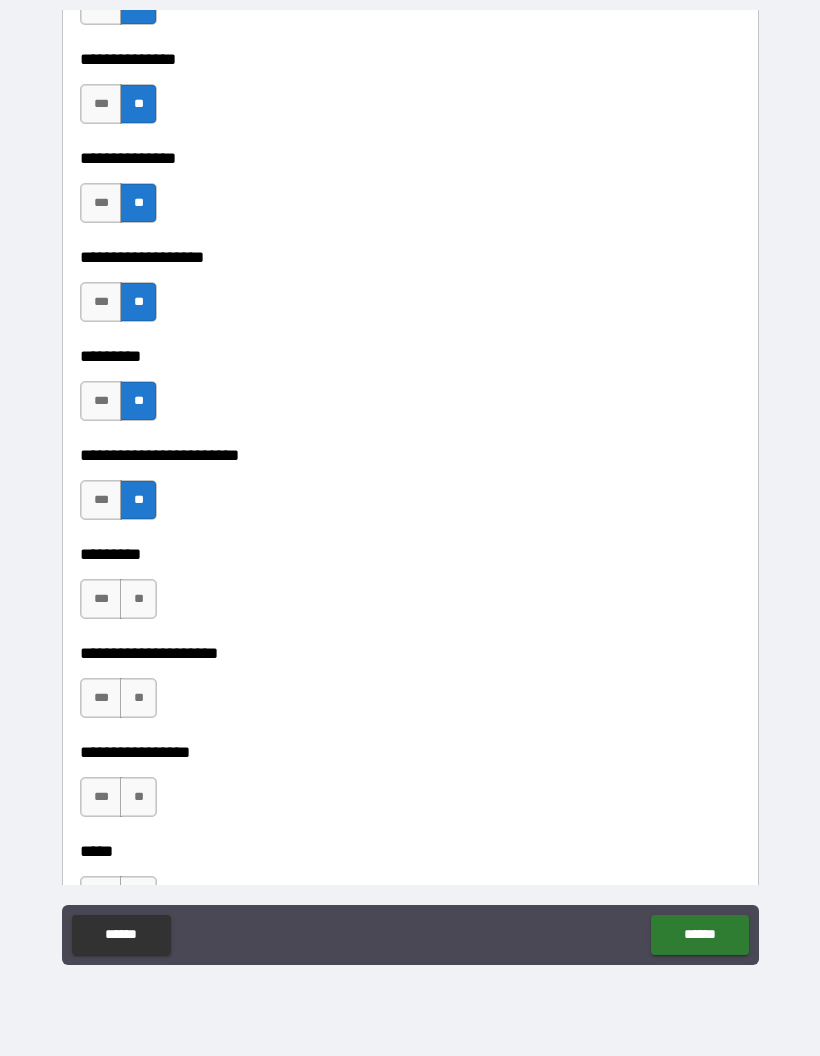 click on "**" at bounding box center (138, 599) 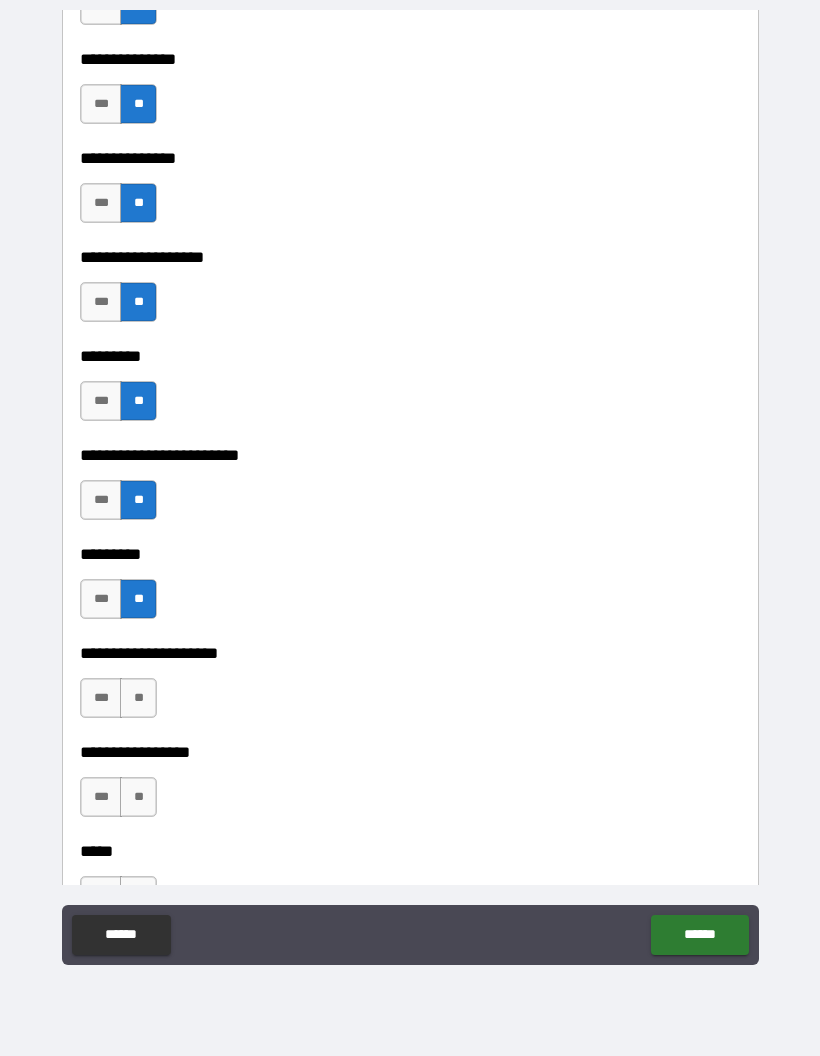click on "**" at bounding box center (138, 698) 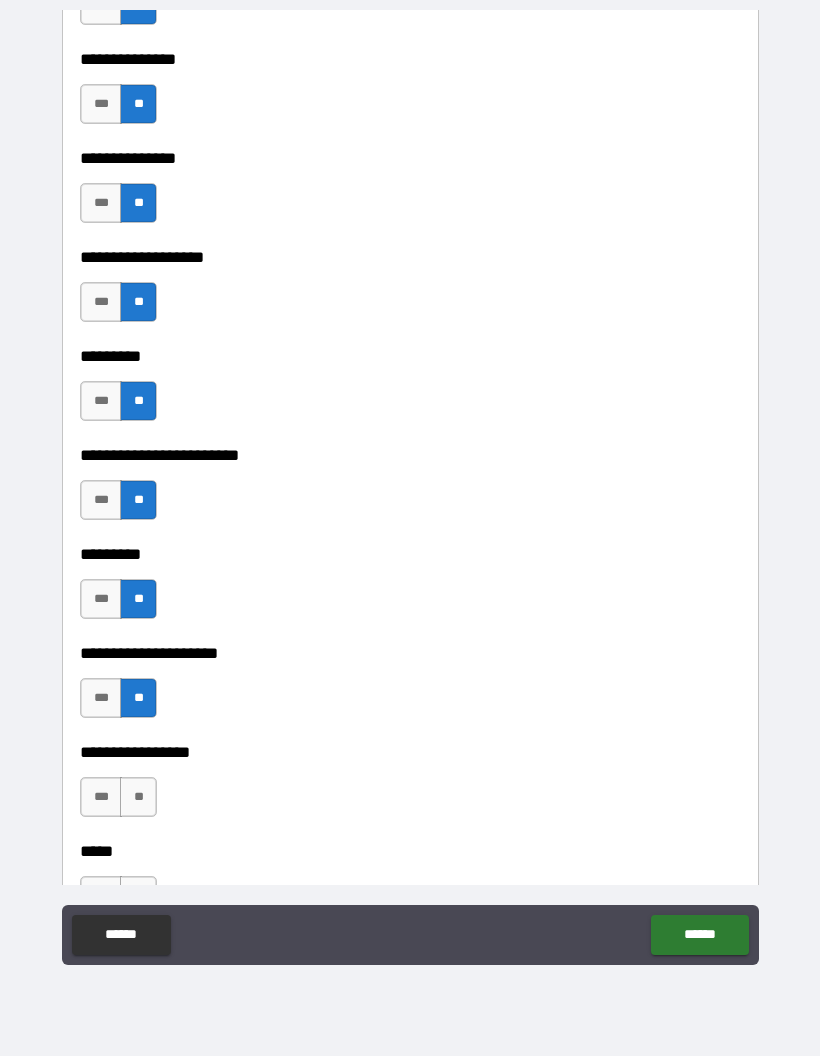 click on "**" at bounding box center (138, 797) 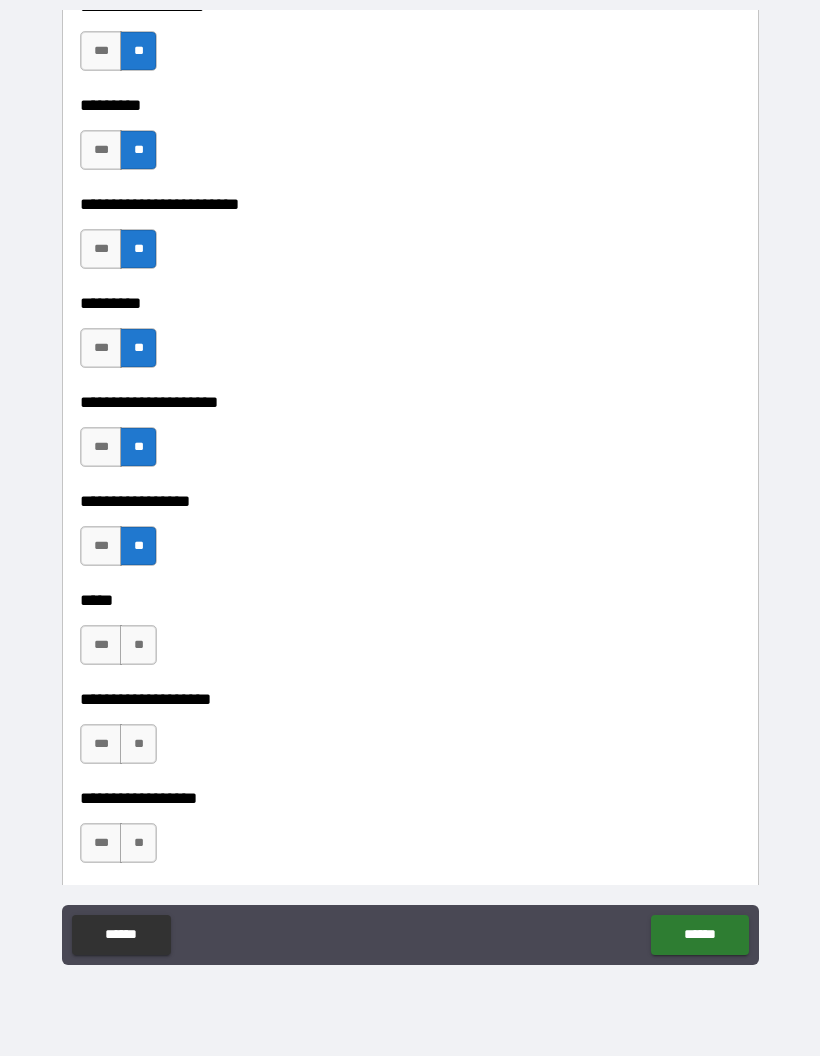 scroll, scrollTop: 3476, scrollLeft: 0, axis: vertical 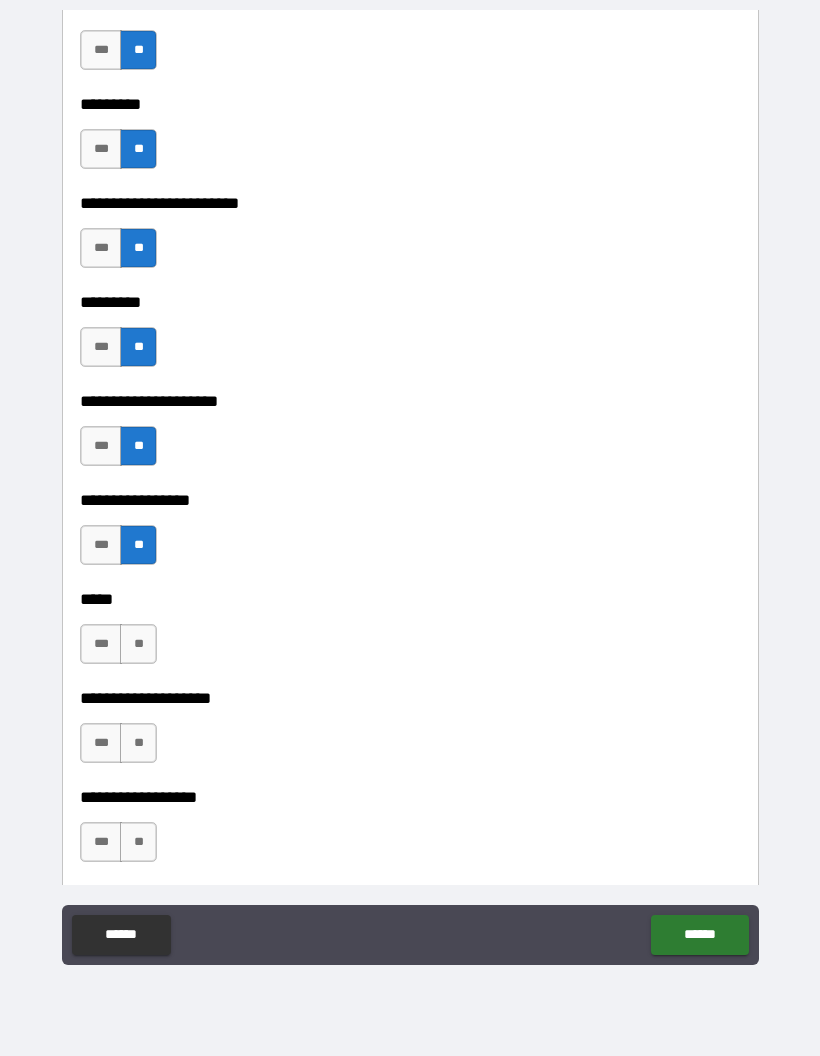 click on "**" at bounding box center [138, 644] 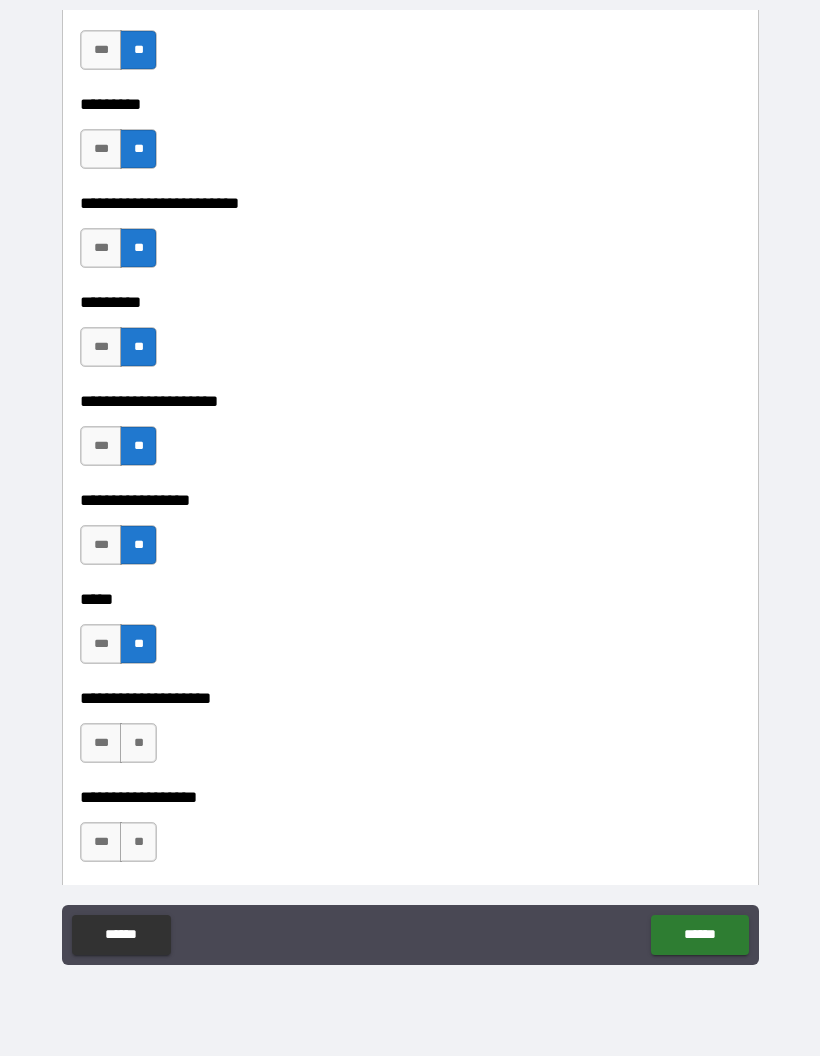 click on "**" at bounding box center (138, 743) 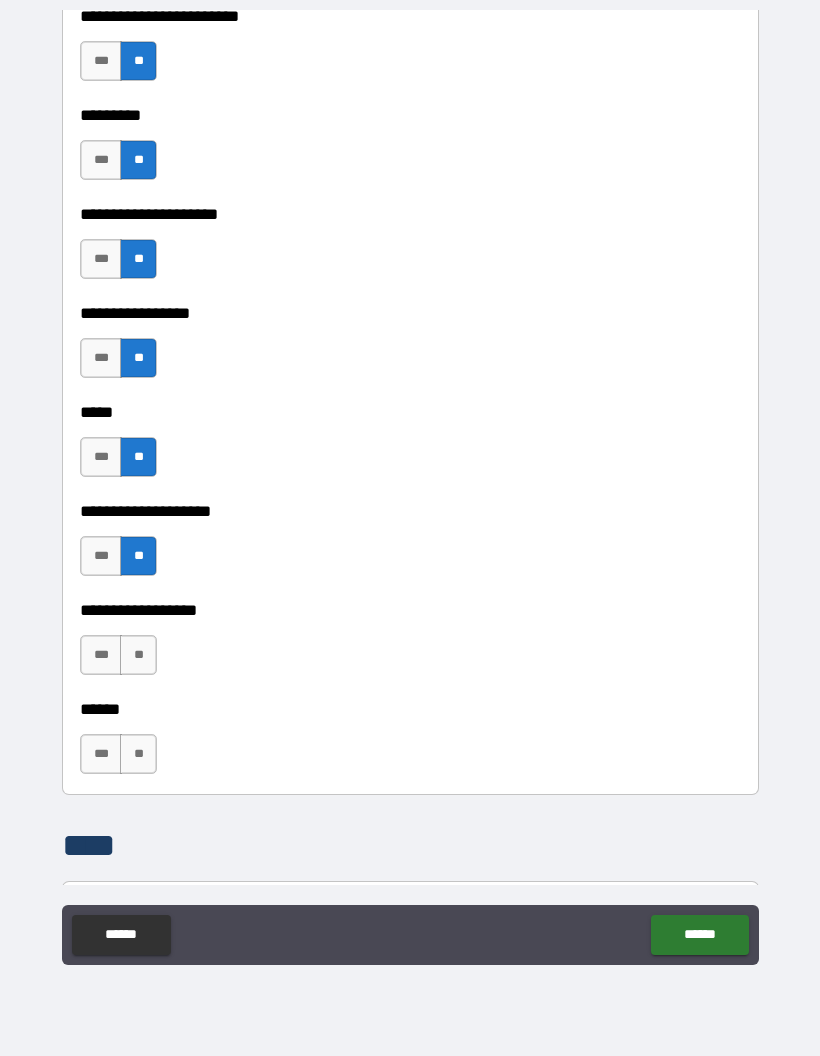 scroll, scrollTop: 3673, scrollLeft: 0, axis: vertical 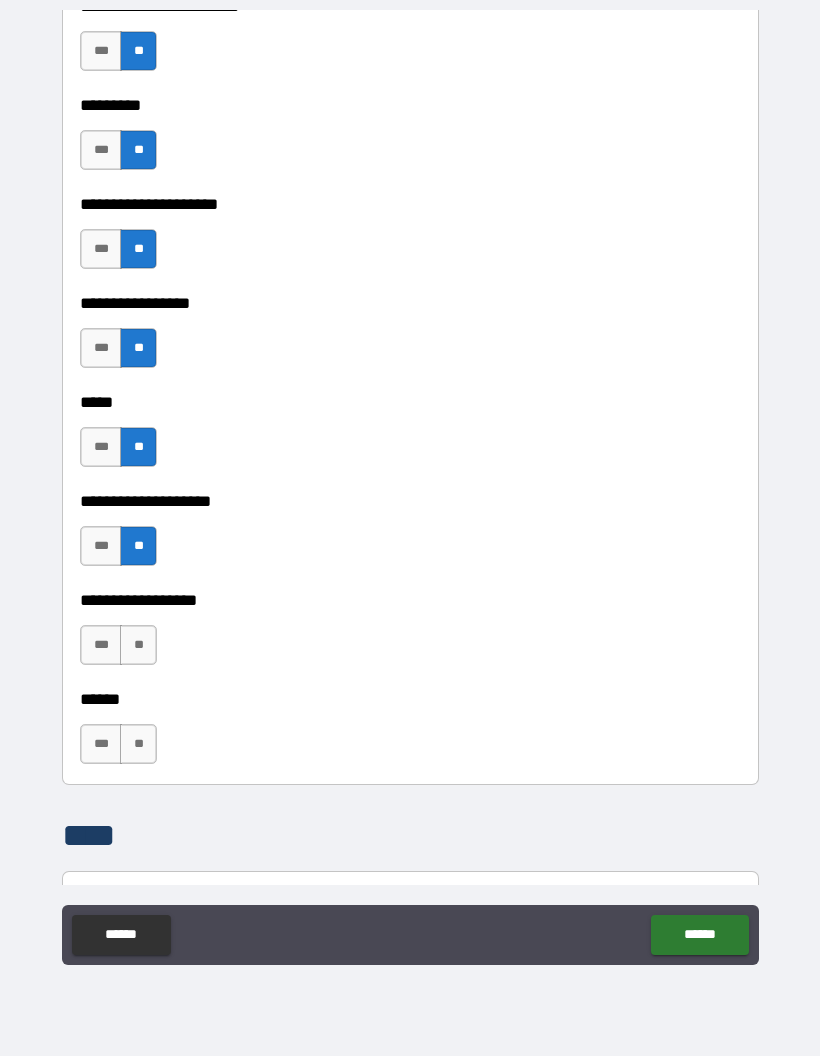 click on "**" at bounding box center (138, 645) 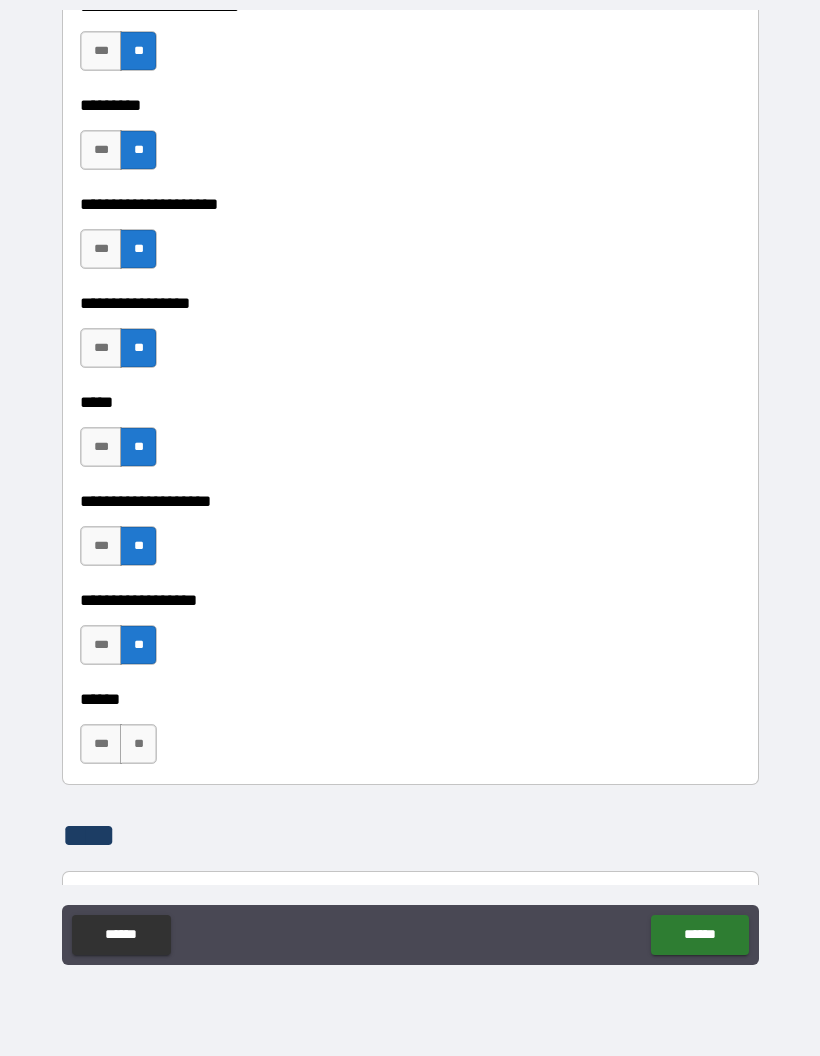 click on "**" at bounding box center (138, 744) 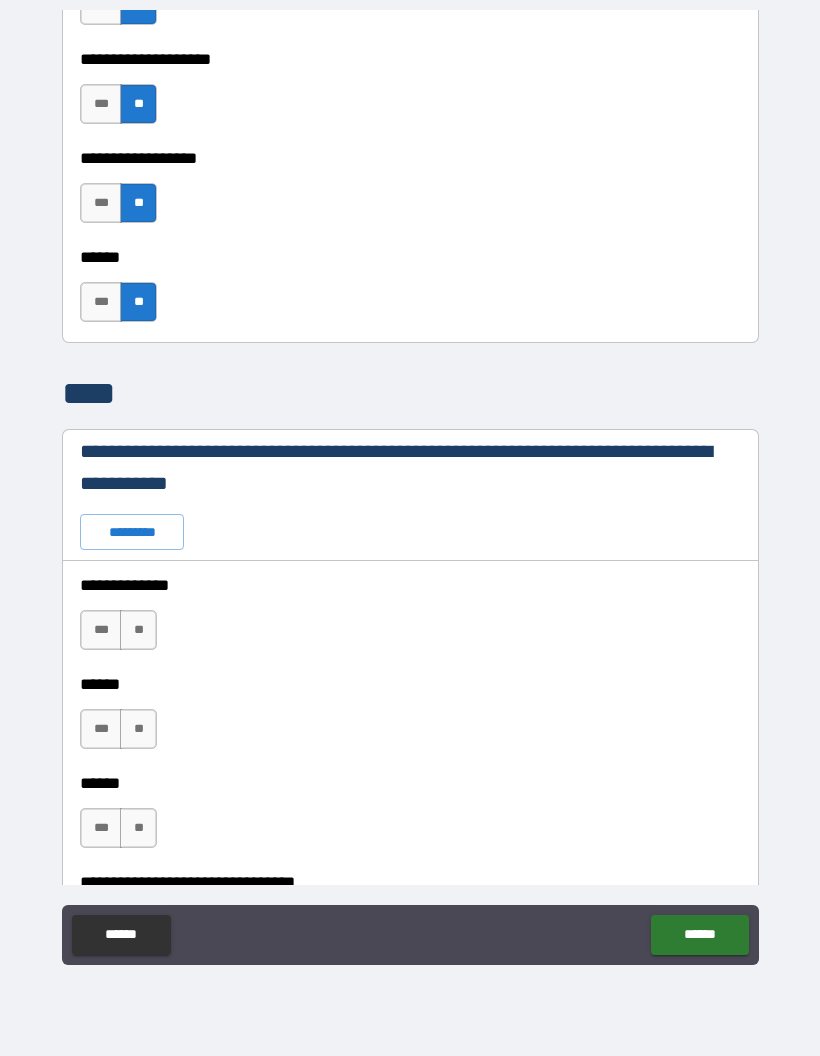 scroll, scrollTop: 4122, scrollLeft: 0, axis: vertical 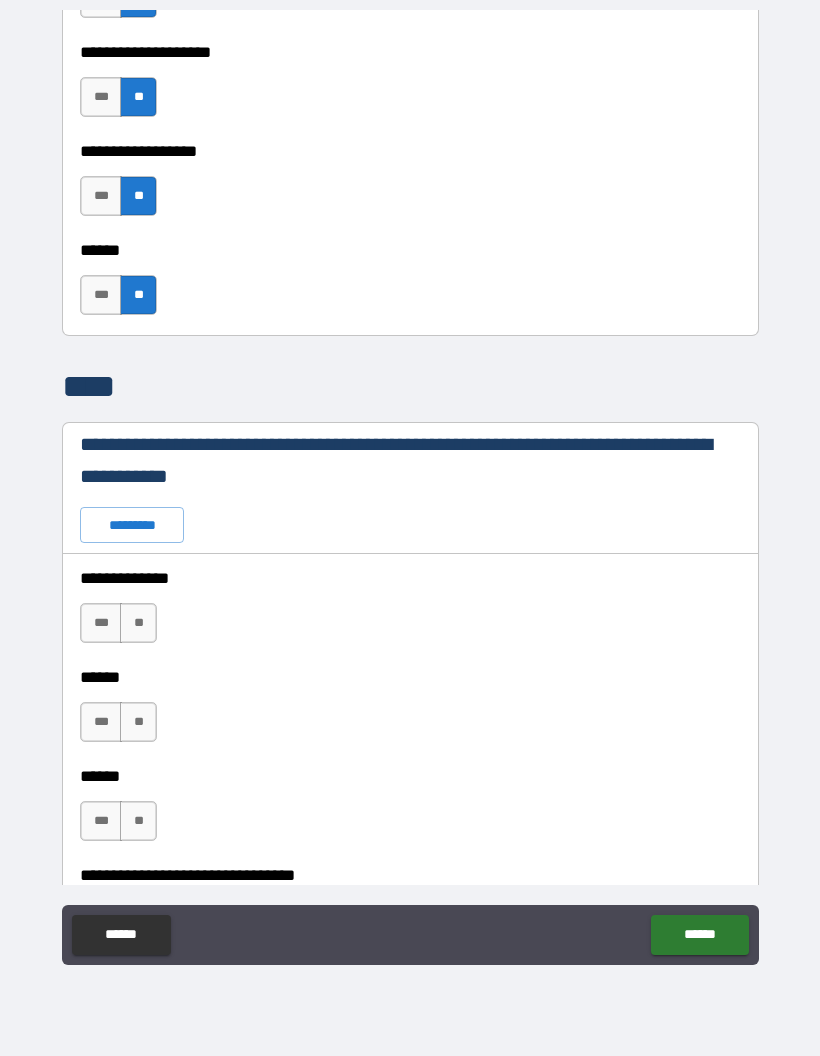 click on "**" at bounding box center (138, 623) 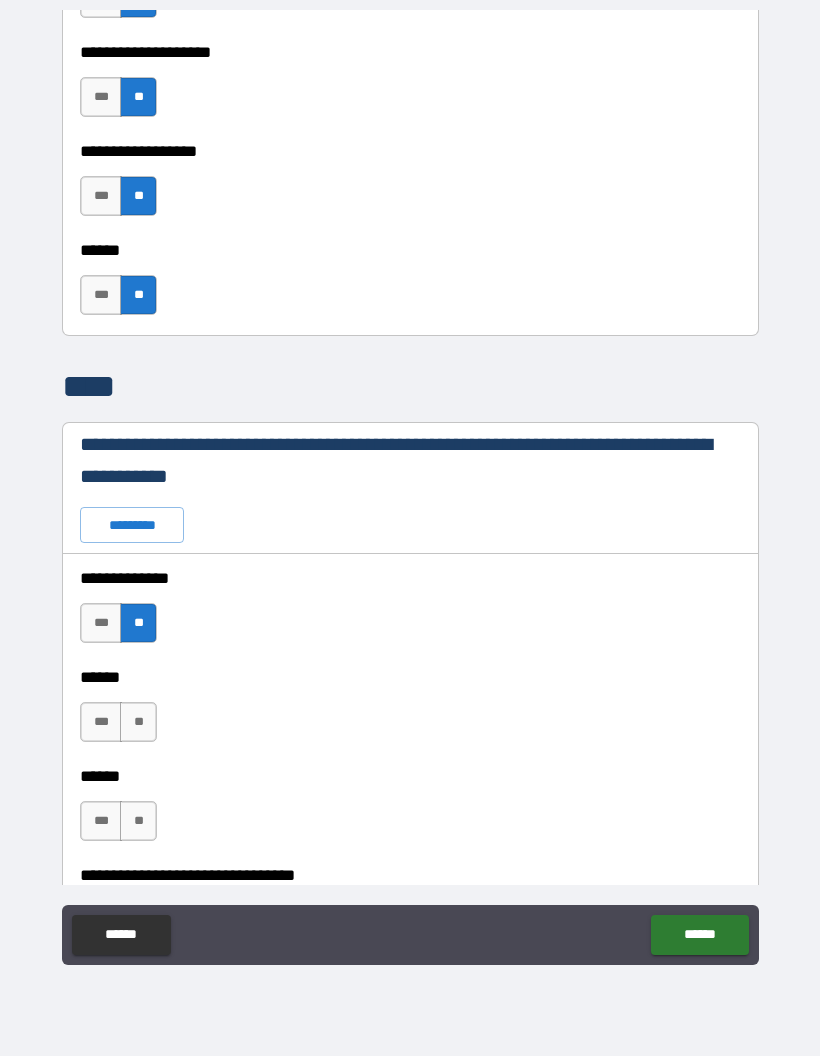 scroll, scrollTop: 4160, scrollLeft: 0, axis: vertical 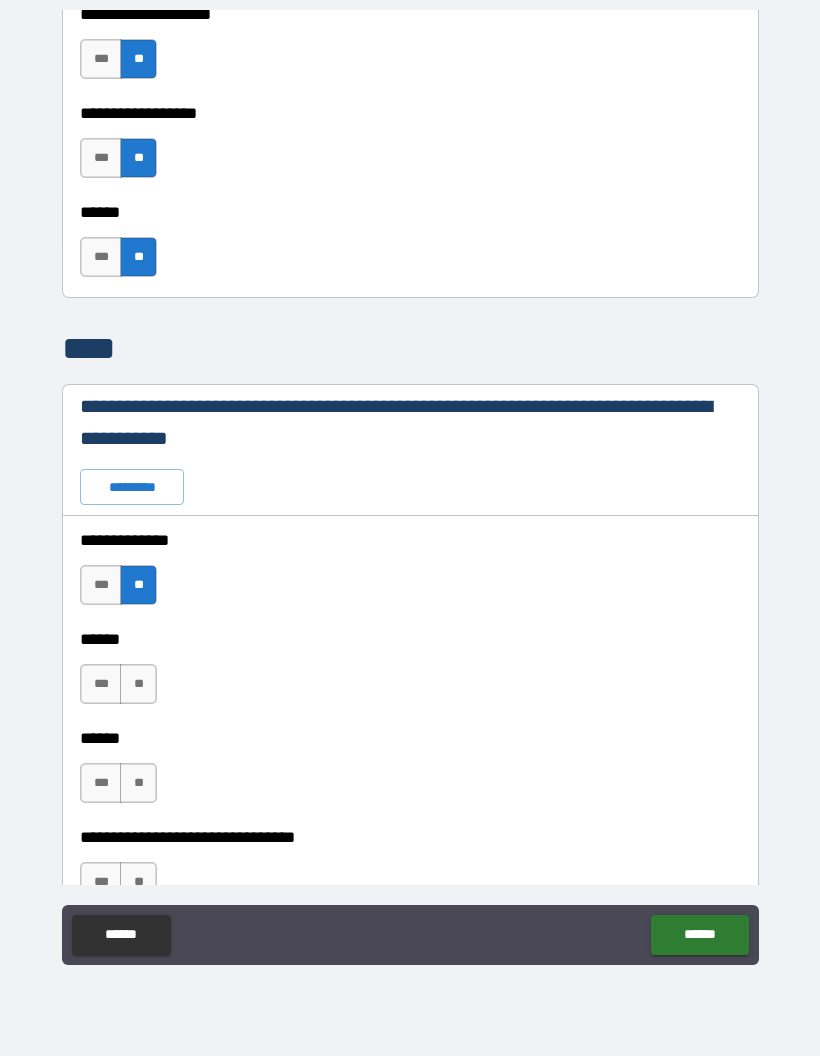 click on "**" at bounding box center (138, 684) 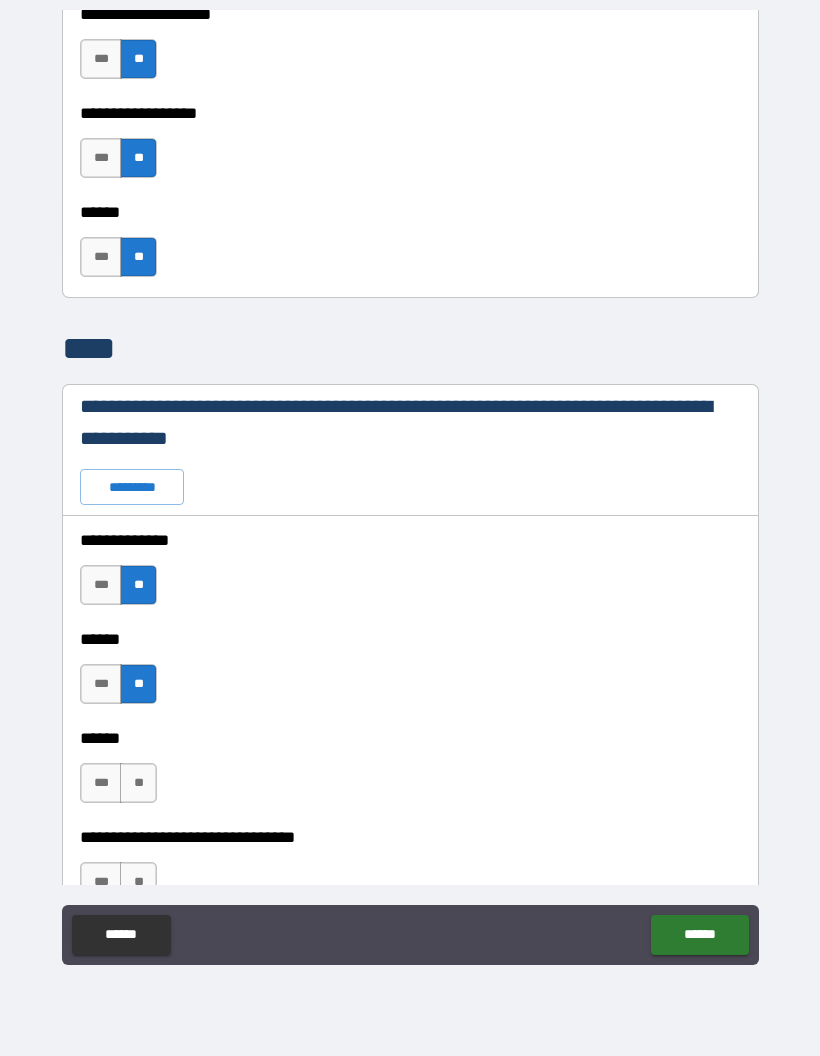 click on "**" at bounding box center [138, 783] 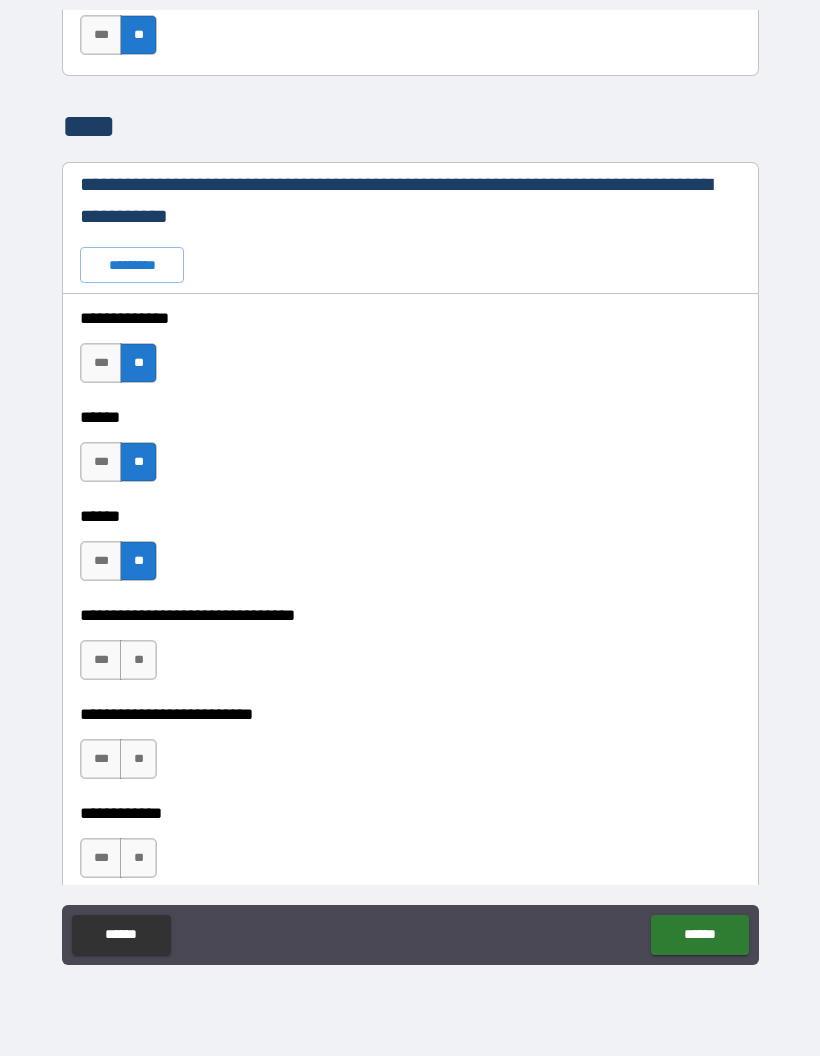 click on "**" at bounding box center [138, 660] 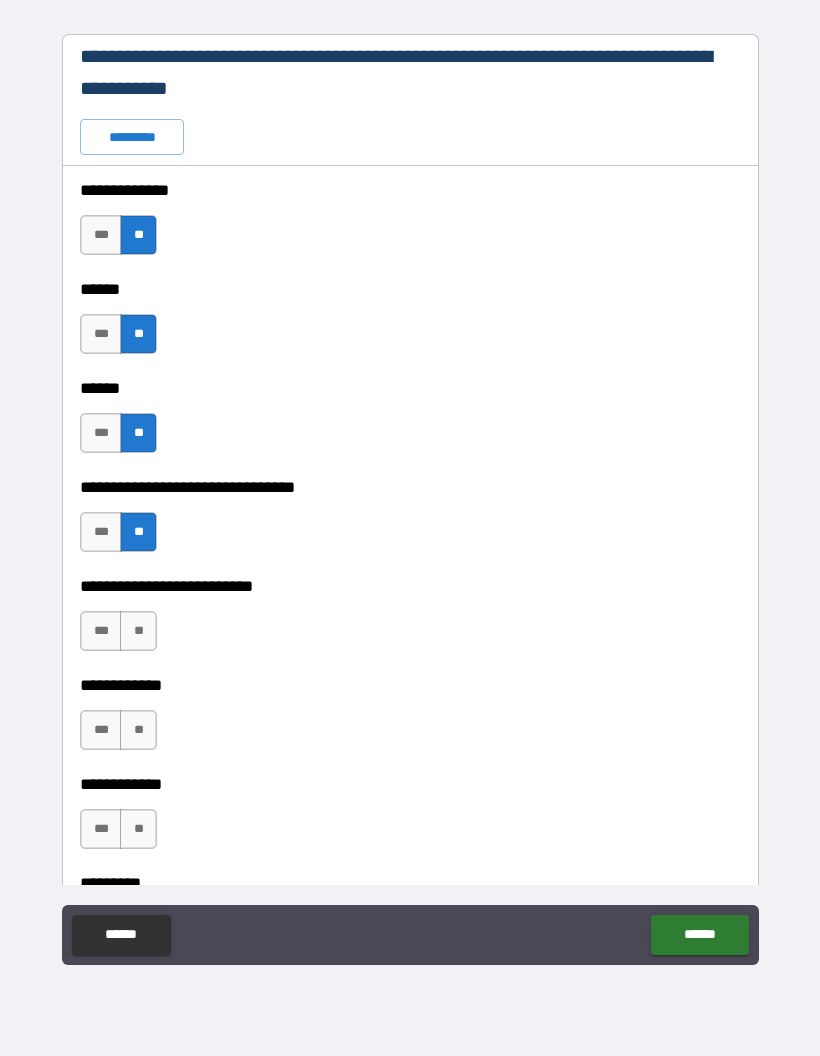 scroll, scrollTop: 4512, scrollLeft: 0, axis: vertical 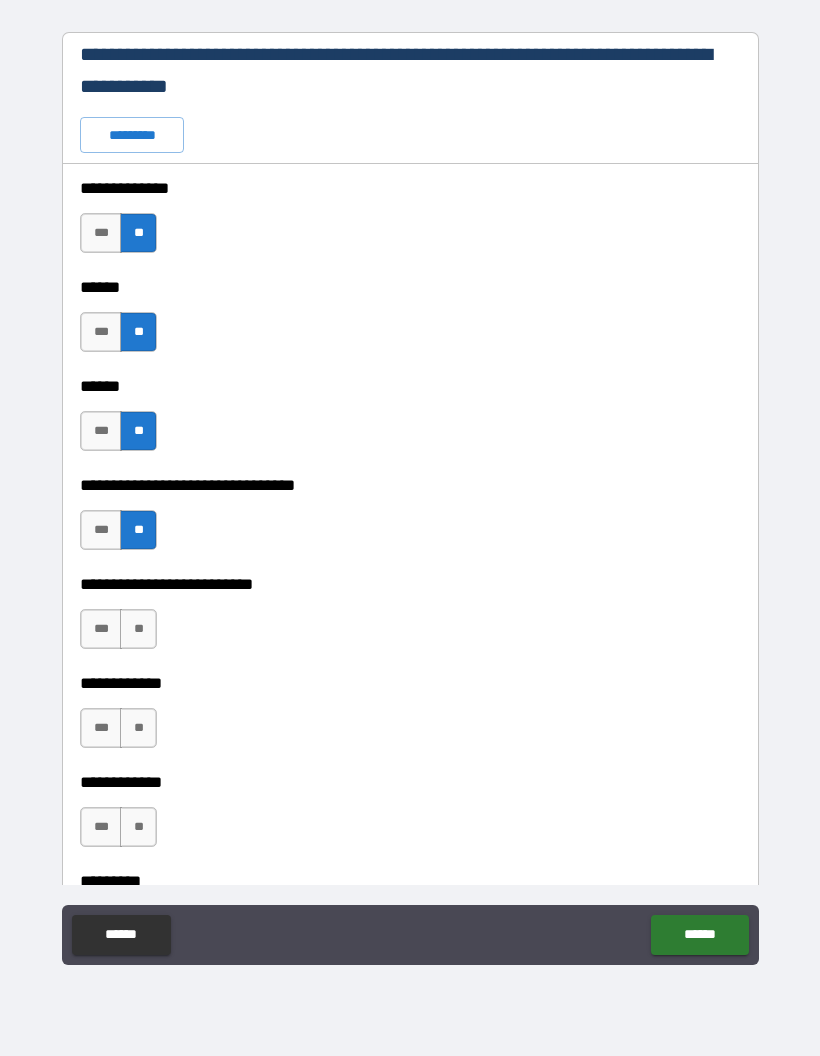 click on "**" at bounding box center (138, 629) 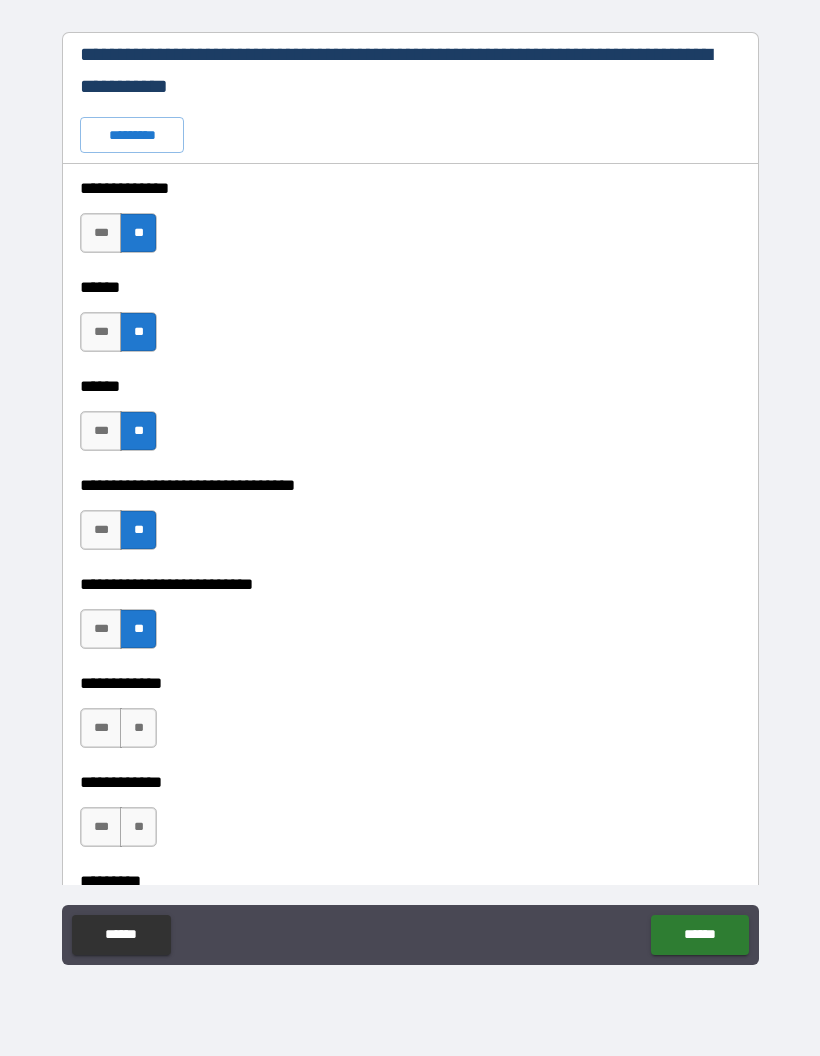 click on "**" at bounding box center [138, 728] 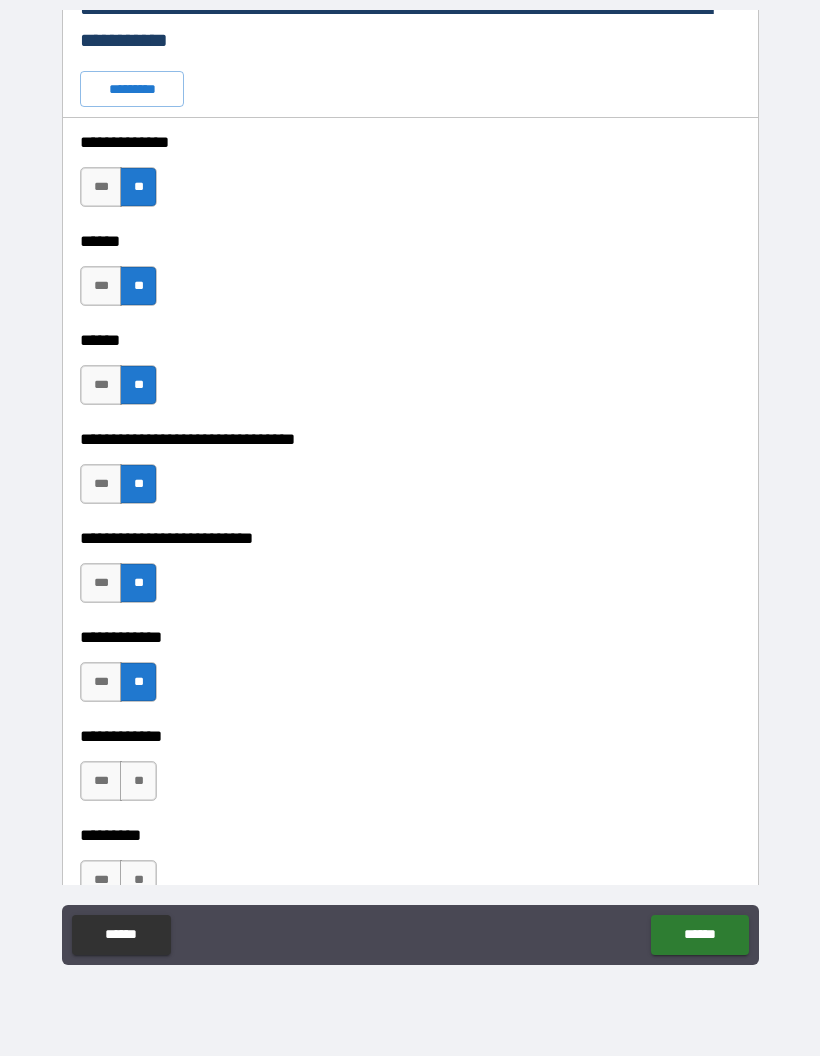click on "**" at bounding box center (138, 781) 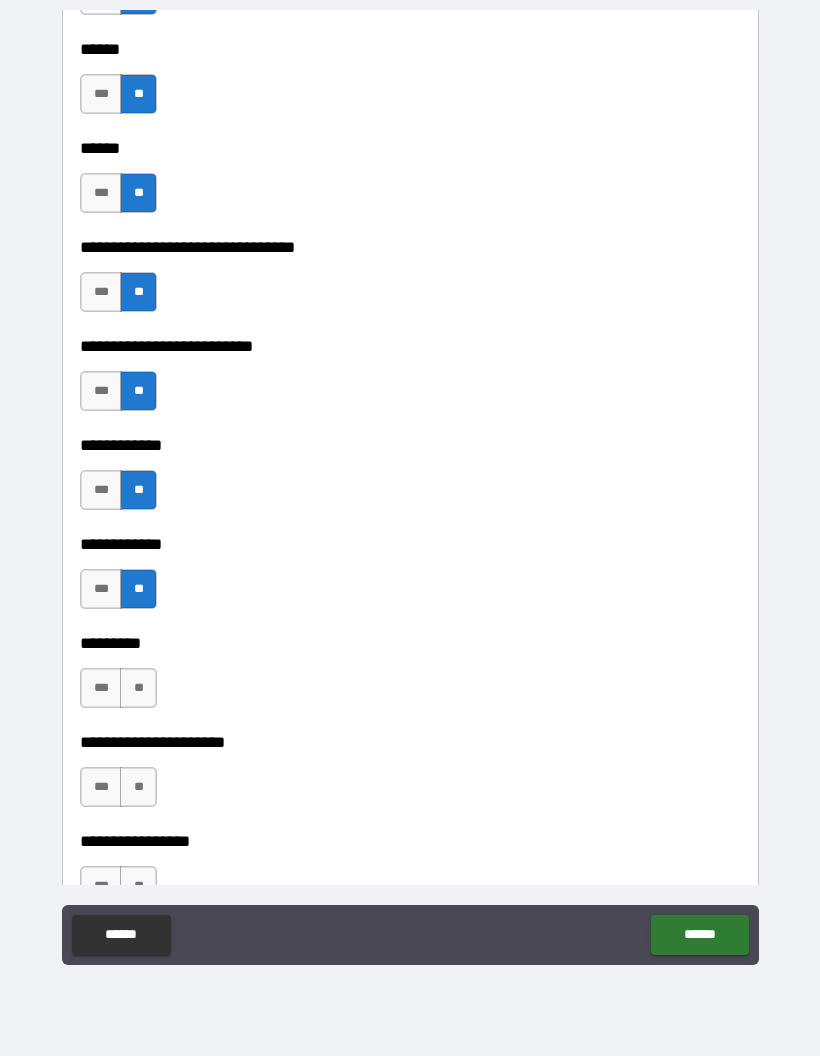 click on "**" at bounding box center [138, 688] 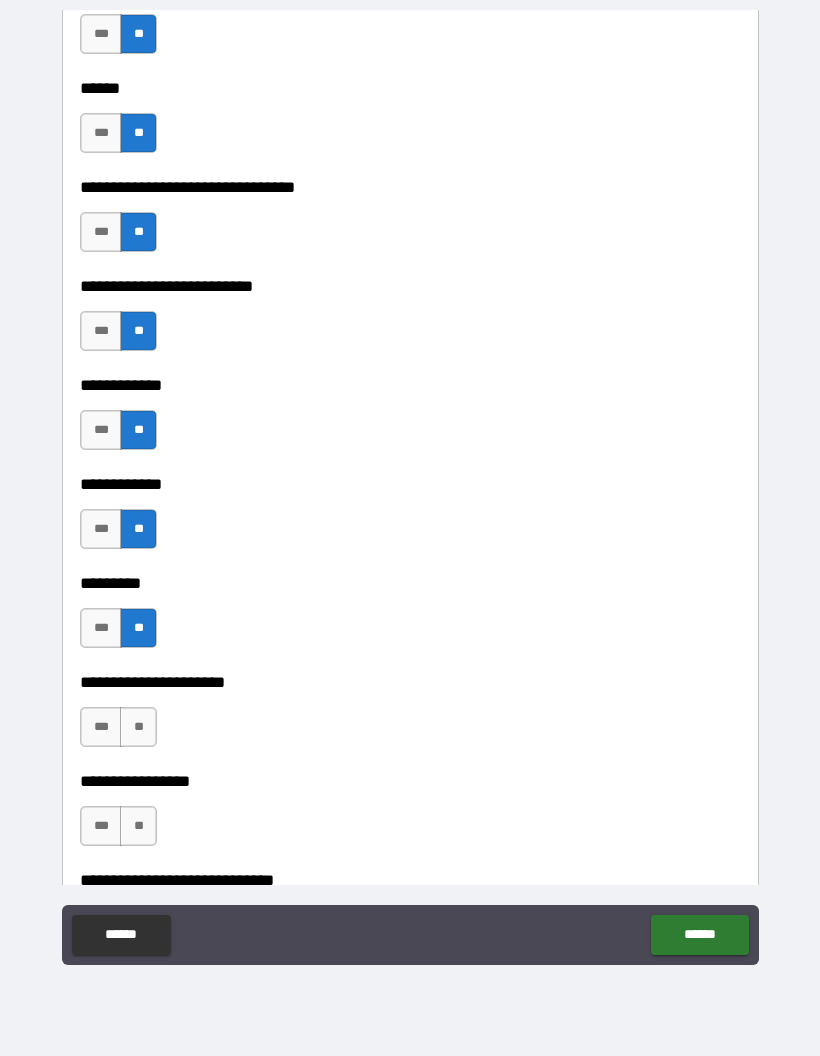 click on "**" at bounding box center [138, 727] 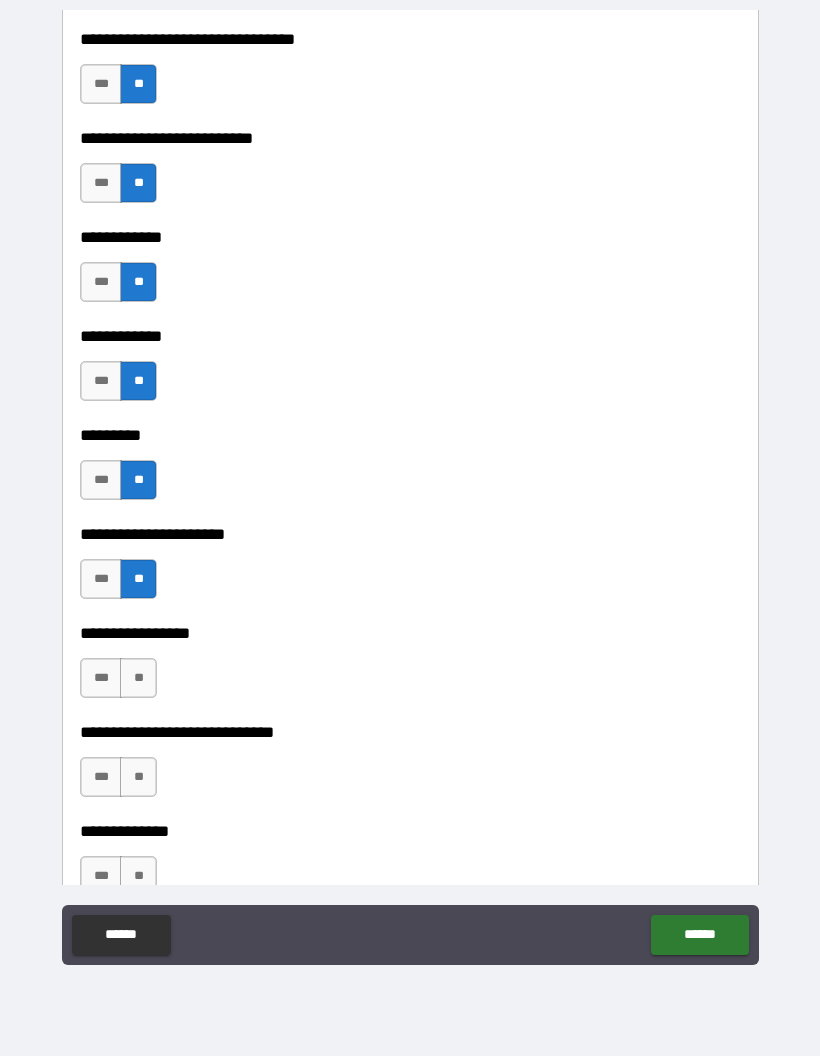 scroll, scrollTop: 4959, scrollLeft: 0, axis: vertical 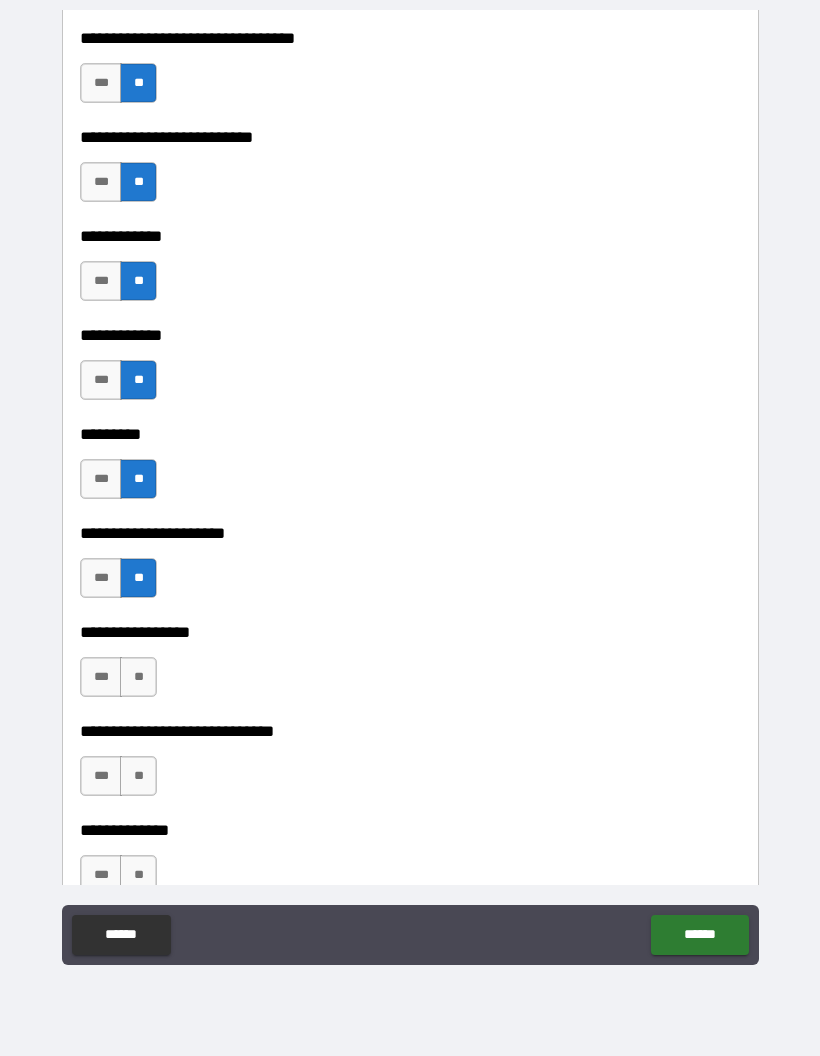 click on "**" at bounding box center [138, 677] 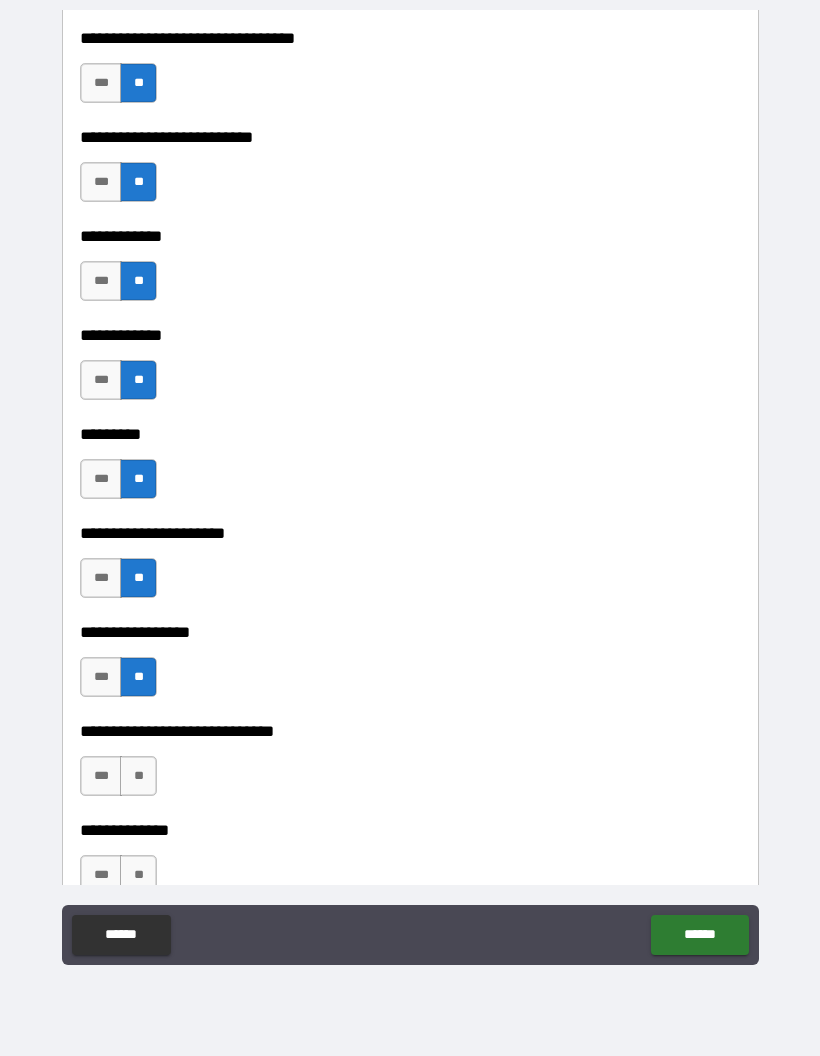 click on "**" at bounding box center (138, 776) 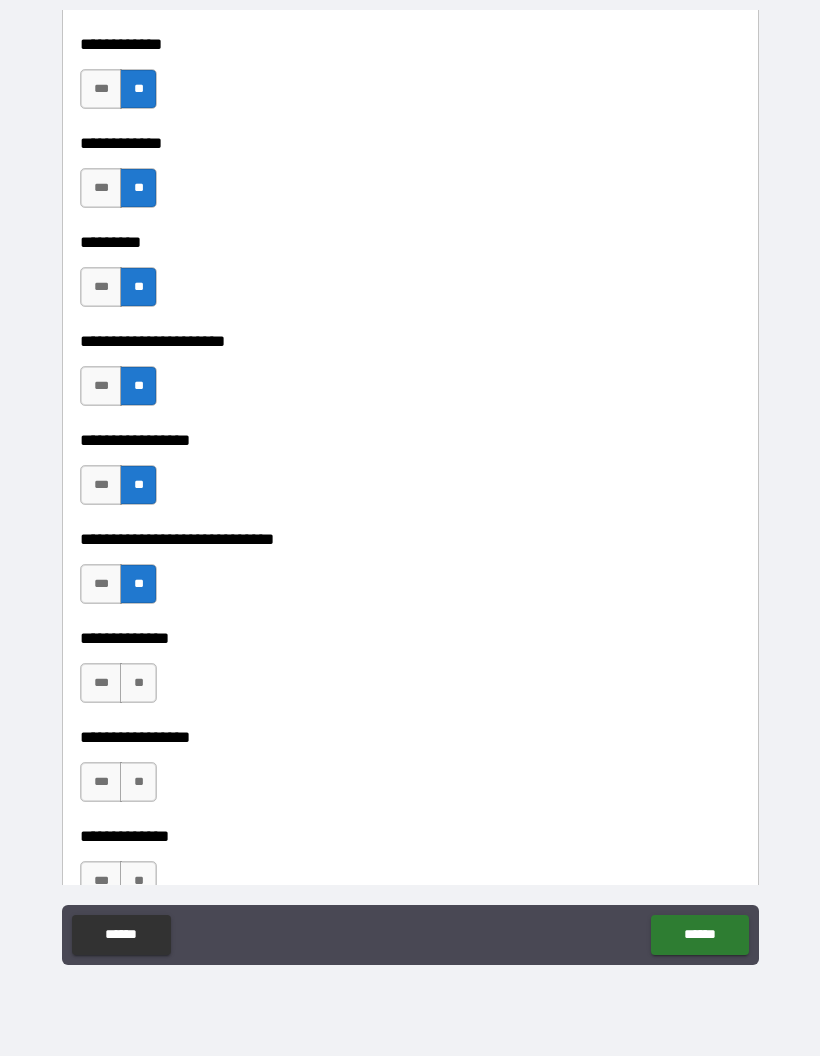 scroll, scrollTop: 5214, scrollLeft: 0, axis: vertical 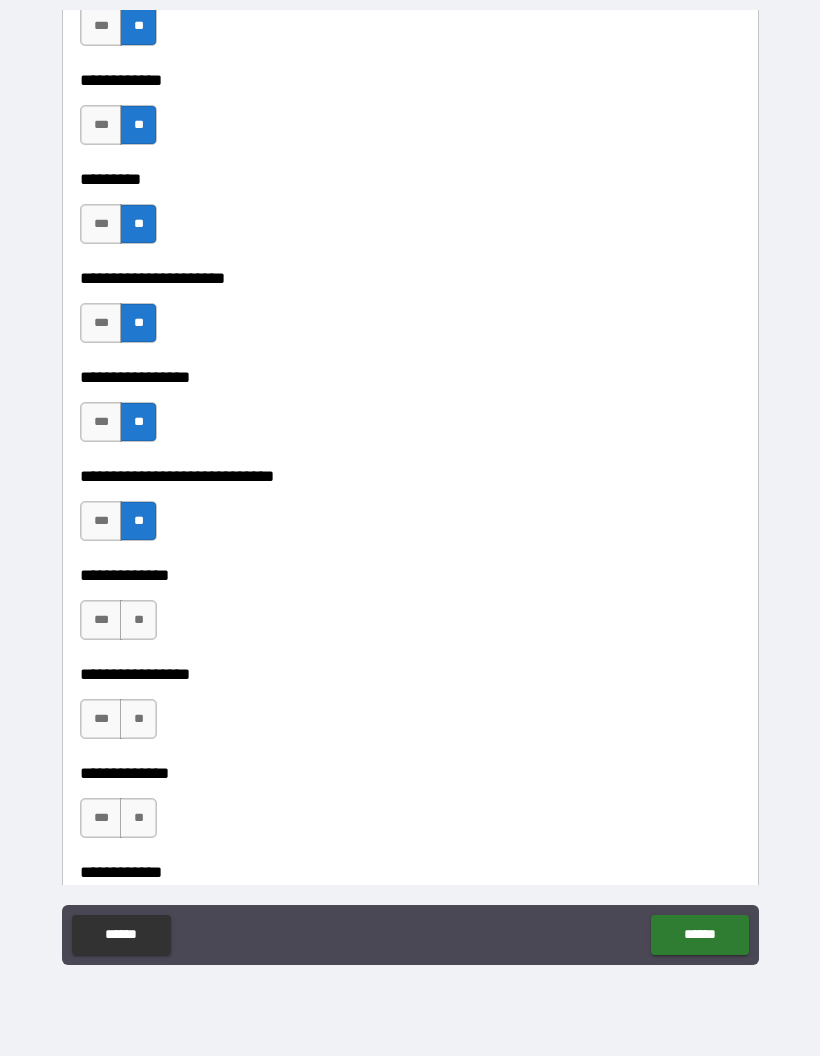 click on "**" at bounding box center [138, 620] 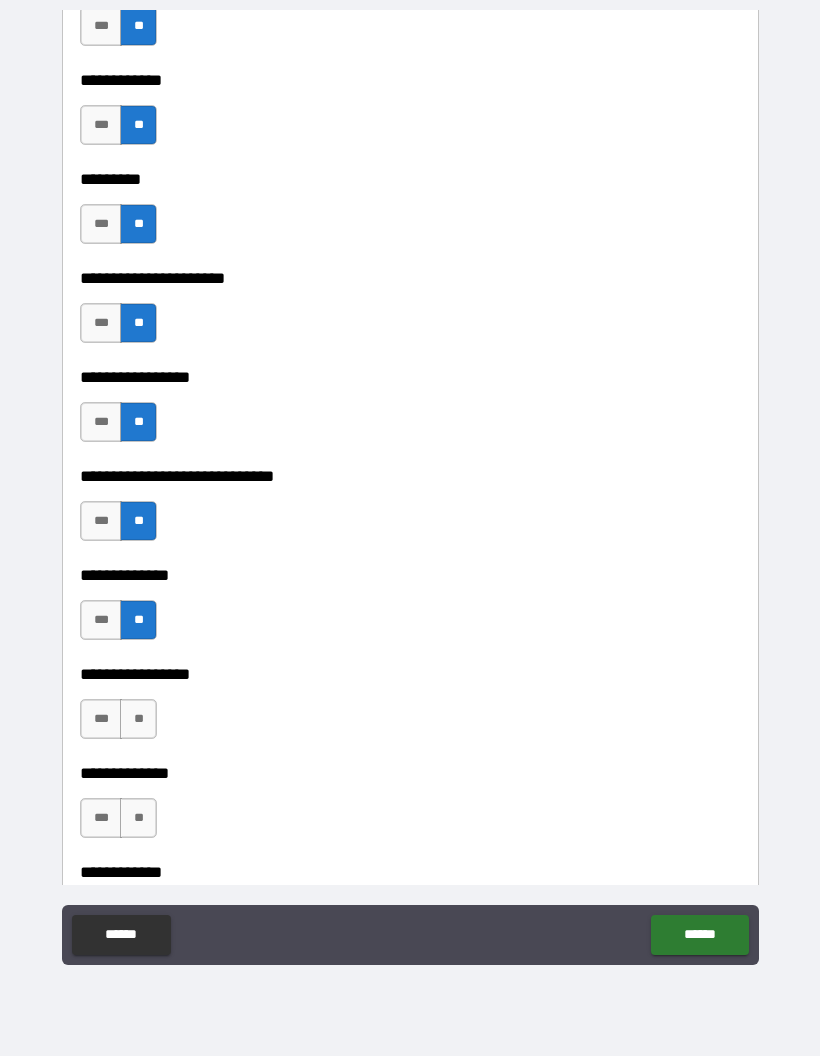click on "***" at bounding box center (101, 719) 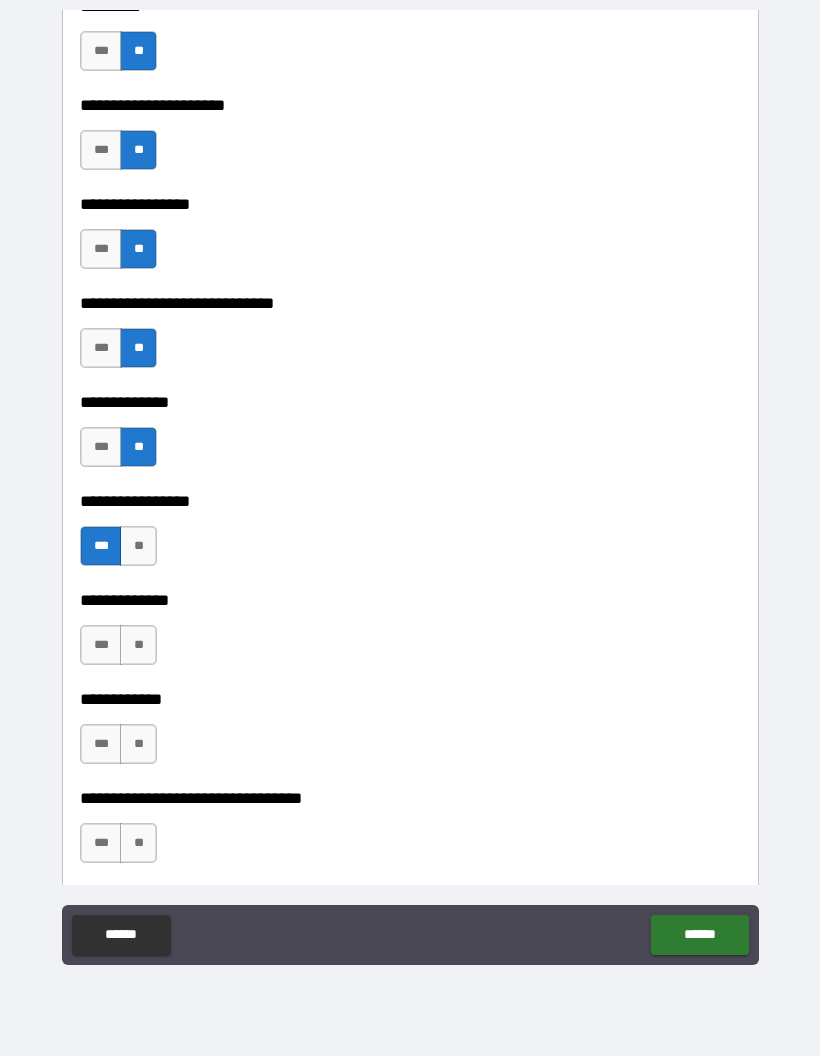 scroll, scrollTop: 5399, scrollLeft: 0, axis: vertical 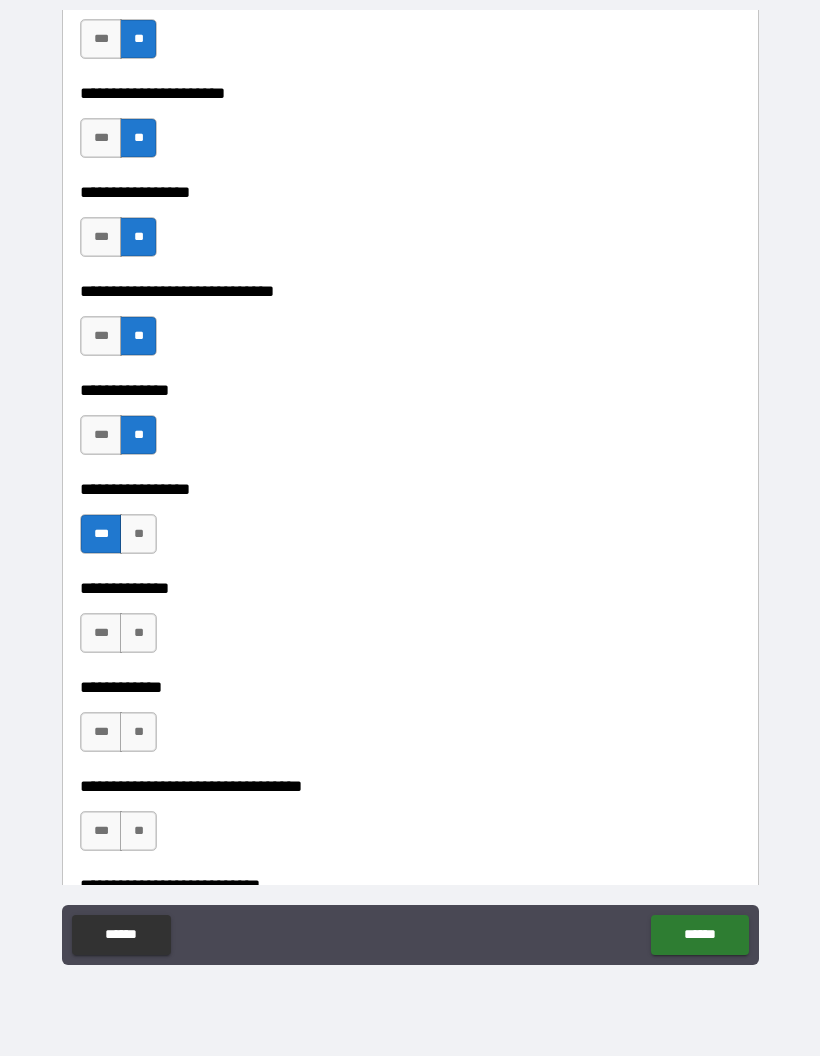 click on "**" at bounding box center (138, 633) 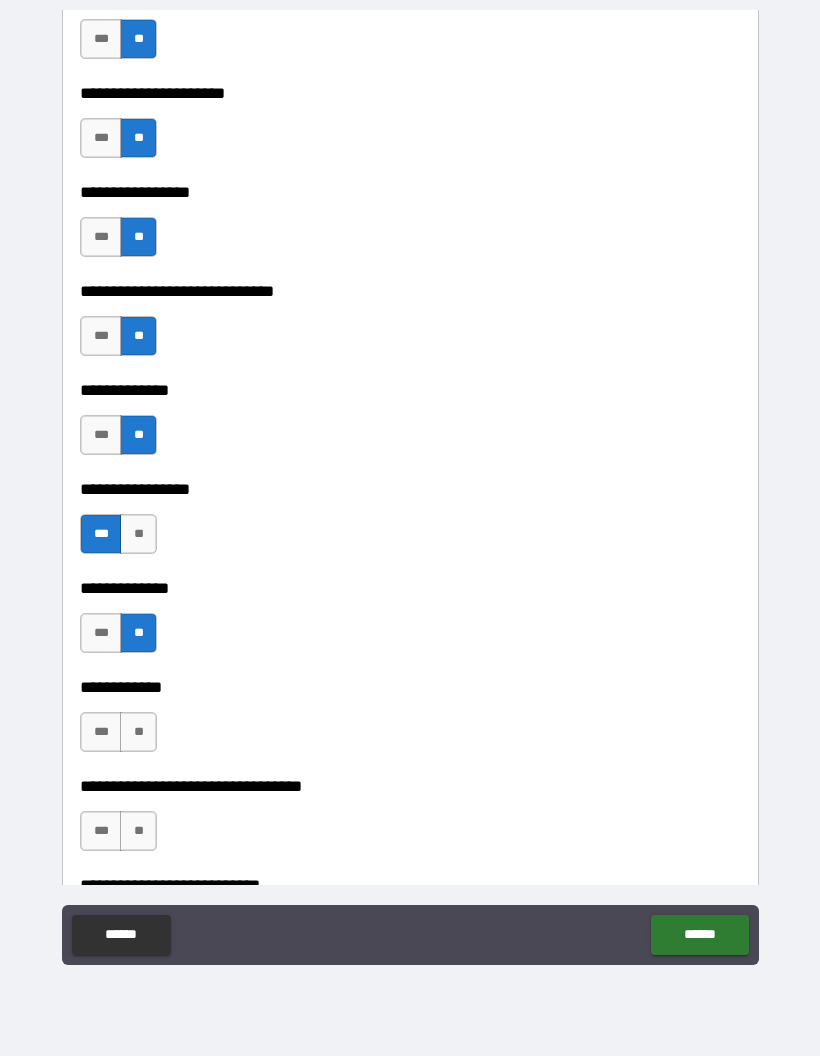 click on "***" at bounding box center [101, 732] 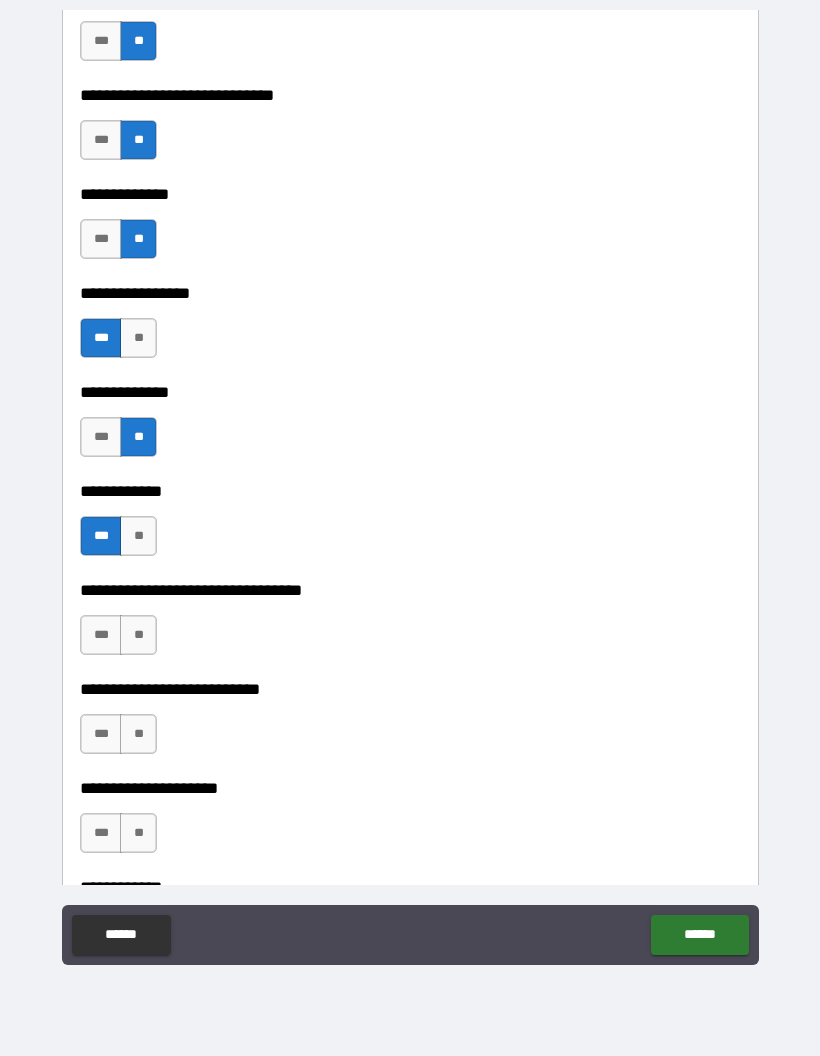 scroll, scrollTop: 5597, scrollLeft: 0, axis: vertical 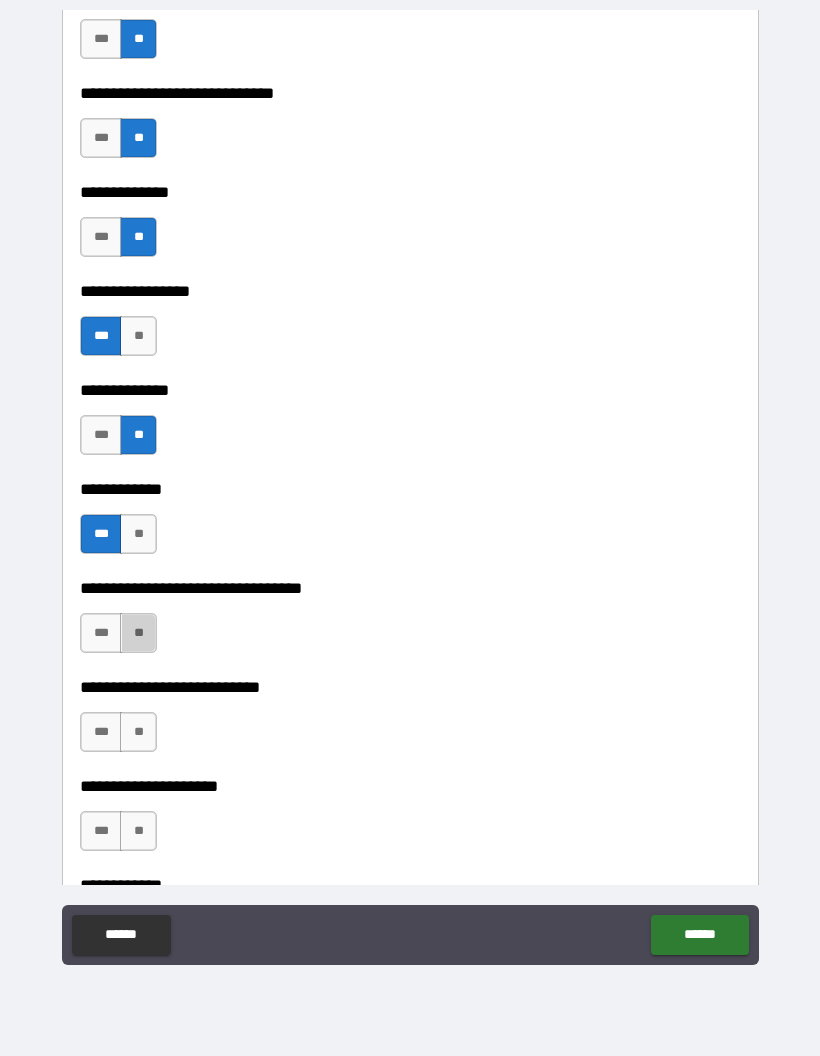 click on "**" at bounding box center (138, 633) 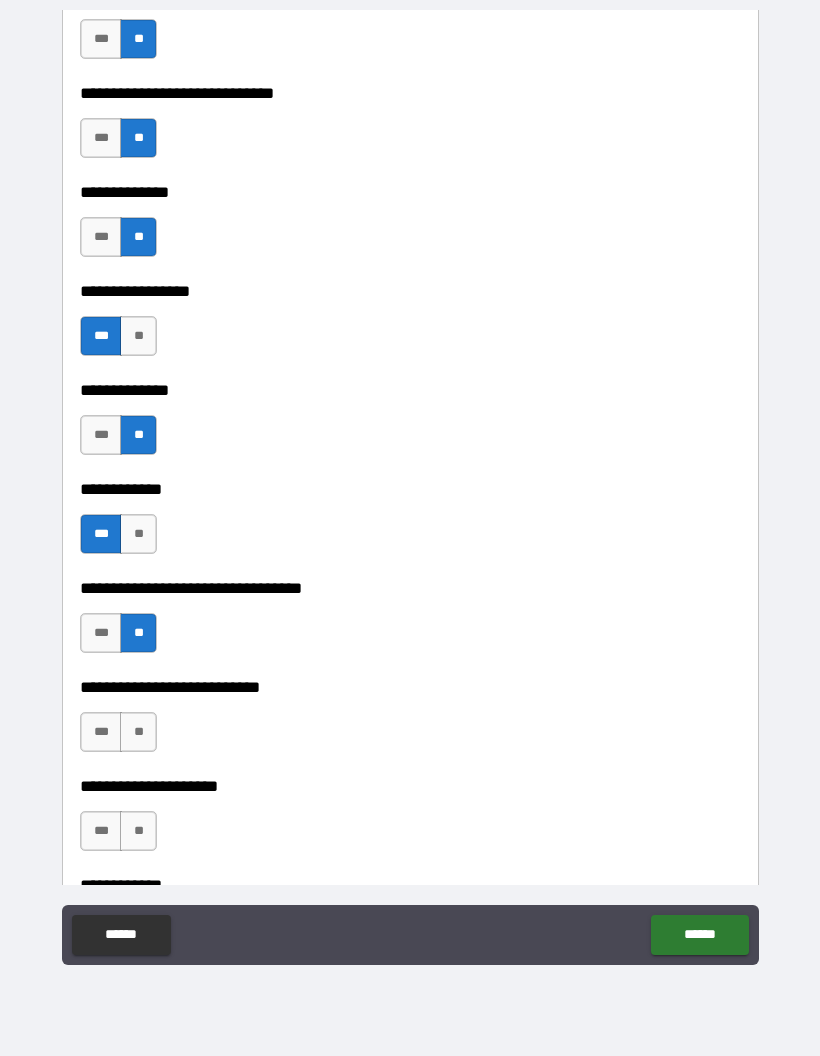 click on "***" at bounding box center [101, 633] 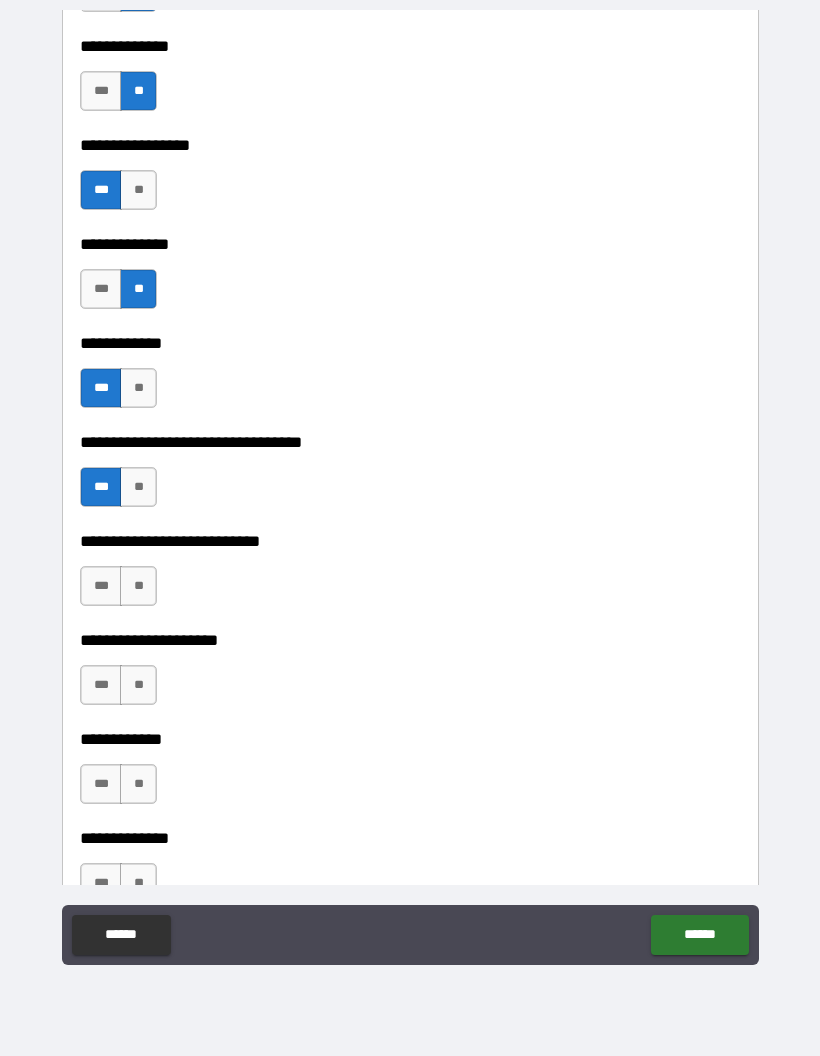 scroll, scrollTop: 5746, scrollLeft: 0, axis: vertical 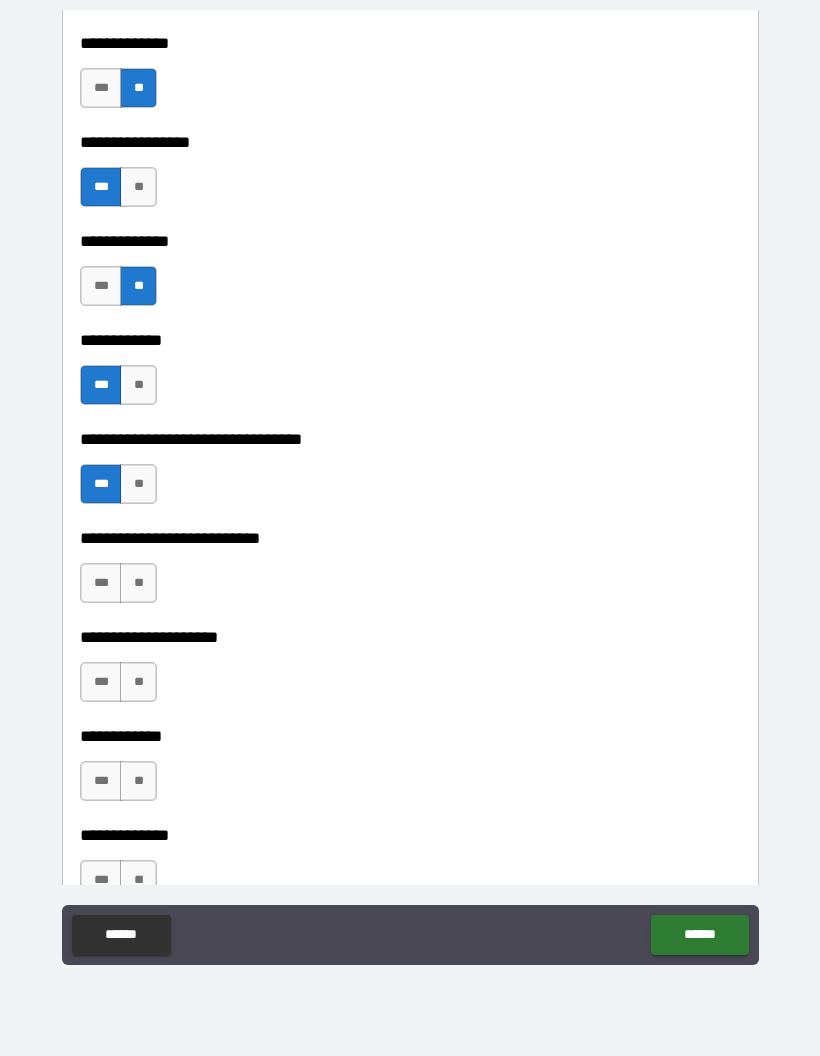 click on "**" at bounding box center [138, 583] 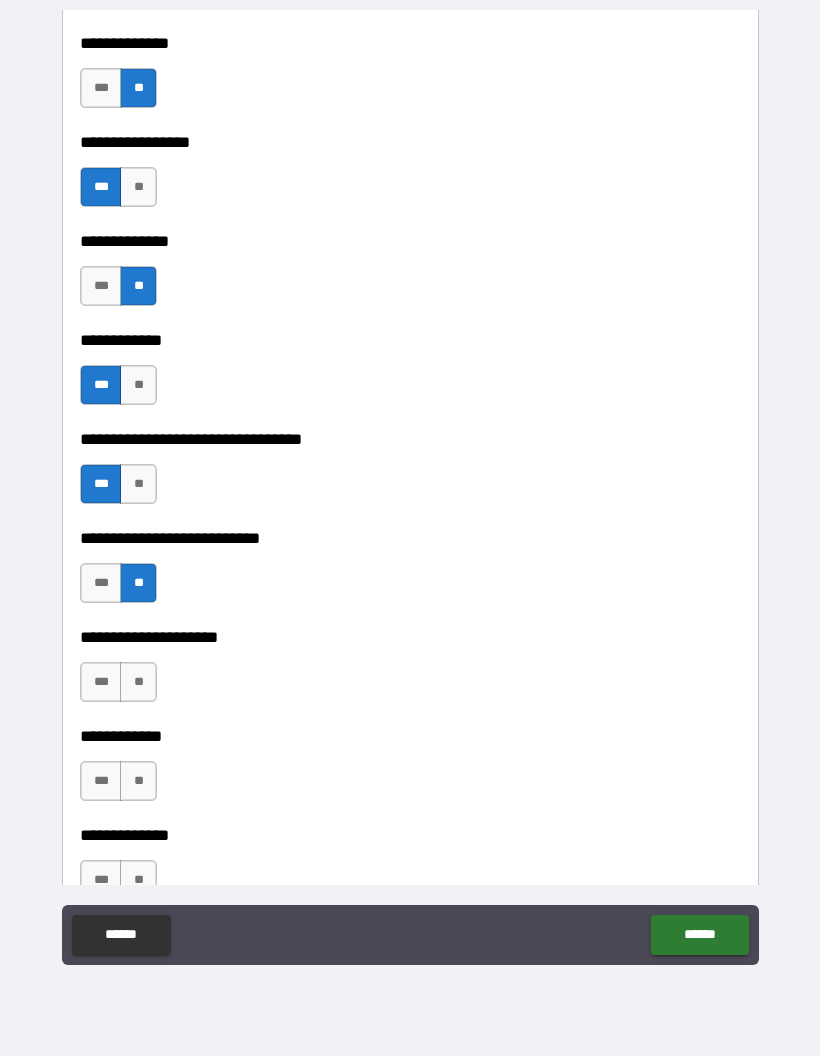 click on "**" at bounding box center [138, 682] 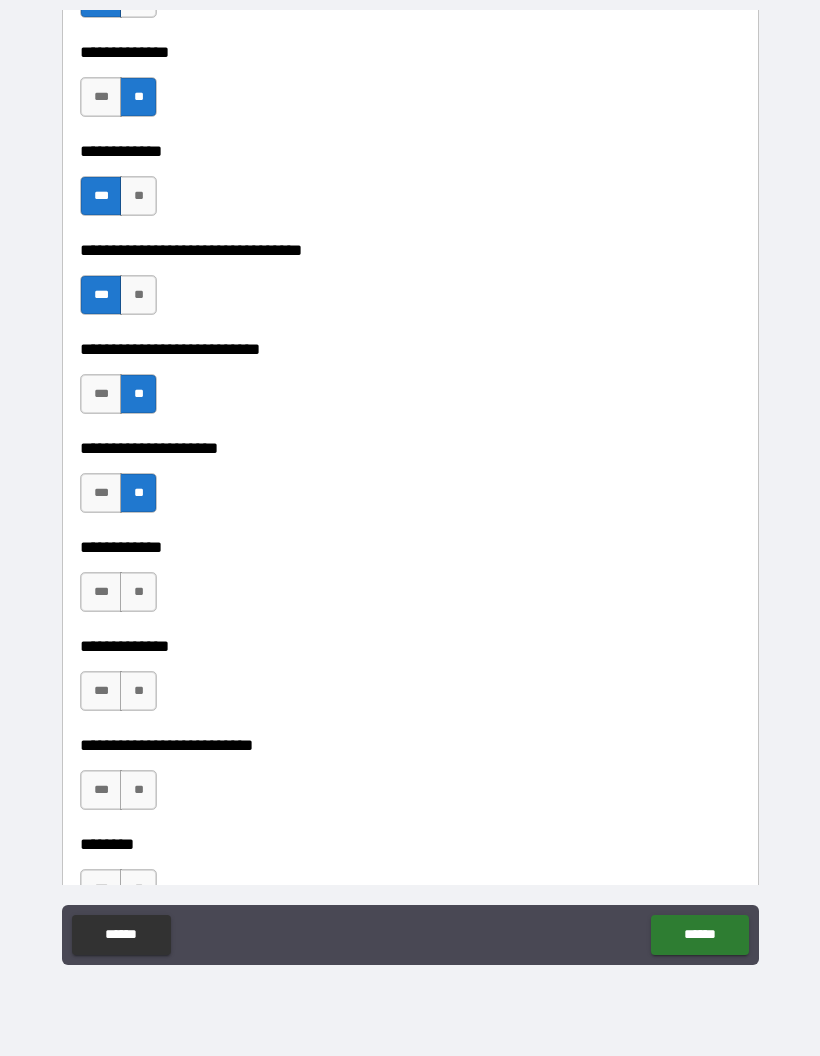 scroll, scrollTop: 5955, scrollLeft: 0, axis: vertical 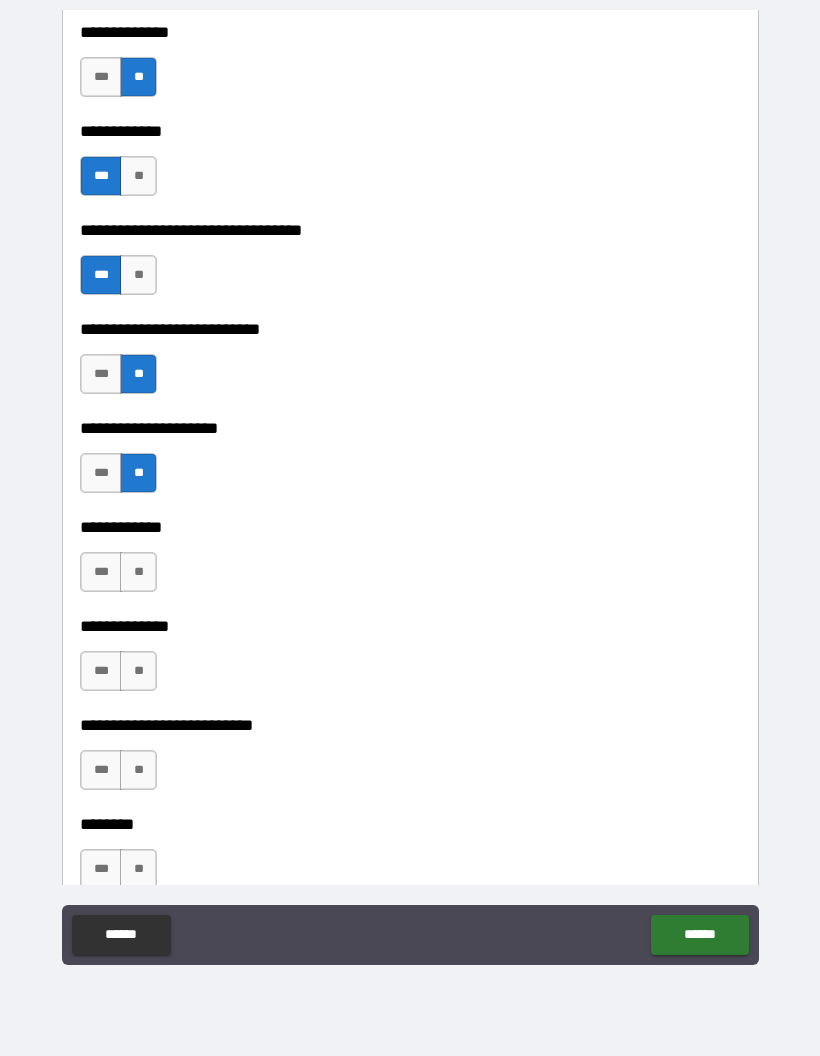 click on "***" at bounding box center [101, 572] 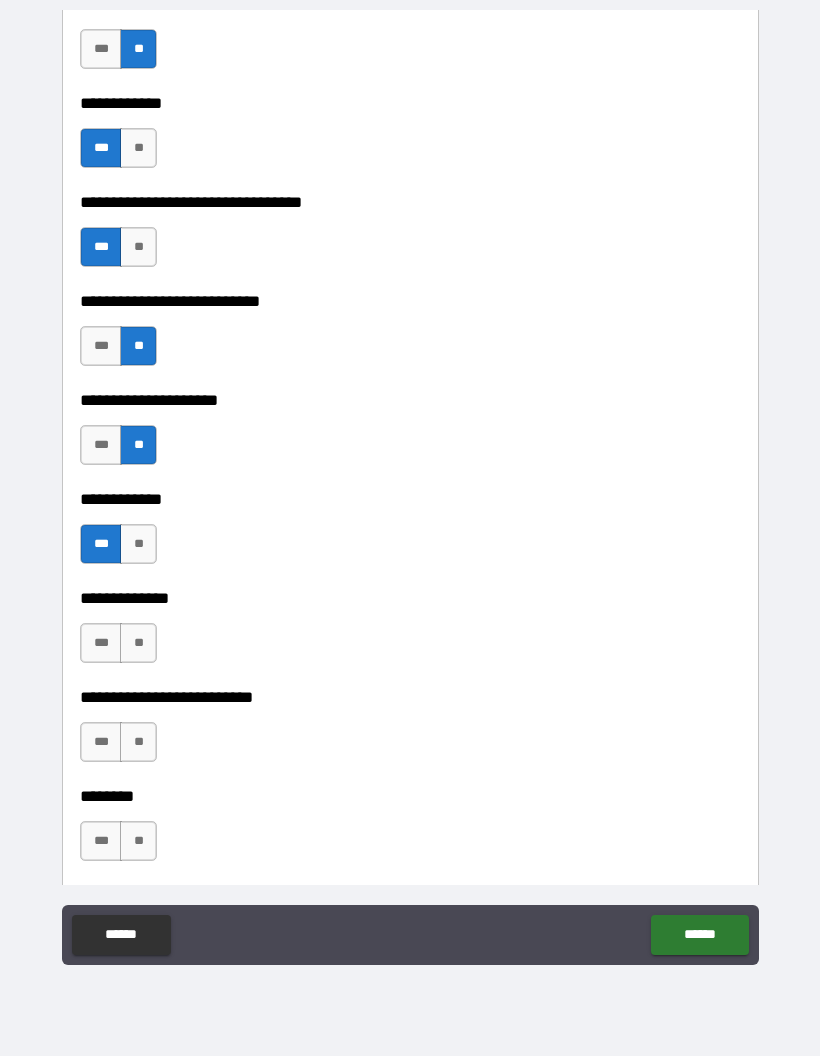 scroll, scrollTop: 5991, scrollLeft: 0, axis: vertical 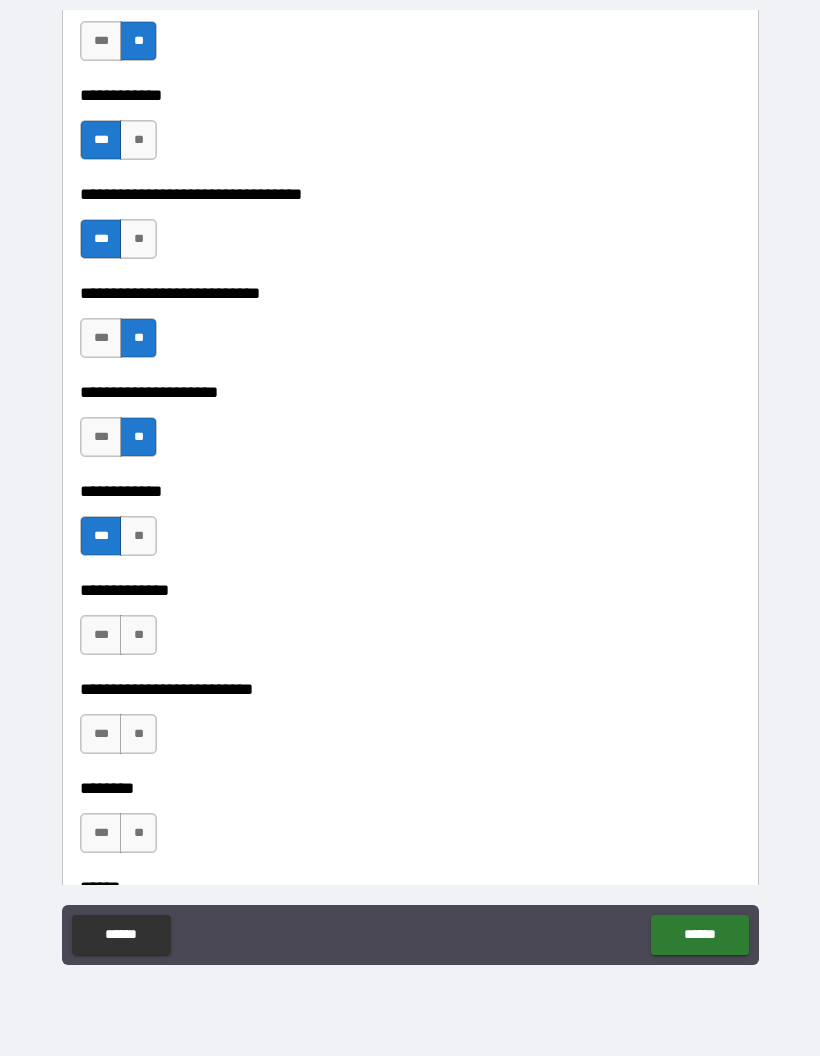 click on "**" at bounding box center [138, 635] 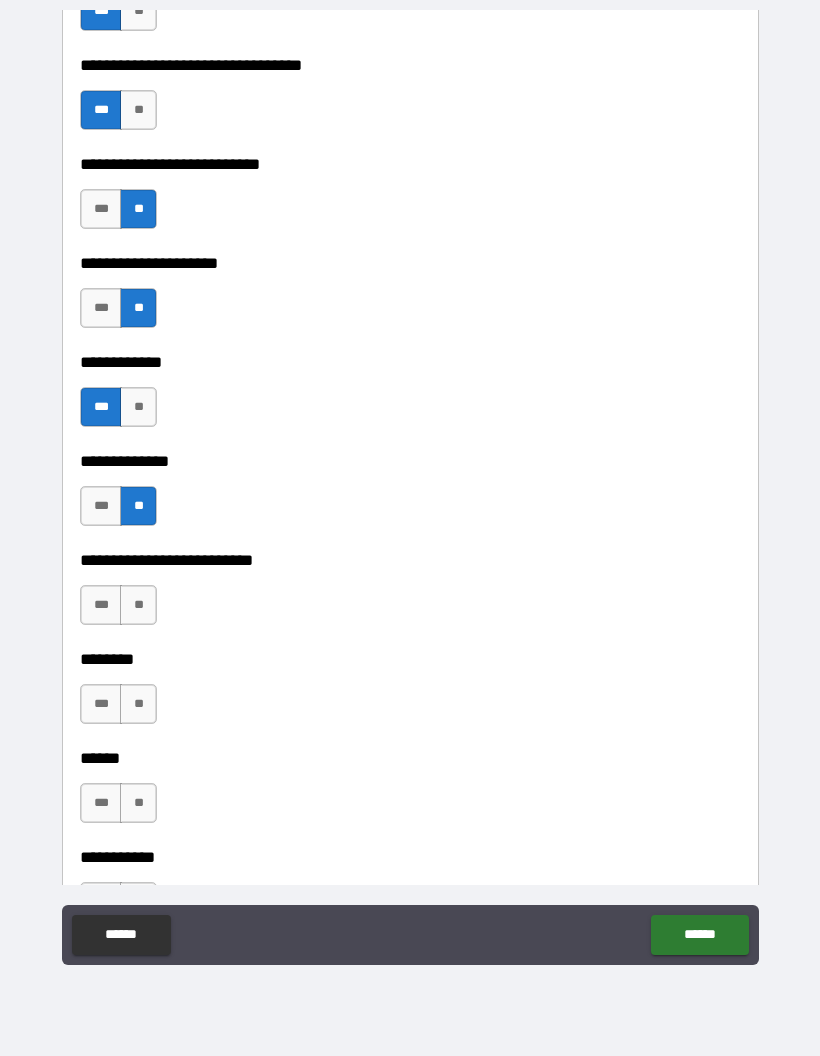 scroll, scrollTop: 6128, scrollLeft: 0, axis: vertical 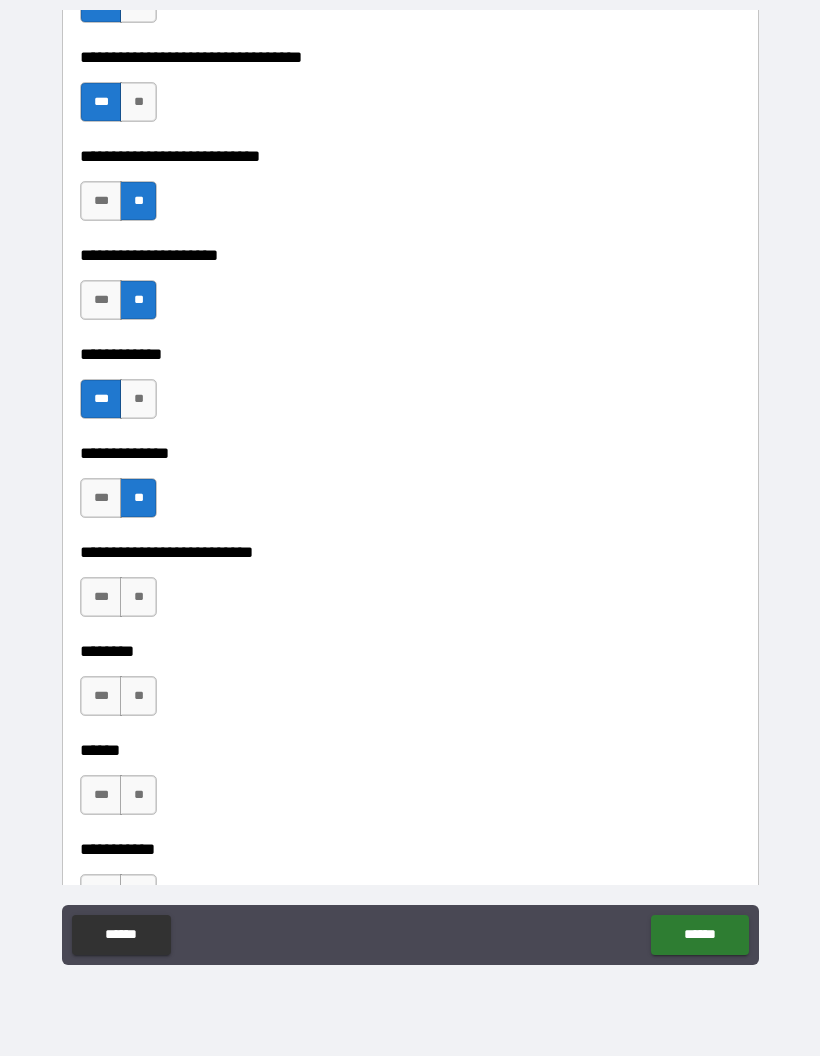 click on "**" at bounding box center [138, 597] 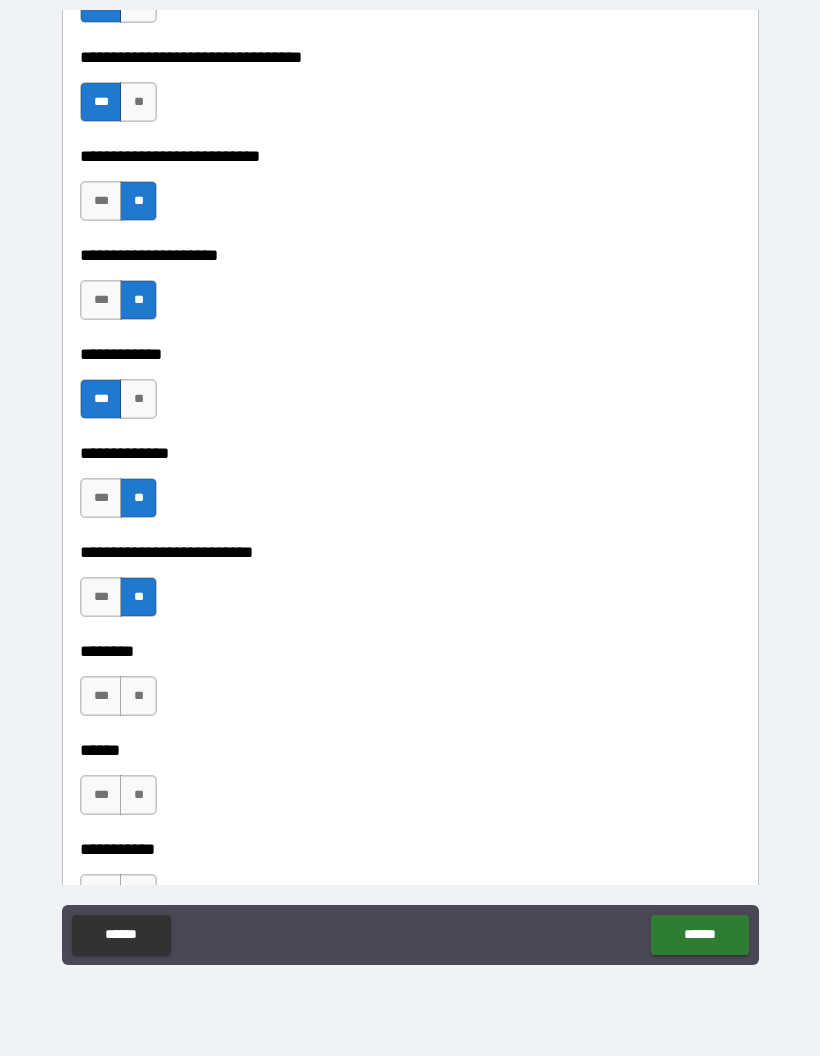 click on "**" at bounding box center (138, 696) 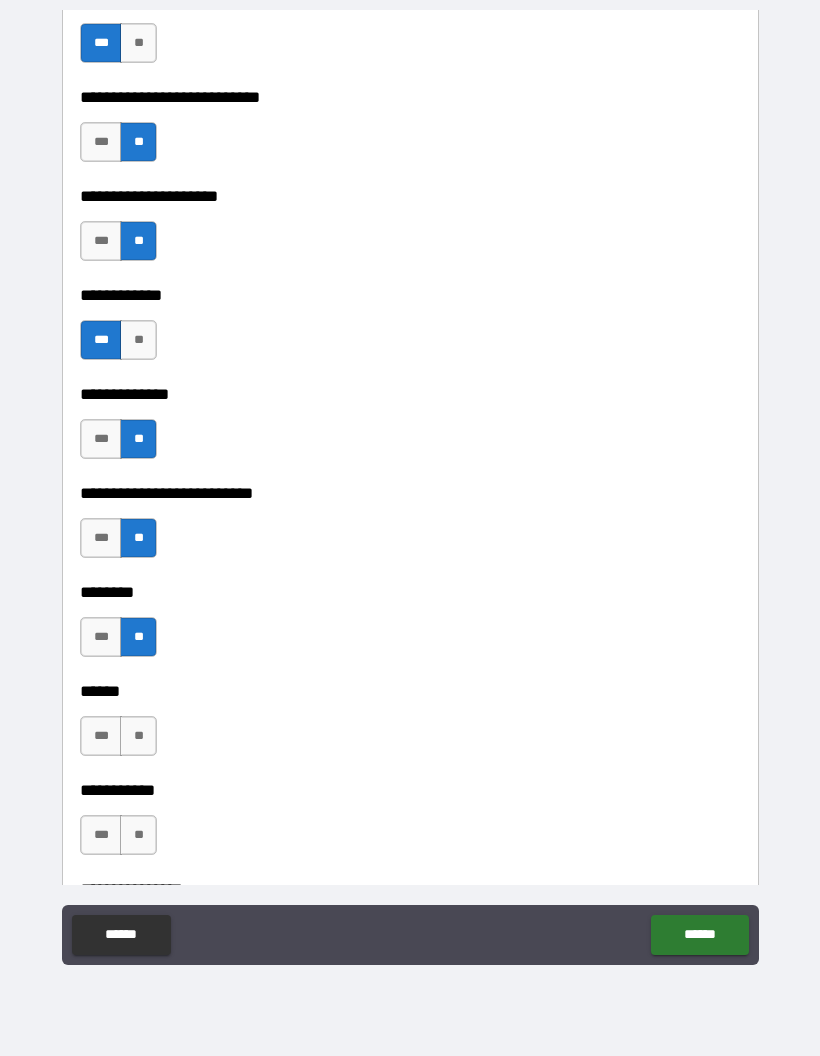 scroll, scrollTop: 6194, scrollLeft: 0, axis: vertical 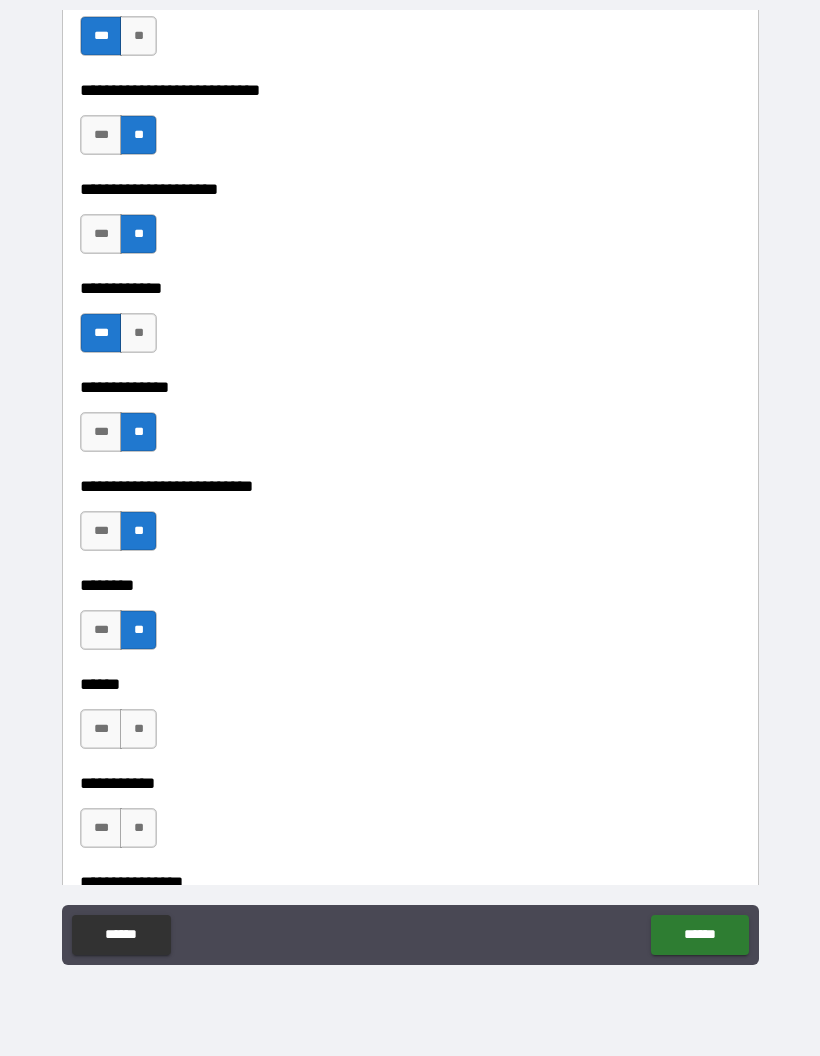 click on "**" at bounding box center (138, 729) 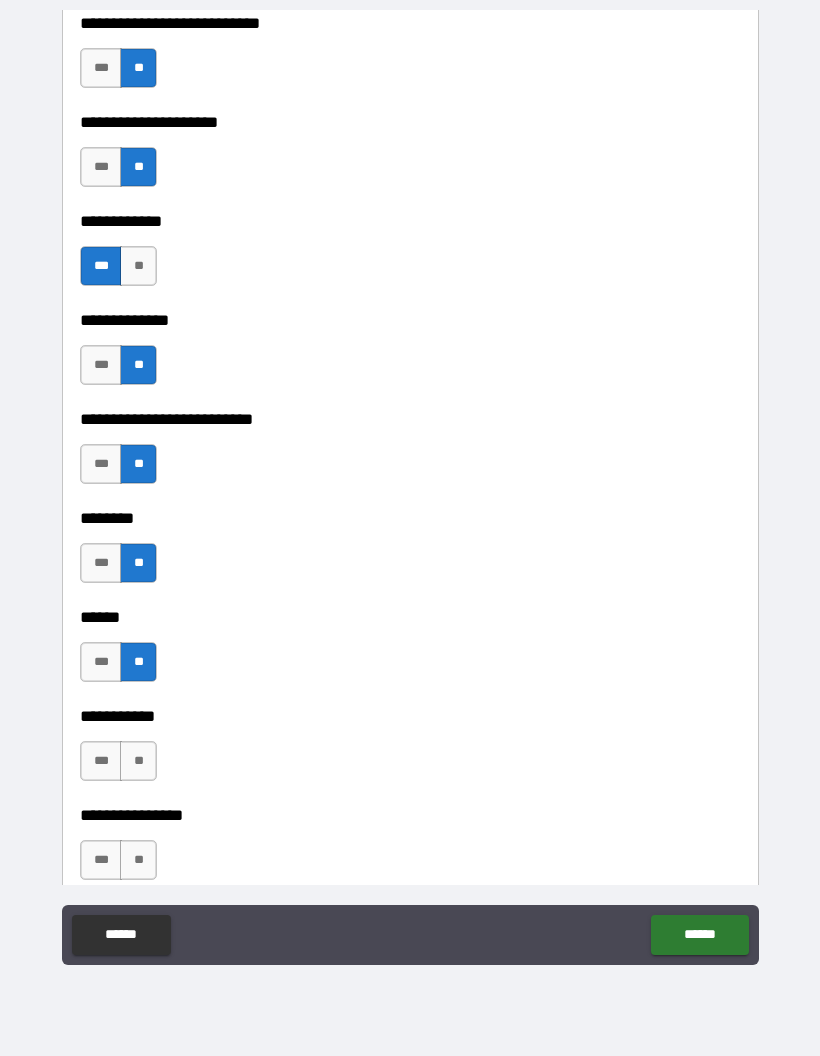 click on "**" at bounding box center [138, 761] 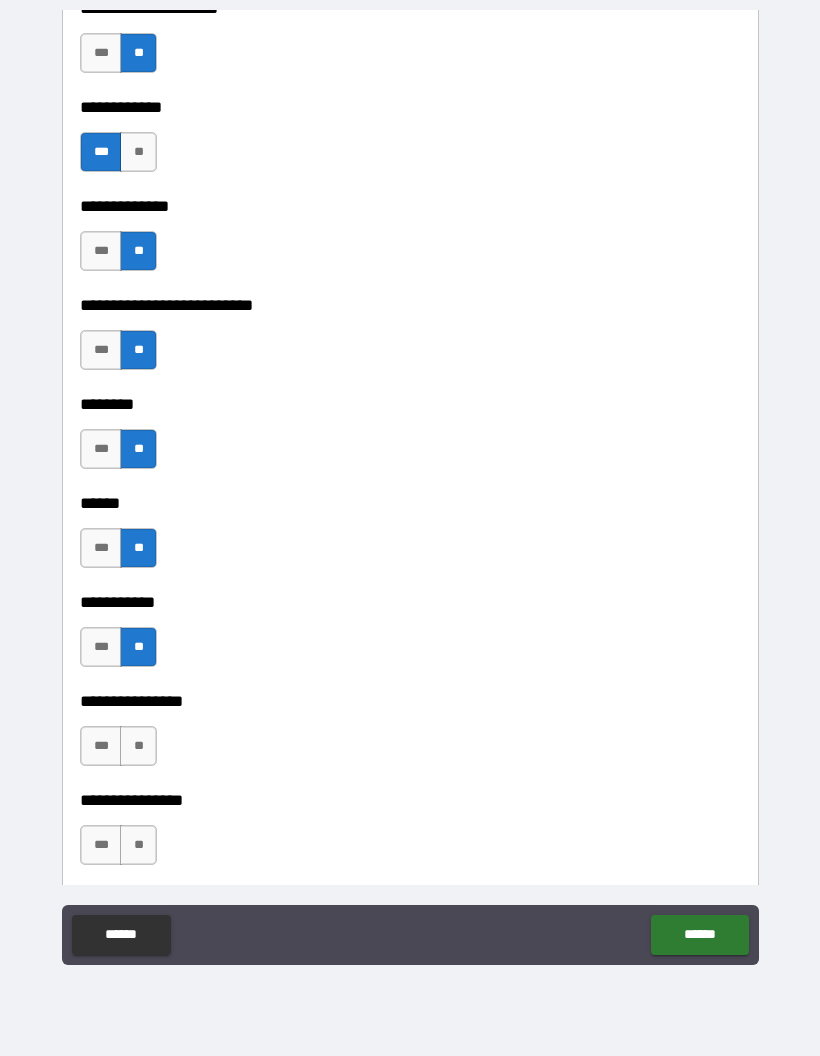 scroll, scrollTop: 6429, scrollLeft: 0, axis: vertical 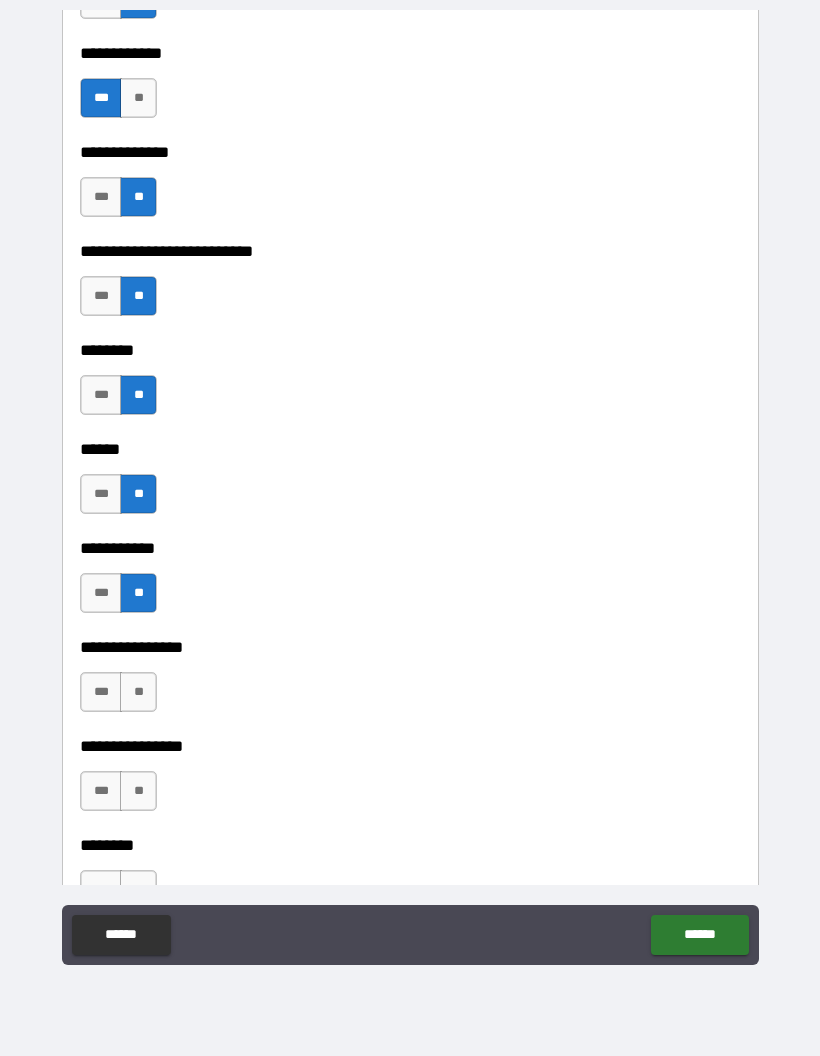 click on "***" at bounding box center (101, 692) 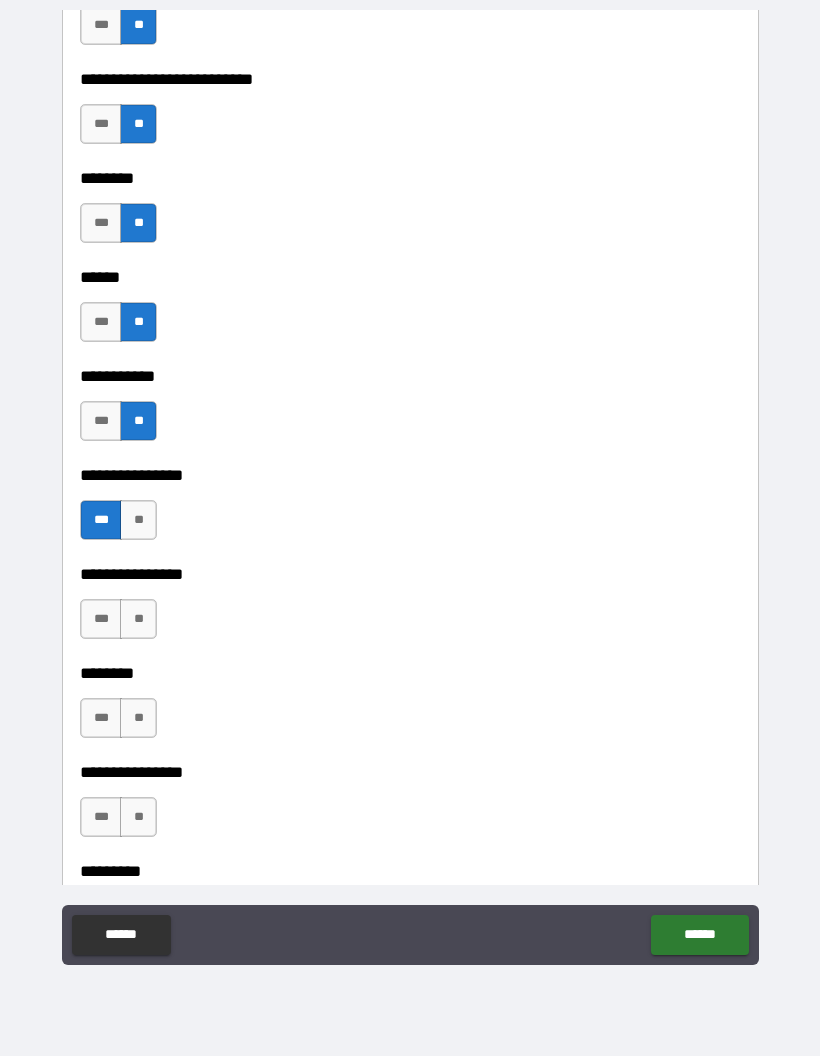 scroll, scrollTop: 6602, scrollLeft: 0, axis: vertical 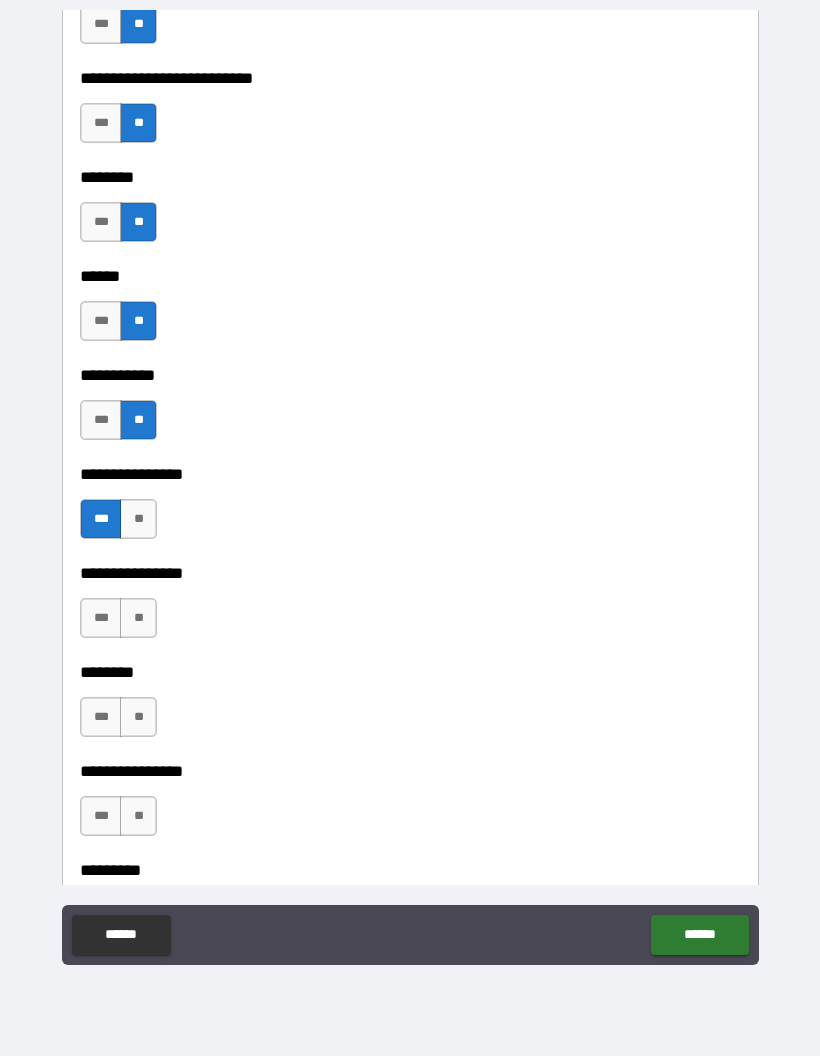 click on "**" at bounding box center (138, 618) 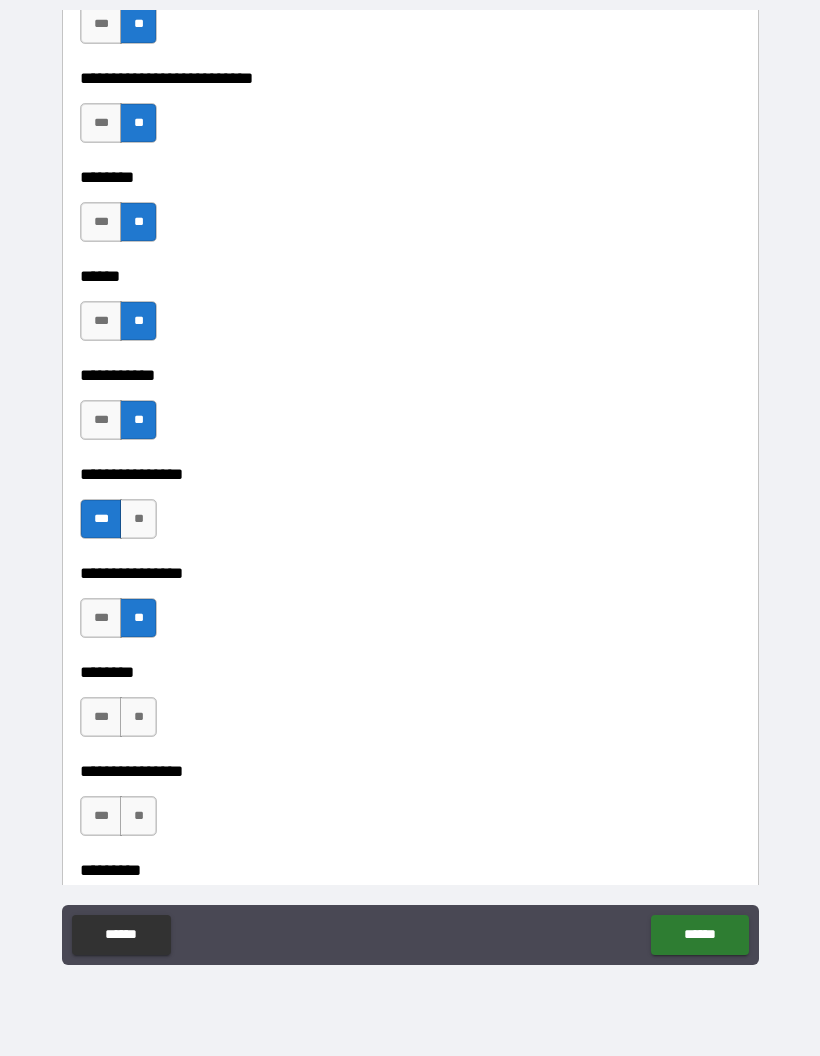 click on "**" at bounding box center (138, 717) 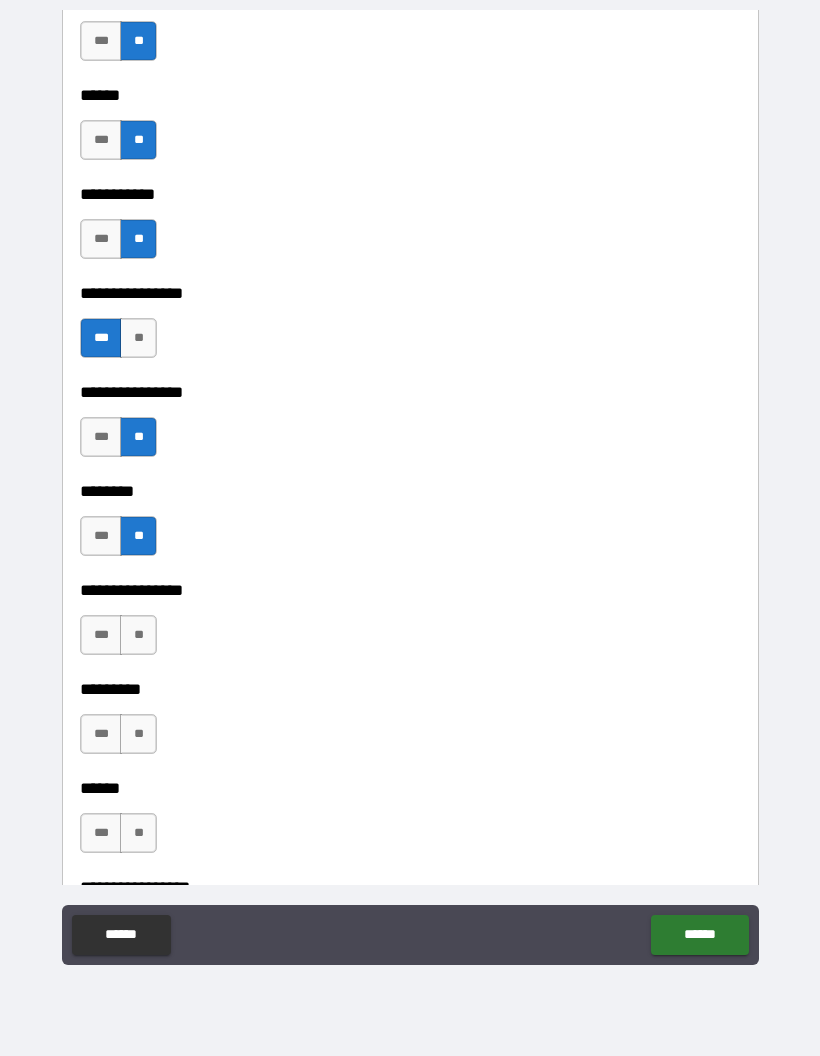 click on "**" at bounding box center (138, 635) 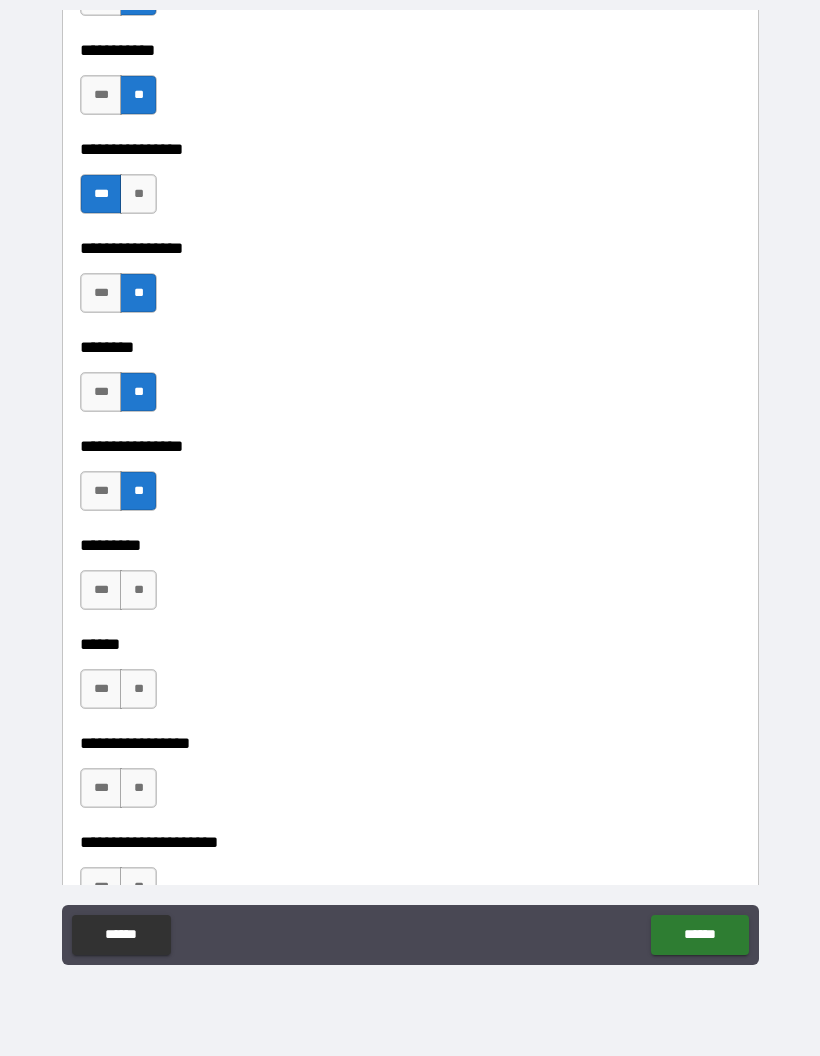 scroll, scrollTop: 6928, scrollLeft: 0, axis: vertical 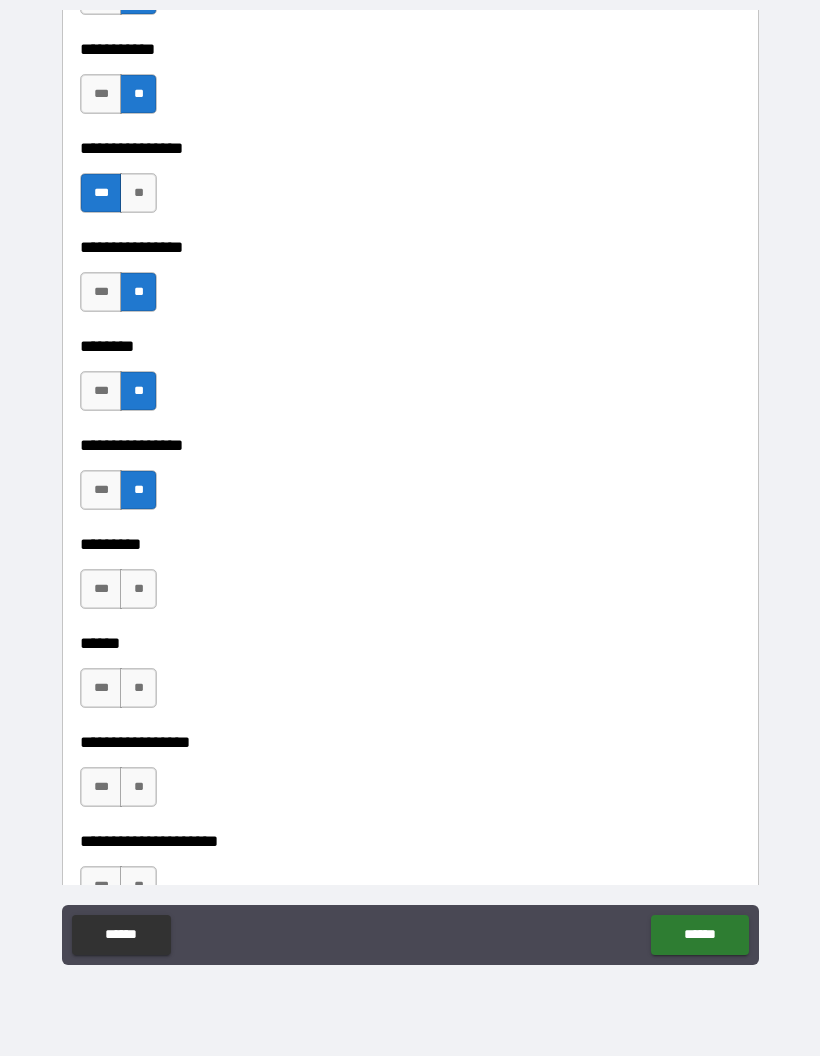 click on "***" at bounding box center (101, 589) 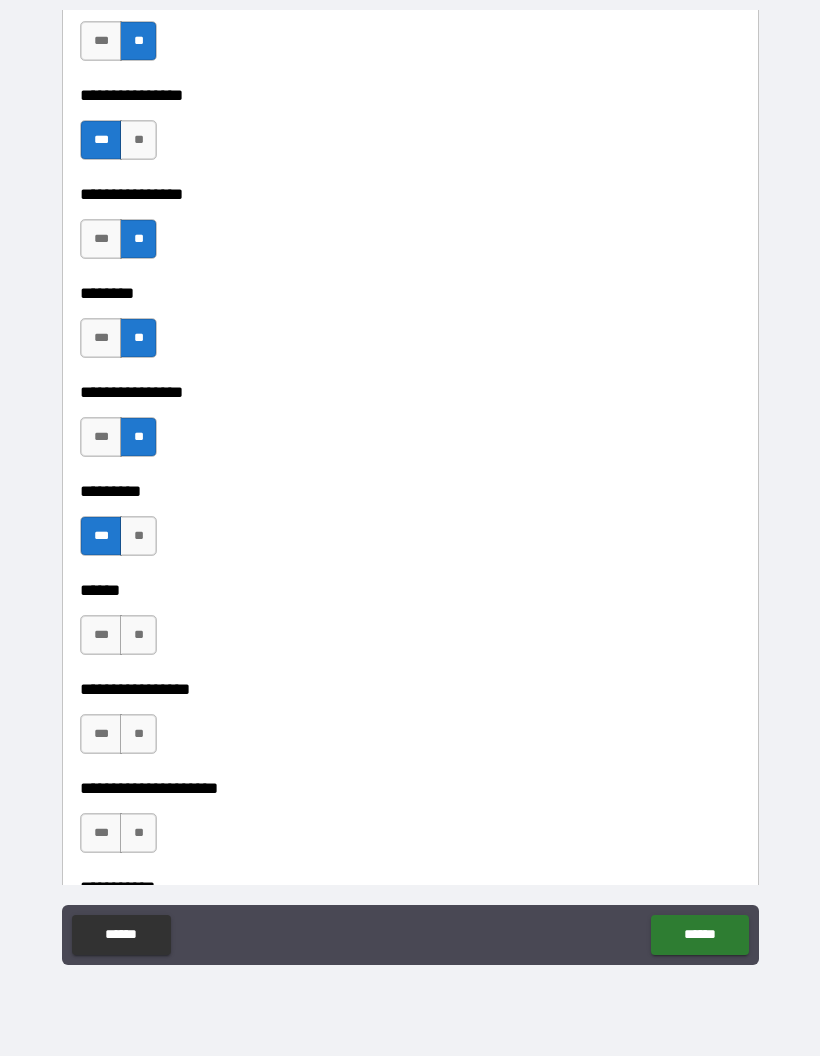 click on "**" at bounding box center (138, 635) 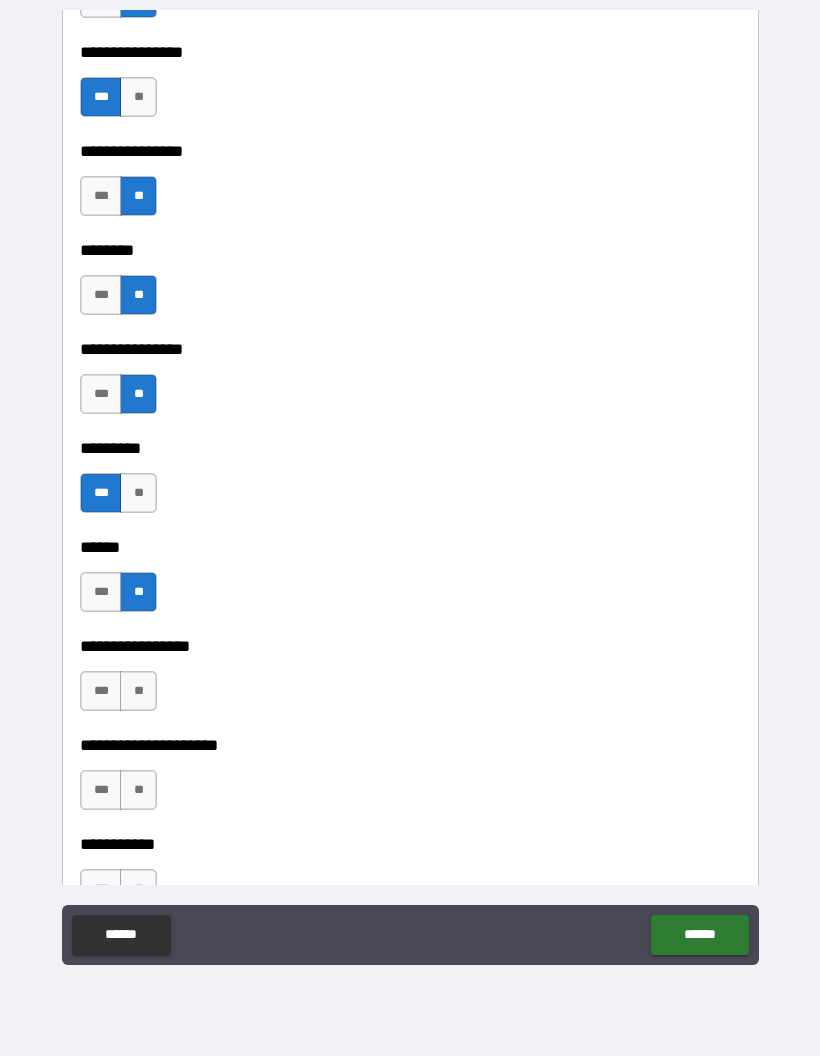 scroll, scrollTop: 7036, scrollLeft: 0, axis: vertical 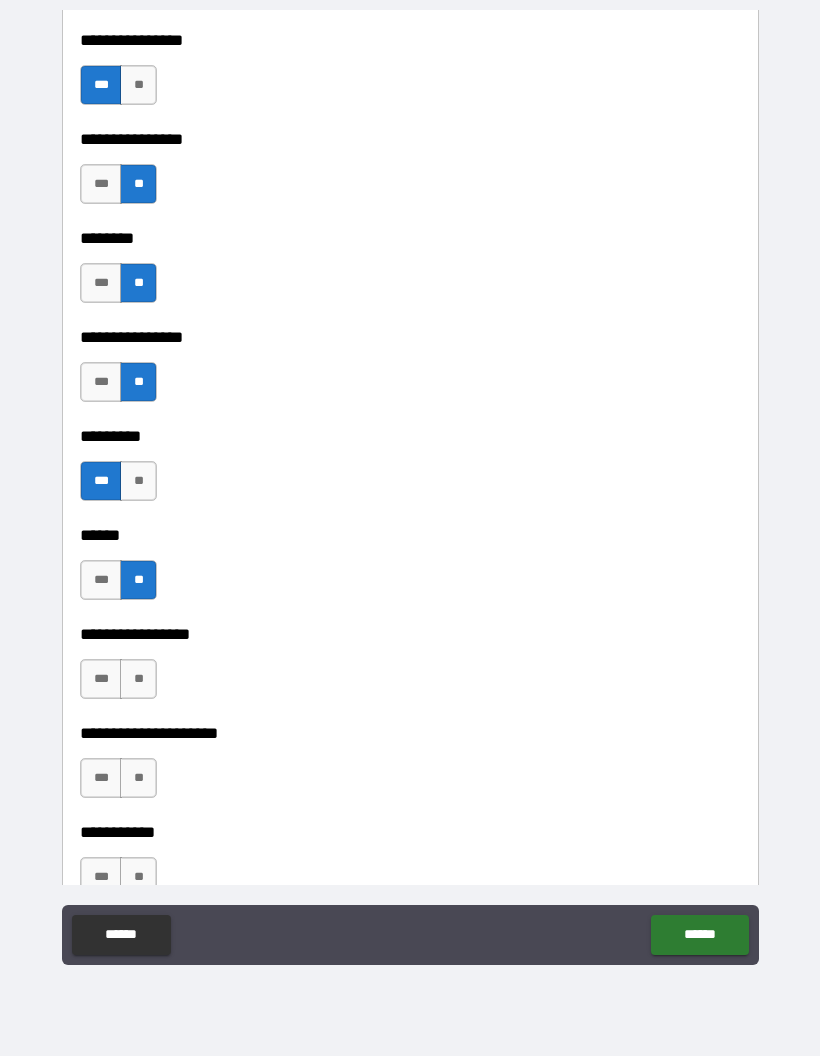 click on "**" at bounding box center [138, 679] 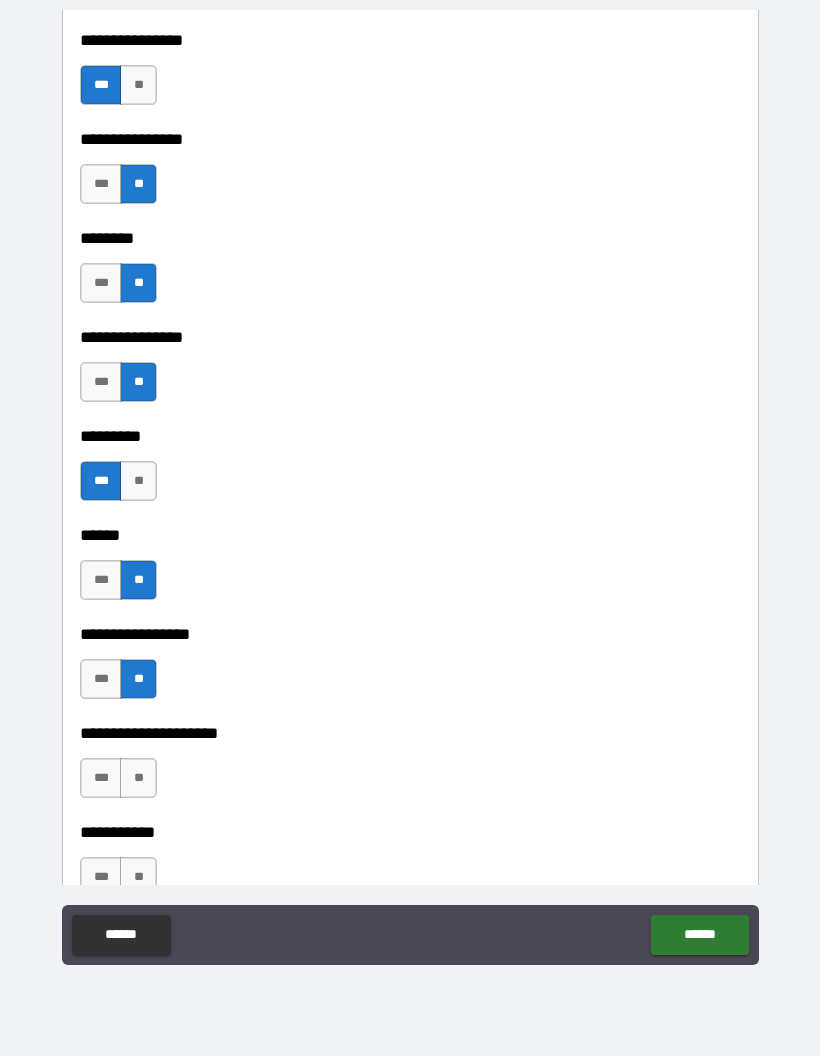 scroll, scrollTop: 7085, scrollLeft: 0, axis: vertical 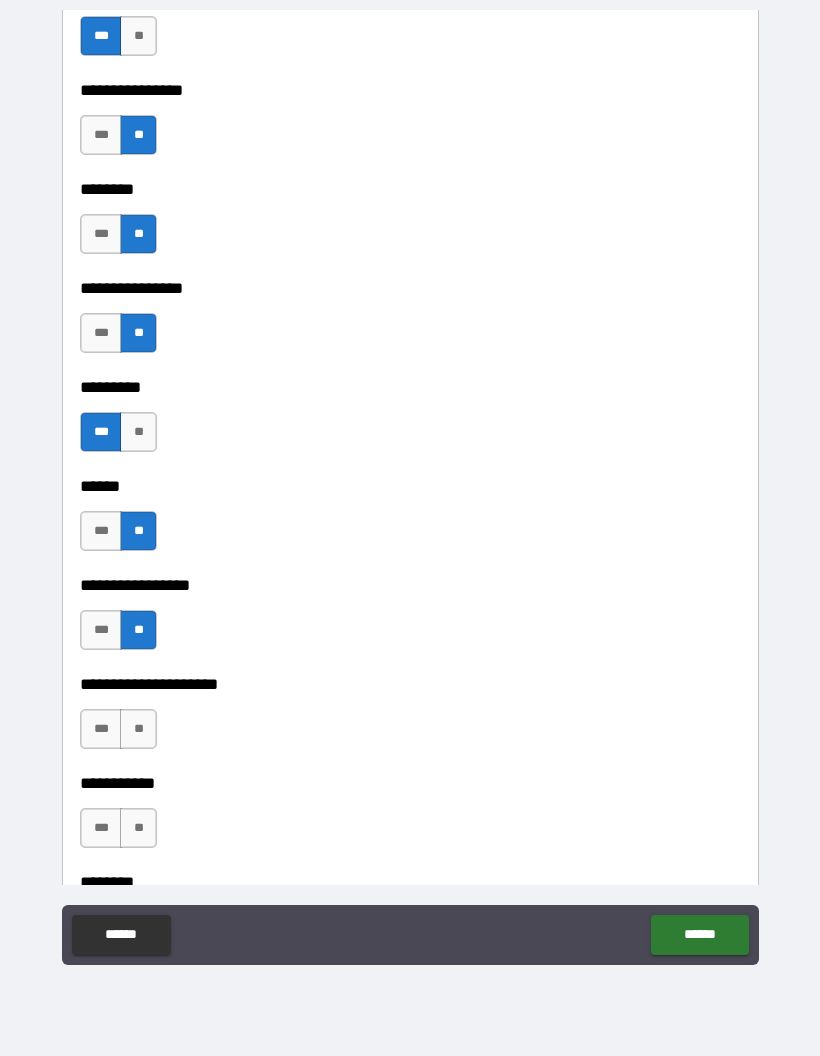 click on "**" at bounding box center [138, 729] 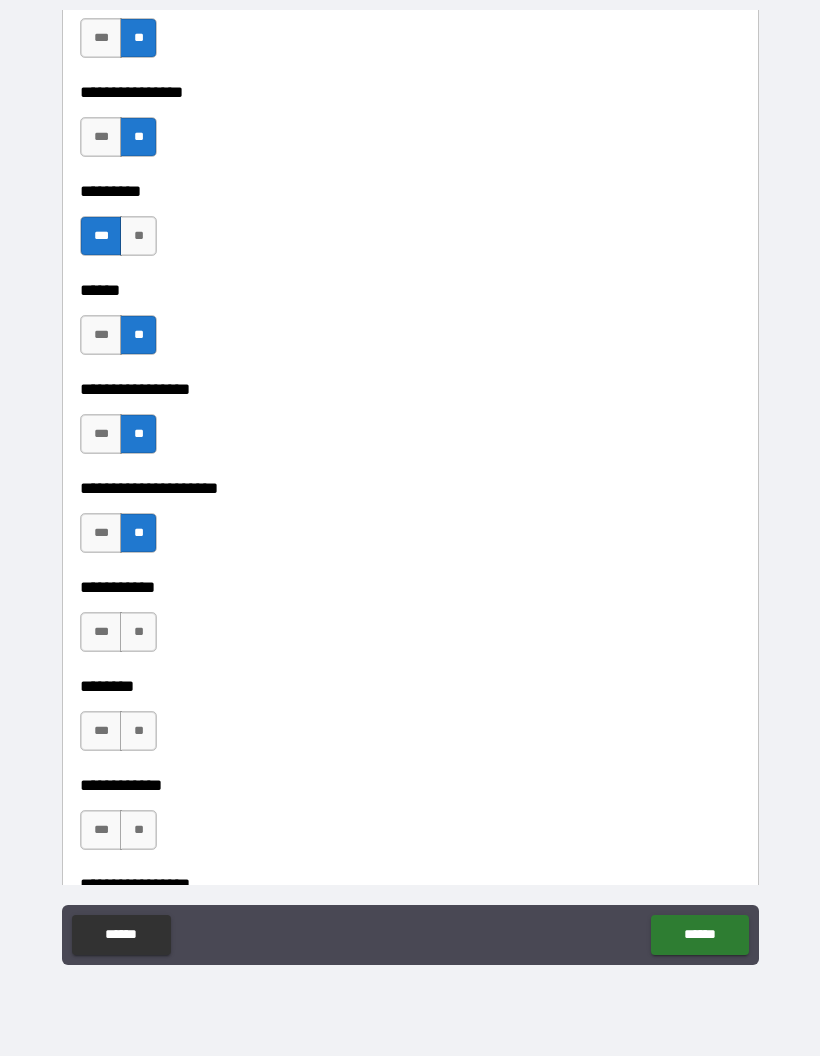 scroll, scrollTop: 7292, scrollLeft: 0, axis: vertical 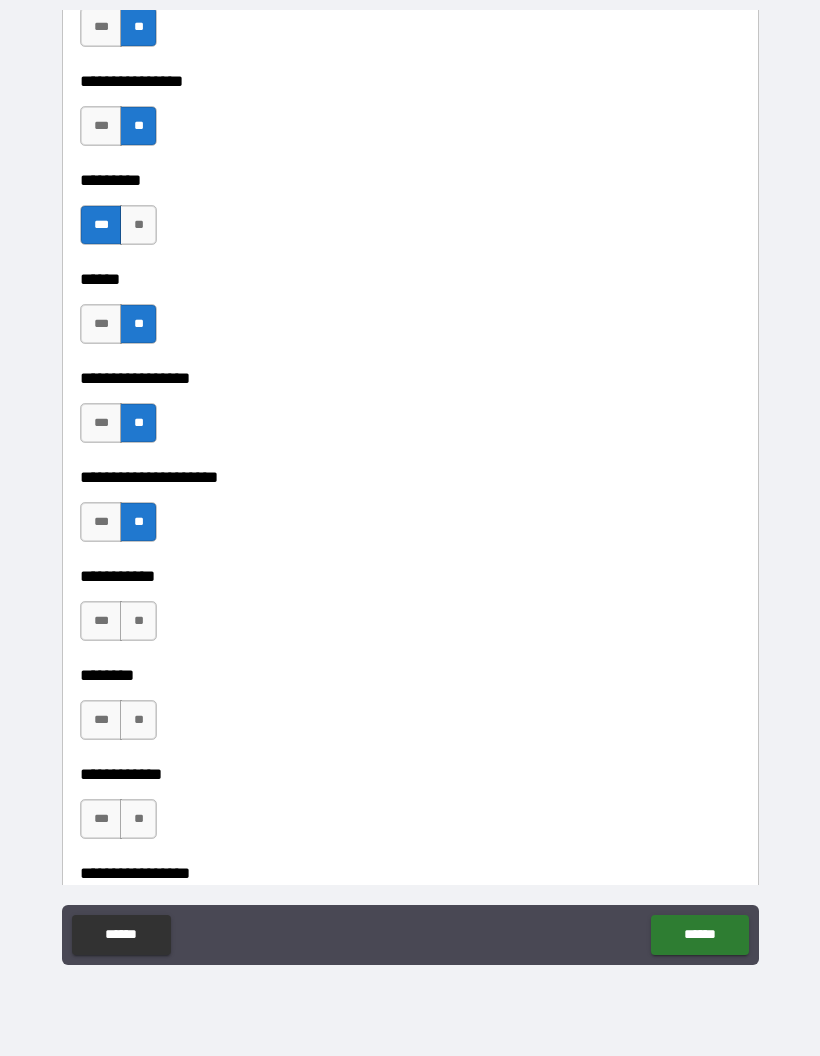 click on "**" at bounding box center (138, 621) 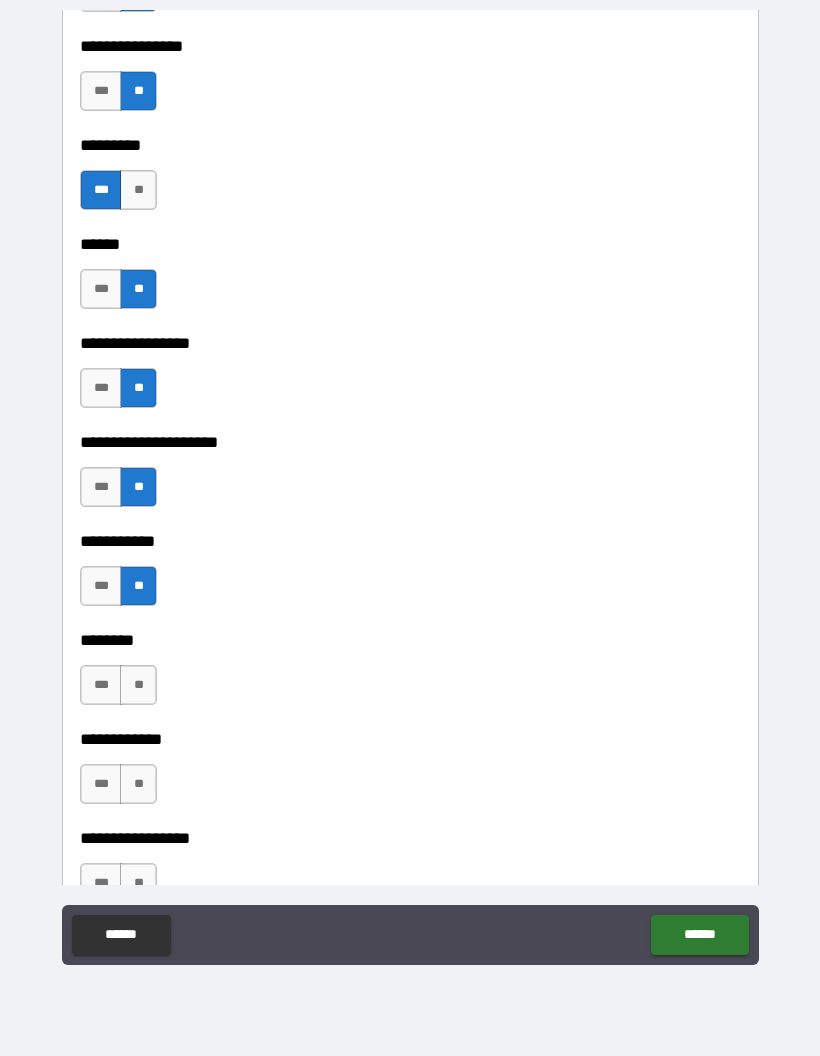 scroll, scrollTop: 7328, scrollLeft: 0, axis: vertical 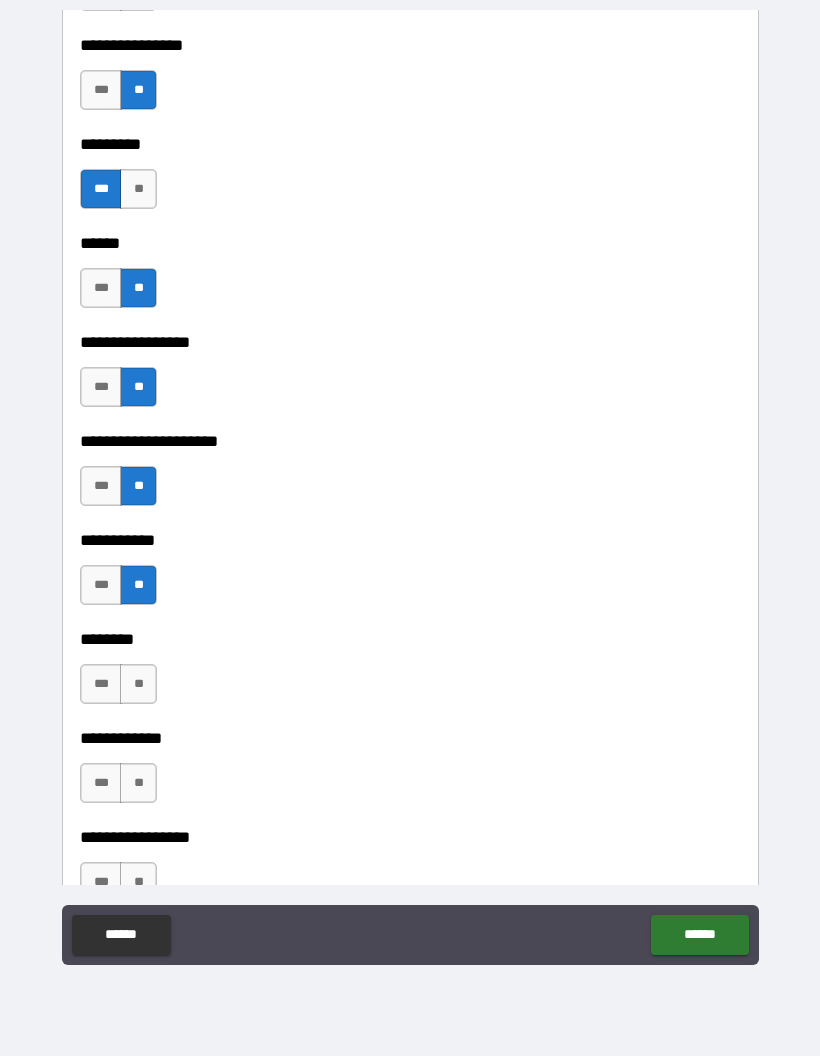 click on "**" at bounding box center (138, 684) 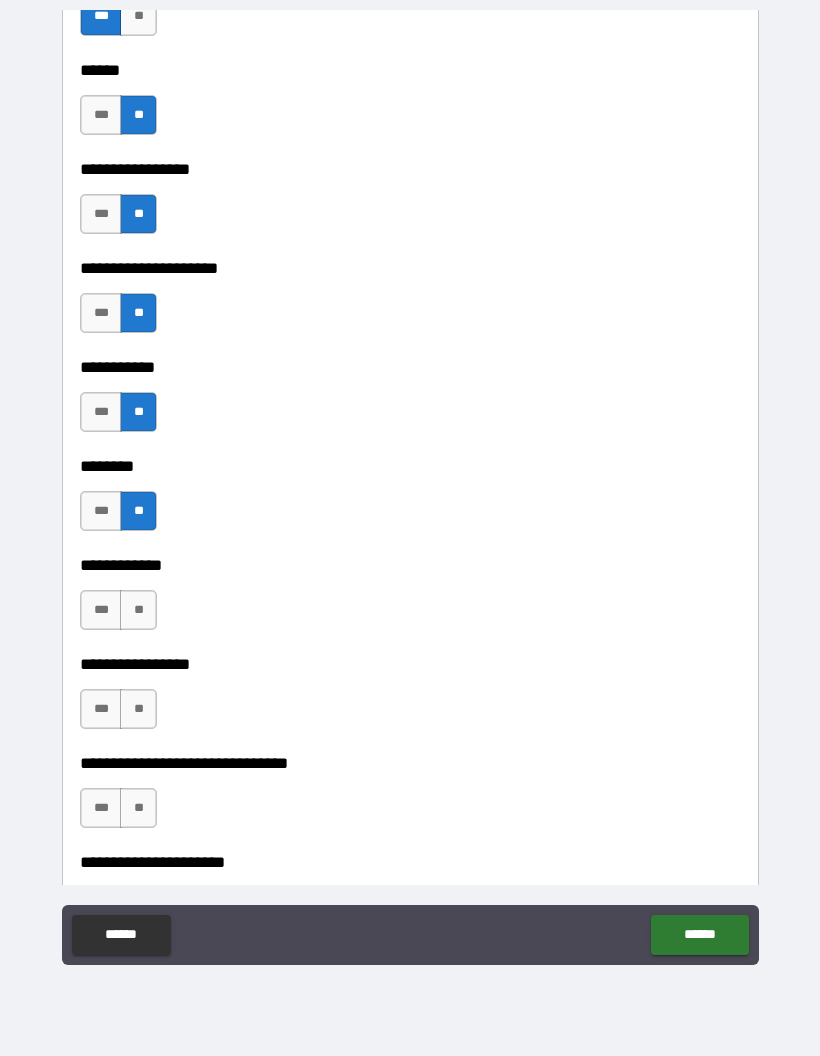 scroll, scrollTop: 7502, scrollLeft: 0, axis: vertical 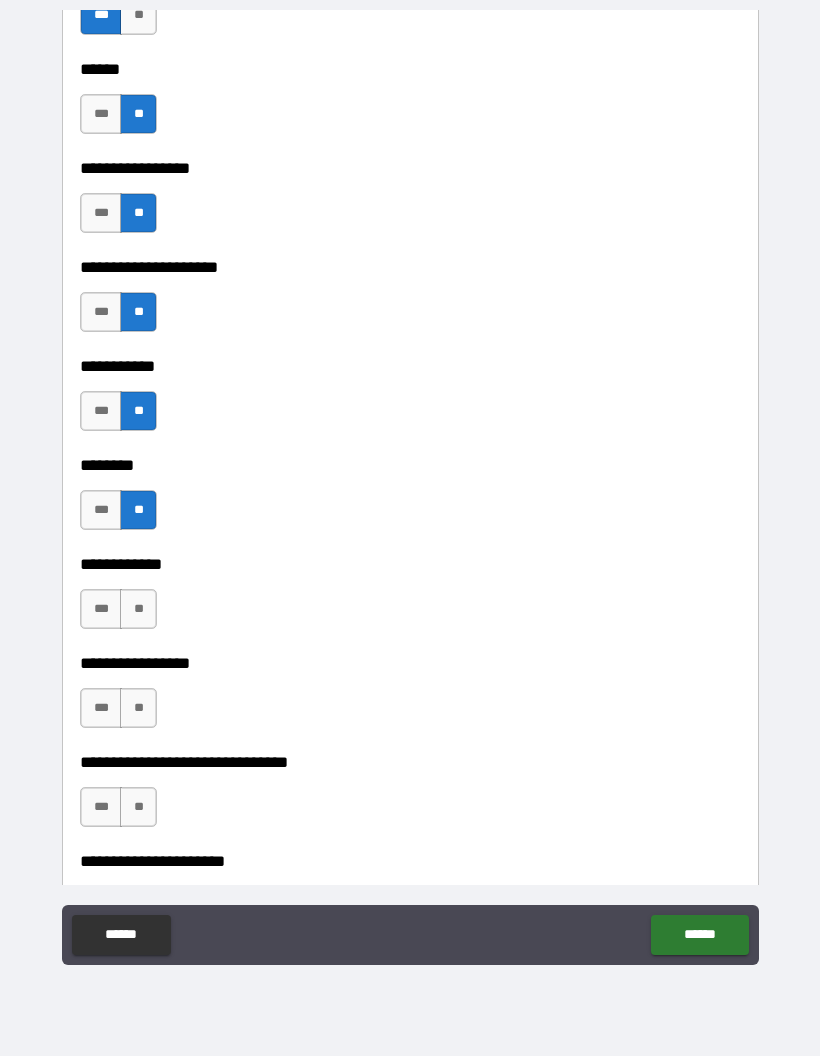 click on "**" at bounding box center [138, 609] 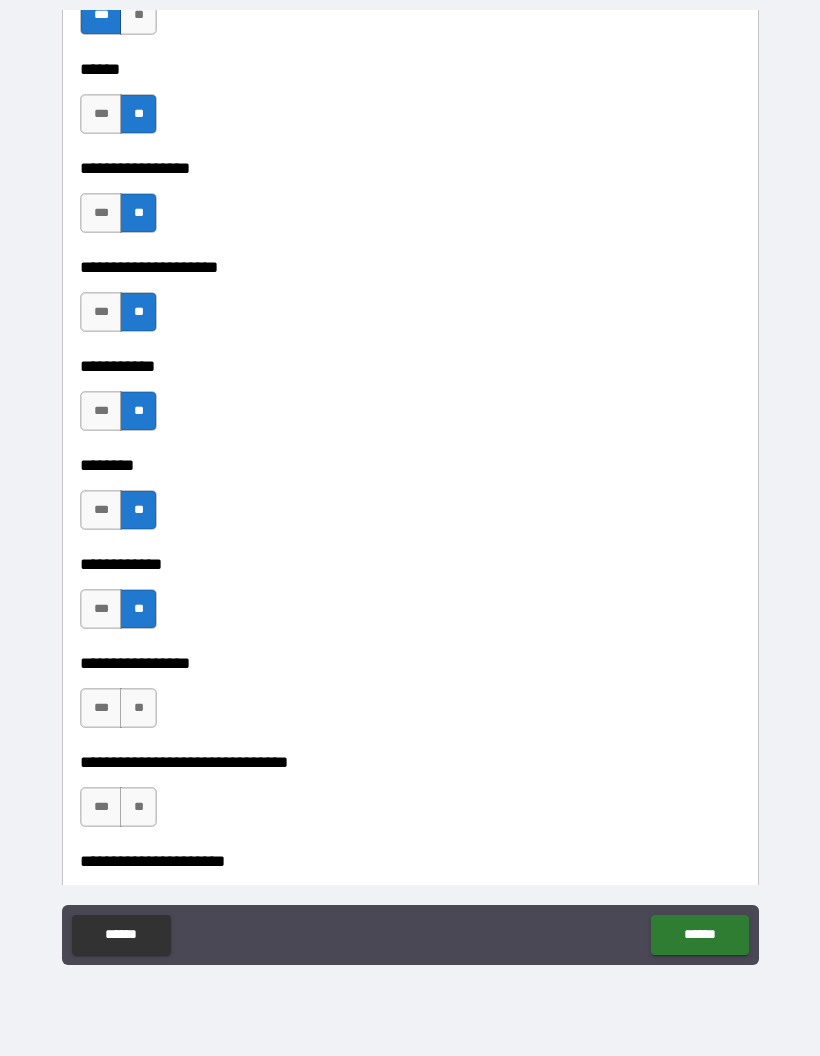 scroll, scrollTop: 7528, scrollLeft: 0, axis: vertical 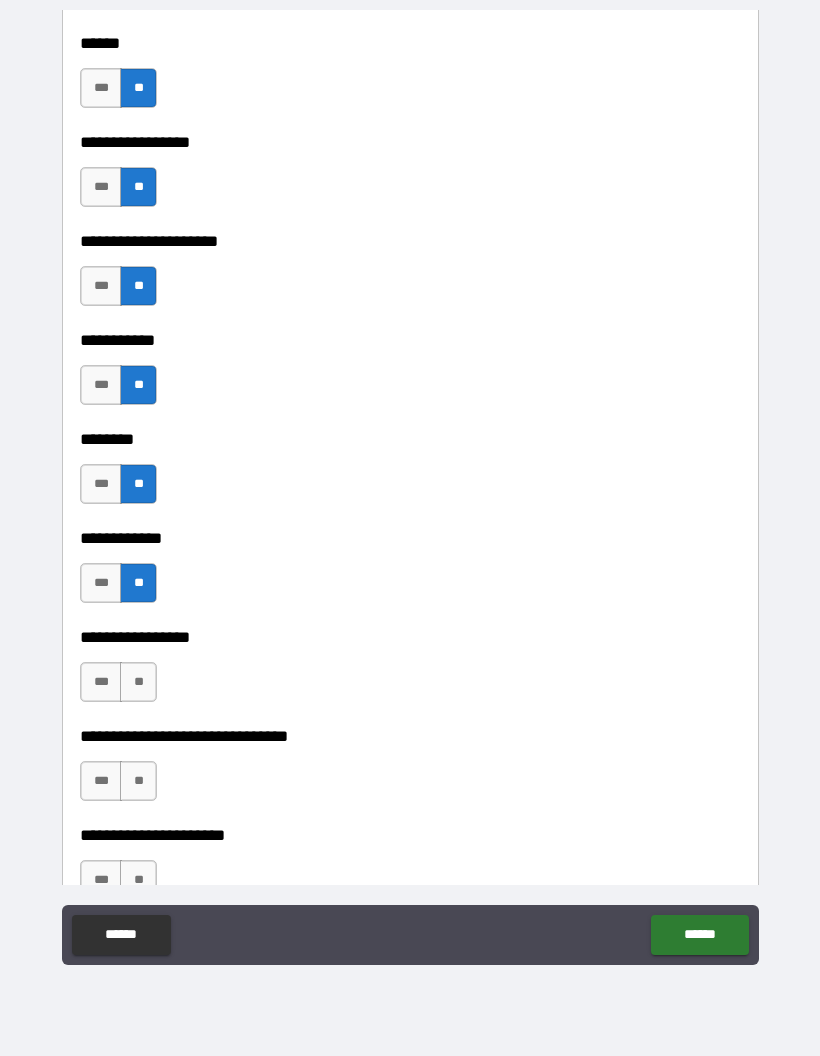 click on "**" at bounding box center [138, 682] 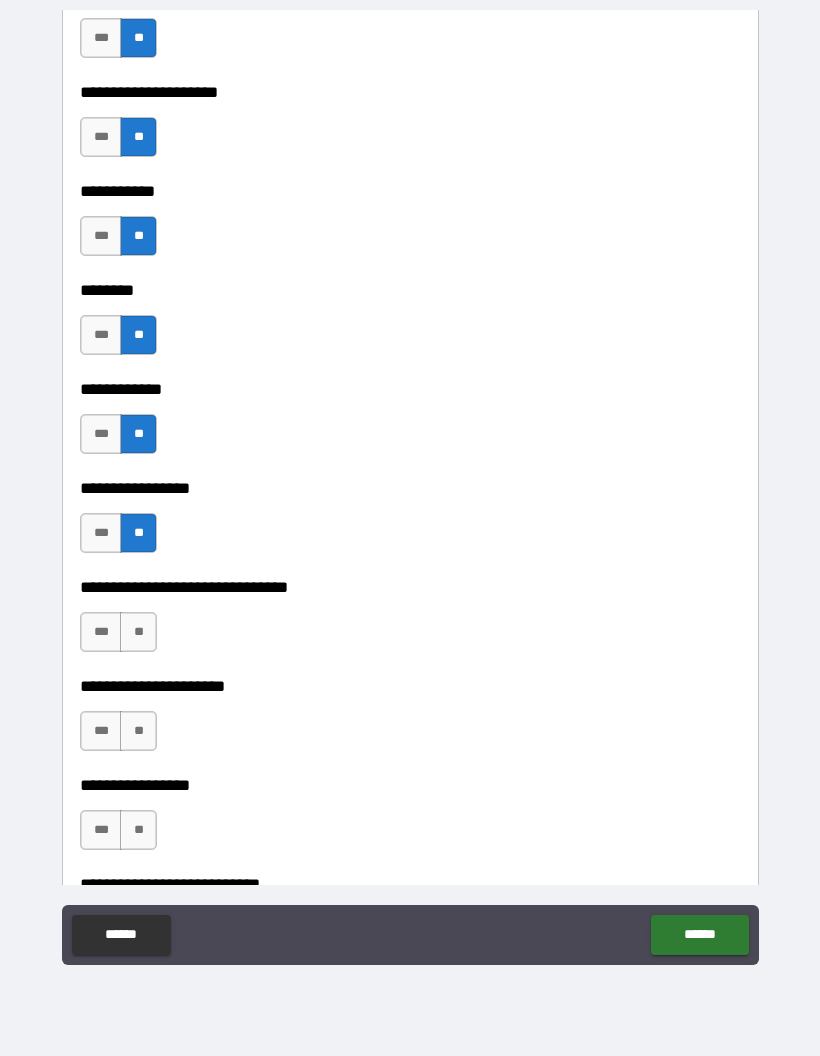 click on "**" at bounding box center (138, 632) 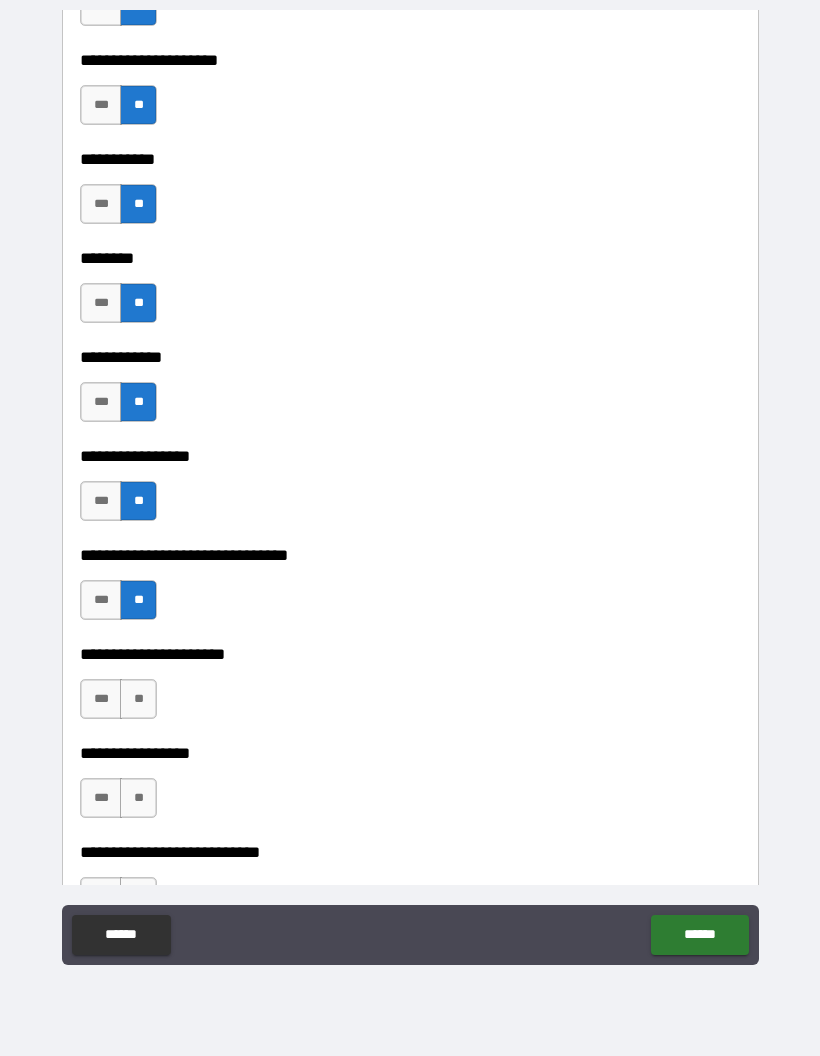 click on "**" at bounding box center [138, 699] 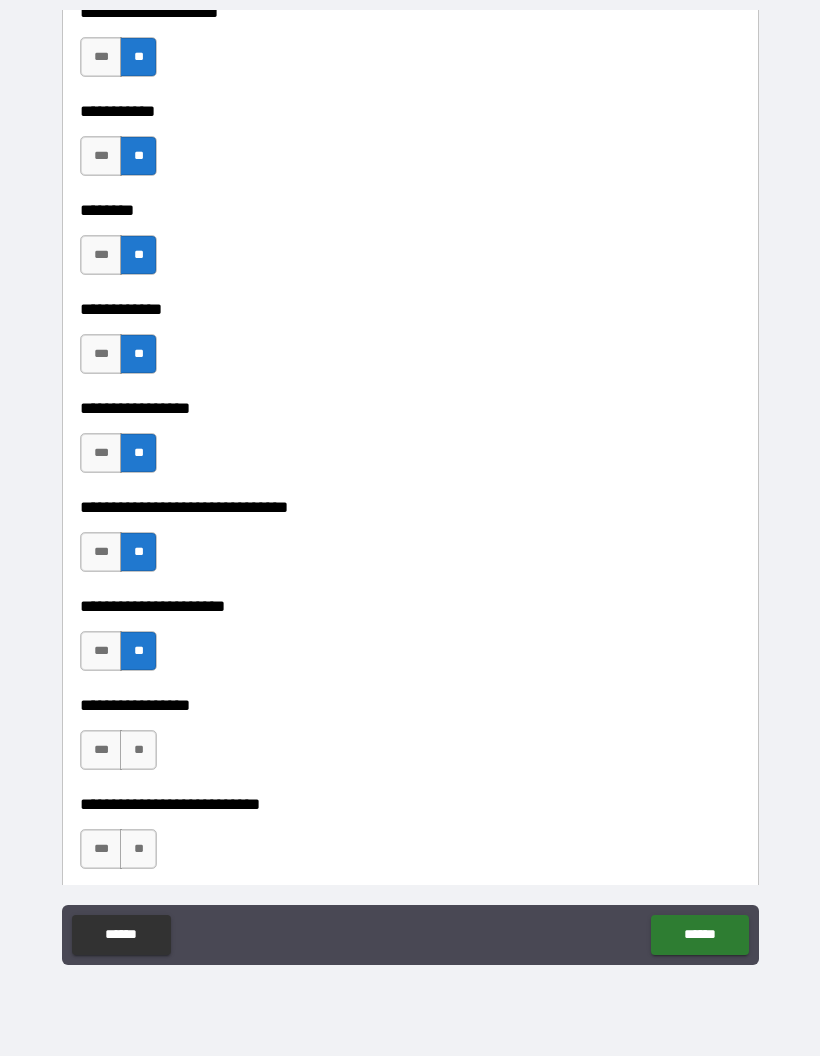 scroll, scrollTop: 7765, scrollLeft: 0, axis: vertical 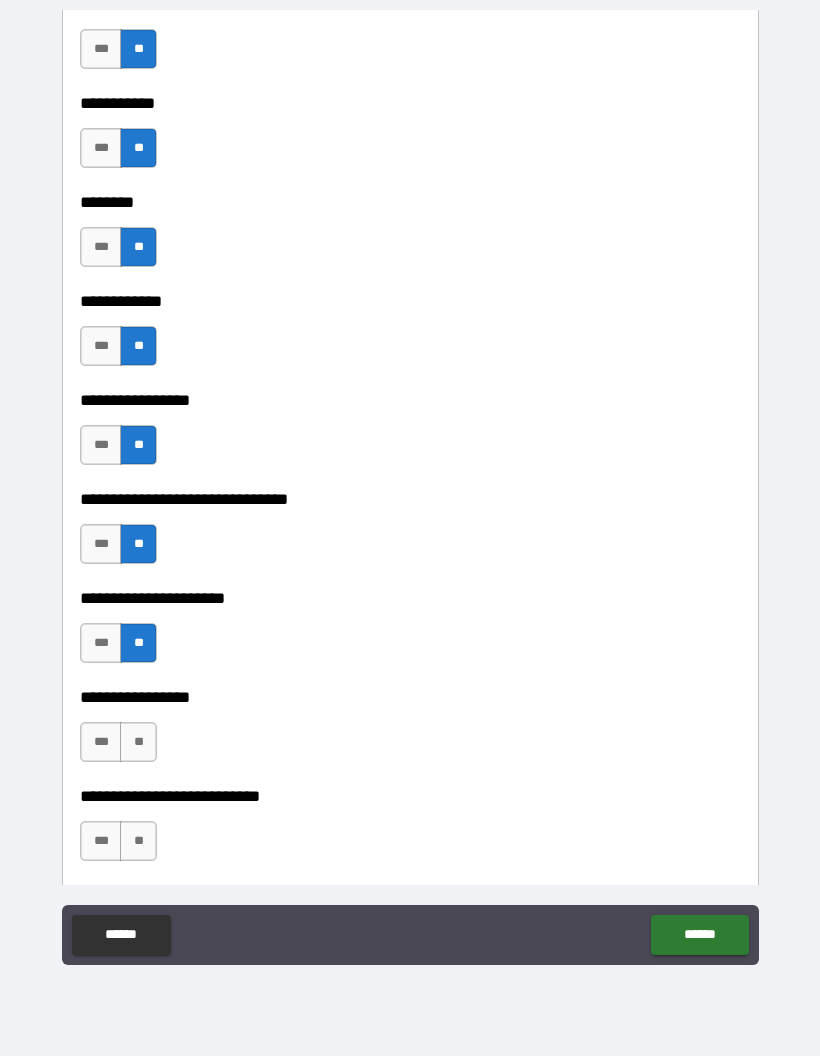 click on "**" at bounding box center (138, 742) 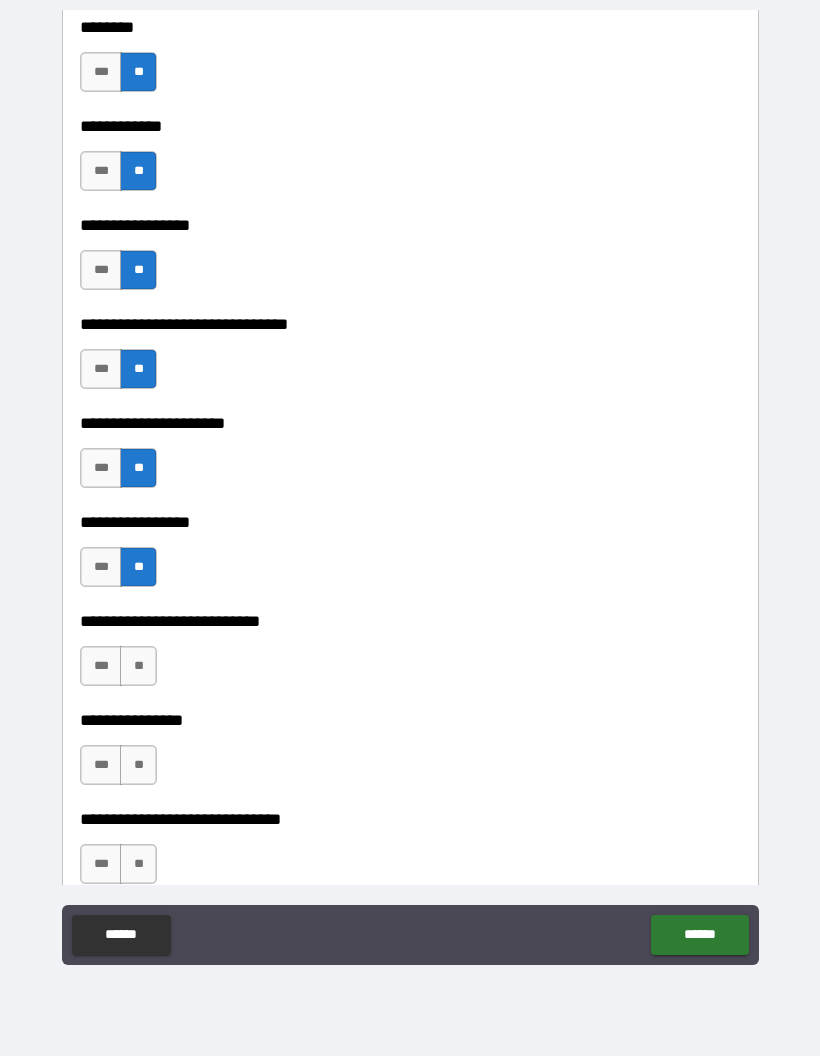 click on "**" at bounding box center [138, 666] 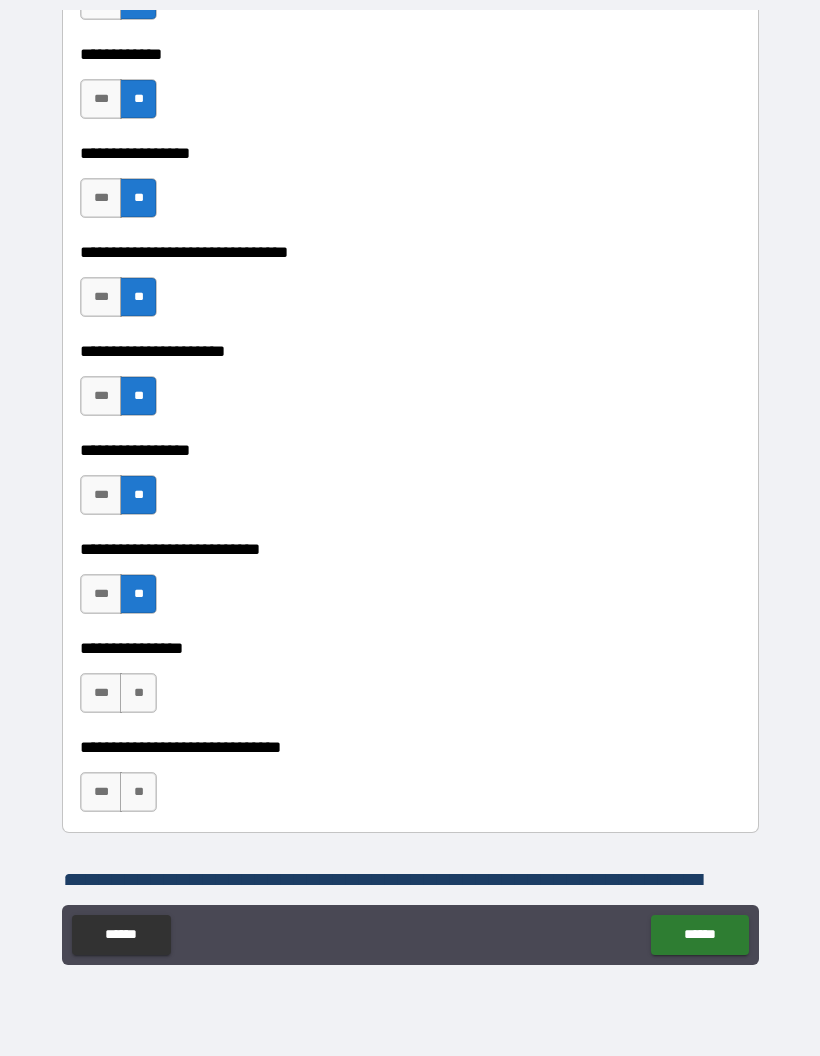 scroll, scrollTop: 8016, scrollLeft: 0, axis: vertical 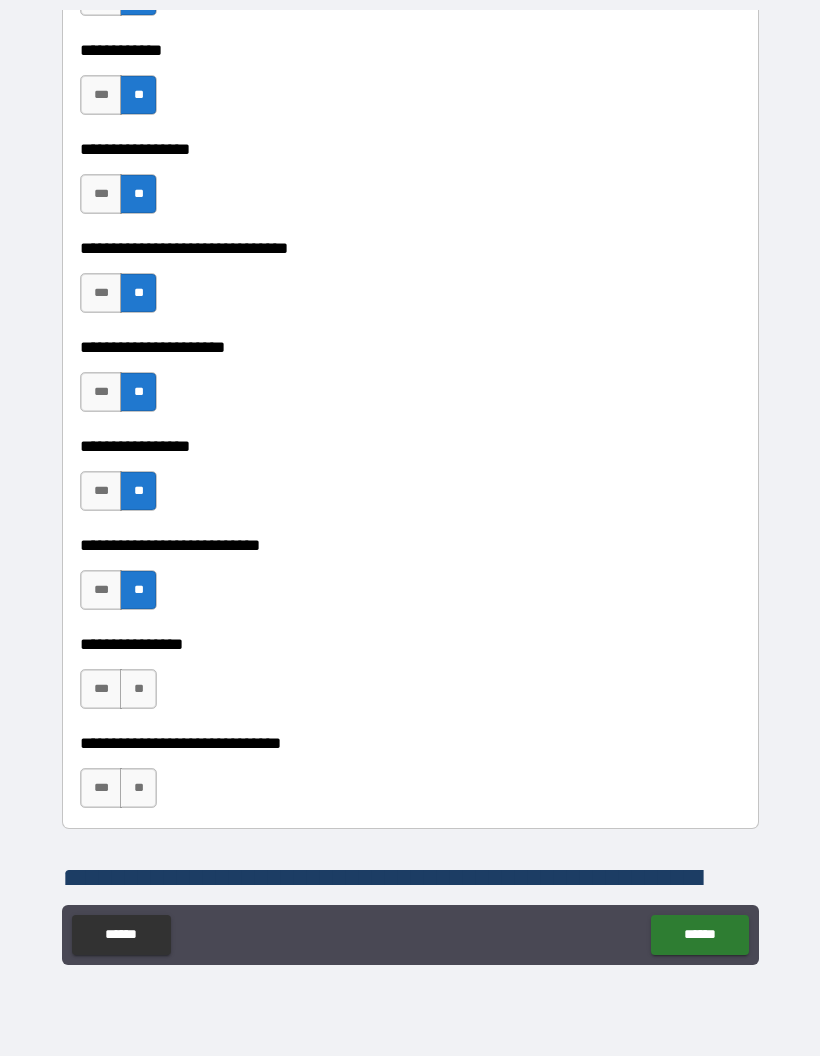 click on "***" at bounding box center [101, 689] 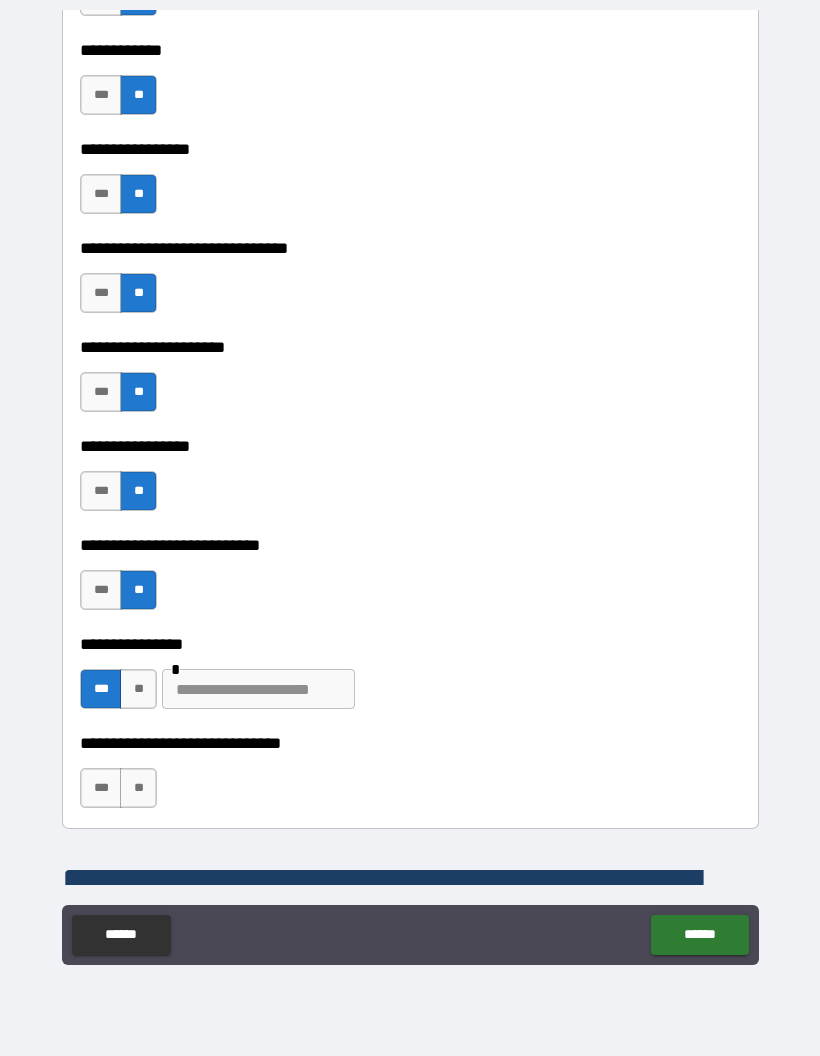 click at bounding box center (258, 689) 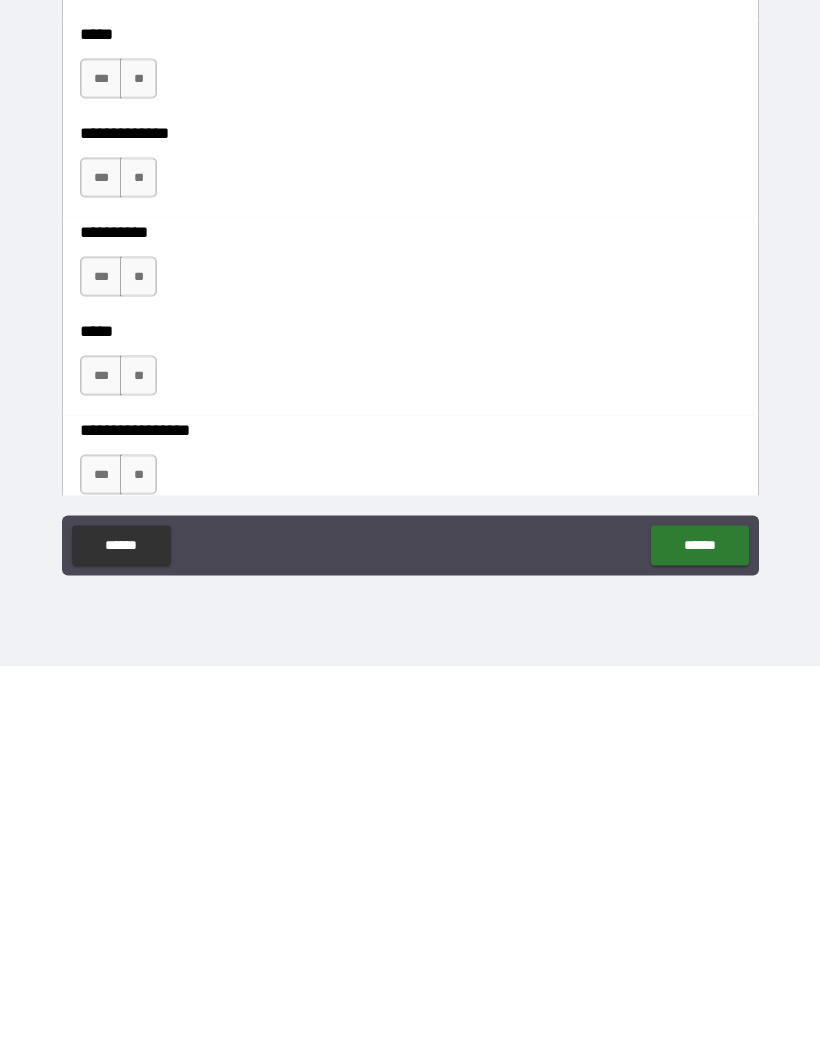 scroll, scrollTop: 9071, scrollLeft: 0, axis: vertical 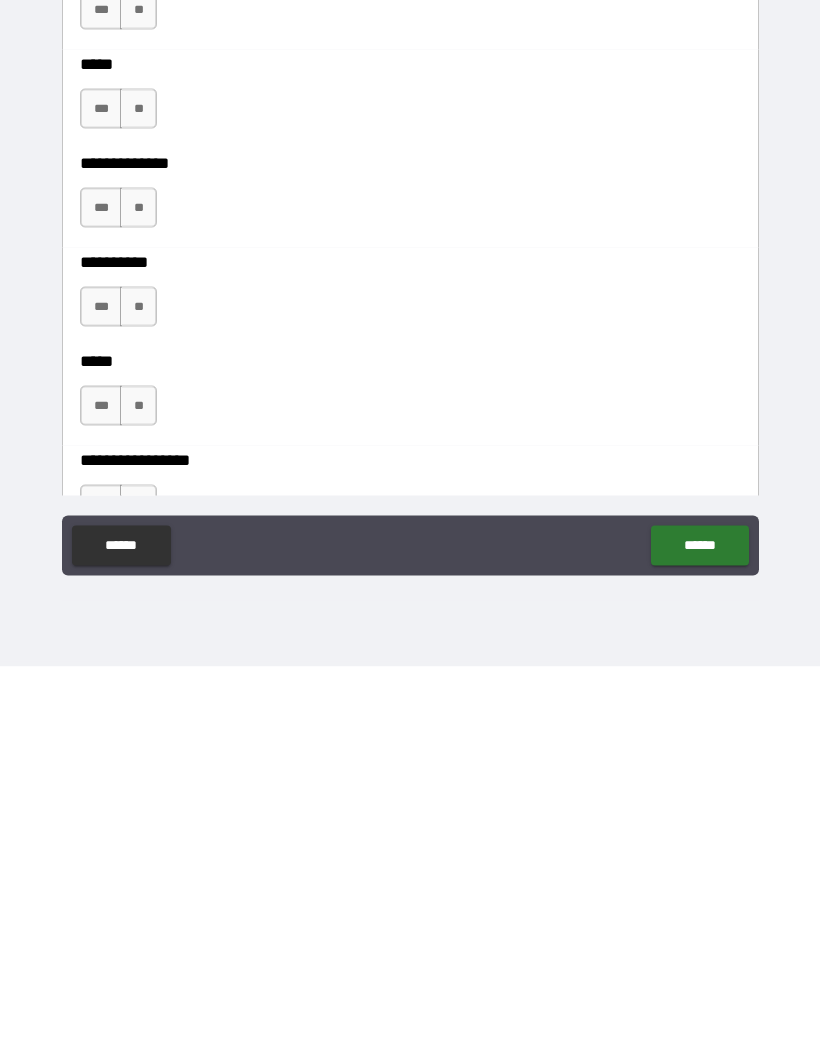 click on "***" at bounding box center [101, 696] 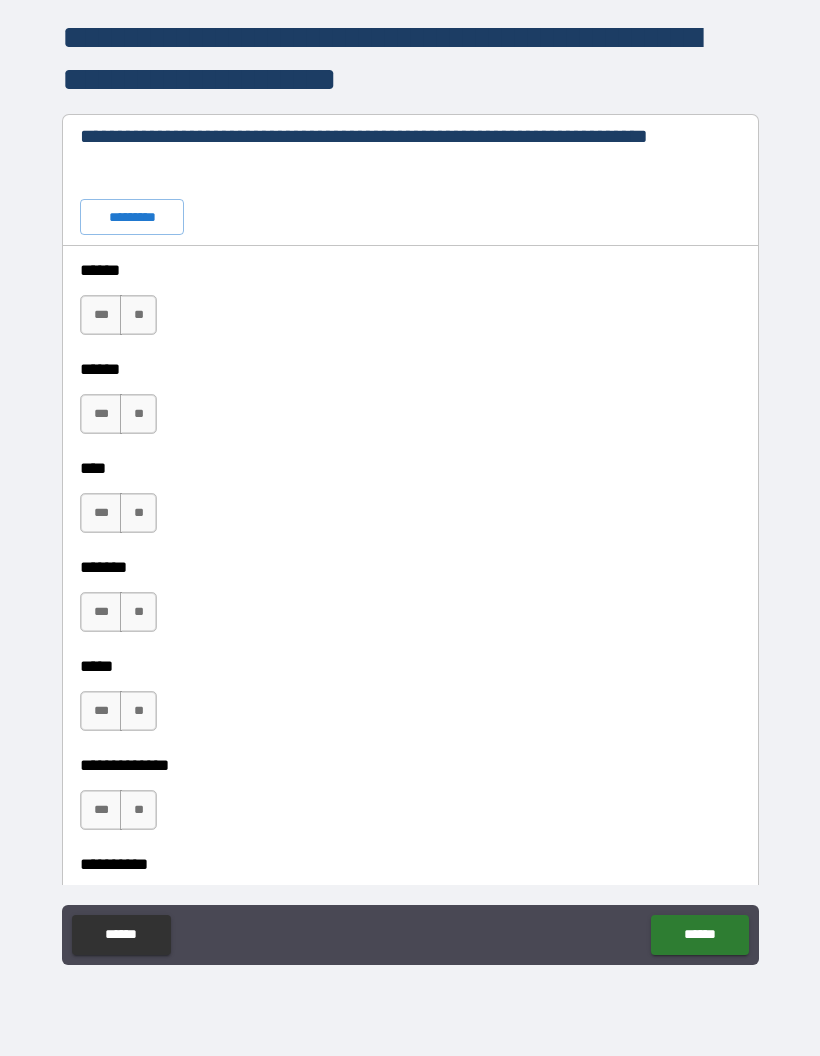 scroll, scrollTop: 8861, scrollLeft: 0, axis: vertical 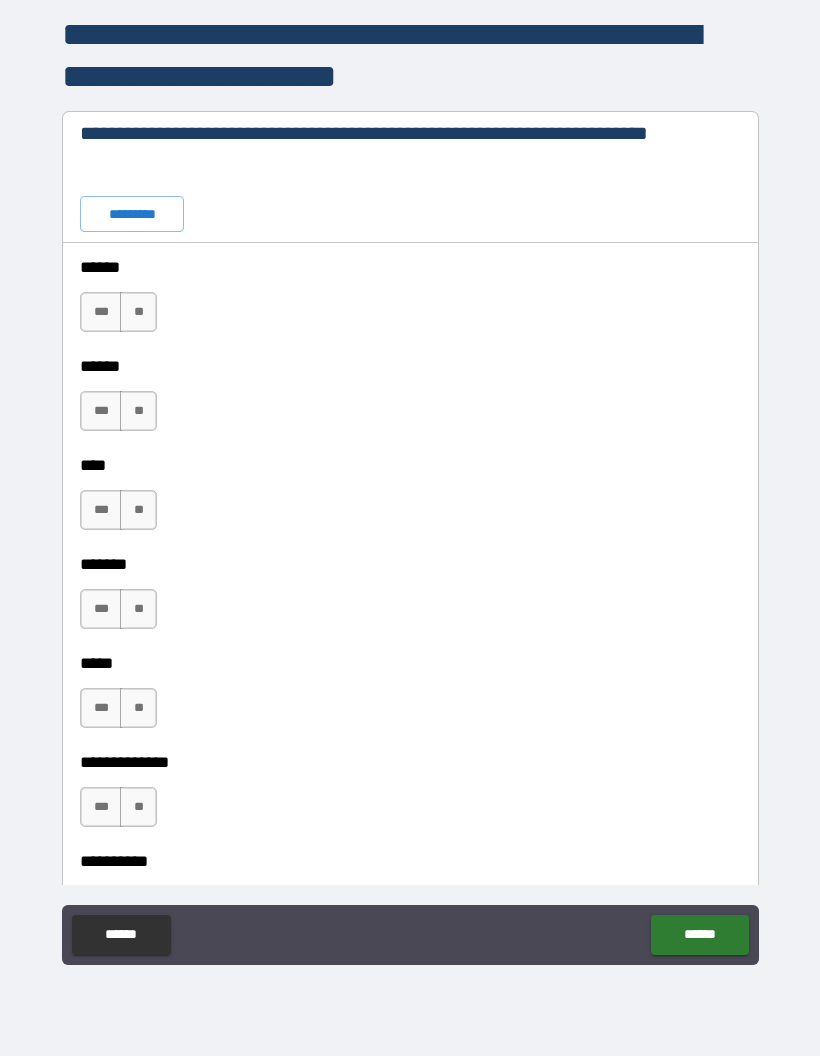 click on "**" at bounding box center (138, 312) 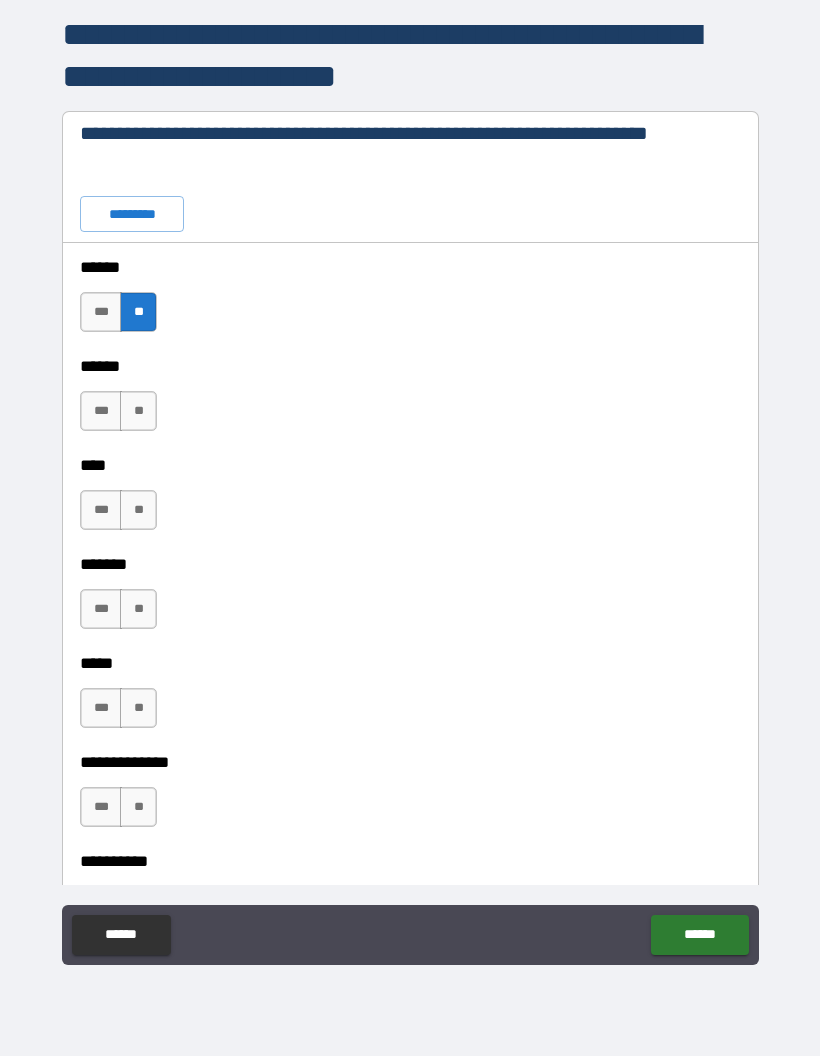 click on "*********" at bounding box center (132, 214) 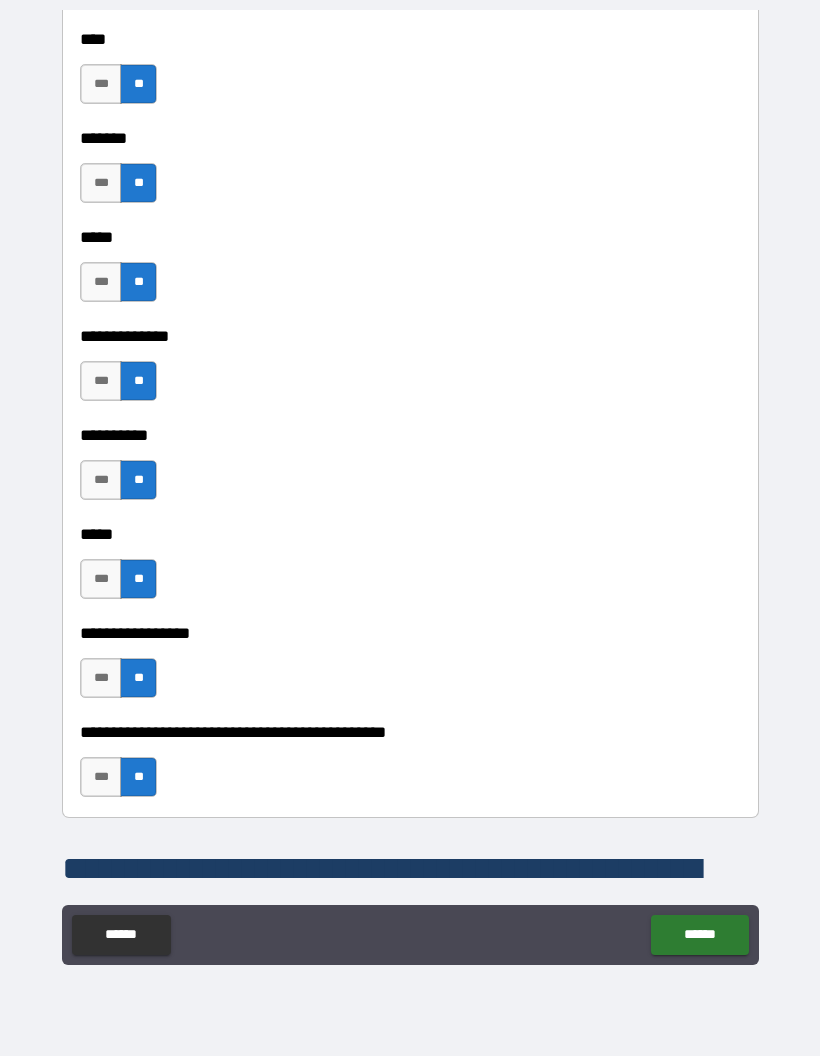scroll, scrollTop: 9293, scrollLeft: 0, axis: vertical 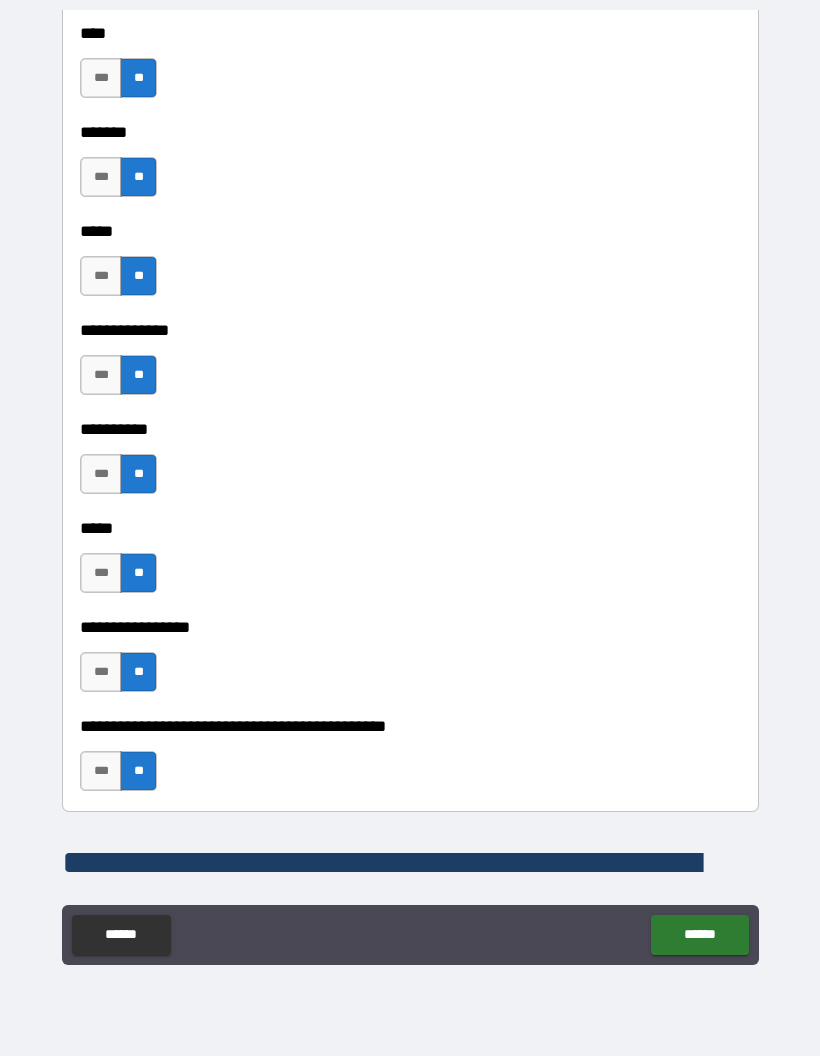 click on "***" at bounding box center (101, 474) 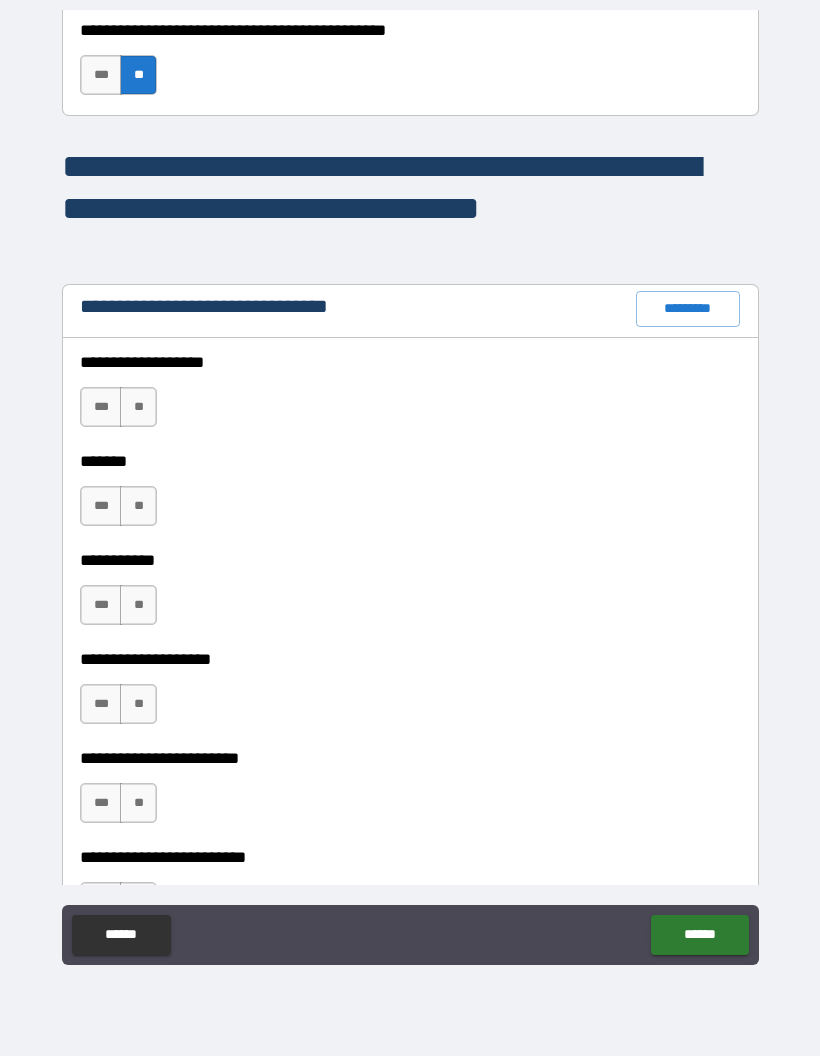 scroll, scrollTop: 10013, scrollLeft: 0, axis: vertical 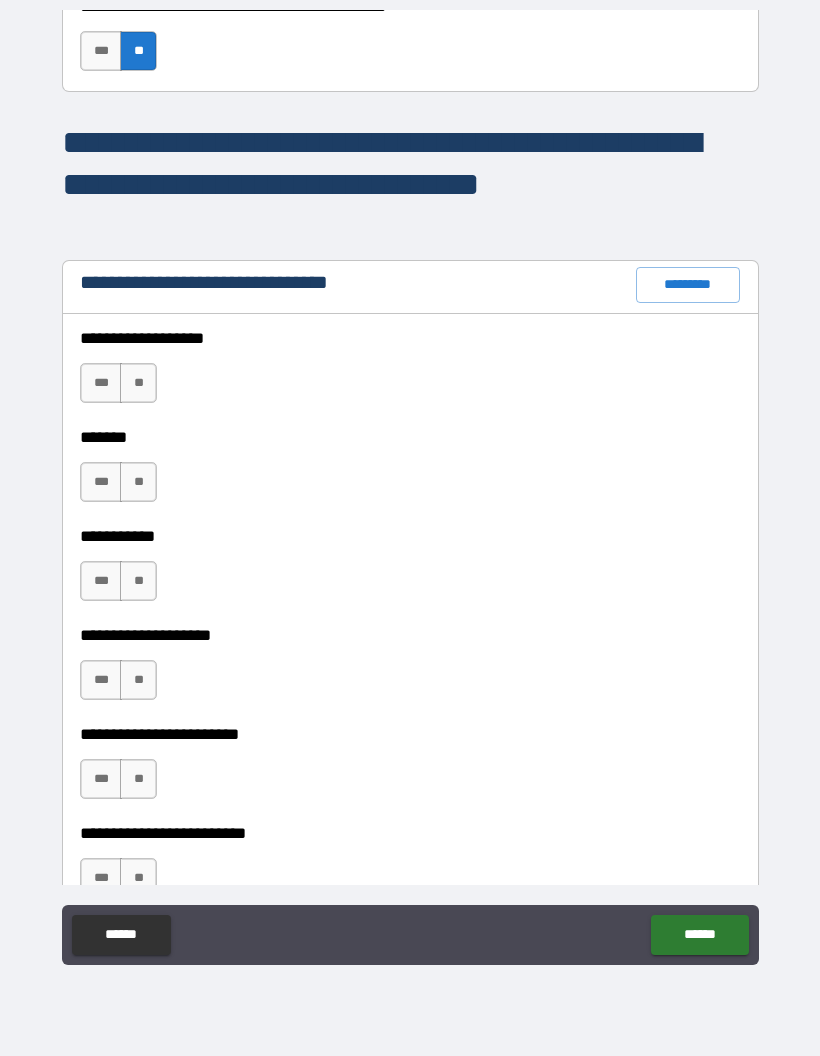 click on "**" at bounding box center (138, 383) 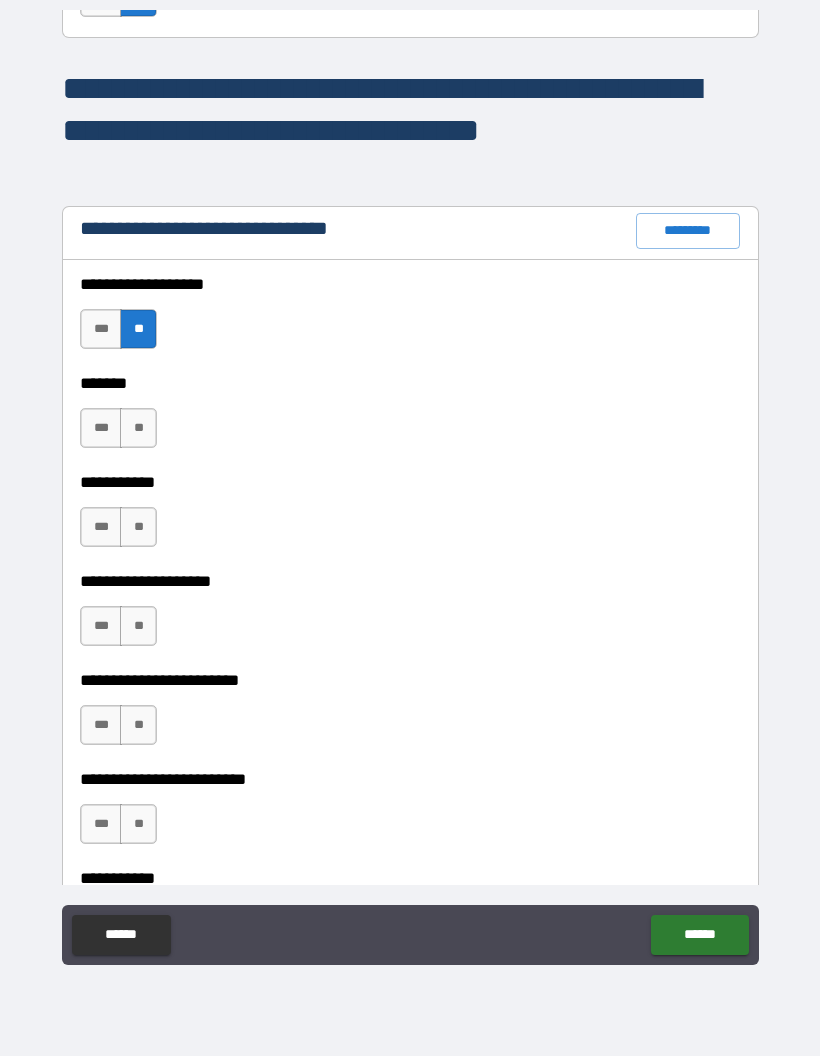 click on "***" at bounding box center [101, 428] 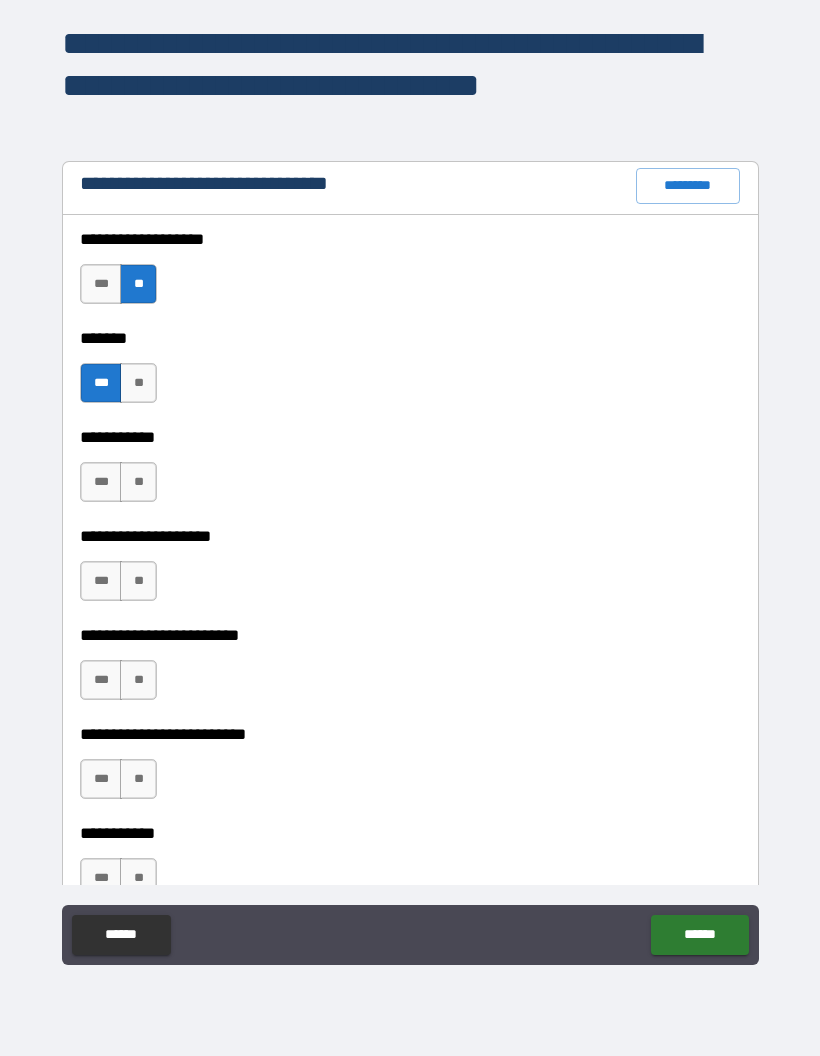 scroll, scrollTop: 10115, scrollLeft: 0, axis: vertical 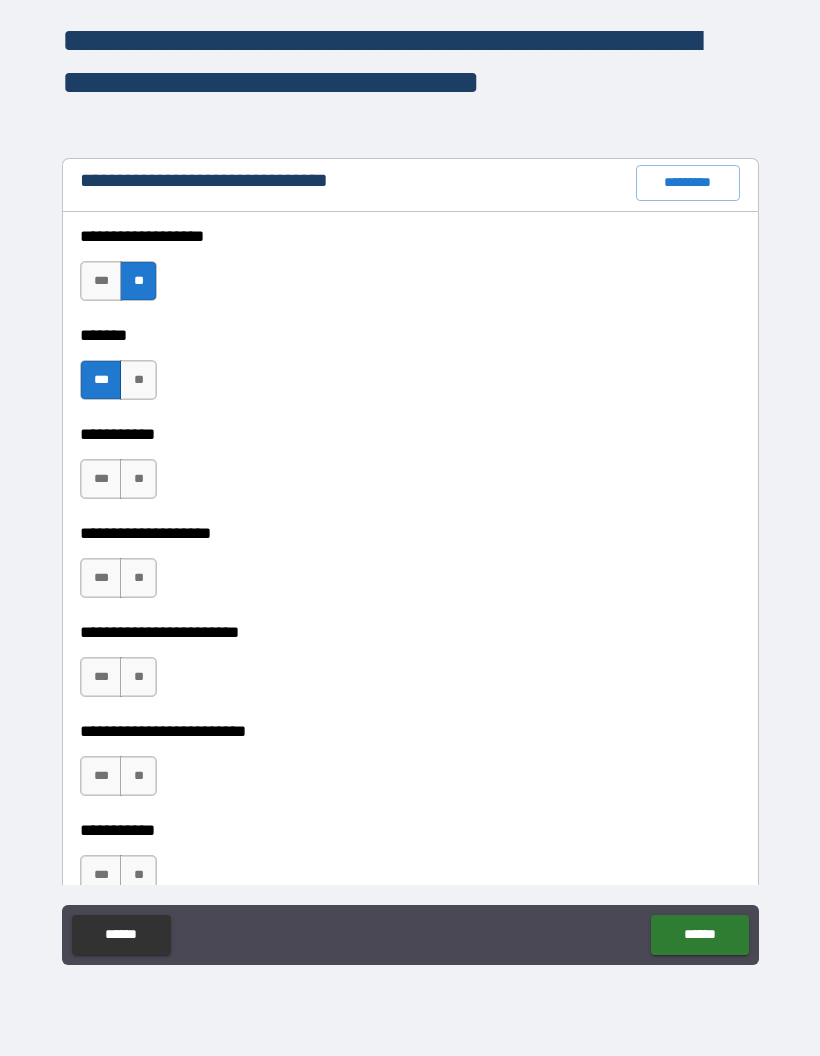 click on "***" at bounding box center (101, 479) 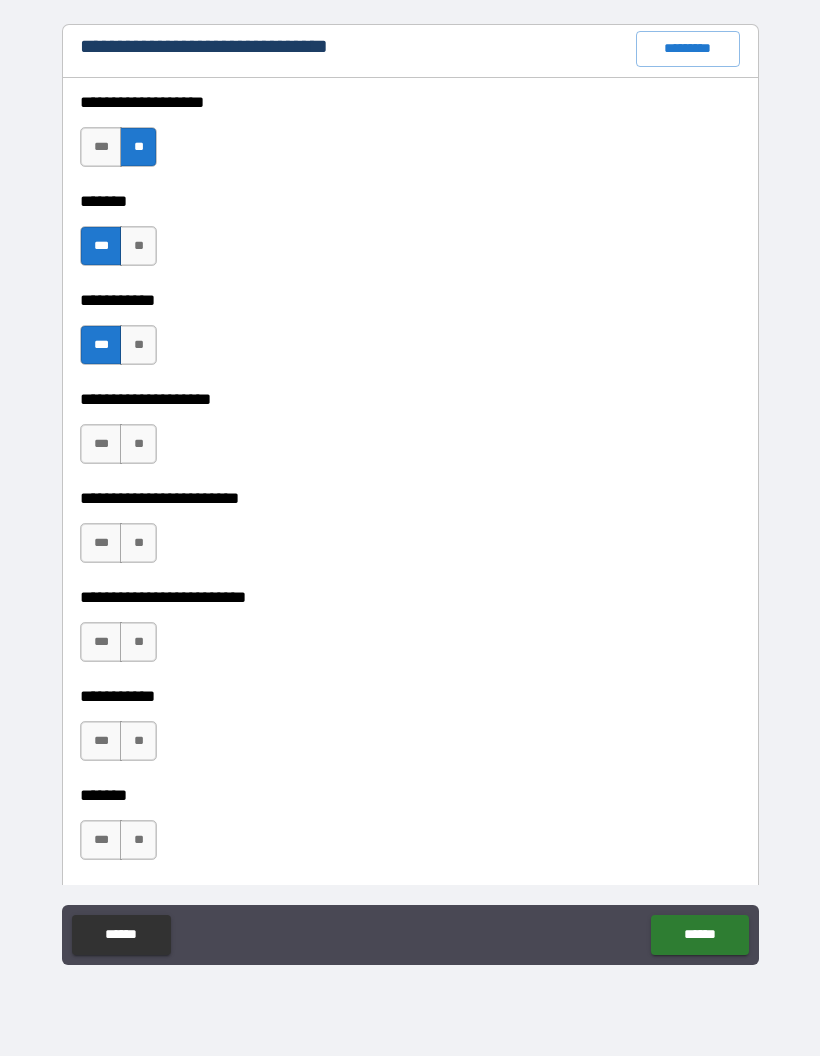 click on "**" at bounding box center (138, 444) 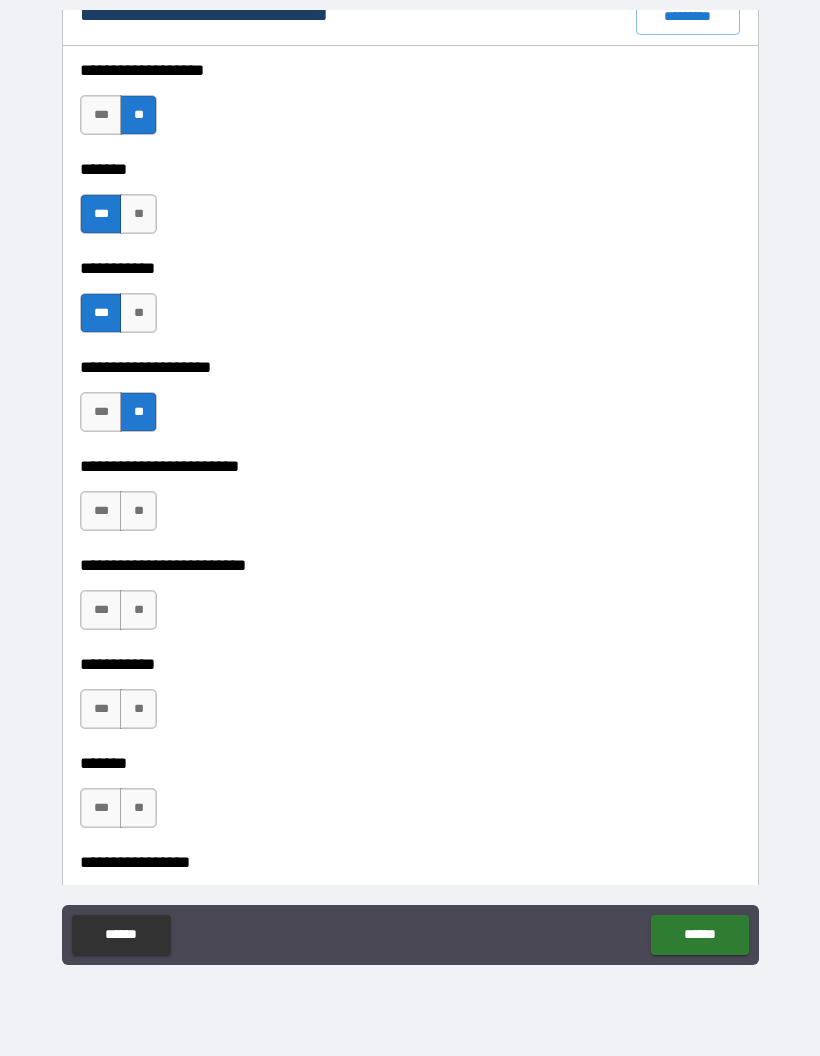click on "**" at bounding box center [138, 511] 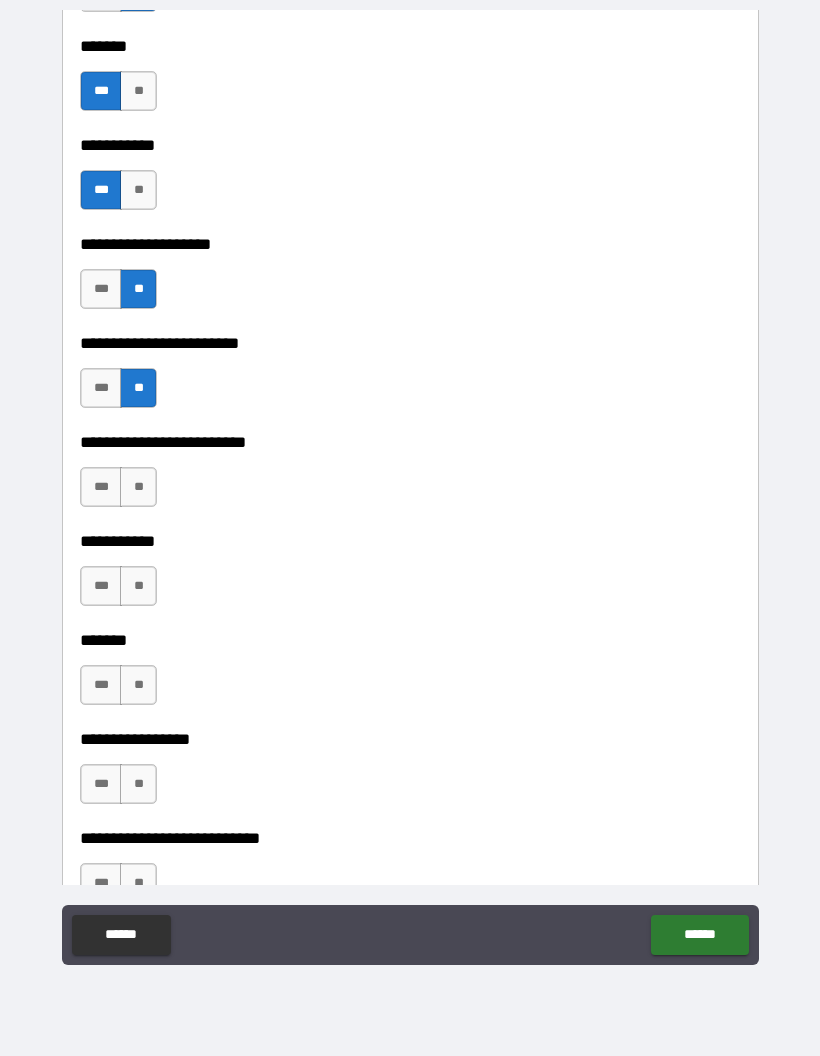 scroll, scrollTop: 10406, scrollLeft: 0, axis: vertical 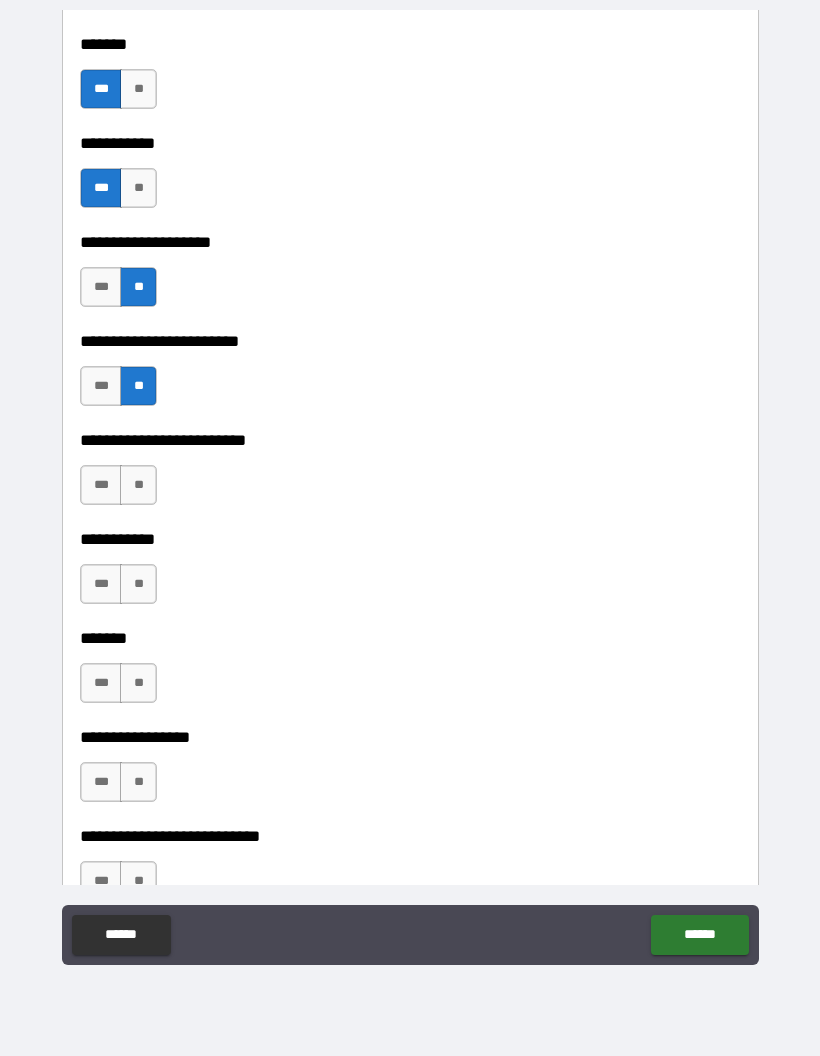 click on "**" at bounding box center (138, 485) 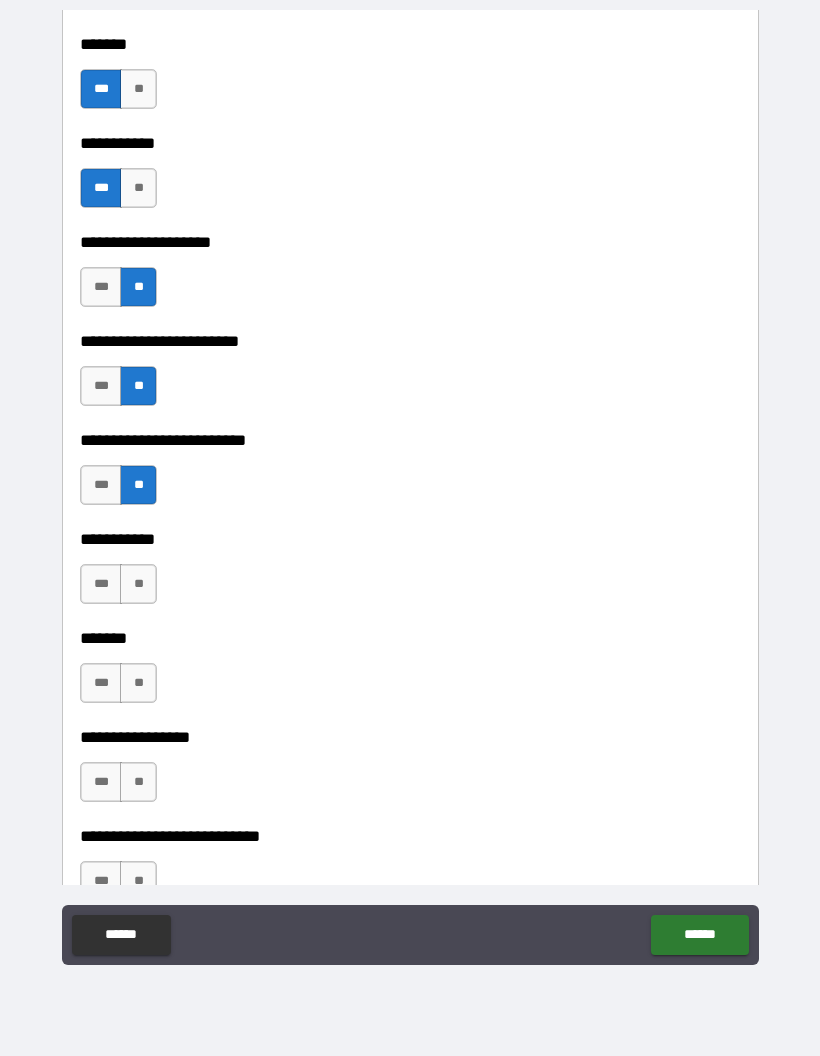 click on "**" at bounding box center [138, 485] 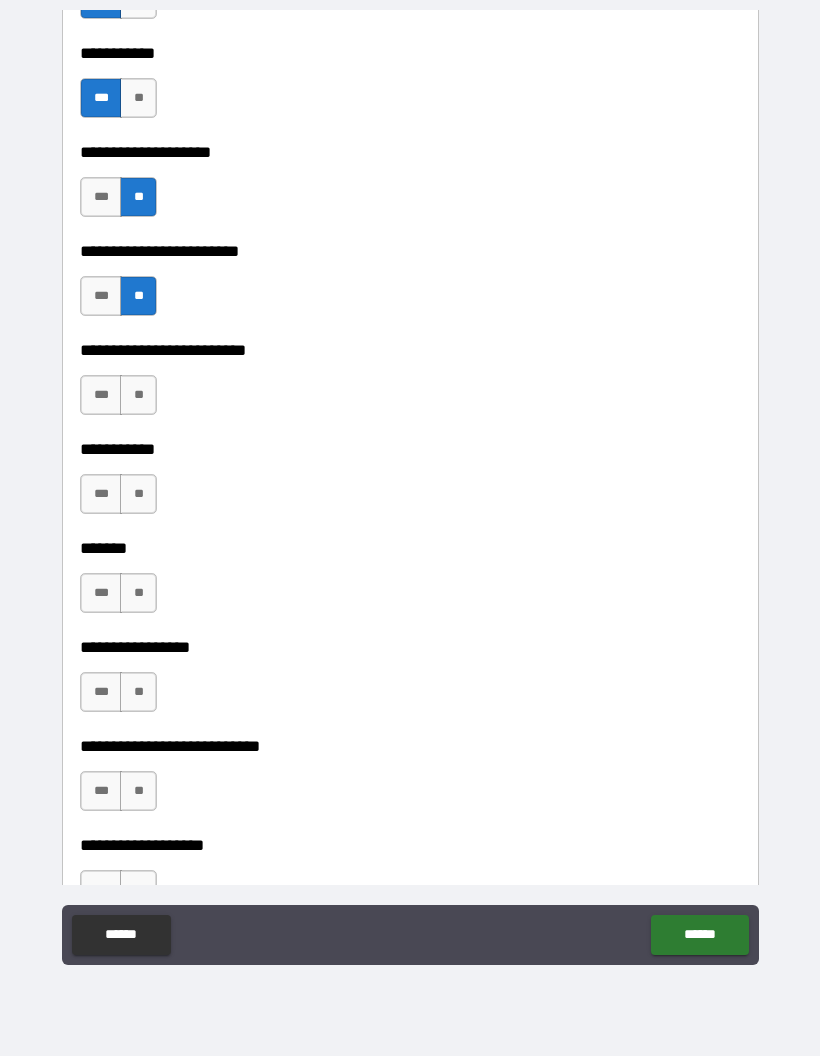 scroll, scrollTop: 10498, scrollLeft: 0, axis: vertical 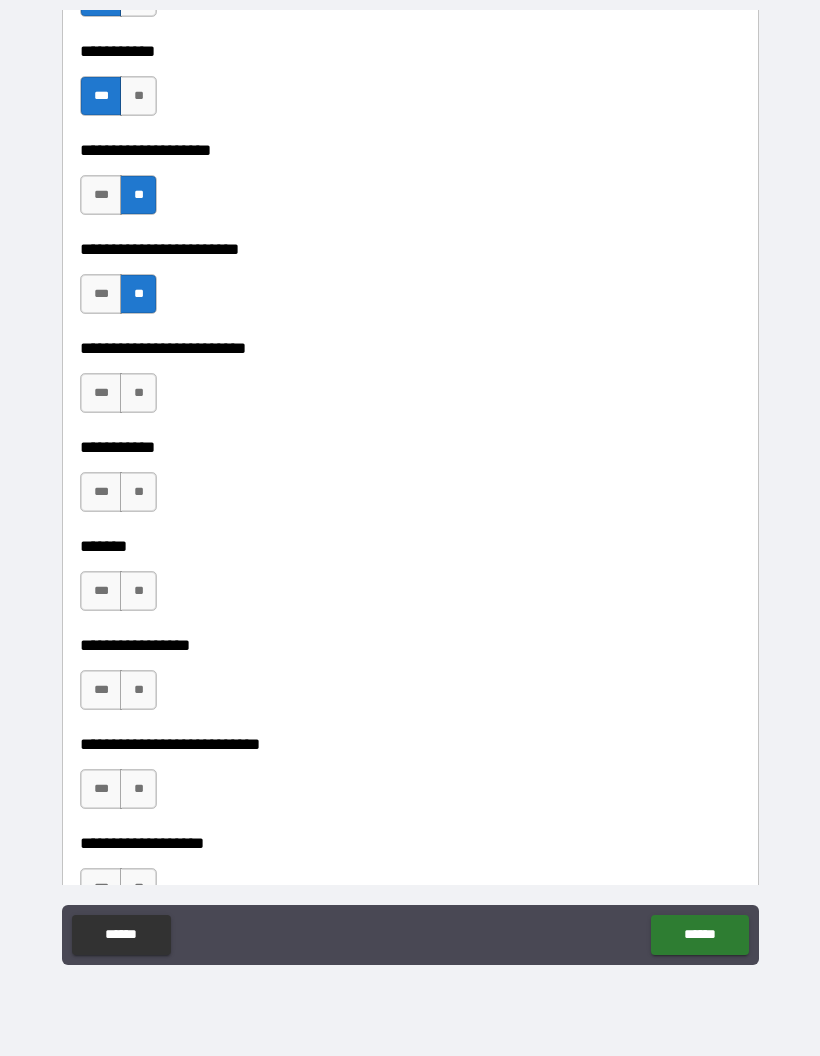 click on "**" at bounding box center [138, 492] 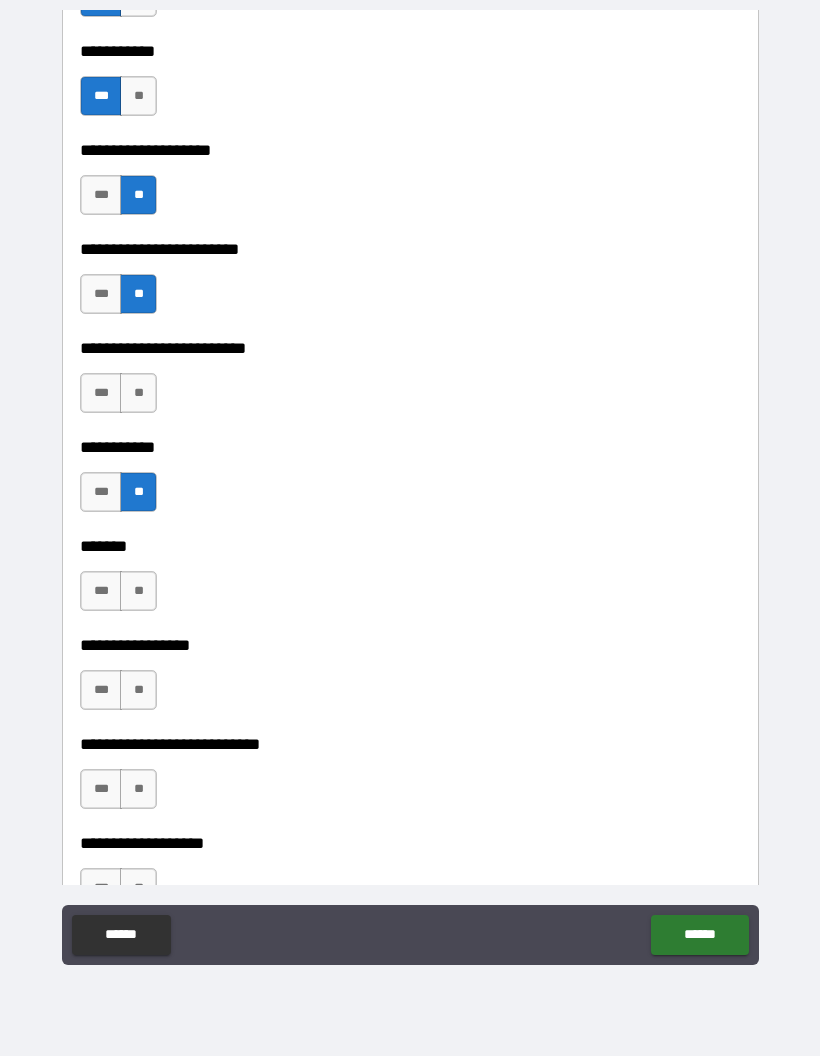 click on "**" at bounding box center (138, 591) 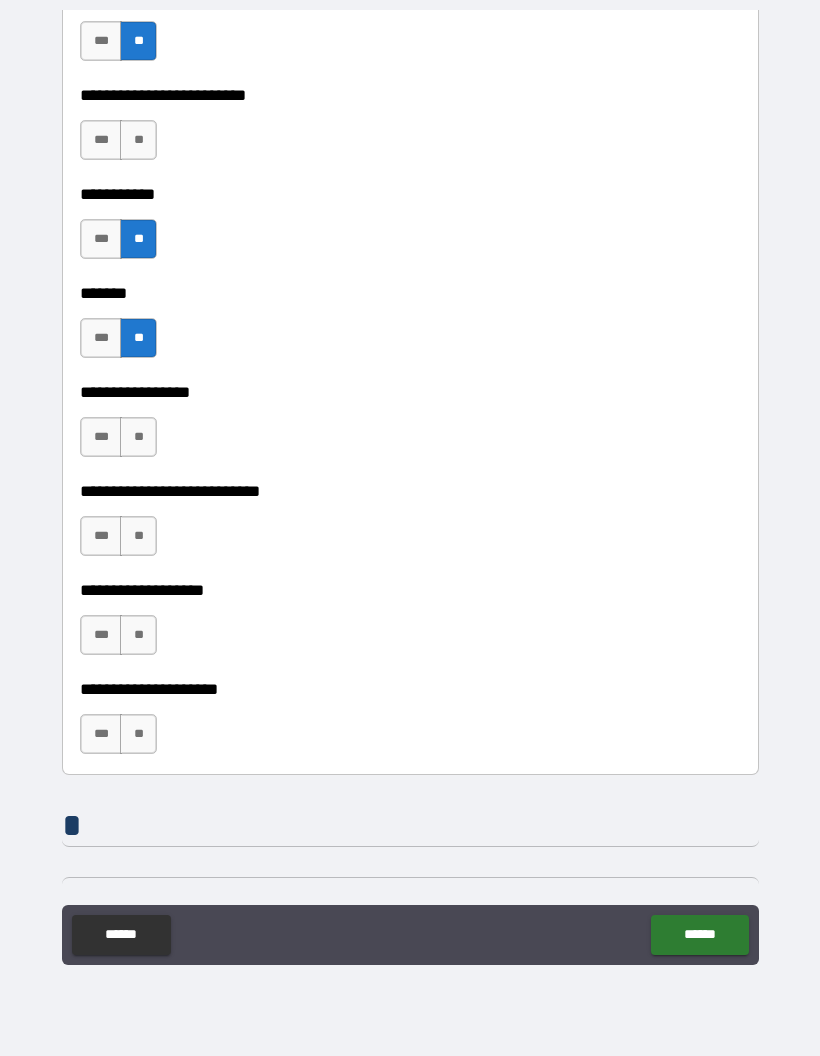 scroll, scrollTop: 10753, scrollLeft: 0, axis: vertical 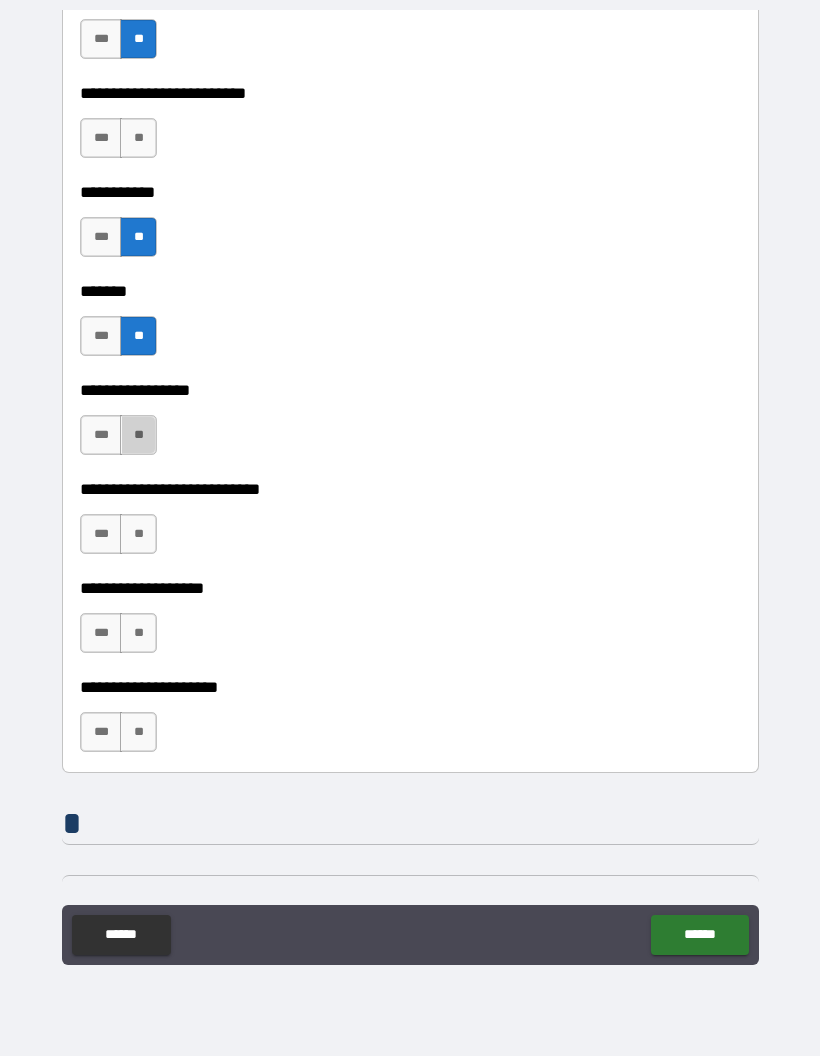 click on "**" at bounding box center (138, 435) 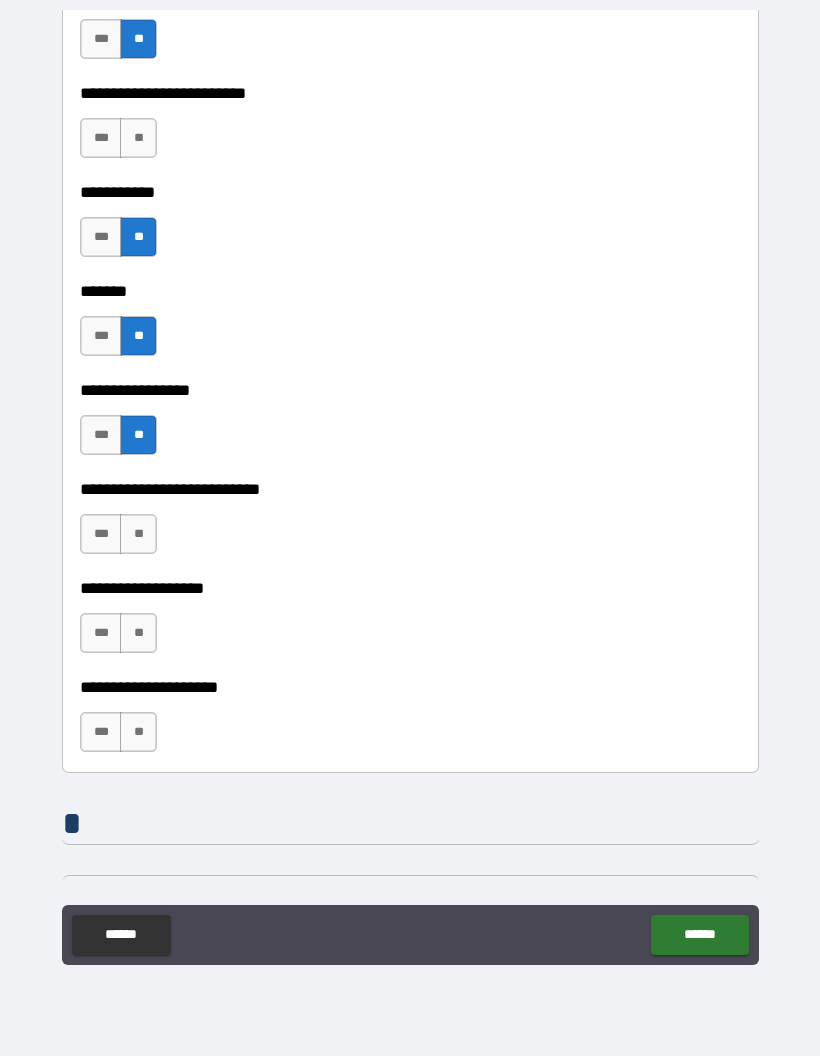 click on "***" at bounding box center (101, 534) 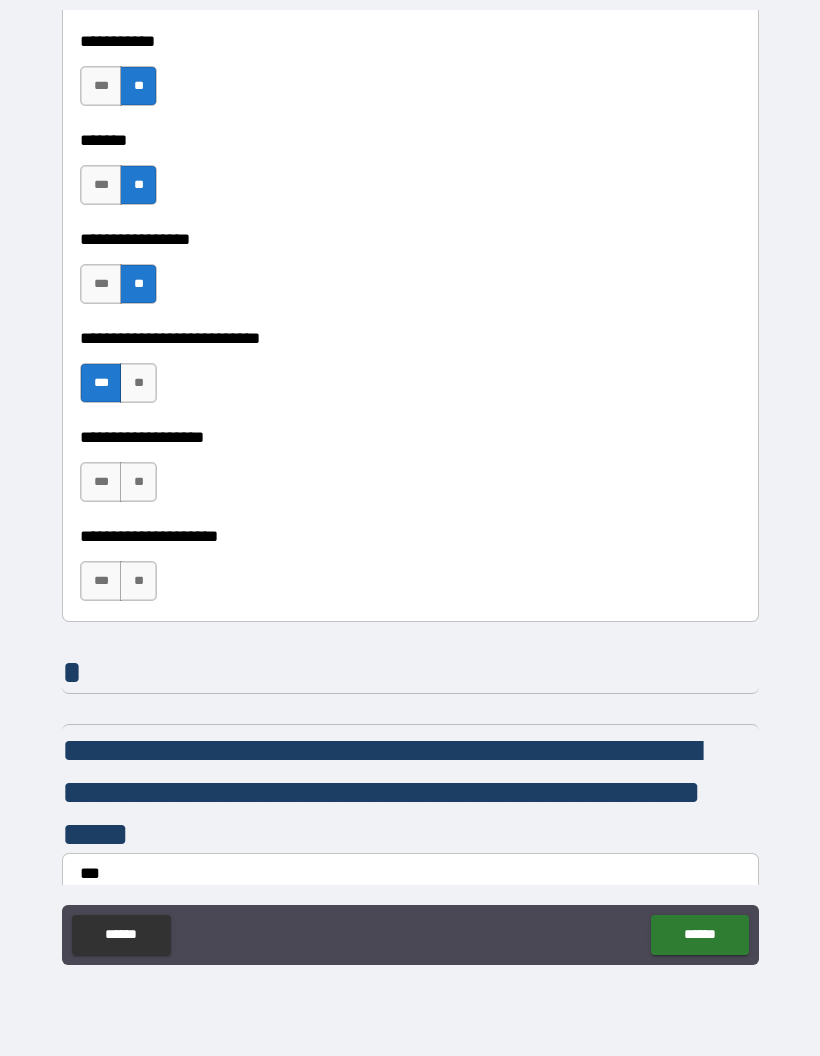 scroll, scrollTop: 10918, scrollLeft: 0, axis: vertical 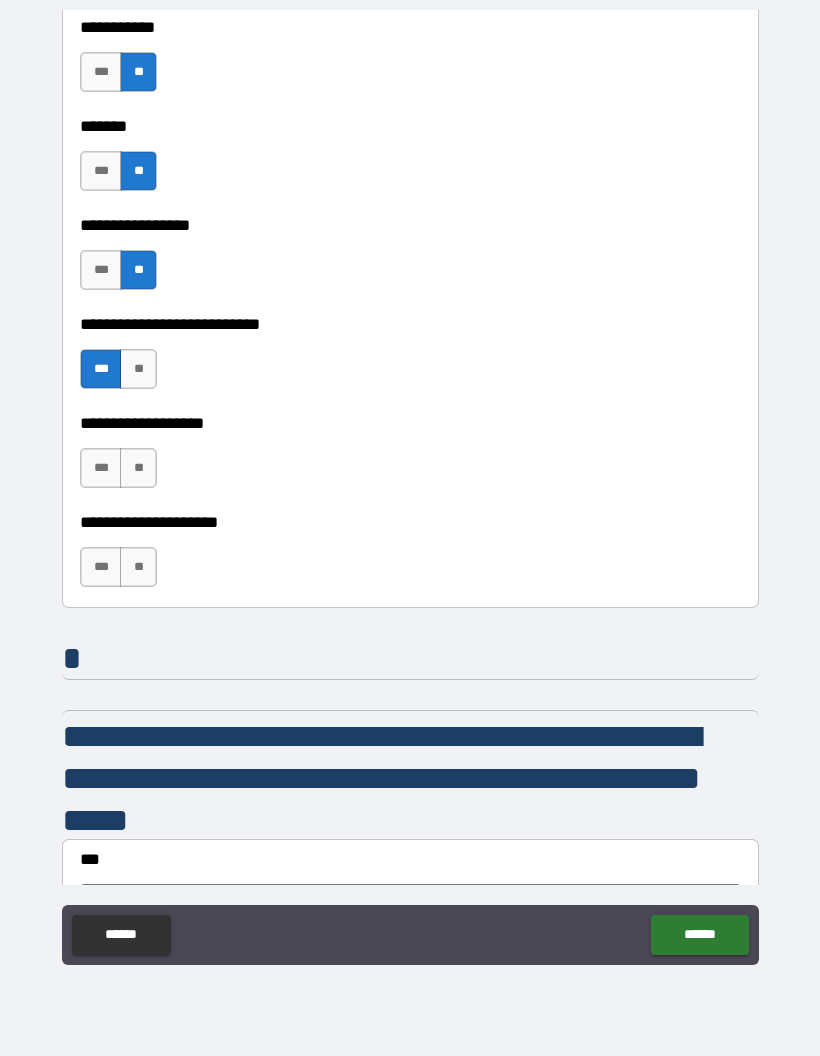 click on "**" at bounding box center (138, 468) 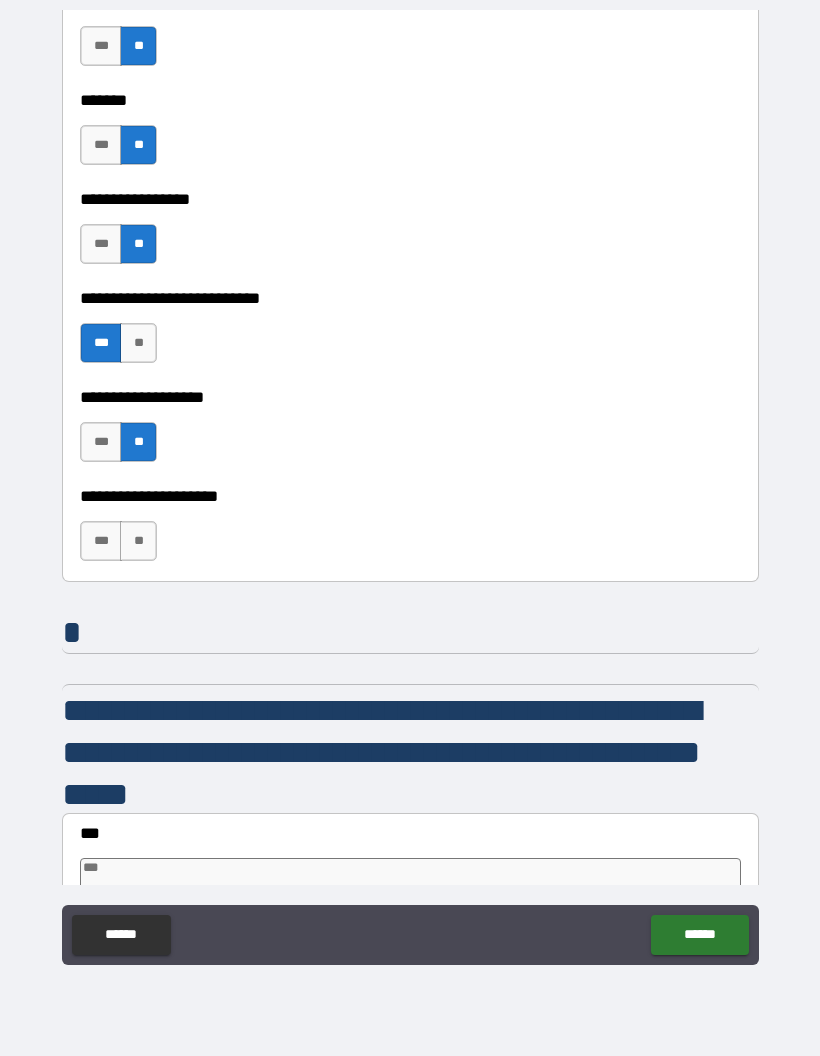 scroll, scrollTop: 10945, scrollLeft: 0, axis: vertical 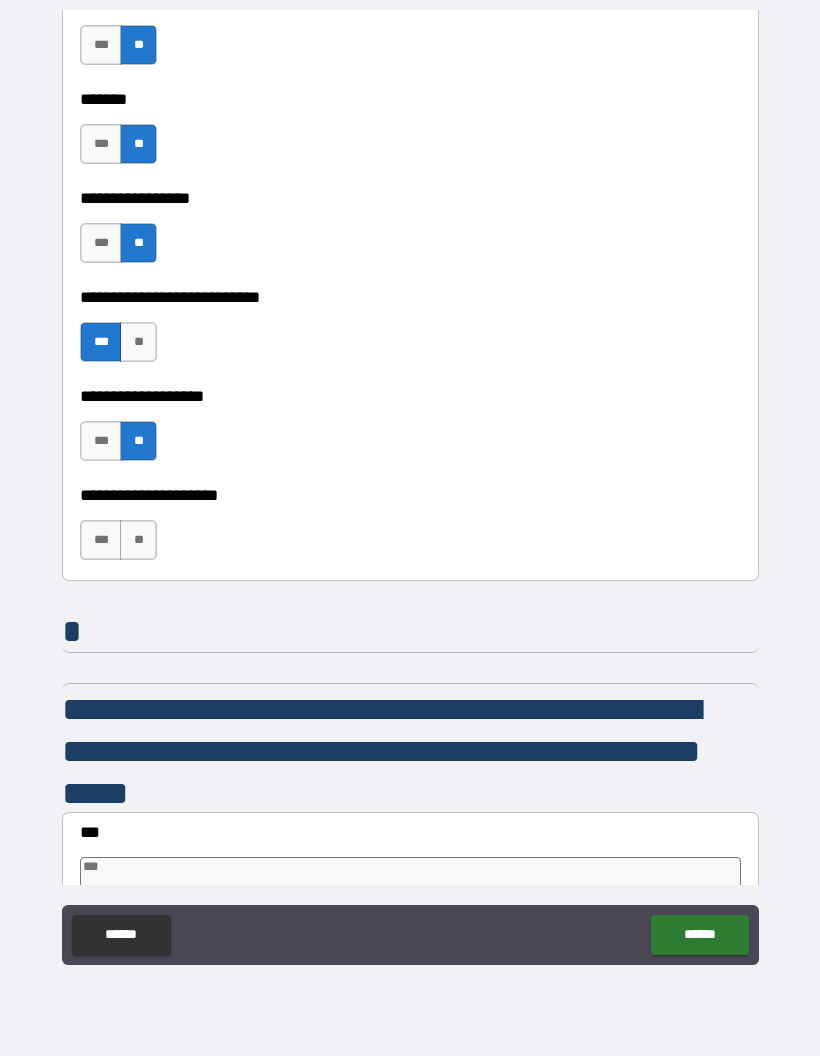 click on "***" at bounding box center [101, 540] 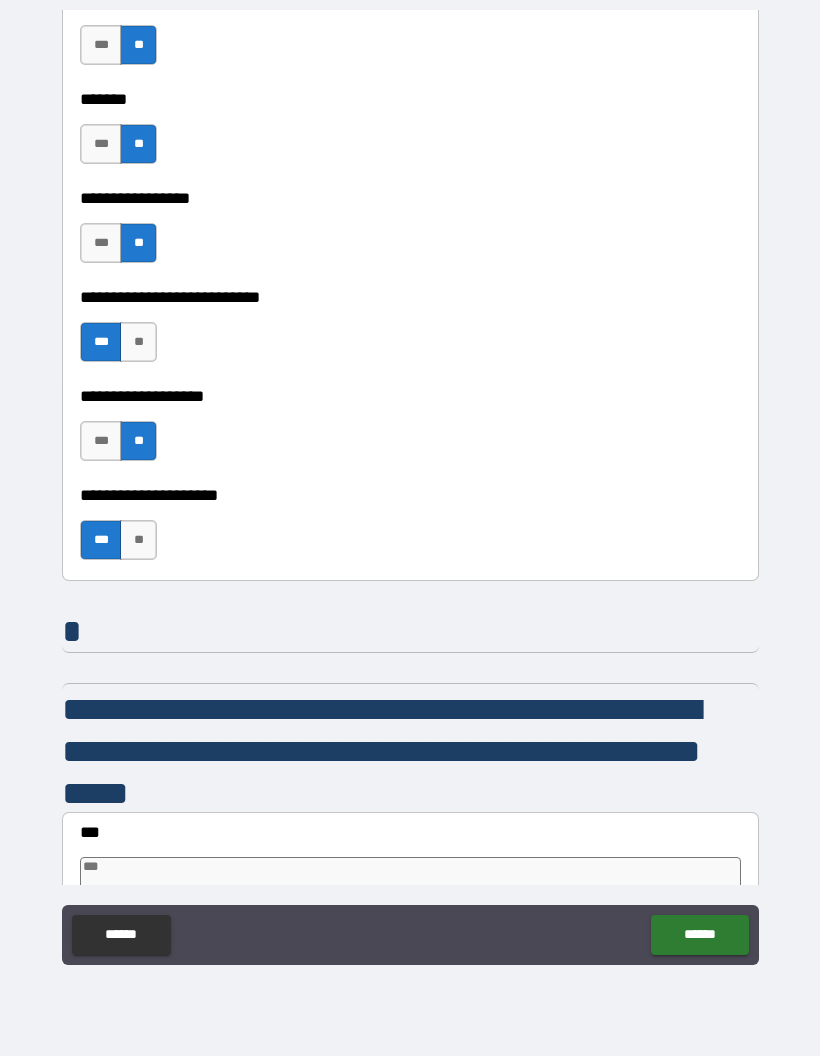 click on "***" at bounding box center (101, 540) 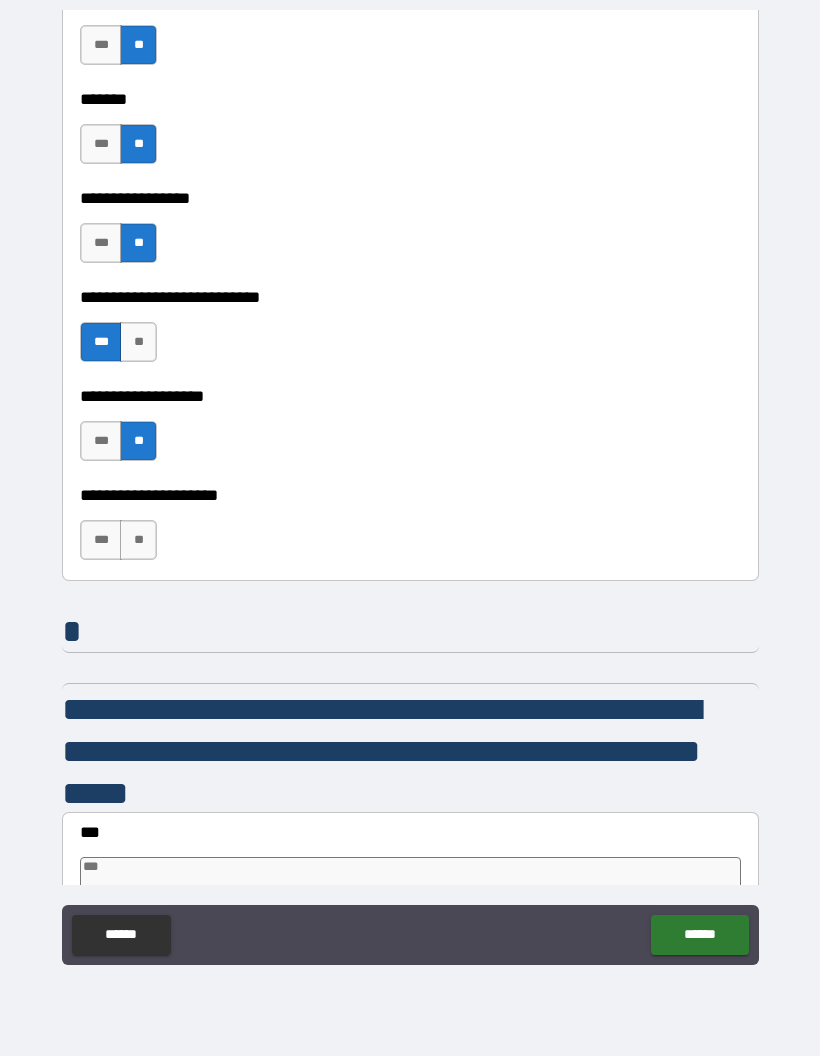 click on "**" at bounding box center [138, 540] 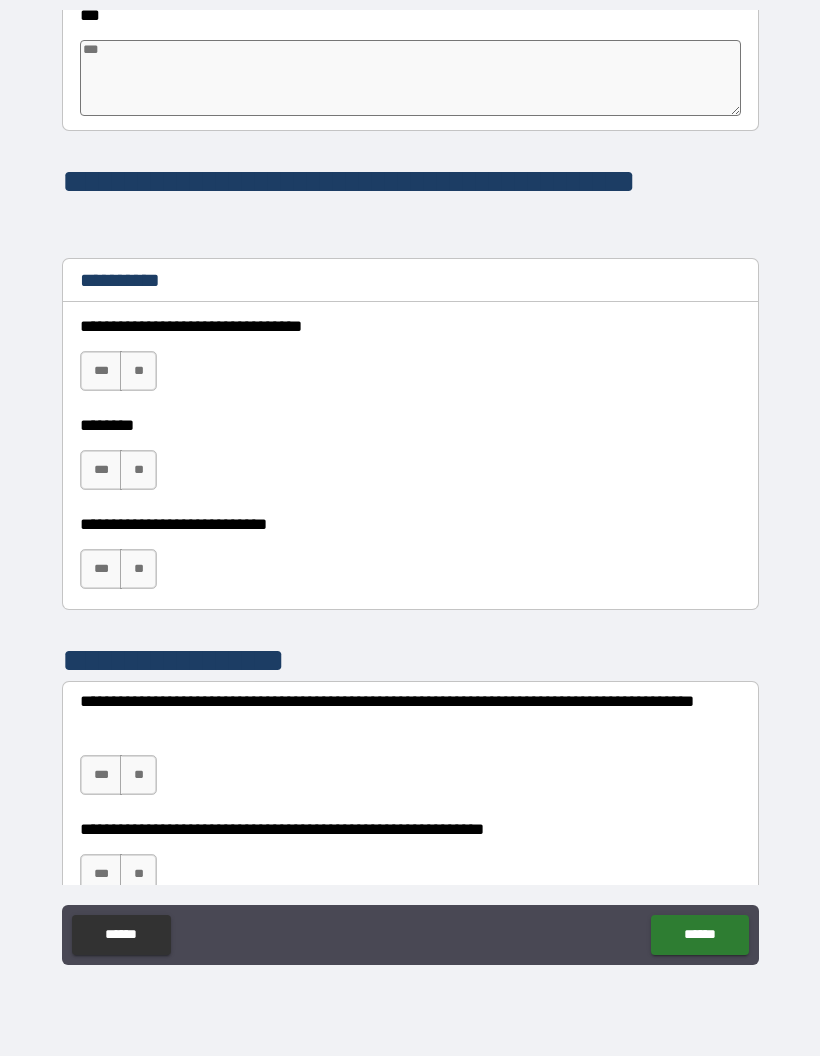scroll, scrollTop: 11763, scrollLeft: 0, axis: vertical 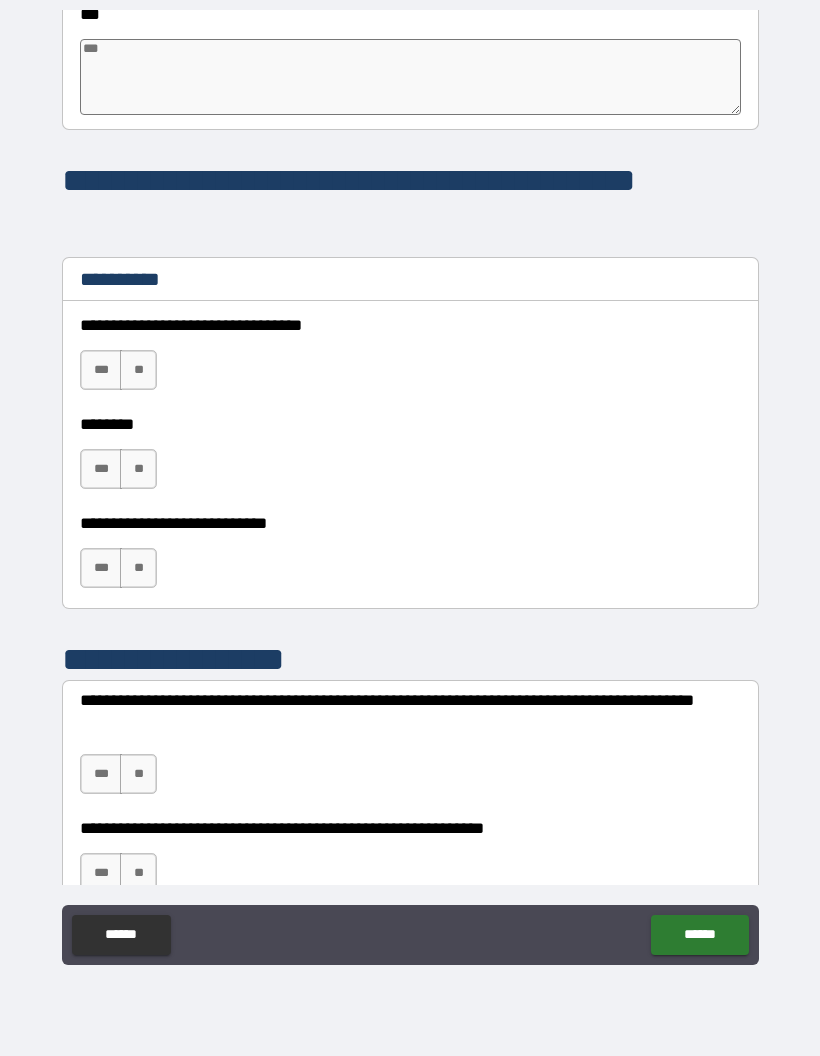 click on "**" at bounding box center (138, 370) 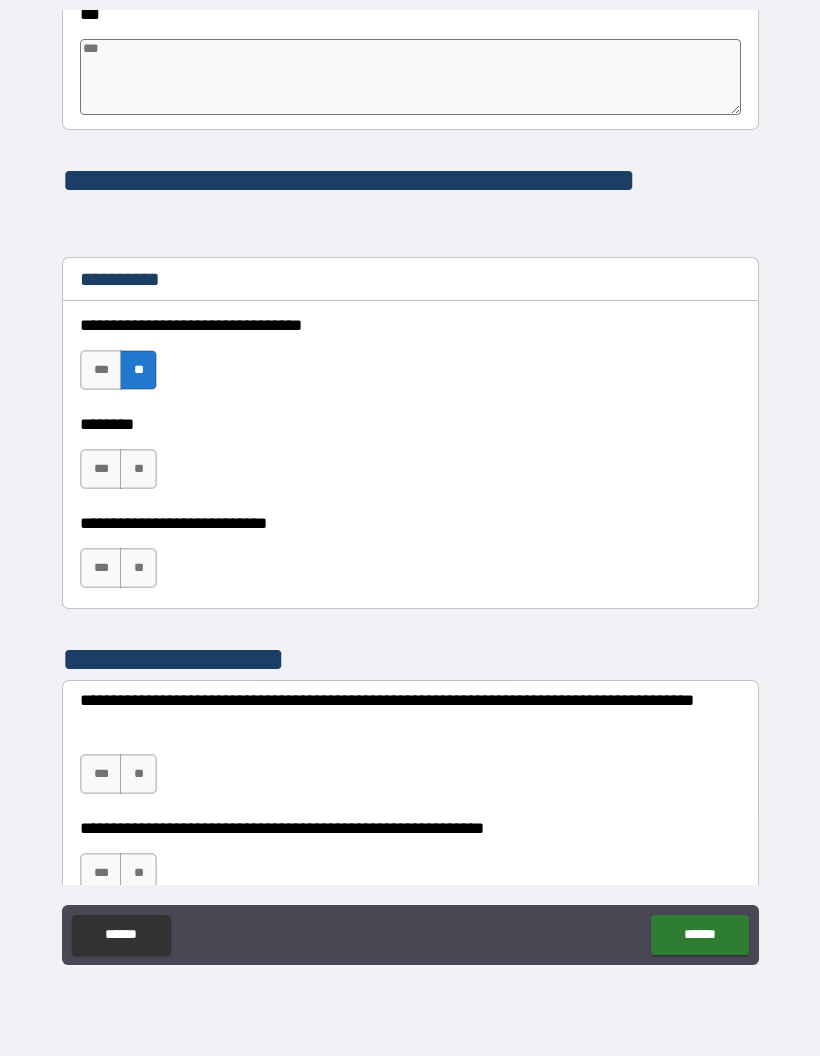 scroll, scrollTop: 11784, scrollLeft: 0, axis: vertical 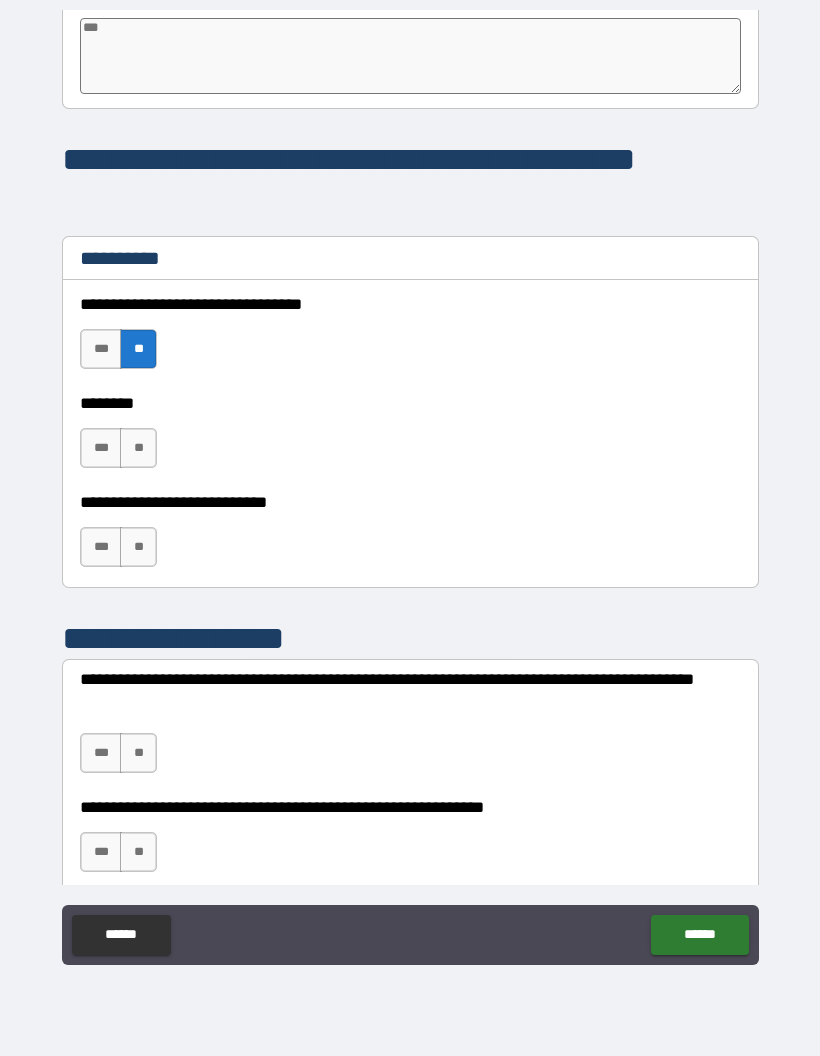 click on "**" at bounding box center [138, 448] 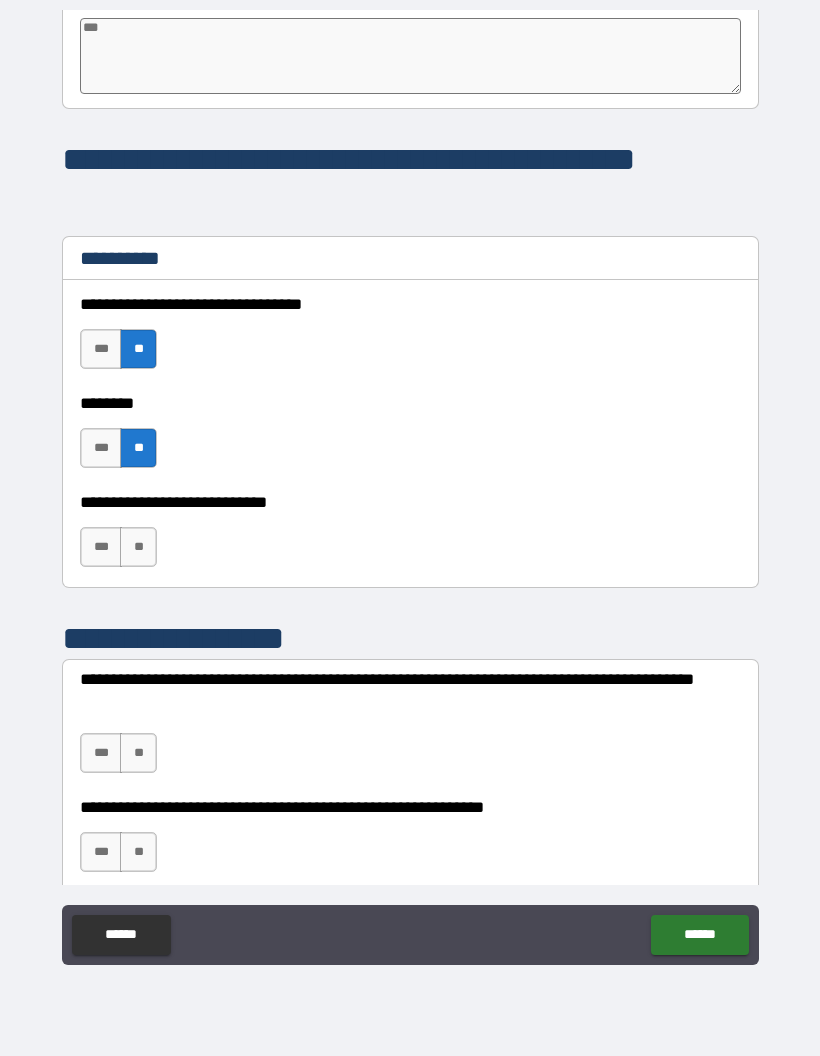click on "**" at bounding box center [138, 547] 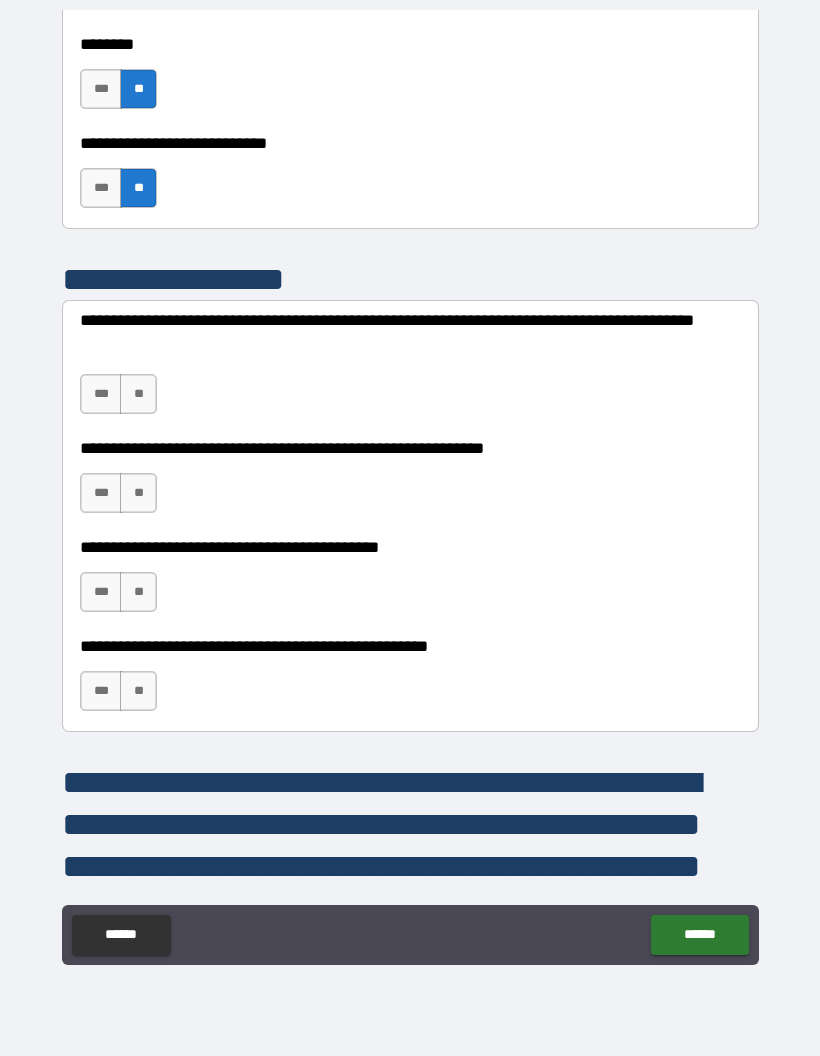 scroll, scrollTop: 12155, scrollLeft: 0, axis: vertical 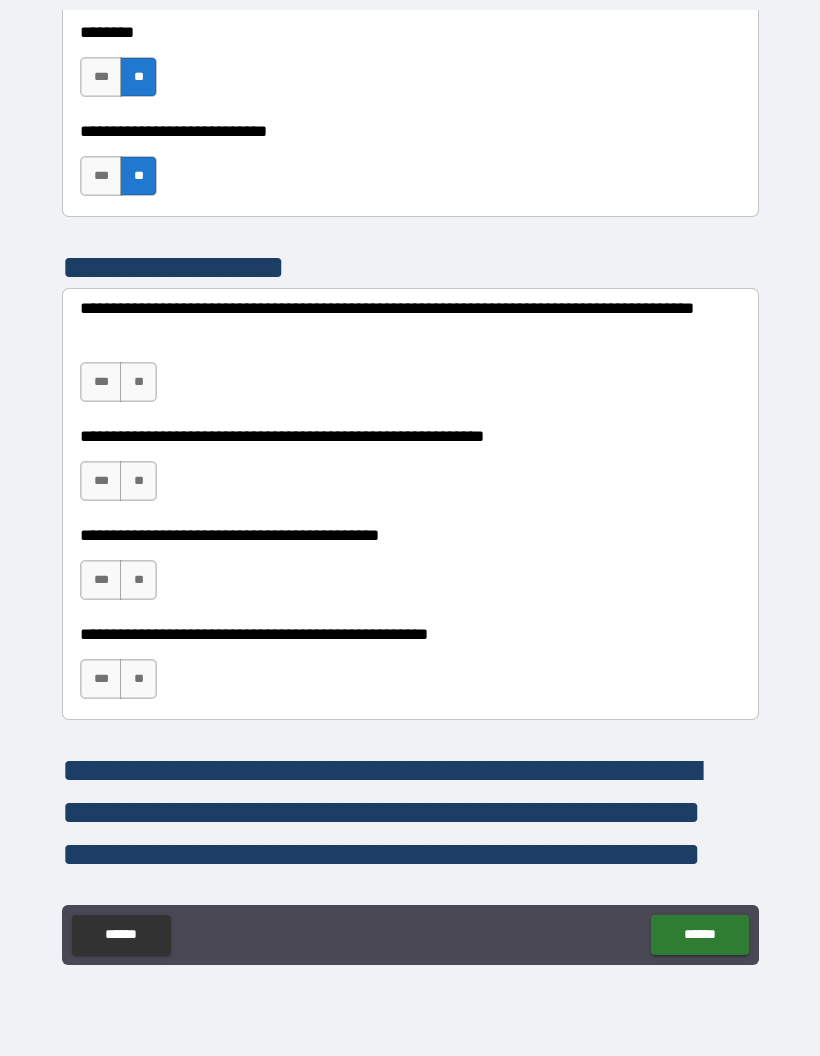 click on "**" at bounding box center [138, 382] 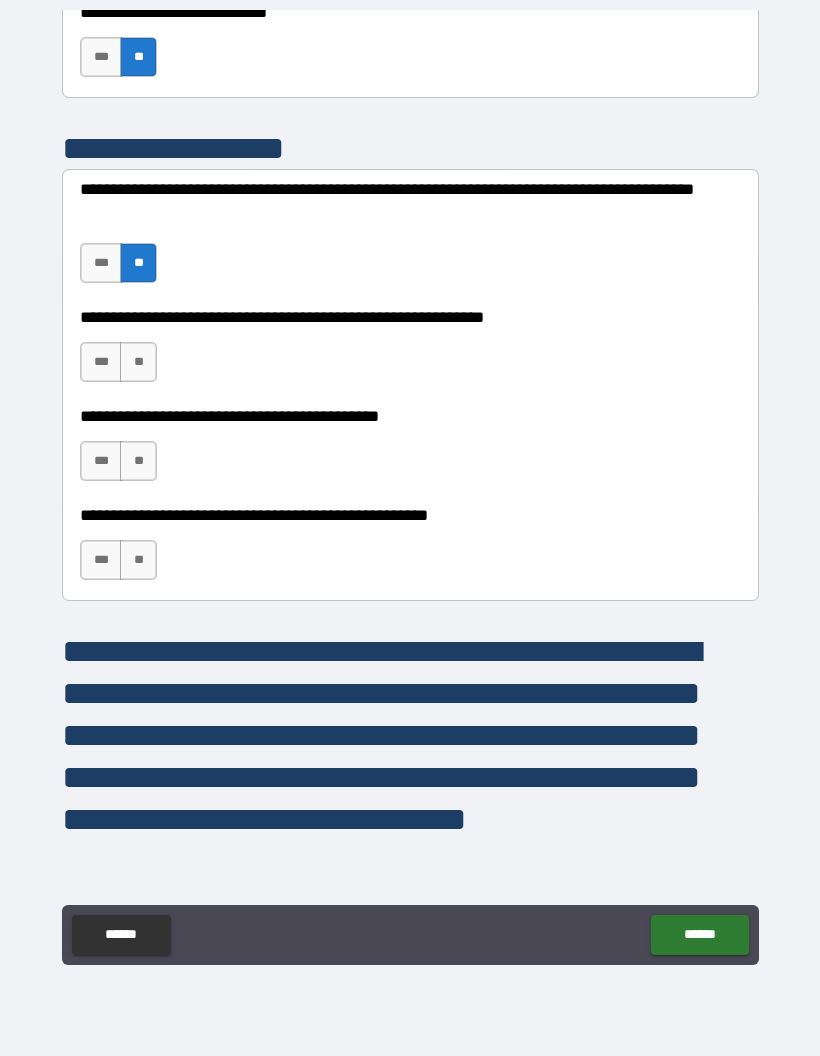 scroll, scrollTop: 12275, scrollLeft: 0, axis: vertical 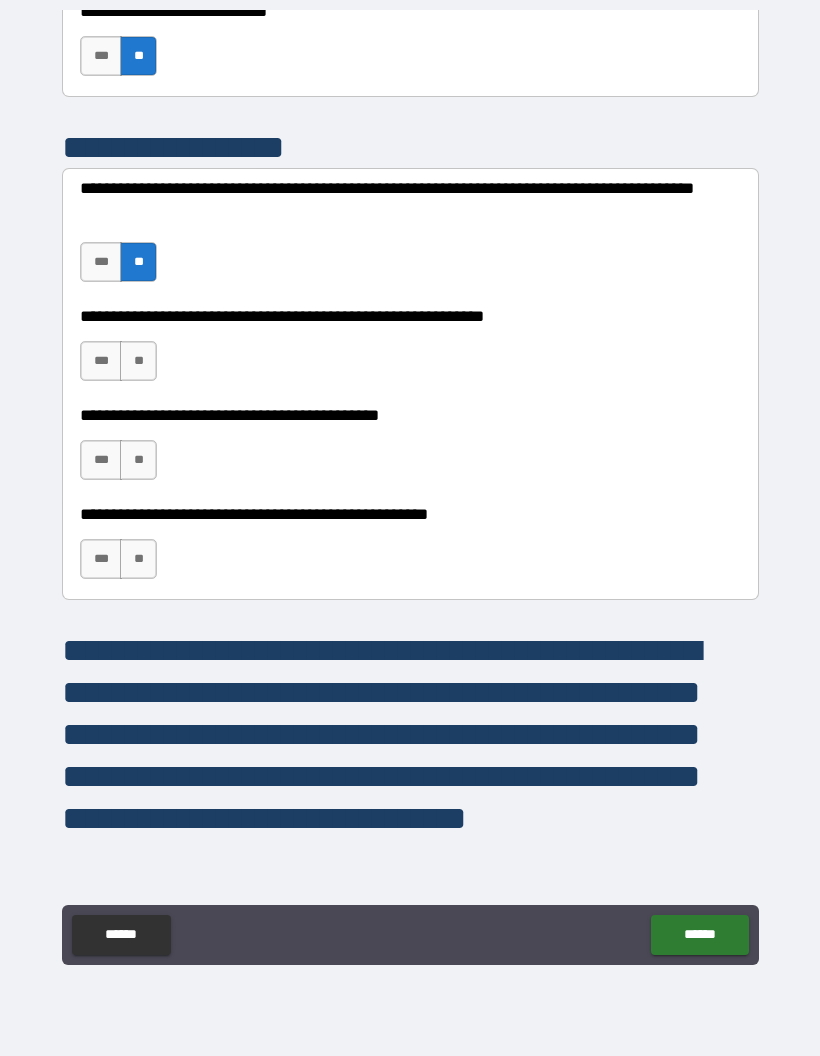 click on "**" at bounding box center (138, 361) 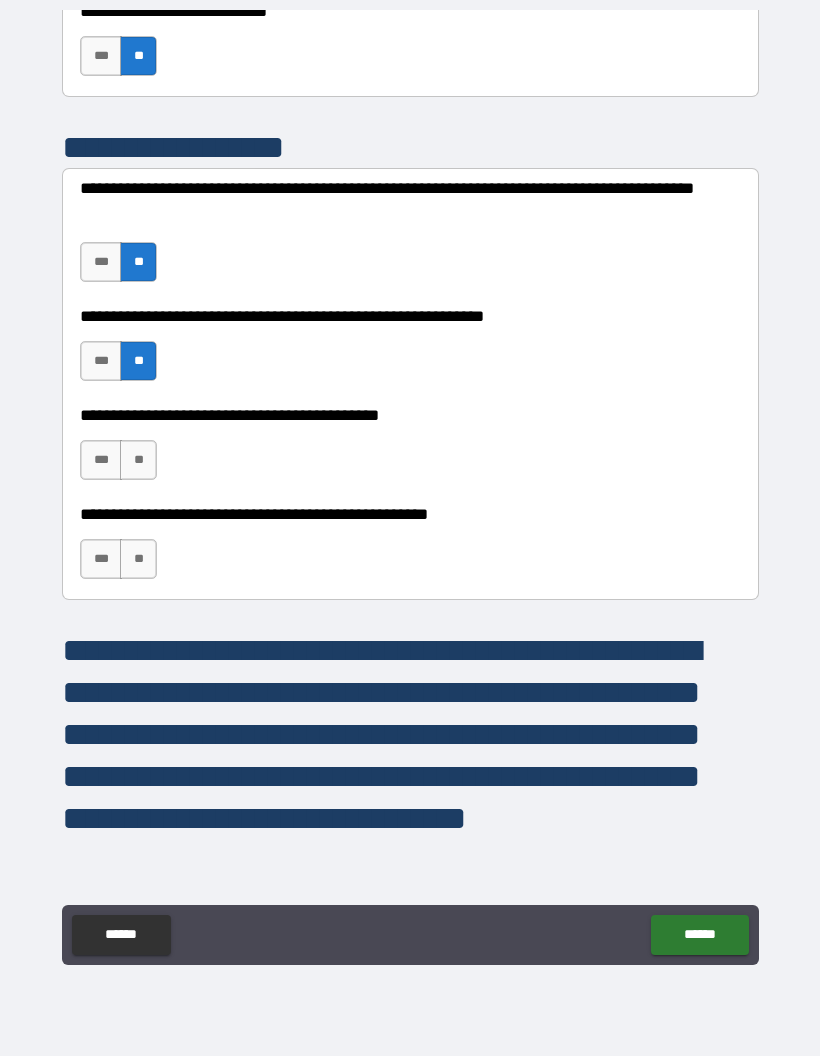 click on "**" at bounding box center (138, 460) 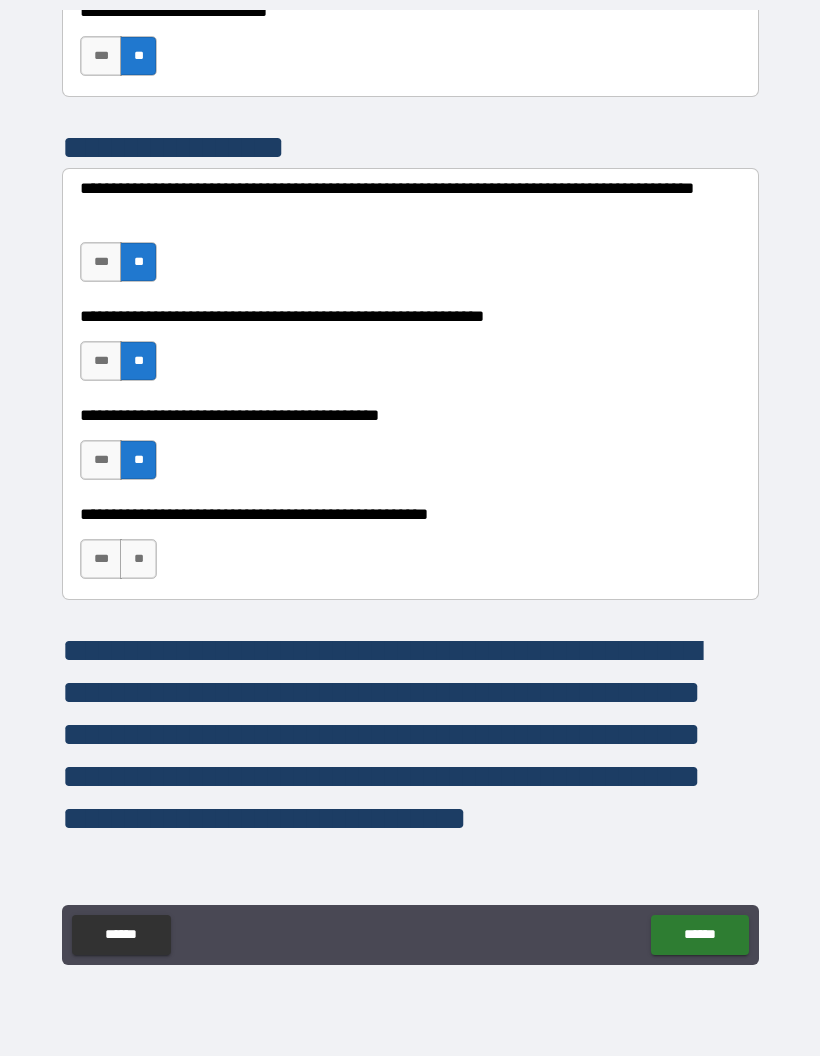 click on "**" at bounding box center [138, 559] 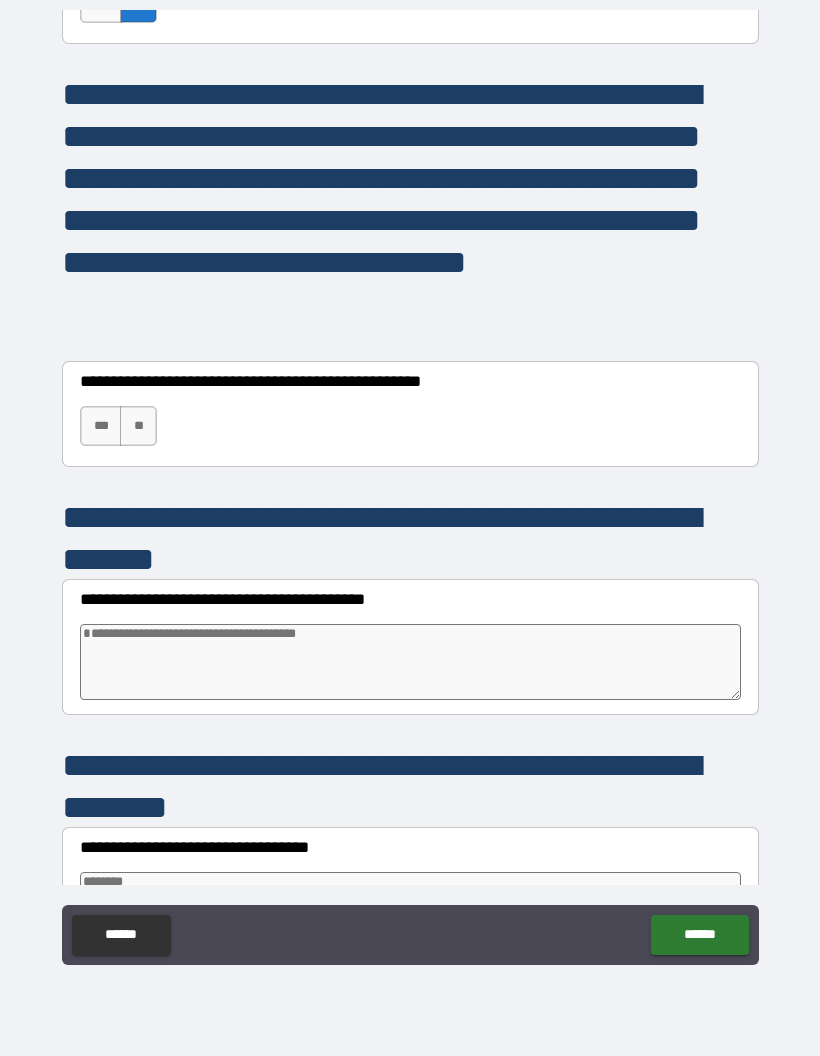 scroll, scrollTop: 12834, scrollLeft: 0, axis: vertical 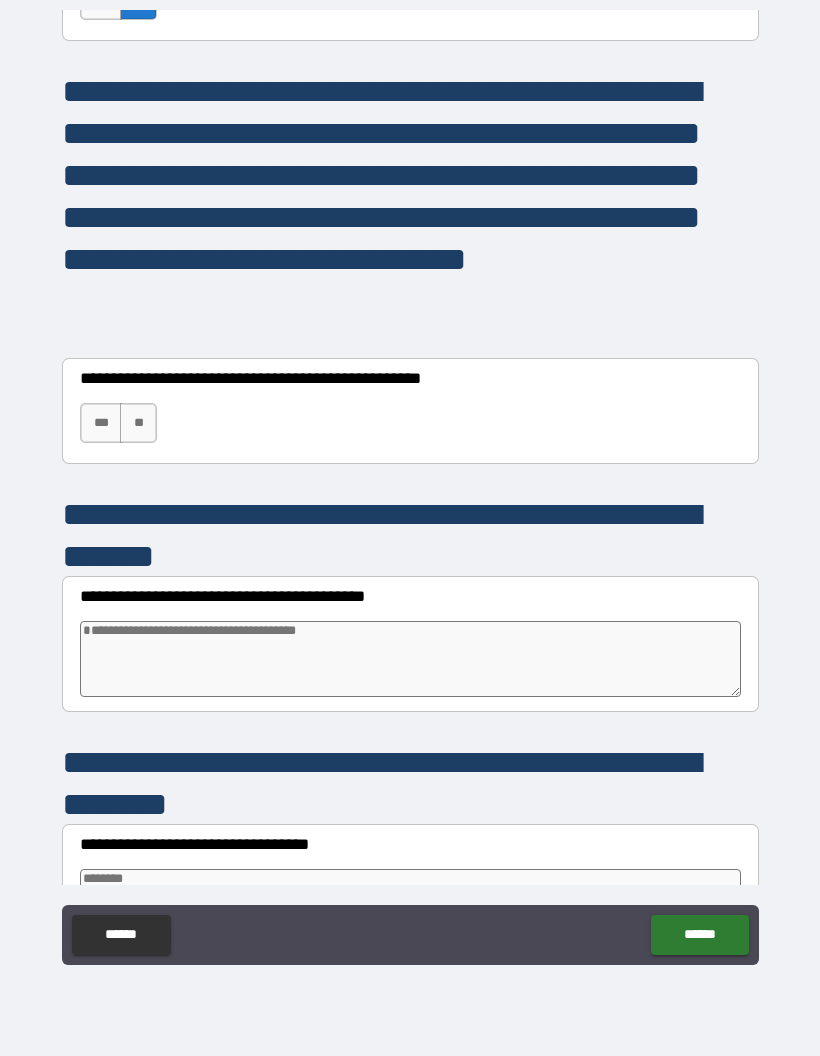 click on "***" at bounding box center [101, 423] 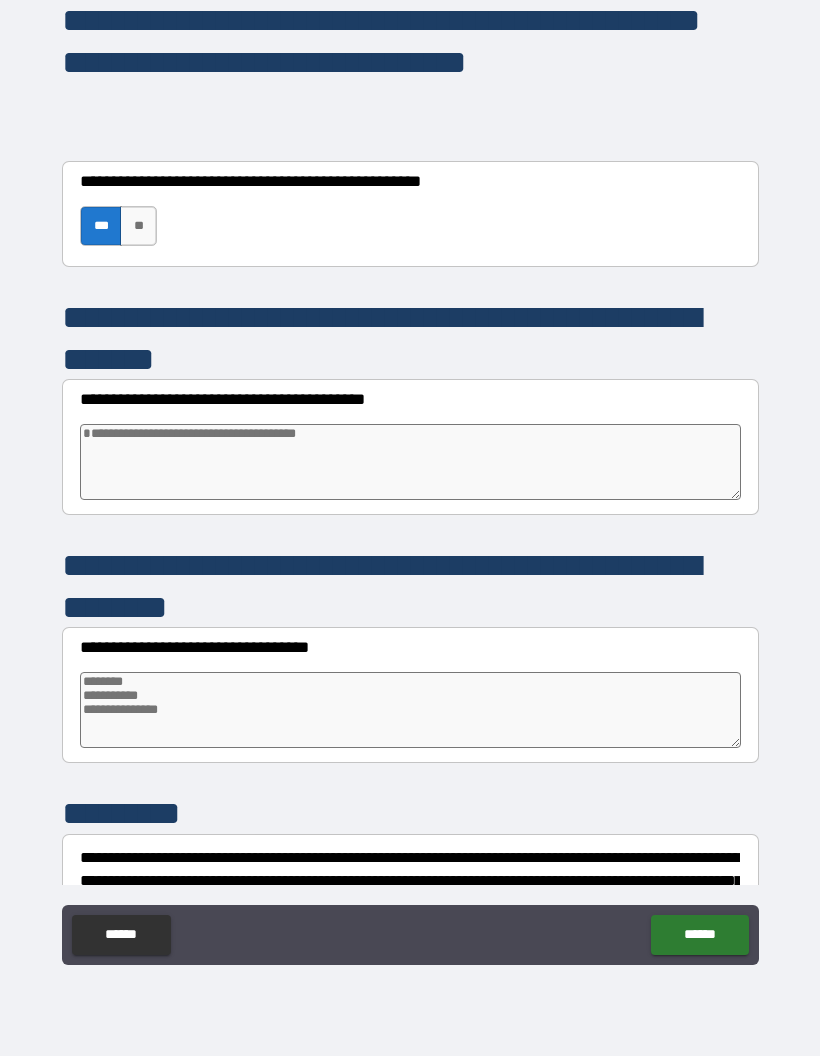 scroll, scrollTop: 13049, scrollLeft: 0, axis: vertical 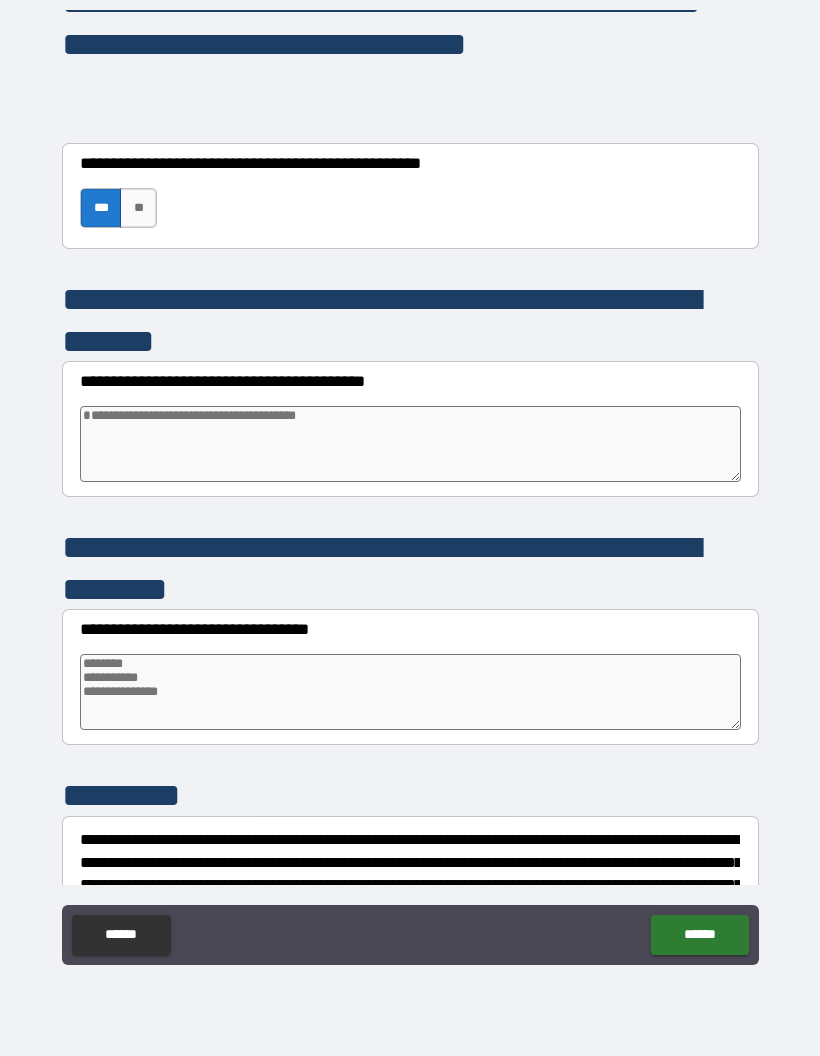 click at bounding box center (410, 444) 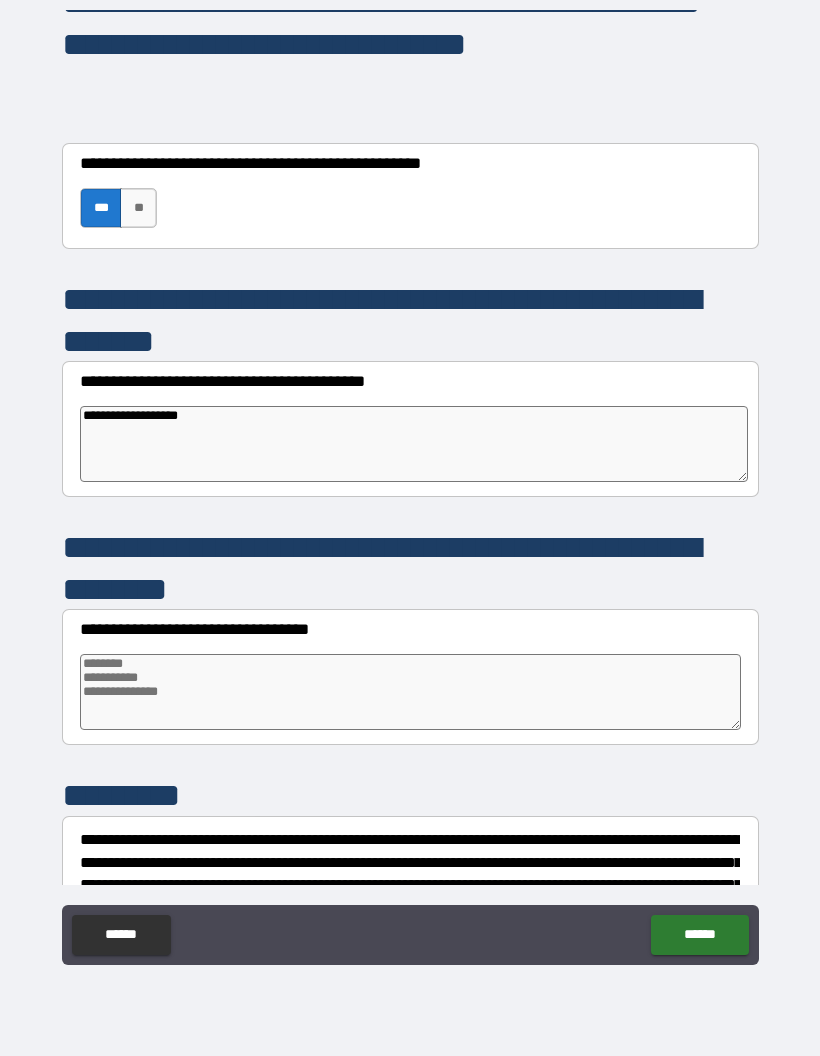 click on "**********" at bounding box center (414, 444) 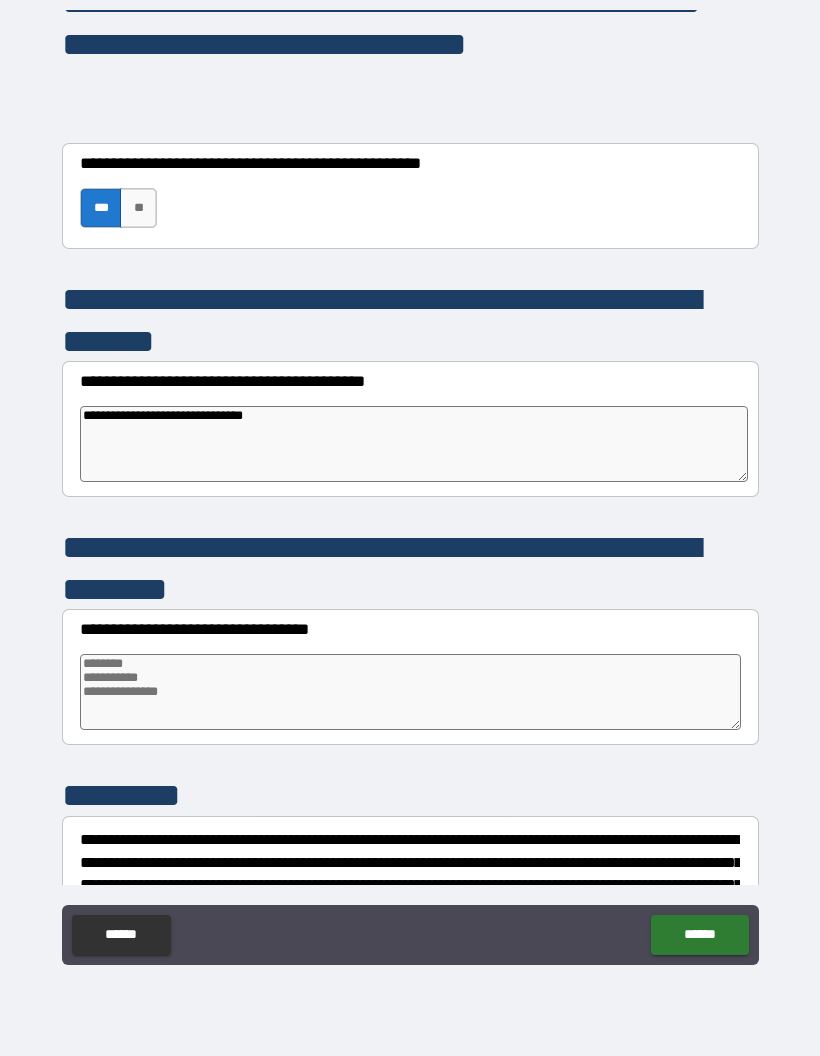 click at bounding box center (410, 692) 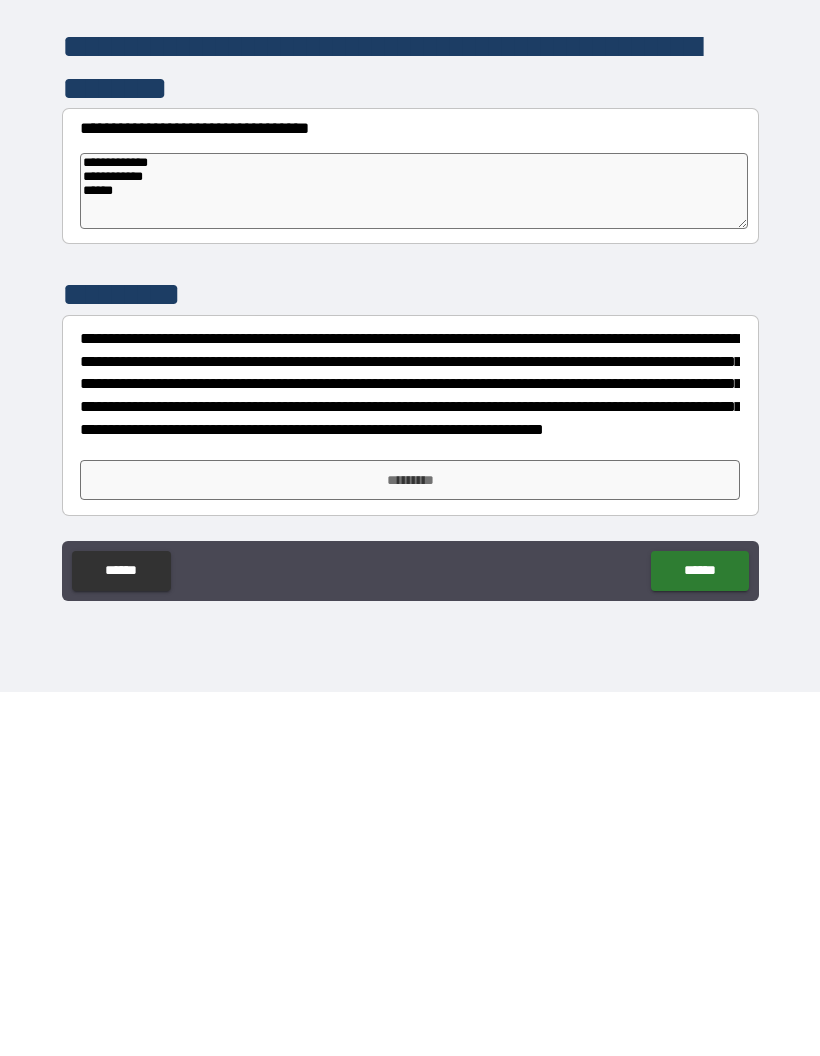 scroll, scrollTop: 13186, scrollLeft: 0, axis: vertical 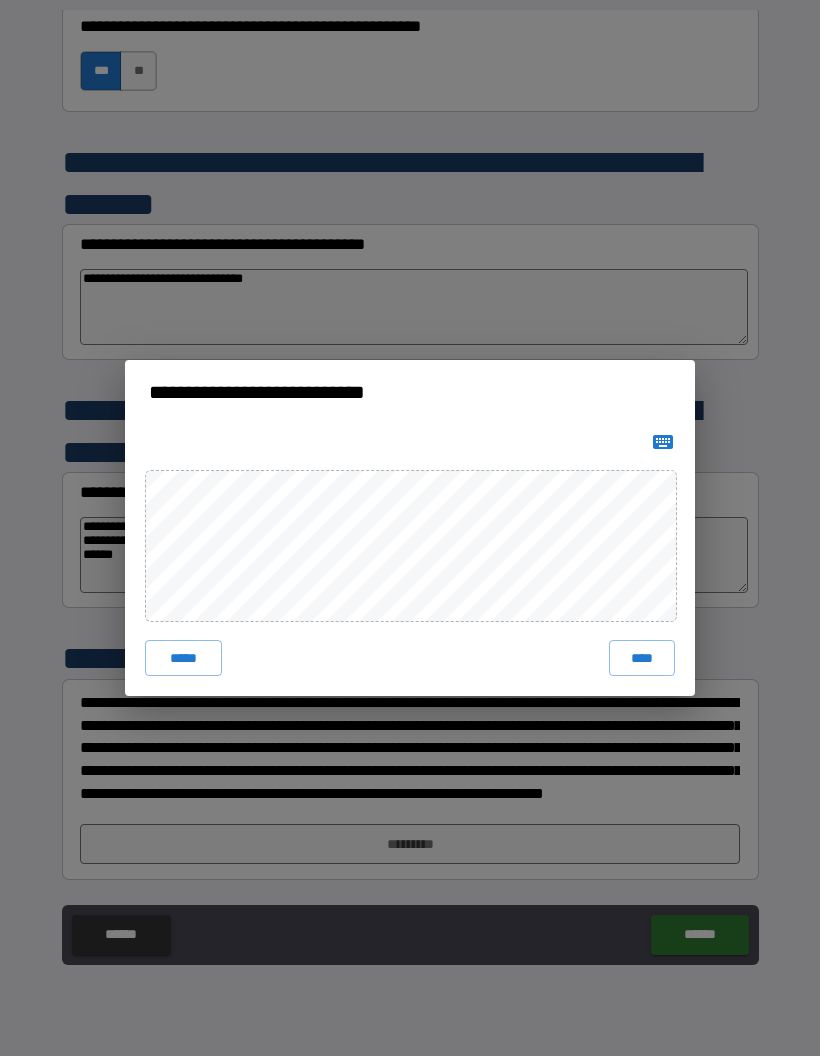 click 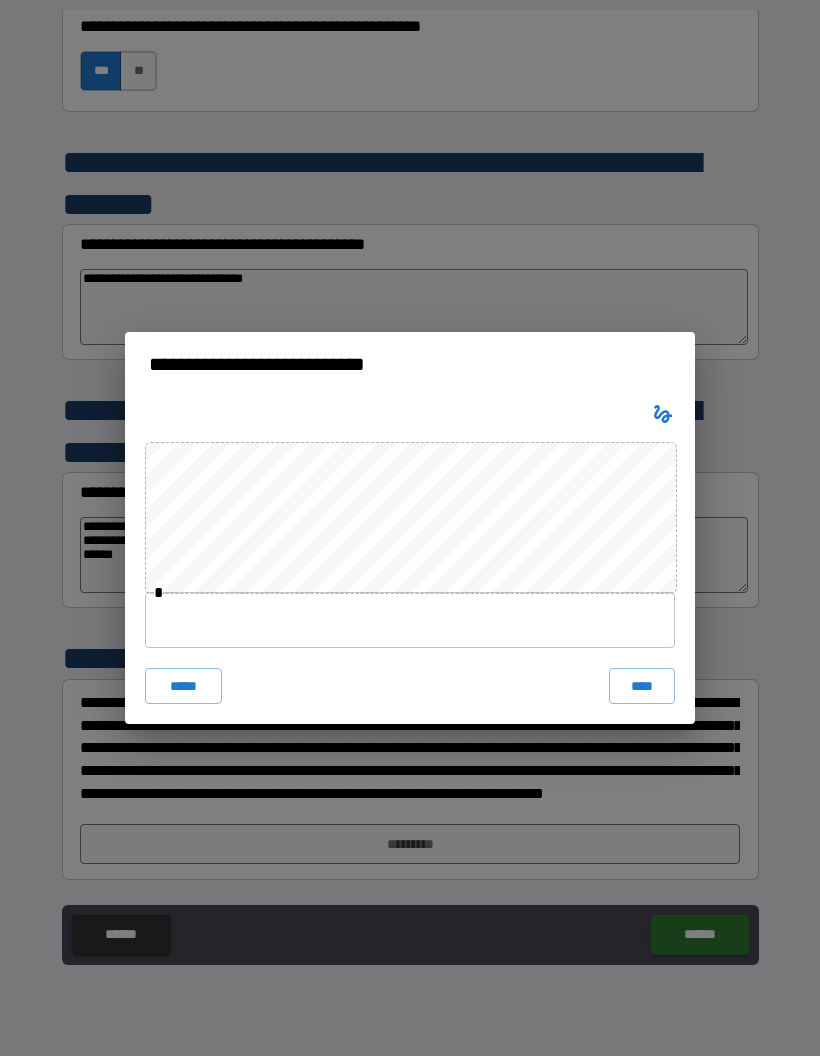 click at bounding box center (410, 620) 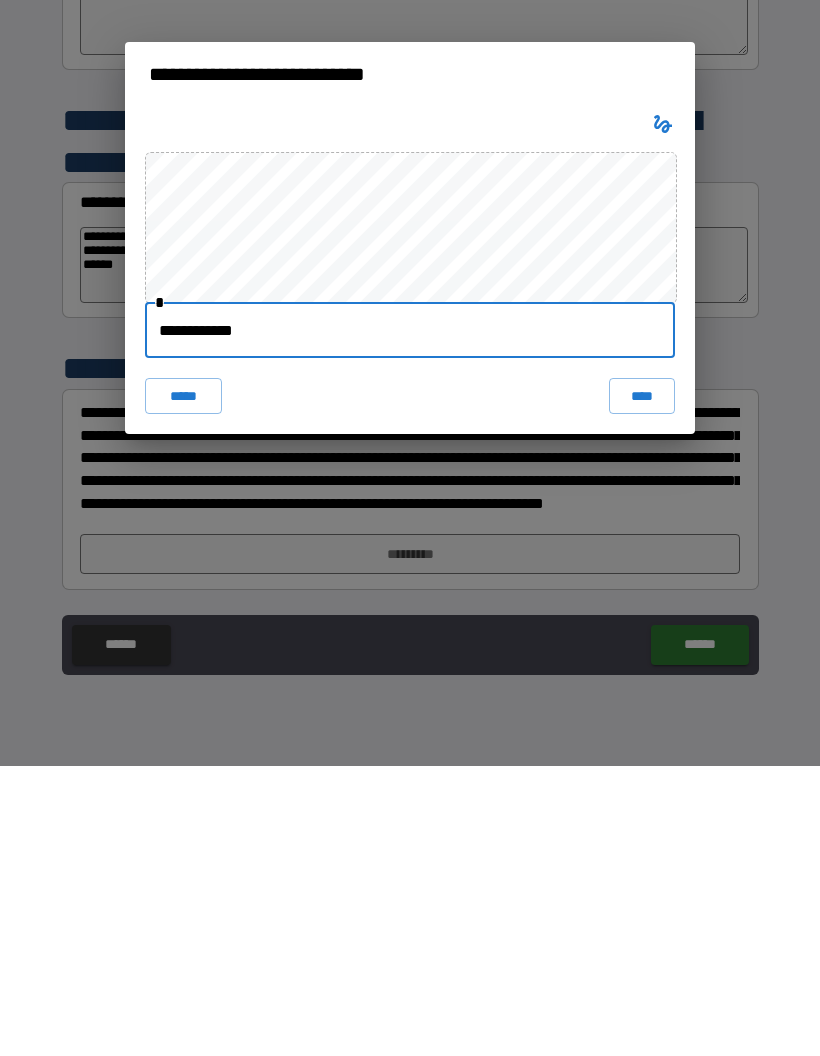 click on "****" at bounding box center (642, 686) 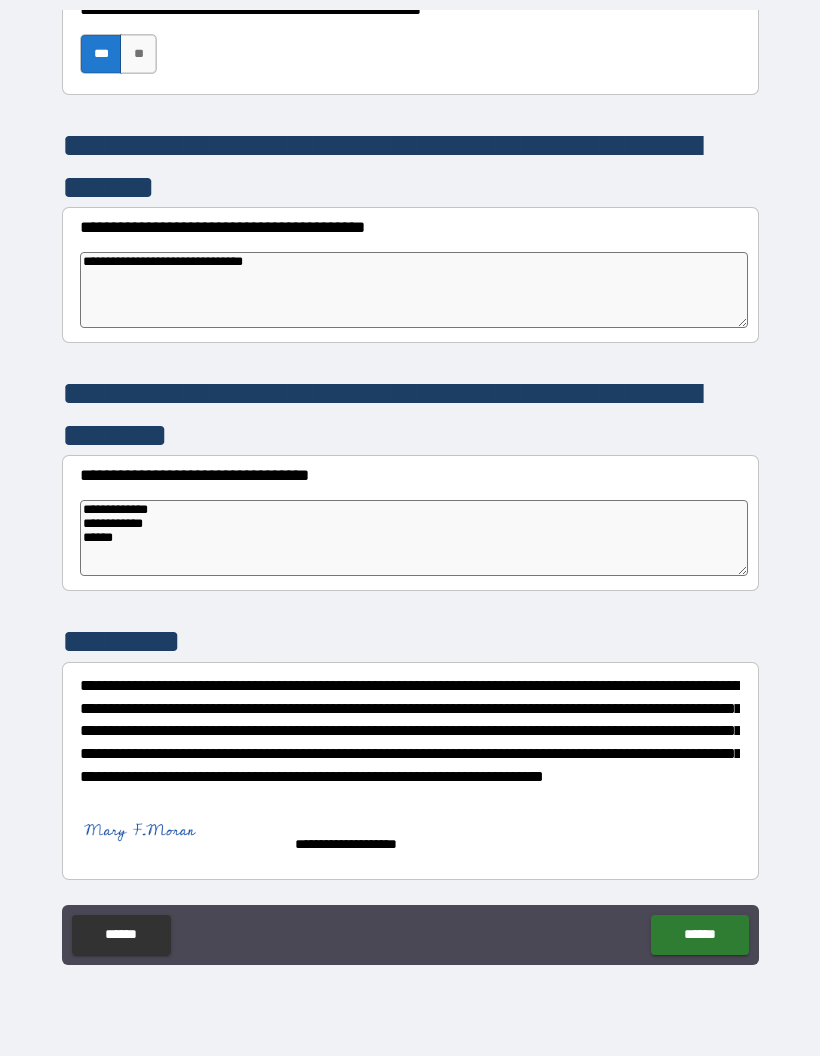 scroll, scrollTop: 13203, scrollLeft: 0, axis: vertical 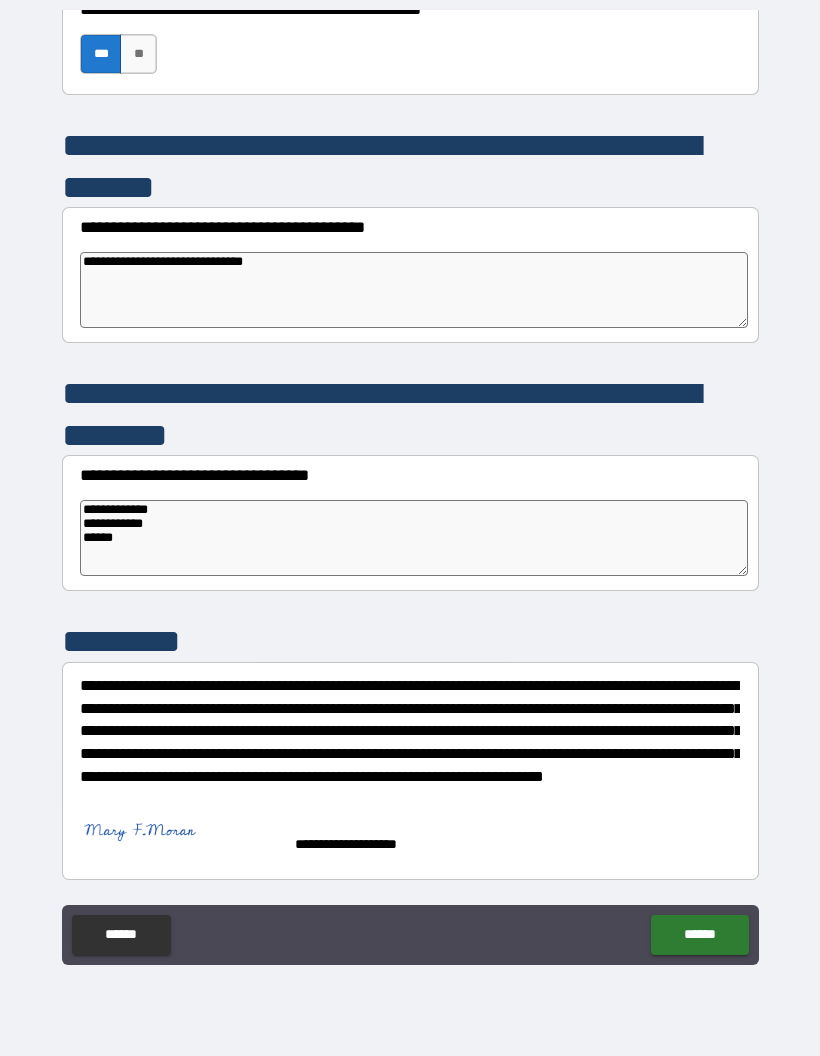 click on "******" at bounding box center [699, 935] 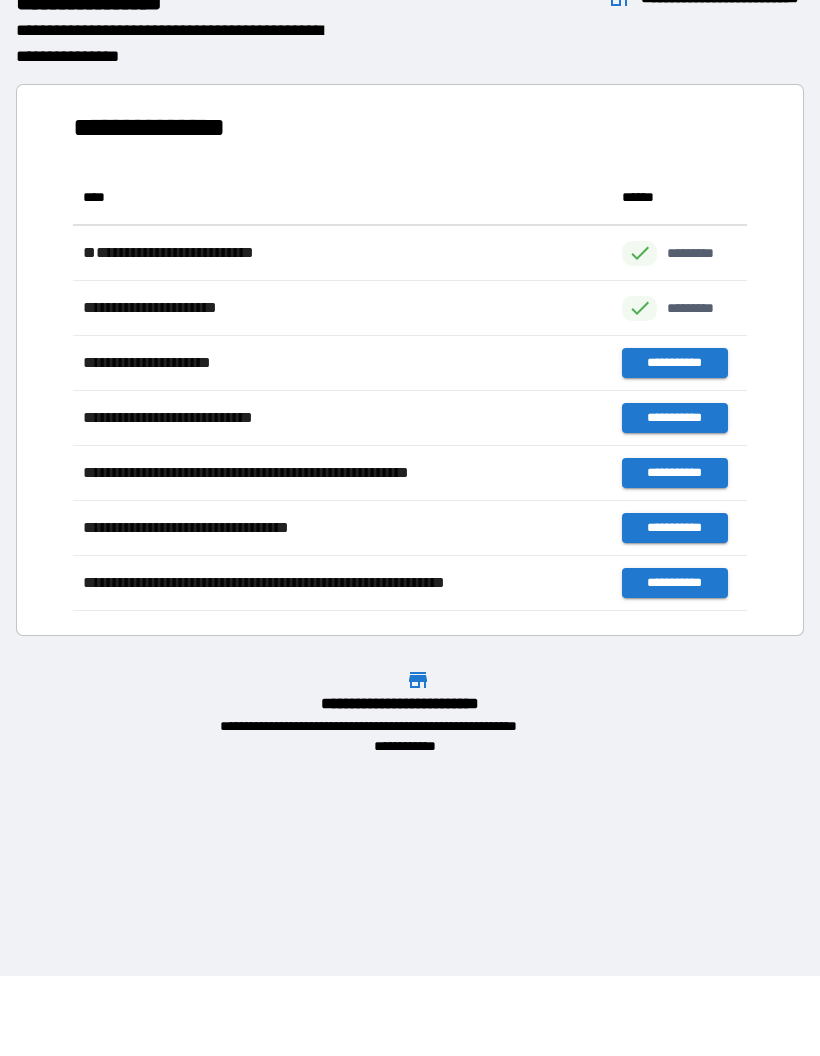 scroll, scrollTop: 1, scrollLeft: 1, axis: both 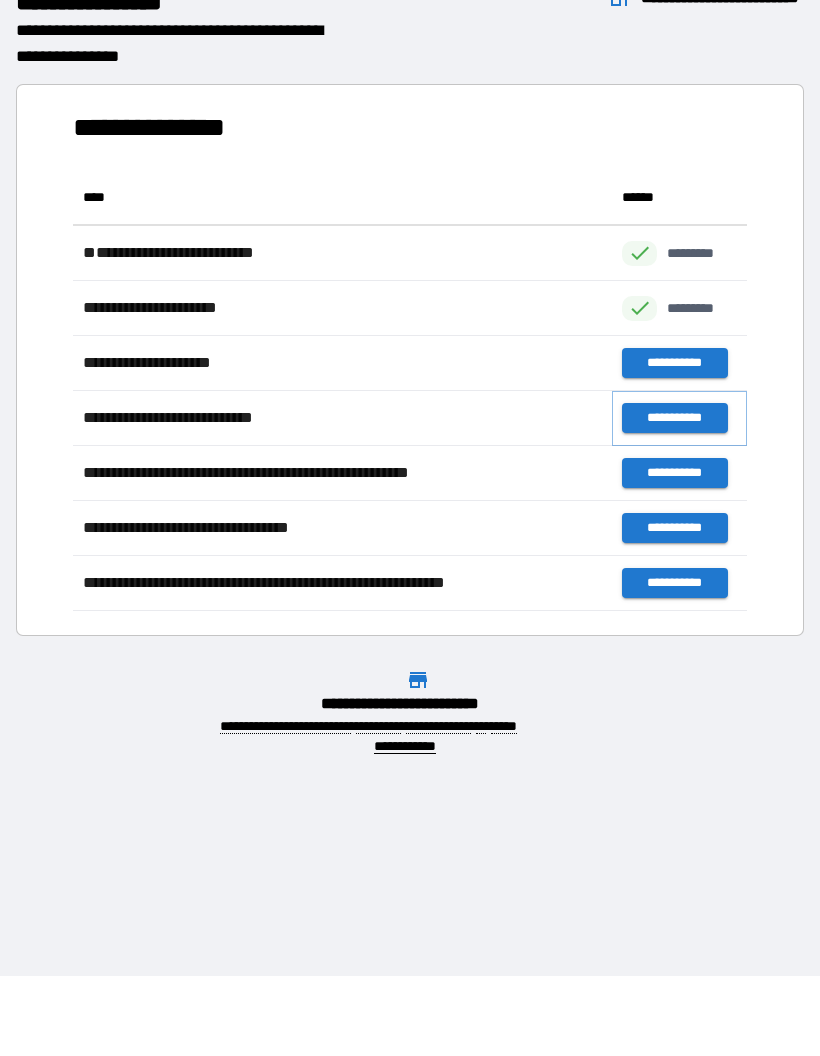 click on "**********" at bounding box center (674, 418) 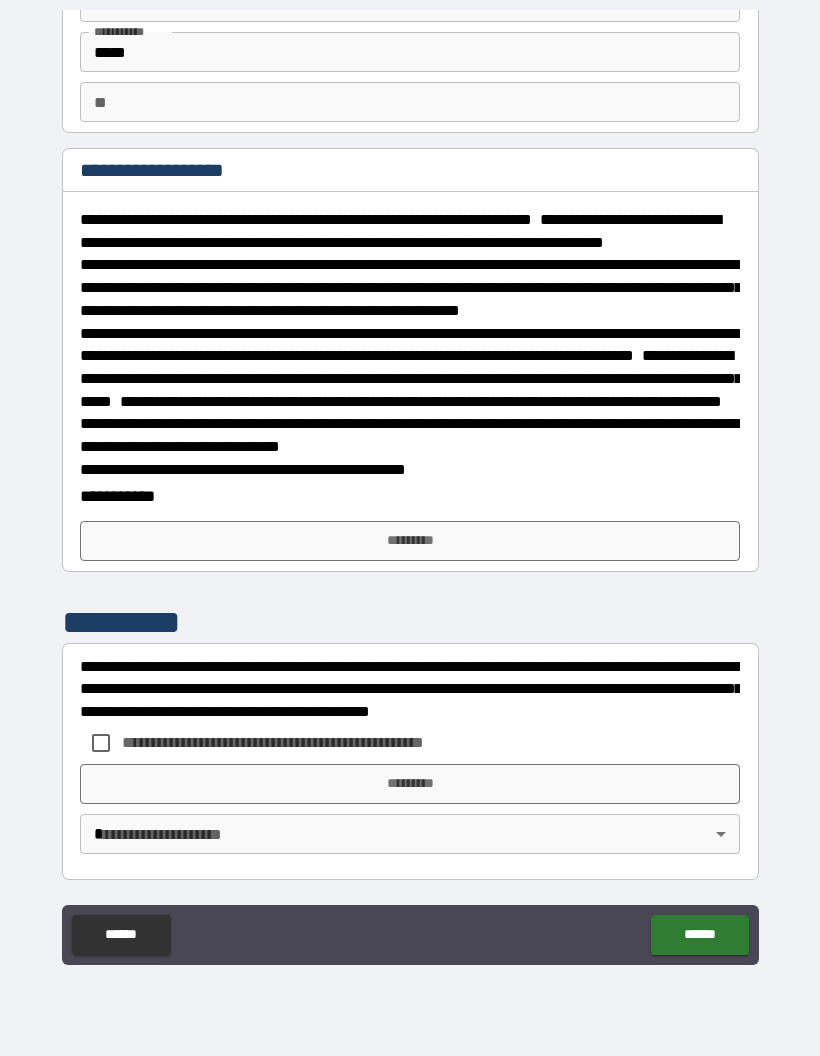 scroll, scrollTop: 178, scrollLeft: 0, axis: vertical 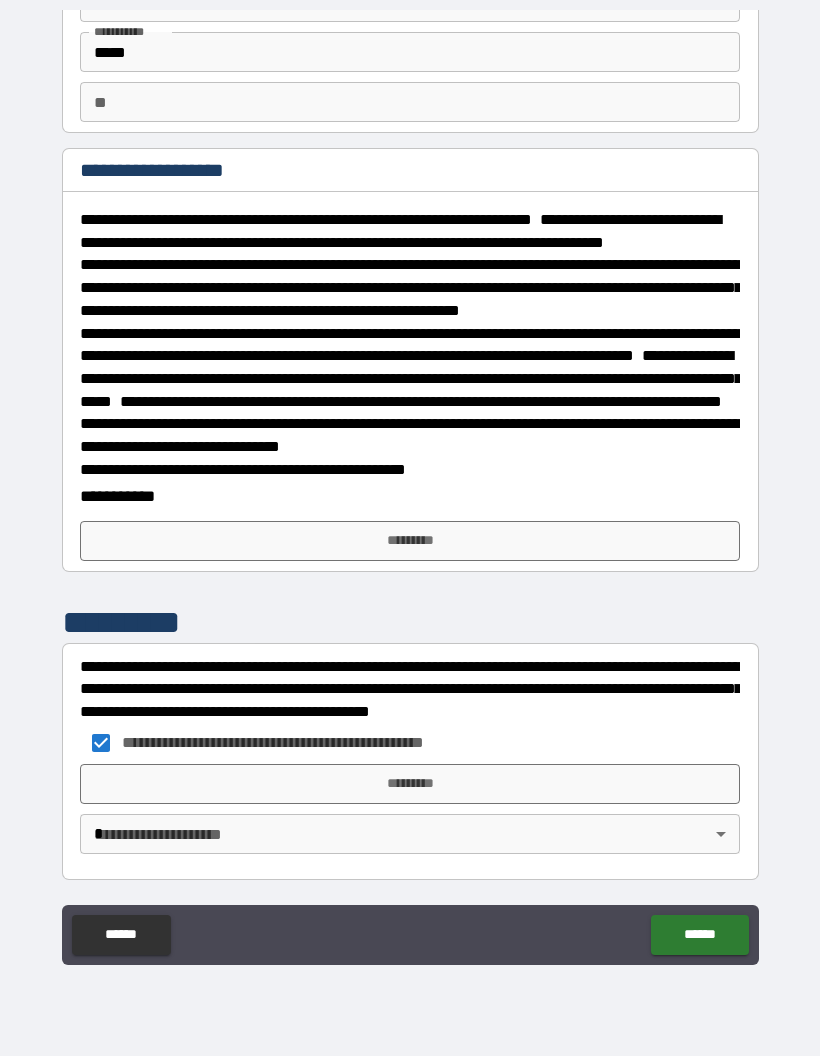click on "*********" at bounding box center [410, 541] 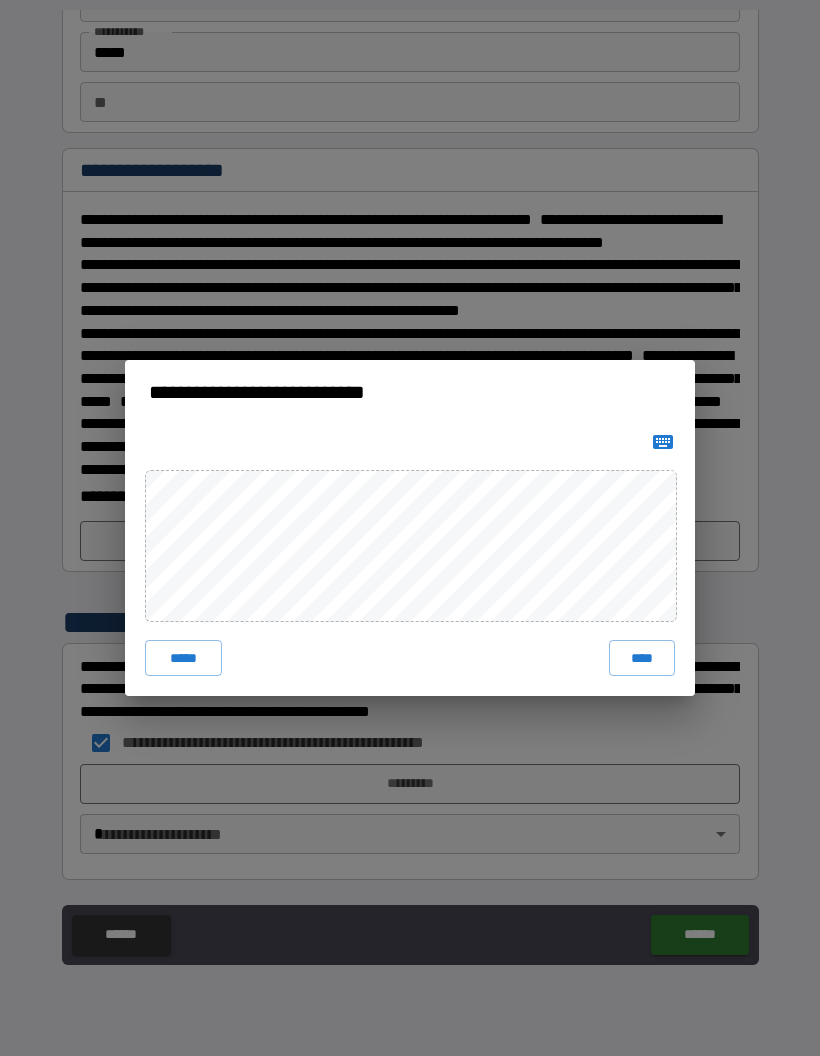 click 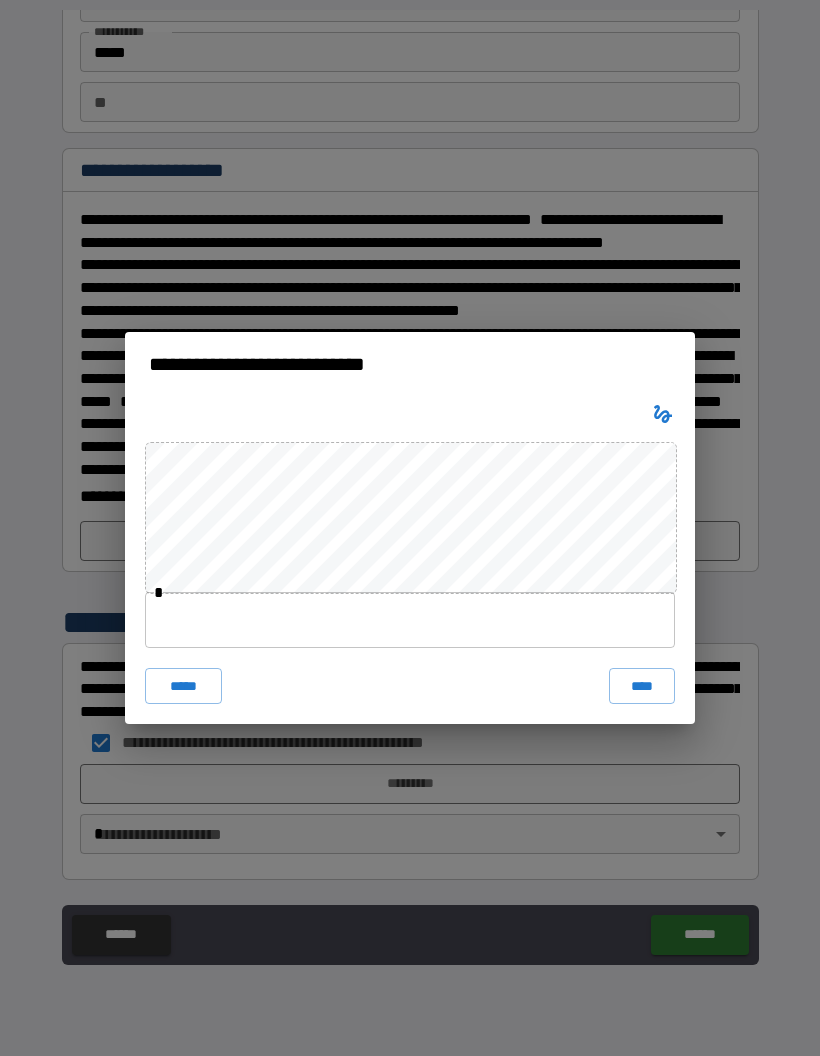 click at bounding box center [410, 620] 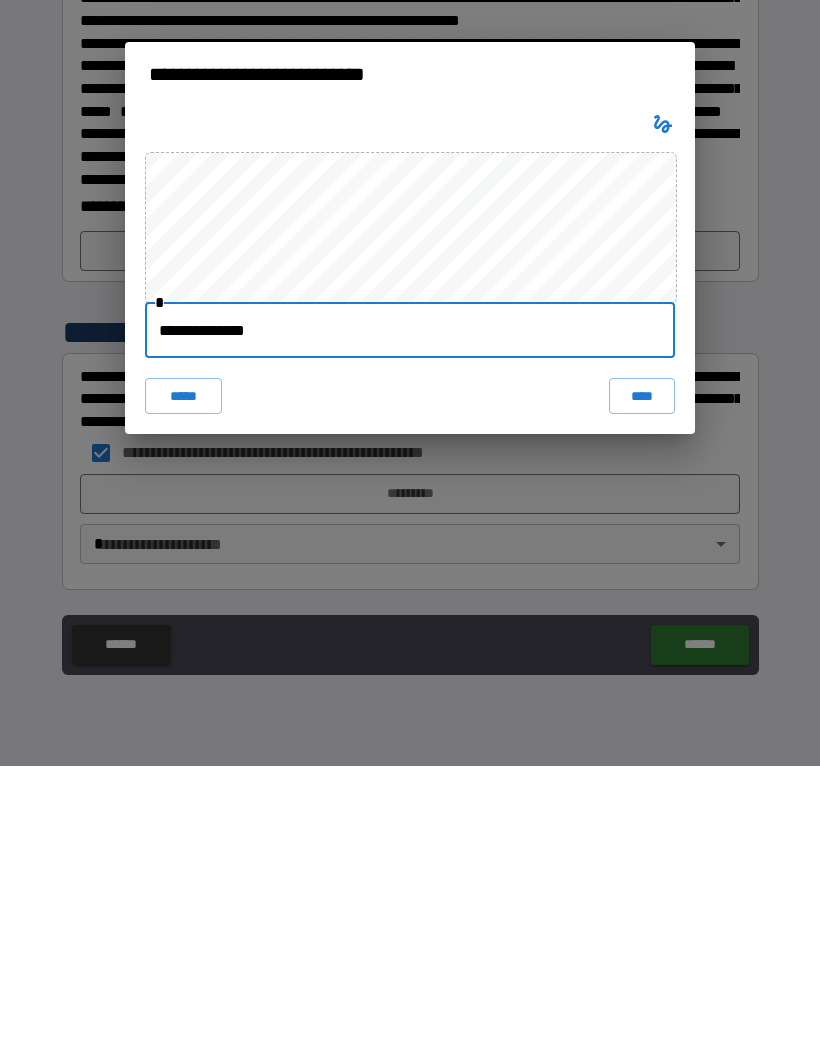 click on "****" at bounding box center (642, 686) 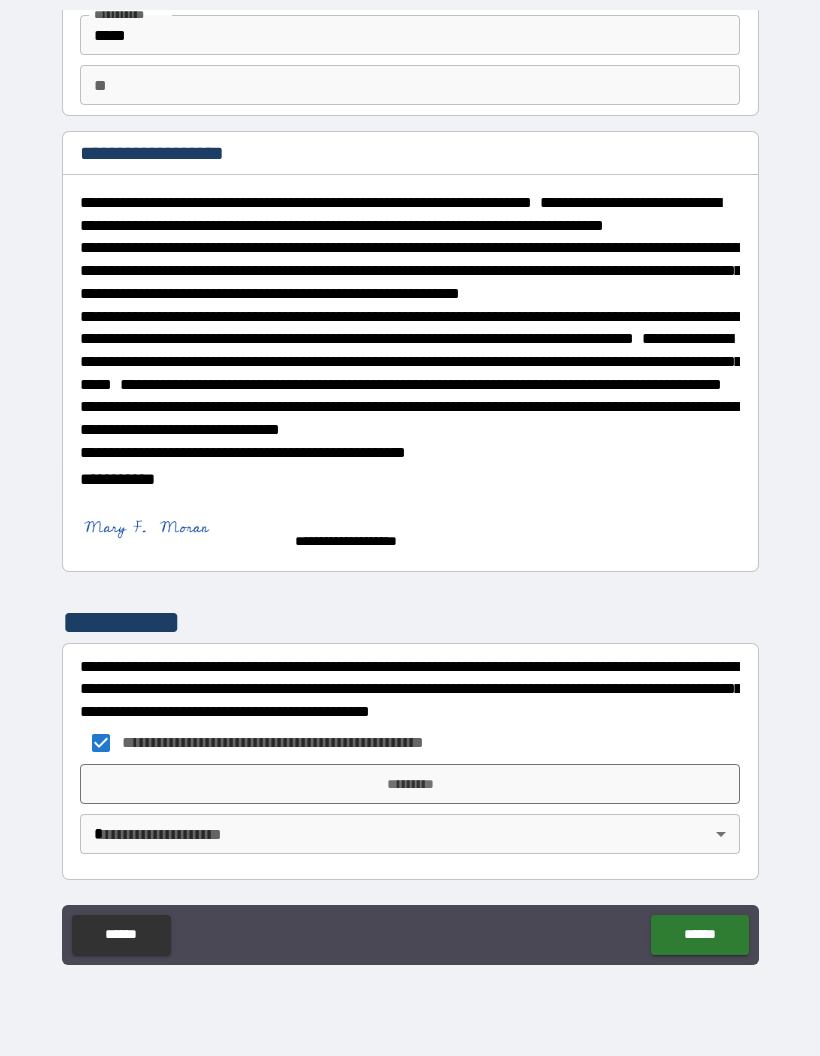 scroll, scrollTop: 195, scrollLeft: 0, axis: vertical 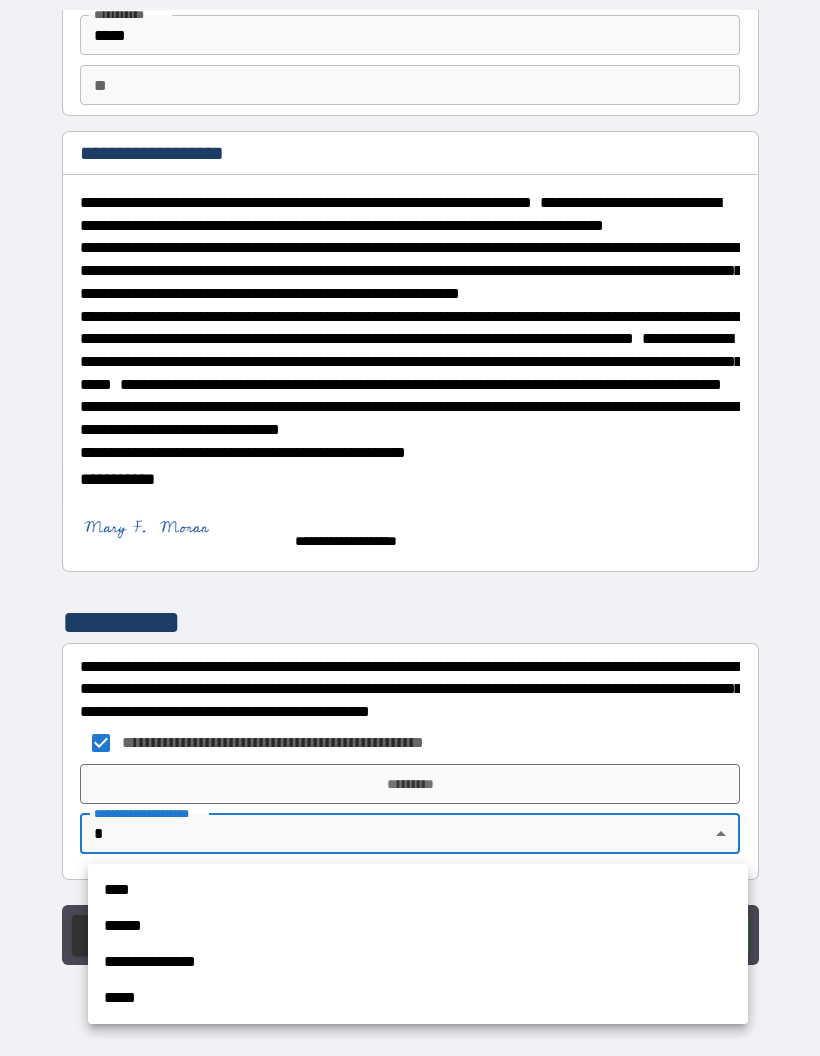 click on "****" at bounding box center (418, 890) 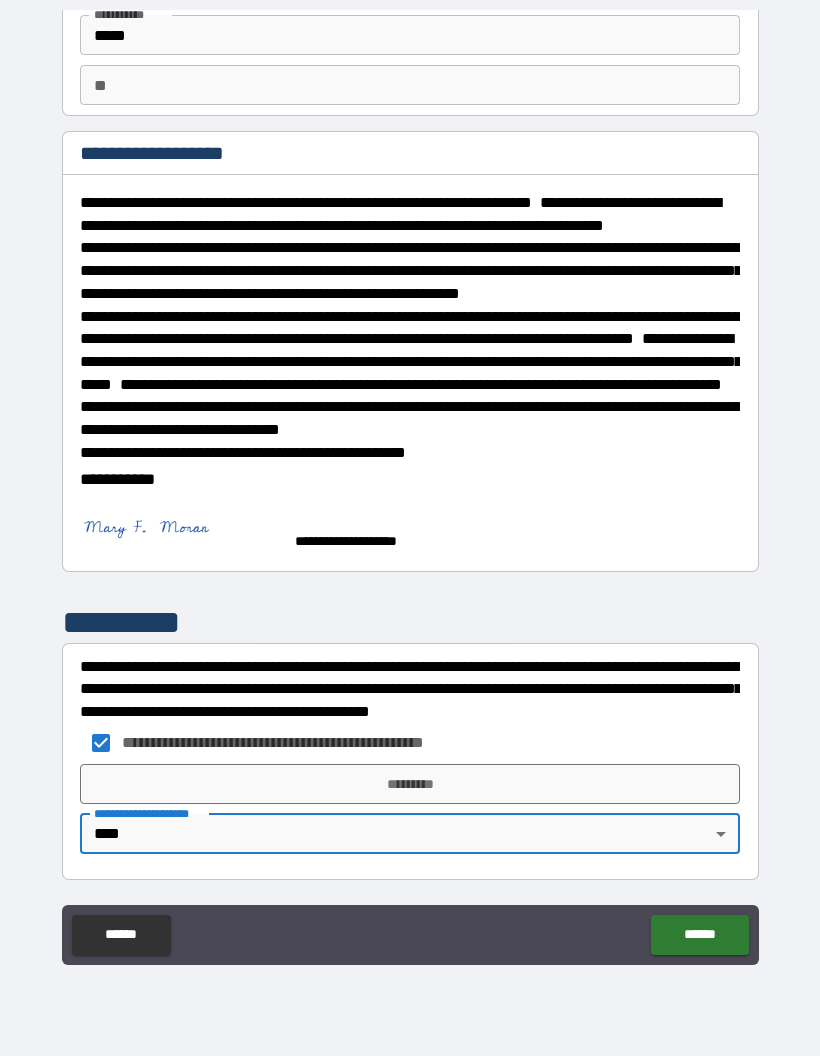 click on "*********" at bounding box center (410, 784) 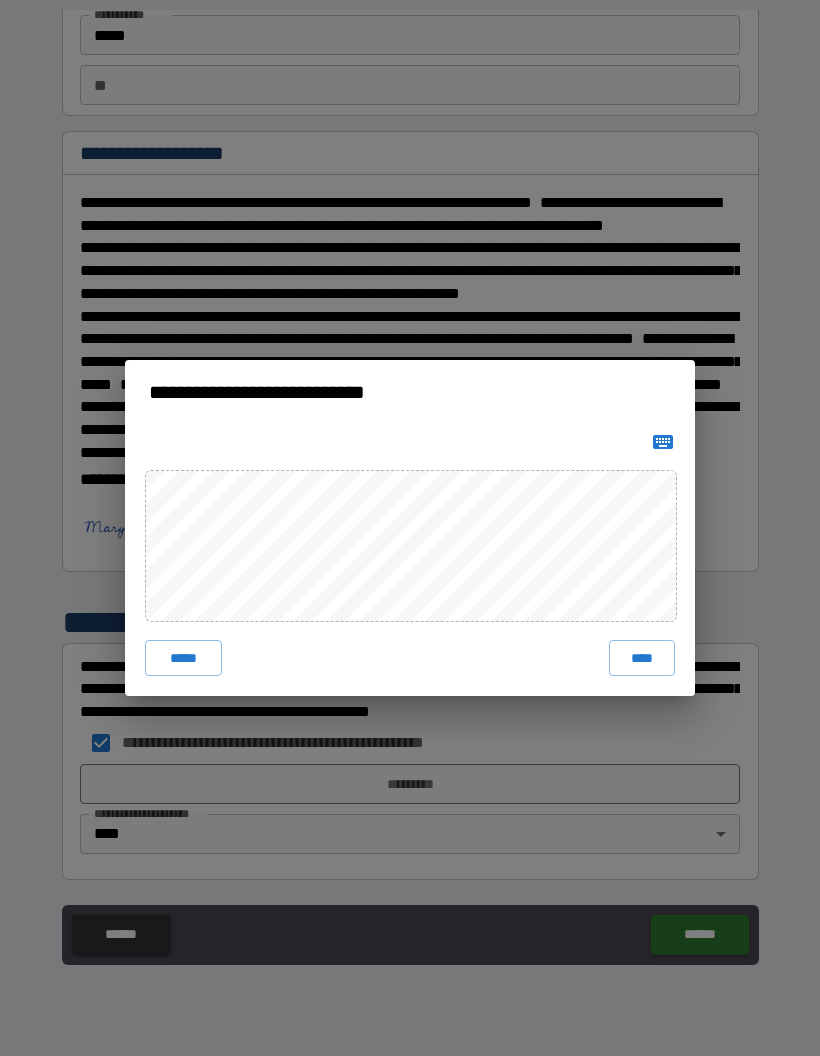 click 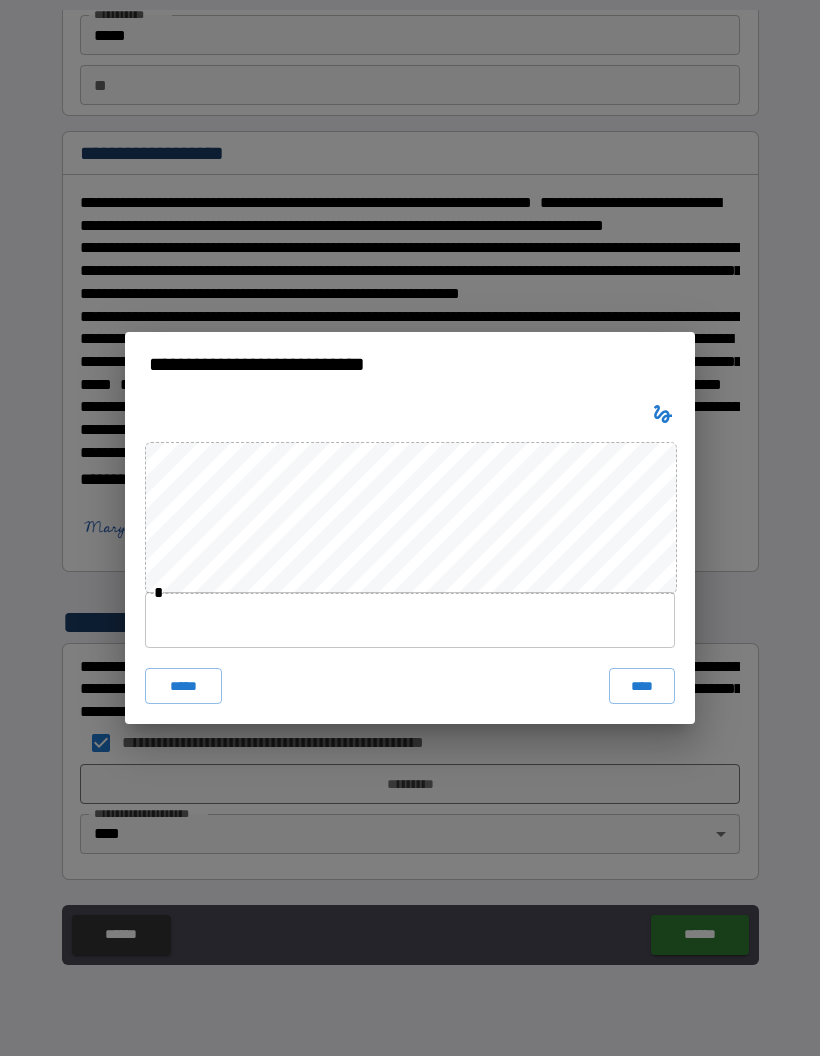 click at bounding box center [410, 620] 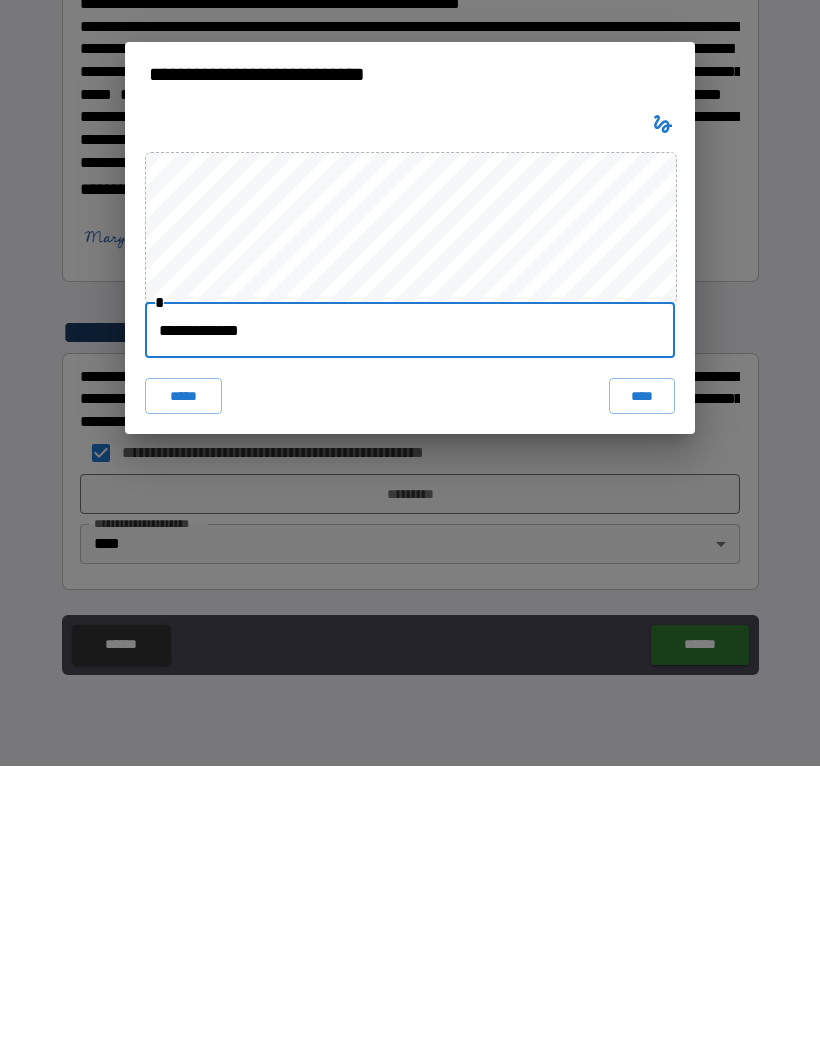 click on "****" at bounding box center [642, 686] 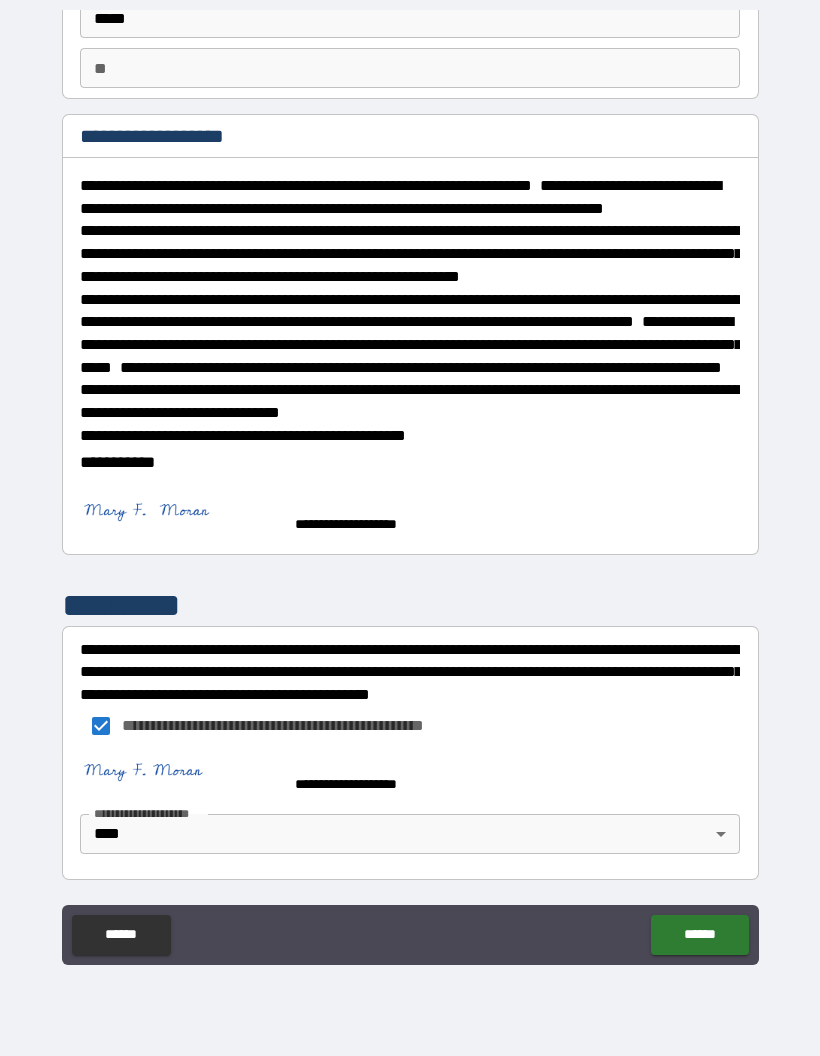 click on "******" at bounding box center (699, 935) 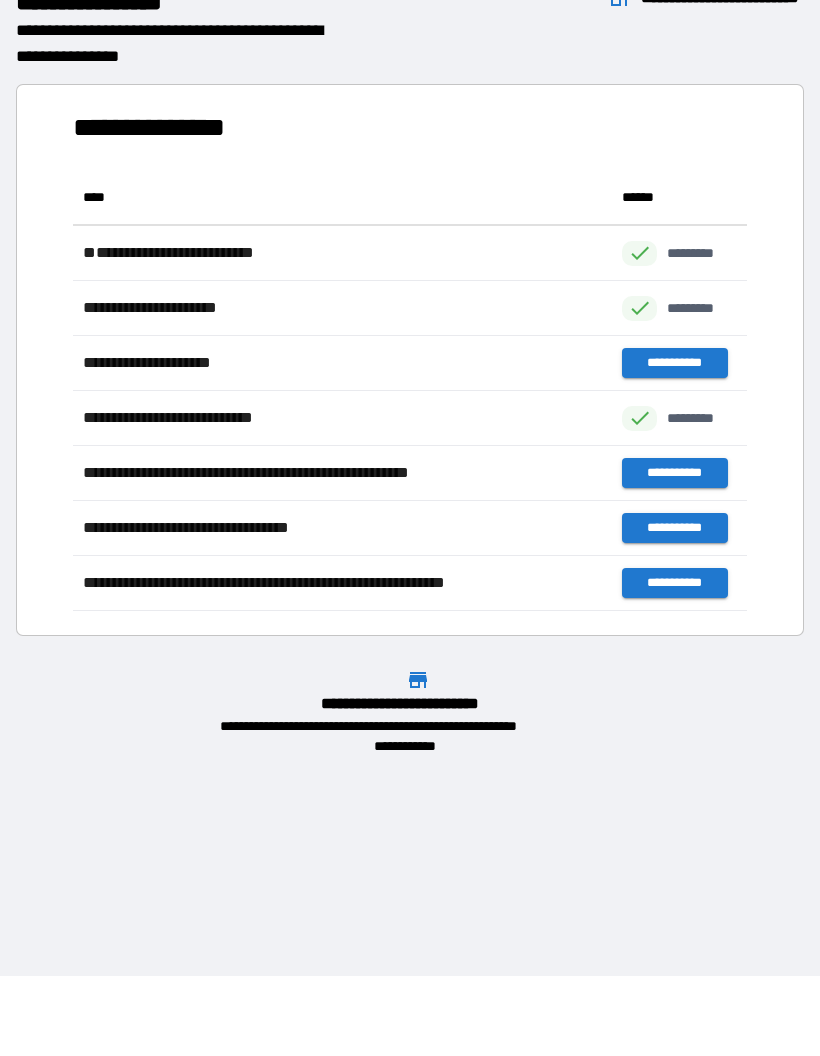 scroll, scrollTop: 1, scrollLeft: 1, axis: both 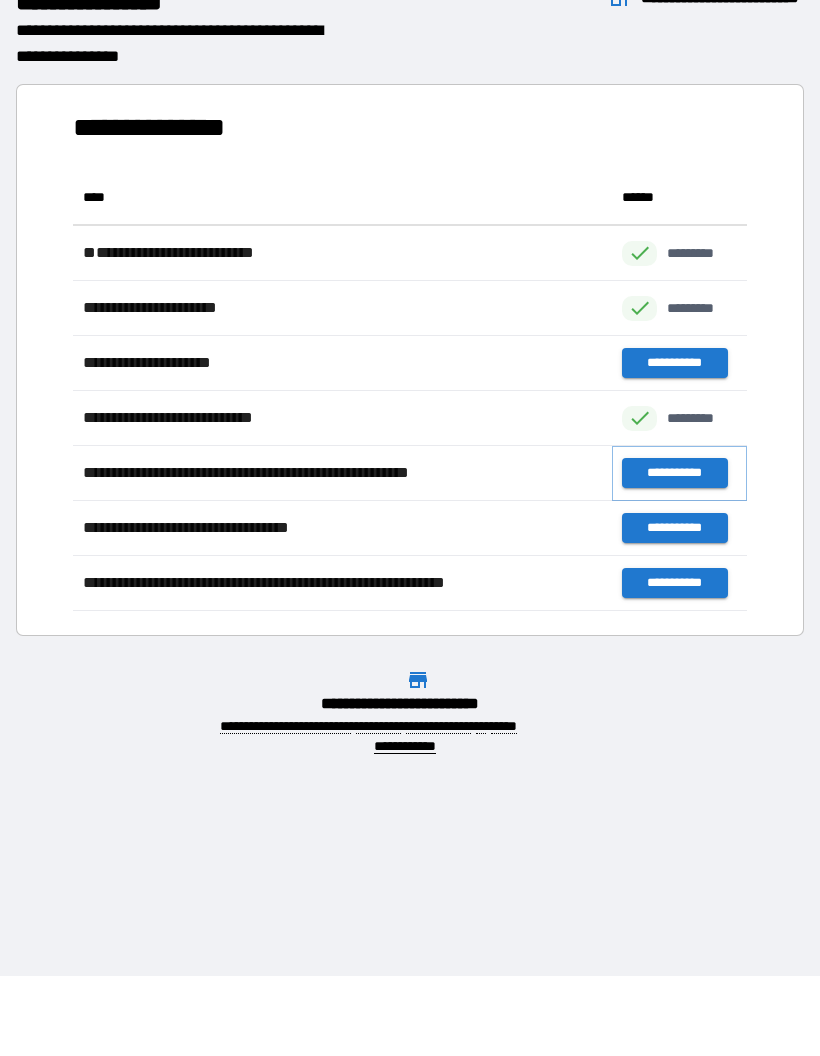 click on "**********" at bounding box center (674, 473) 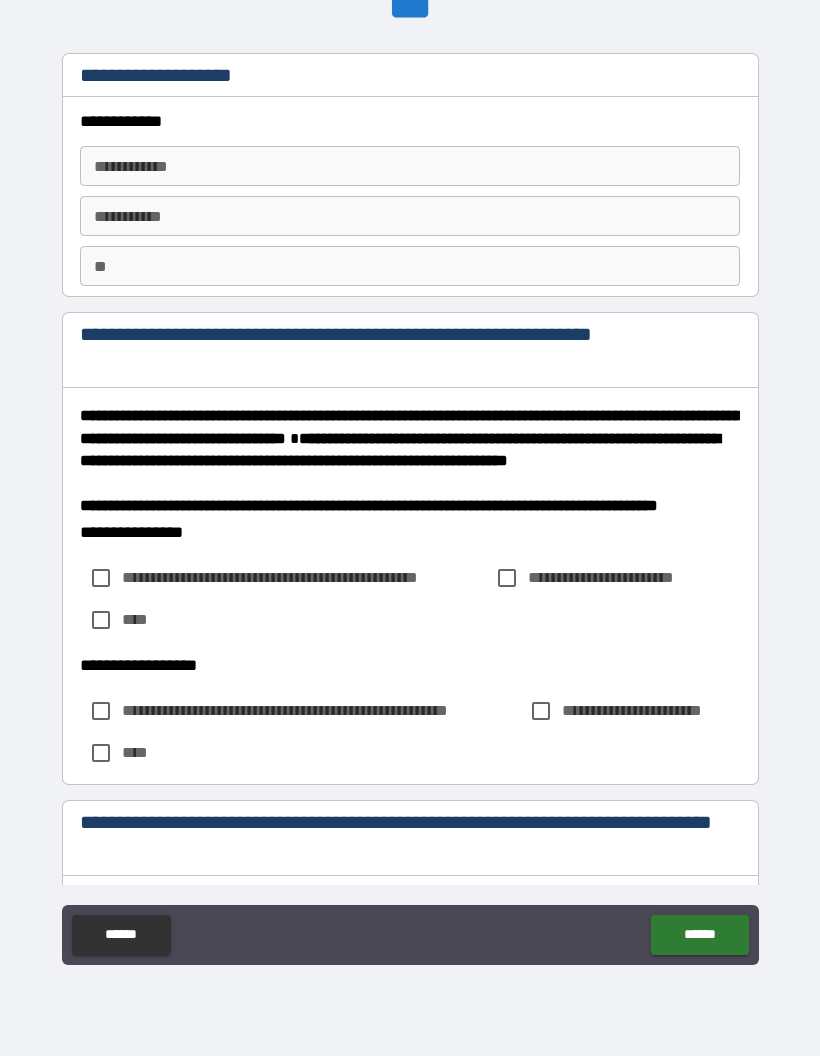 click on "**********" at bounding box center (410, 166) 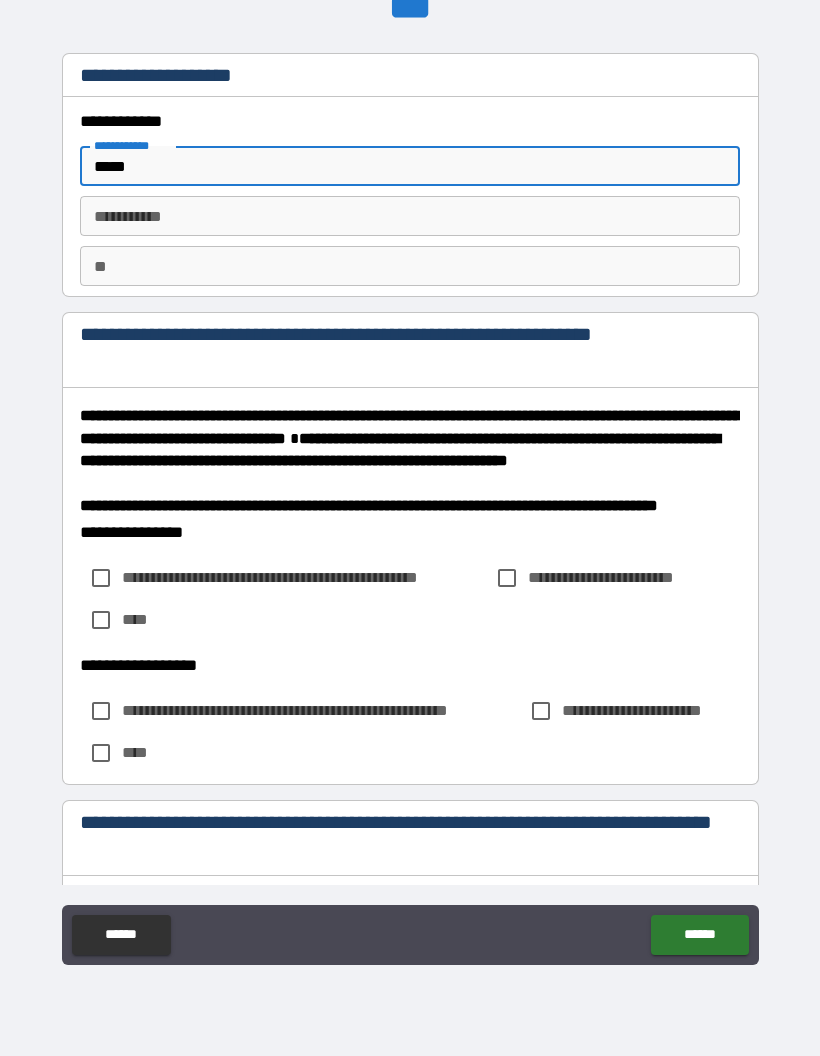 click on "*********   *" at bounding box center (410, 216) 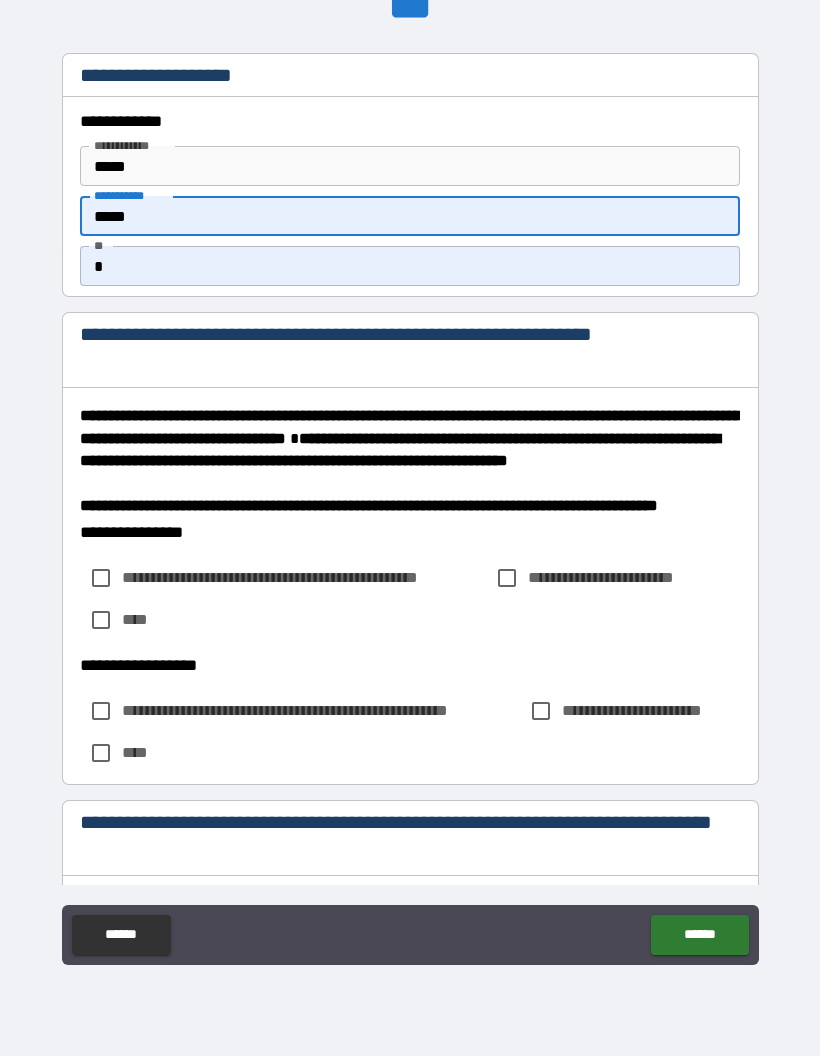 click on "*" at bounding box center (410, 266) 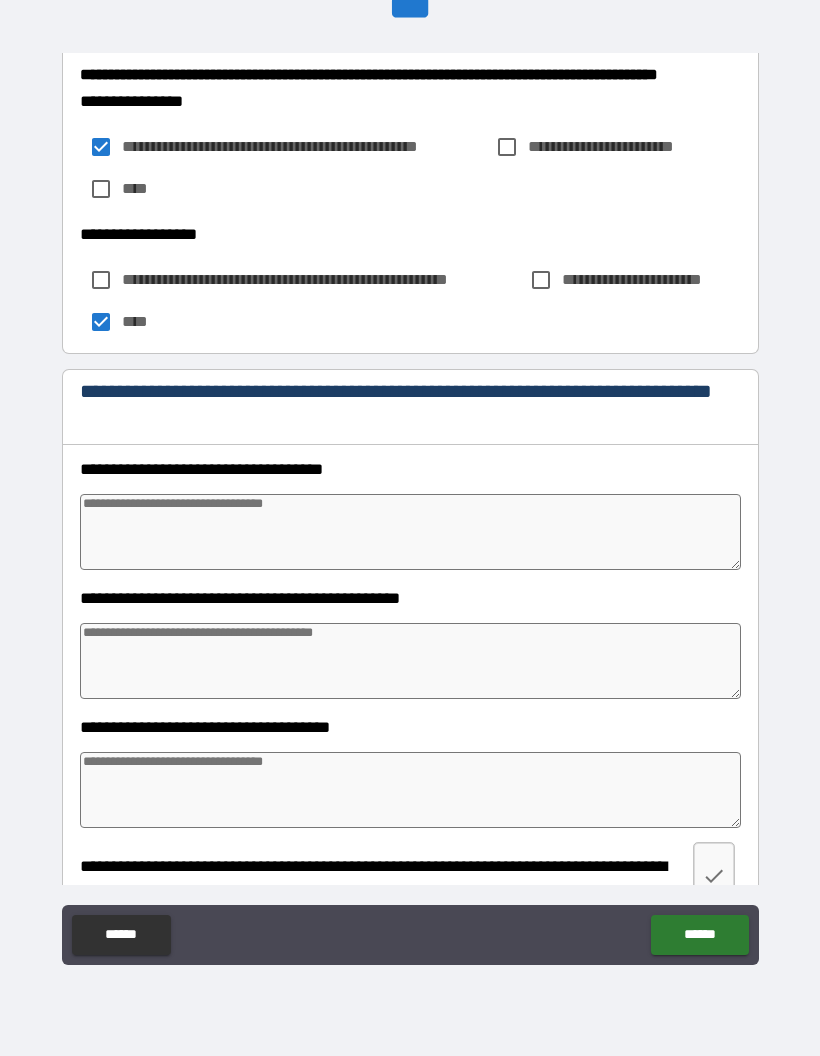 scroll, scrollTop: 432, scrollLeft: 0, axis: vertical 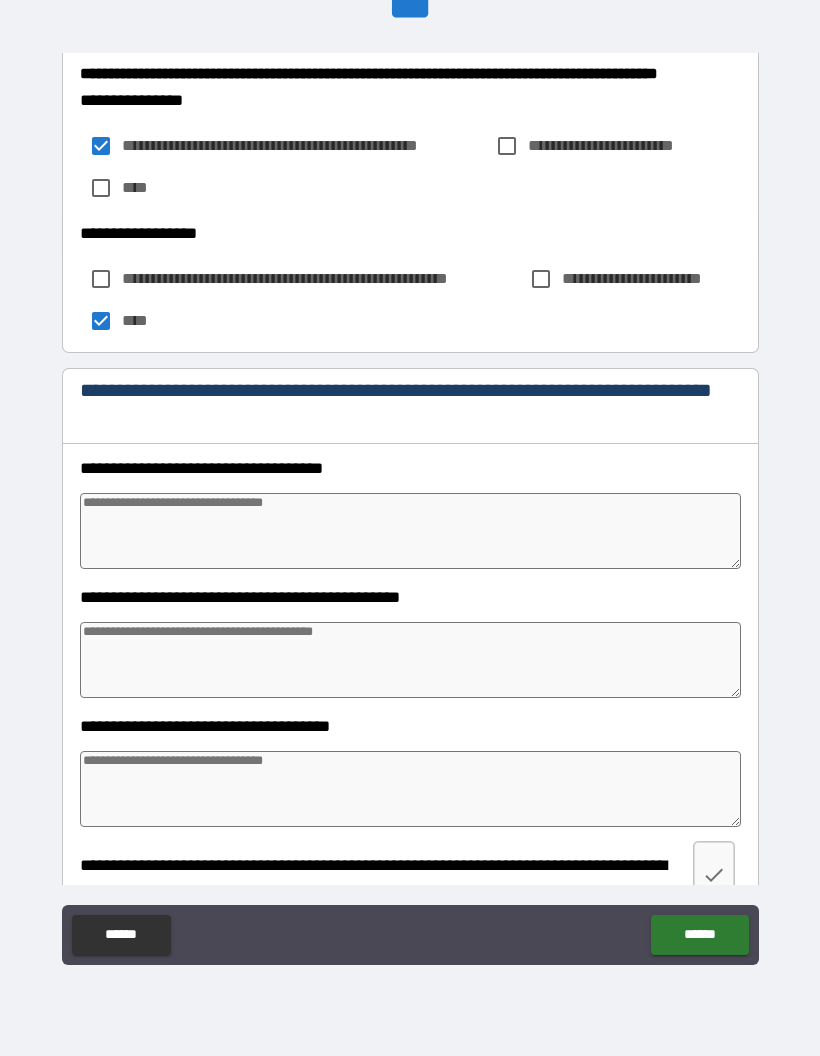 click at bounding box center (410, 531) 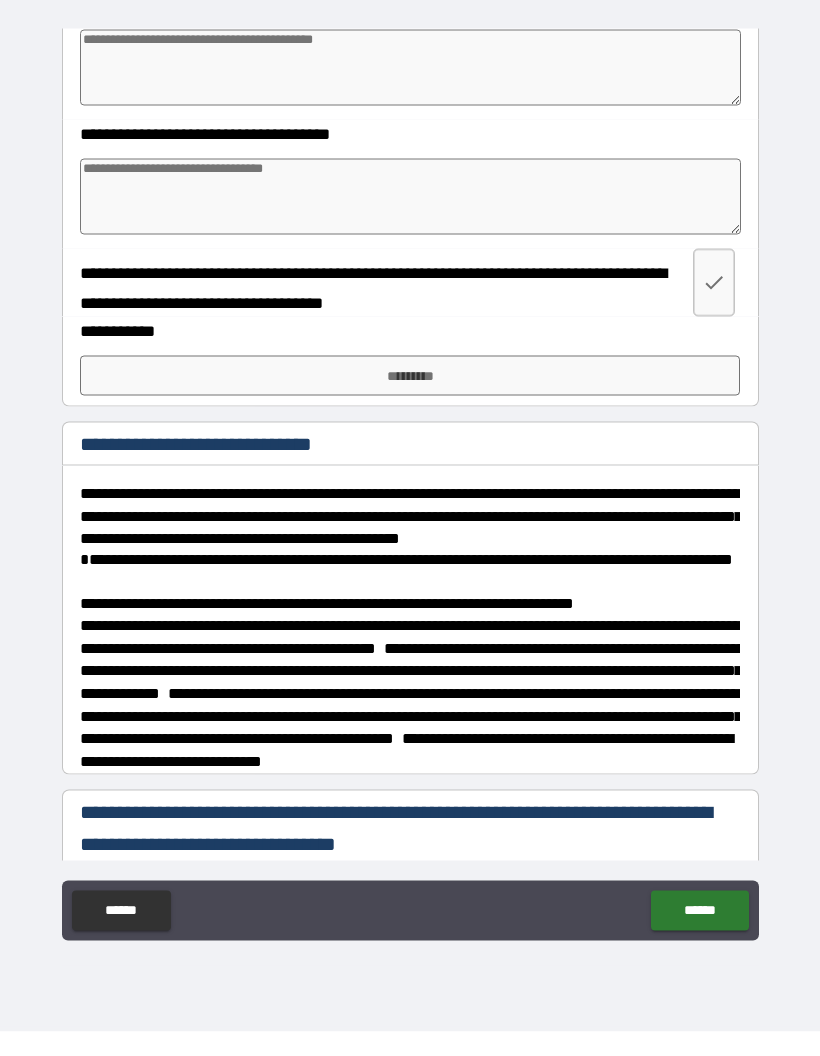 scroll, scrollTop: 1001, scrollLeft: 0, axis: vertical 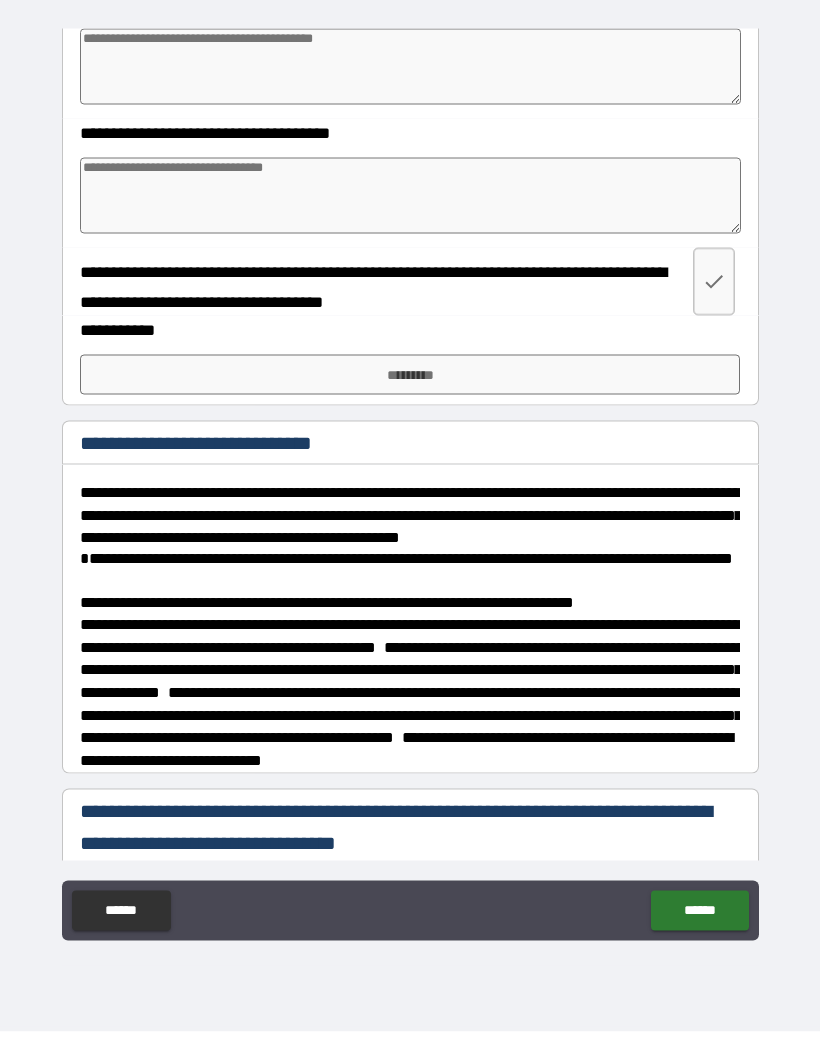 click 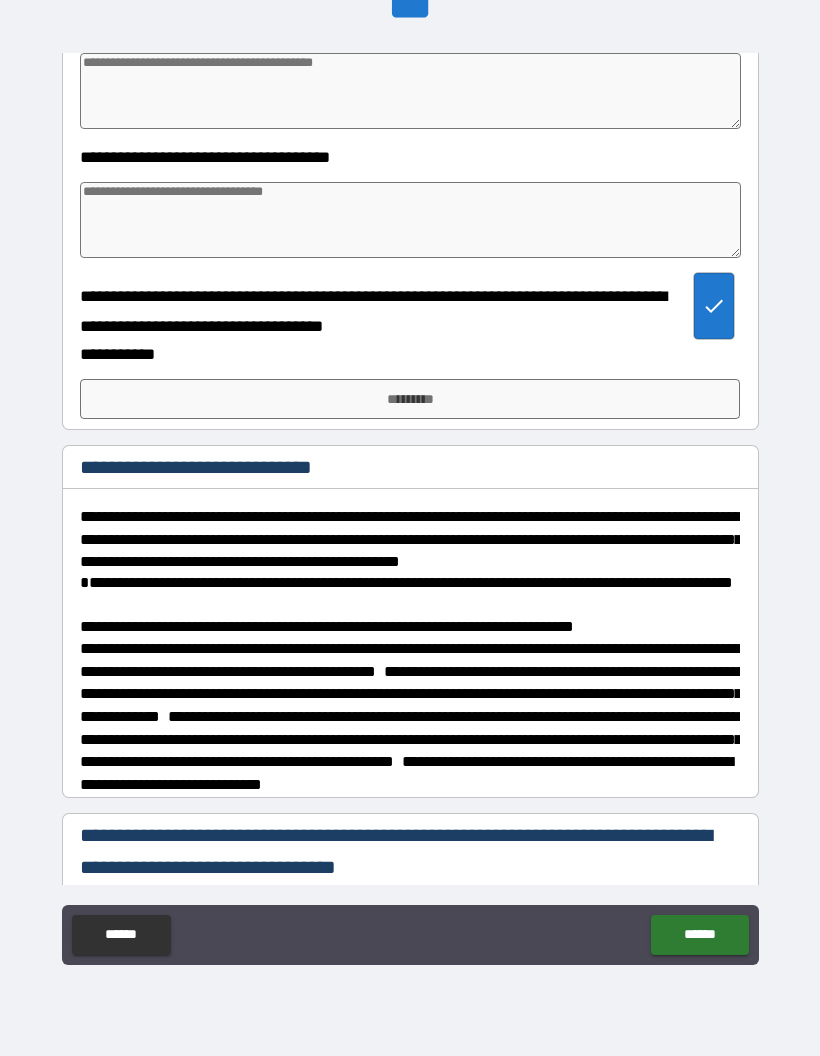 click on "*********" at bounding box center [410, 399] 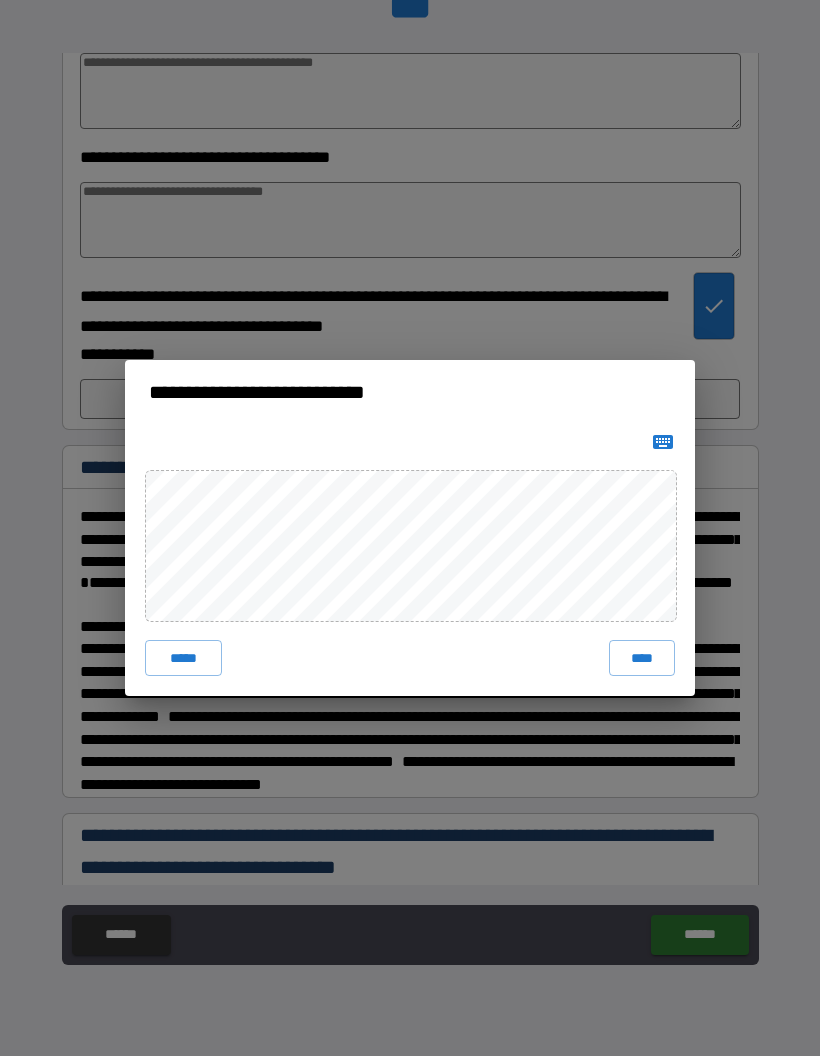 click 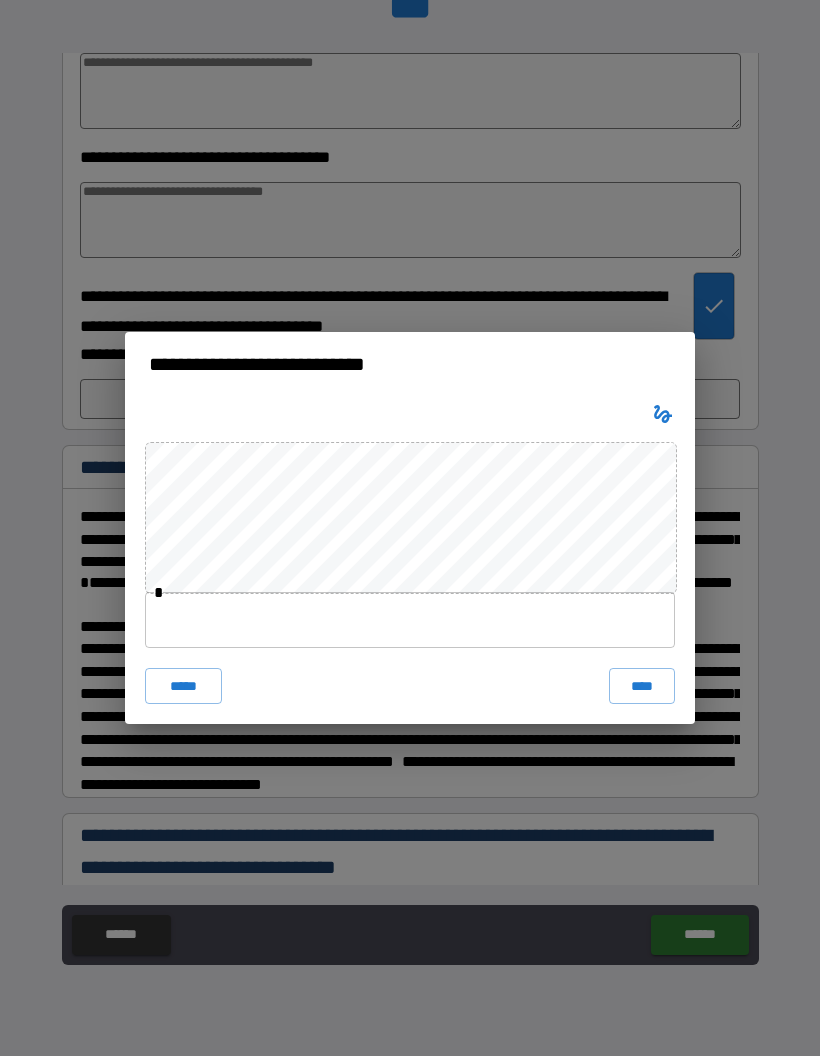 click at bounding box center [410, 620] 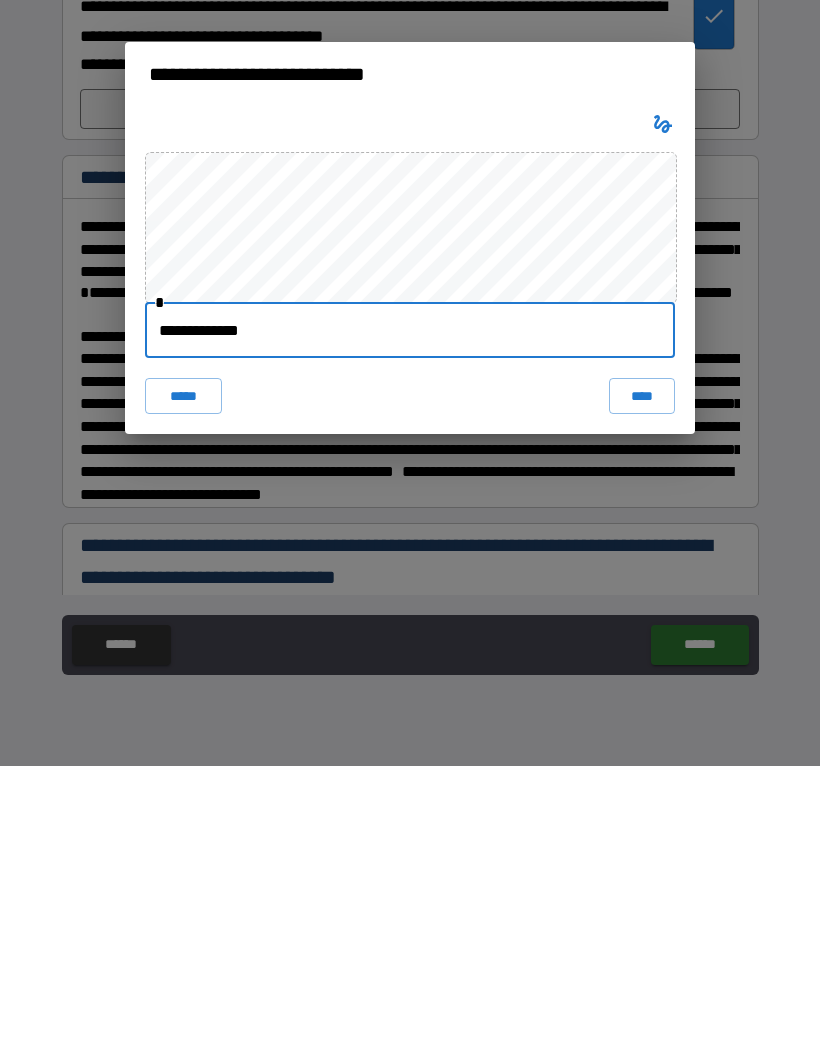 click on "****" at bounding box center [642, 686] 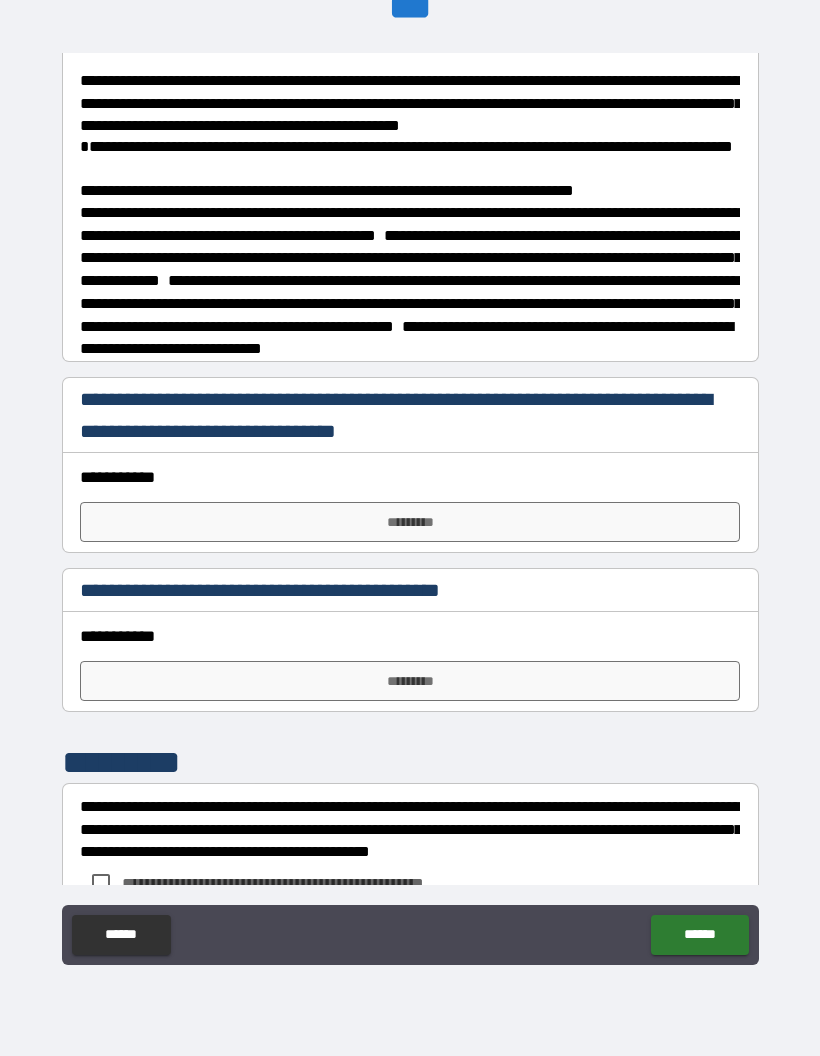scroll, scrollTop: 1458, scrollLeft: 0, axis: vertical 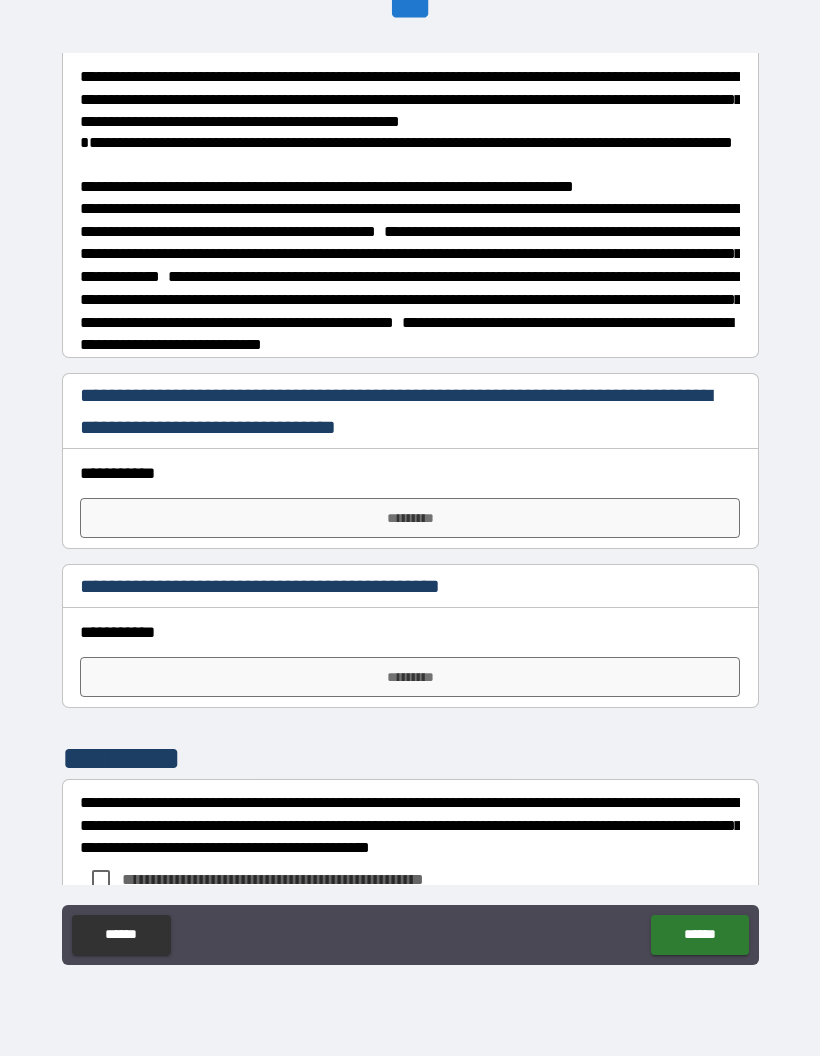 click on "*********" at bounding box center (410, 677) 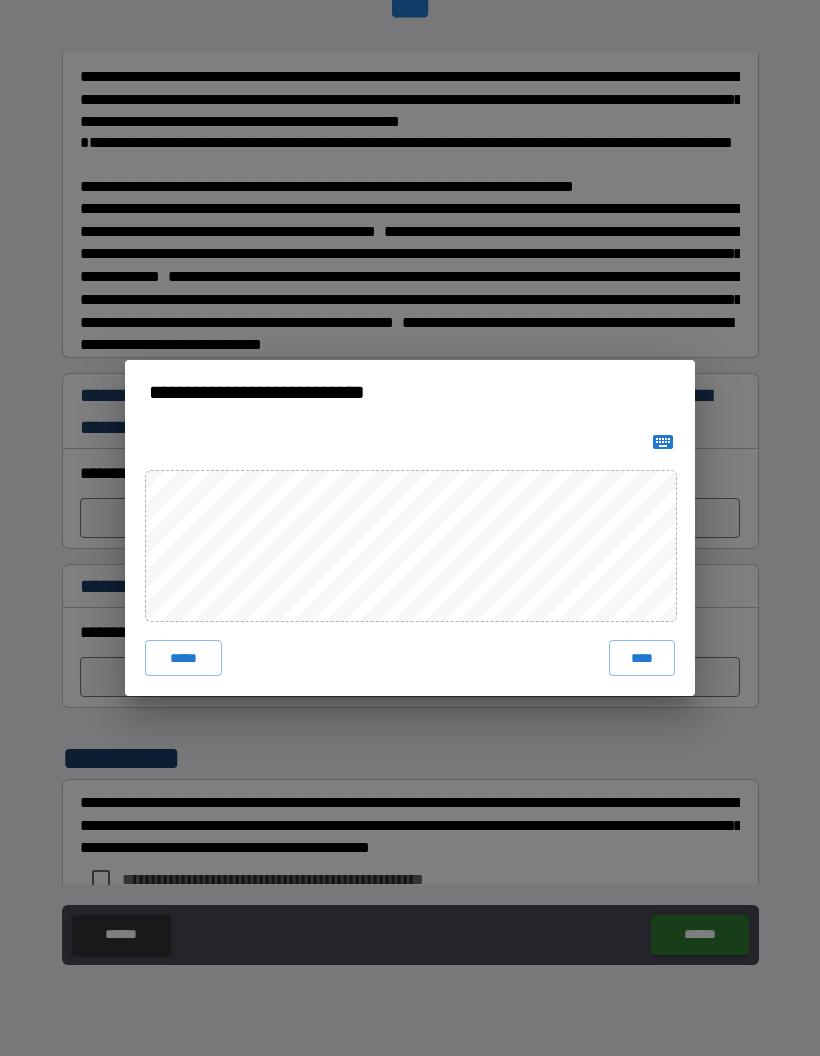 click 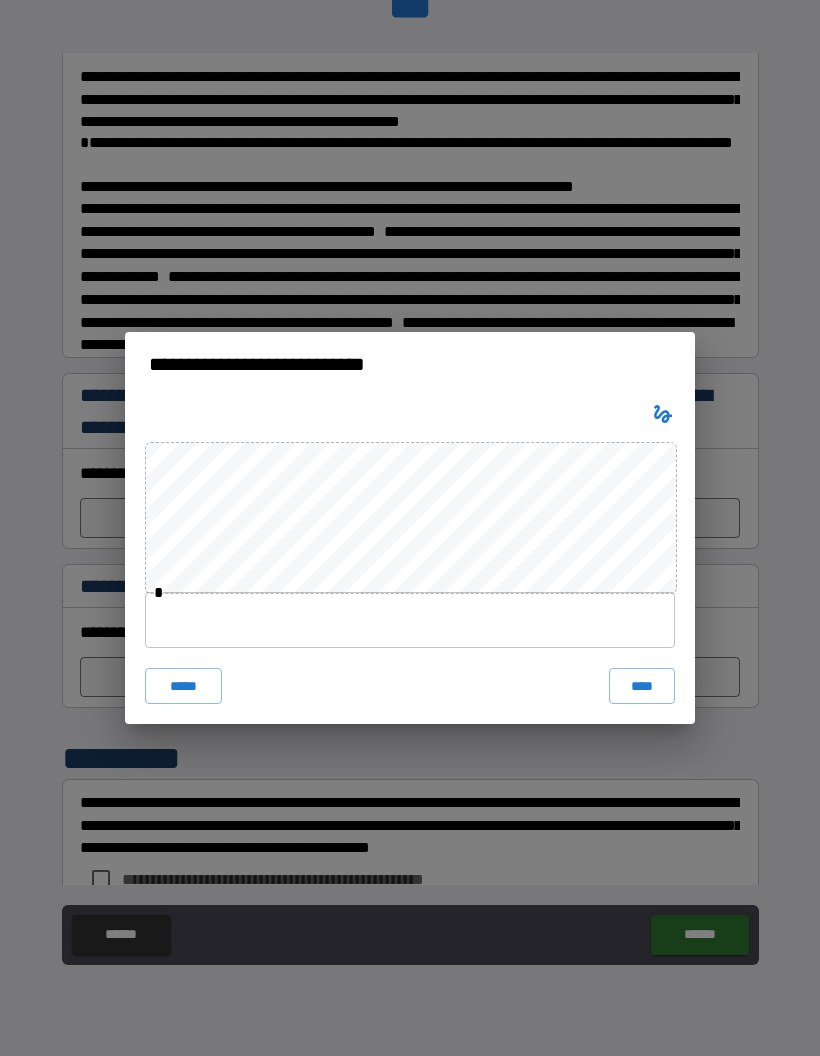 click at bounding box center (410, 620) 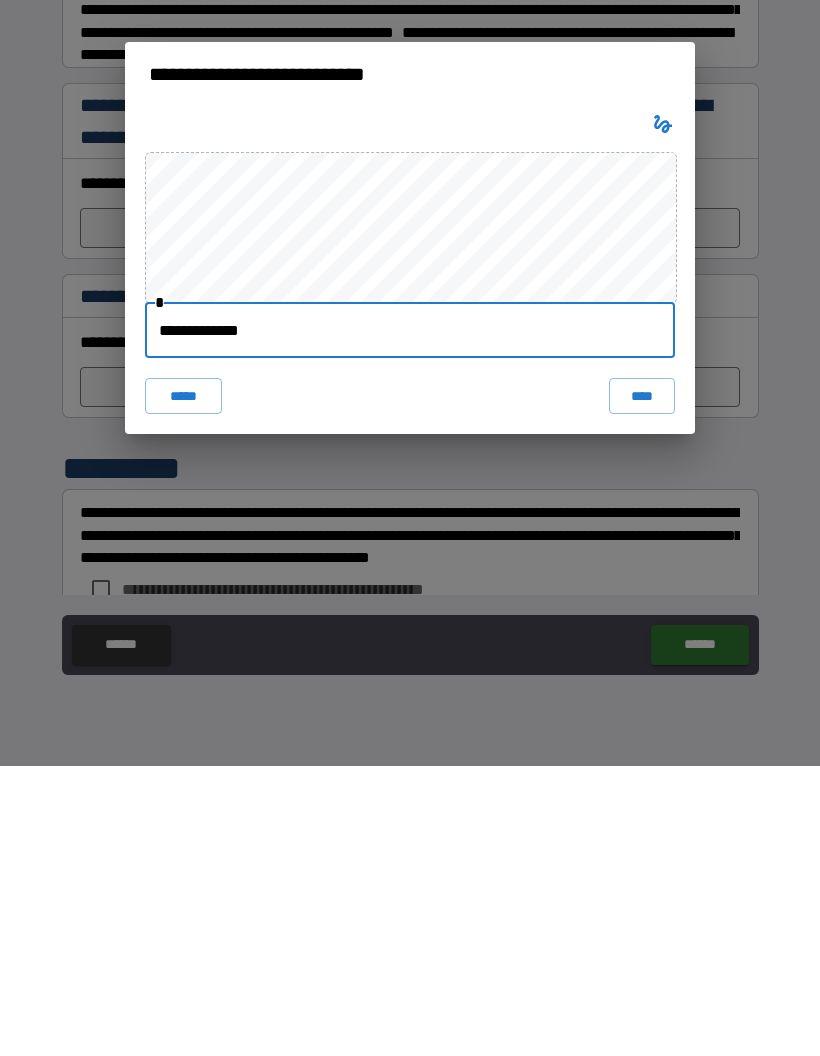 click on "****" at bounding box center [642, 686] 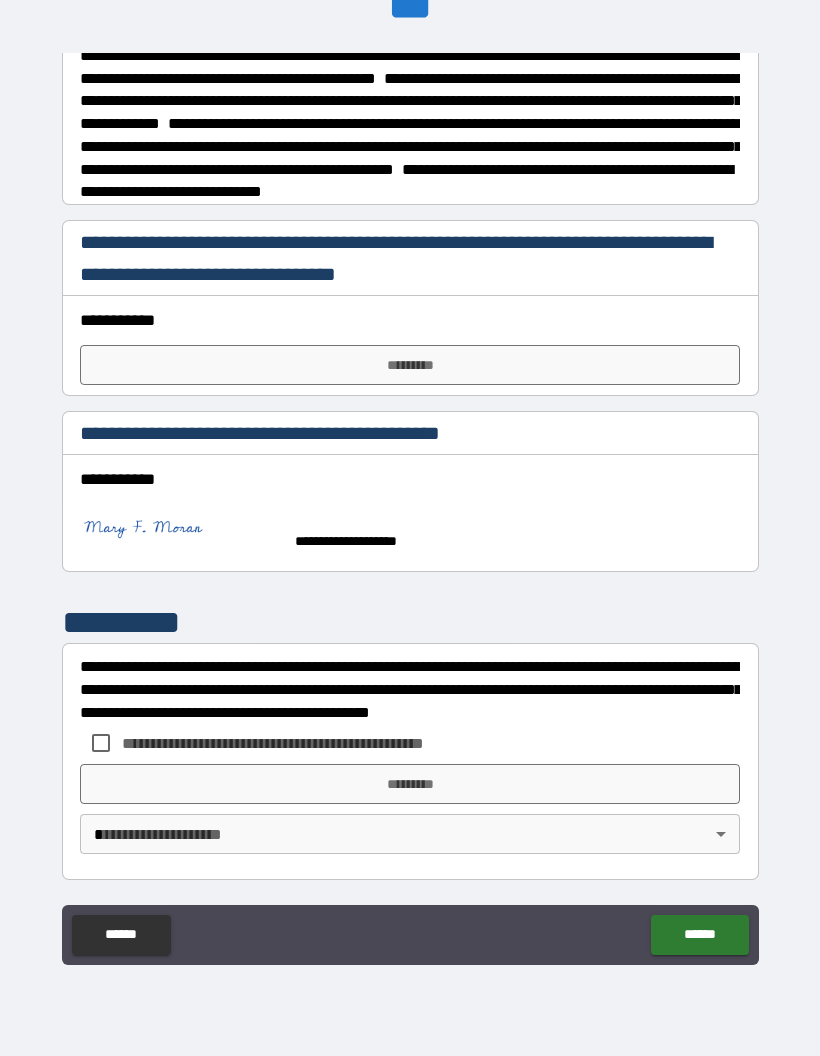 scroll, scrollTop: 1669, scrollLeft: 0, axis: vertical 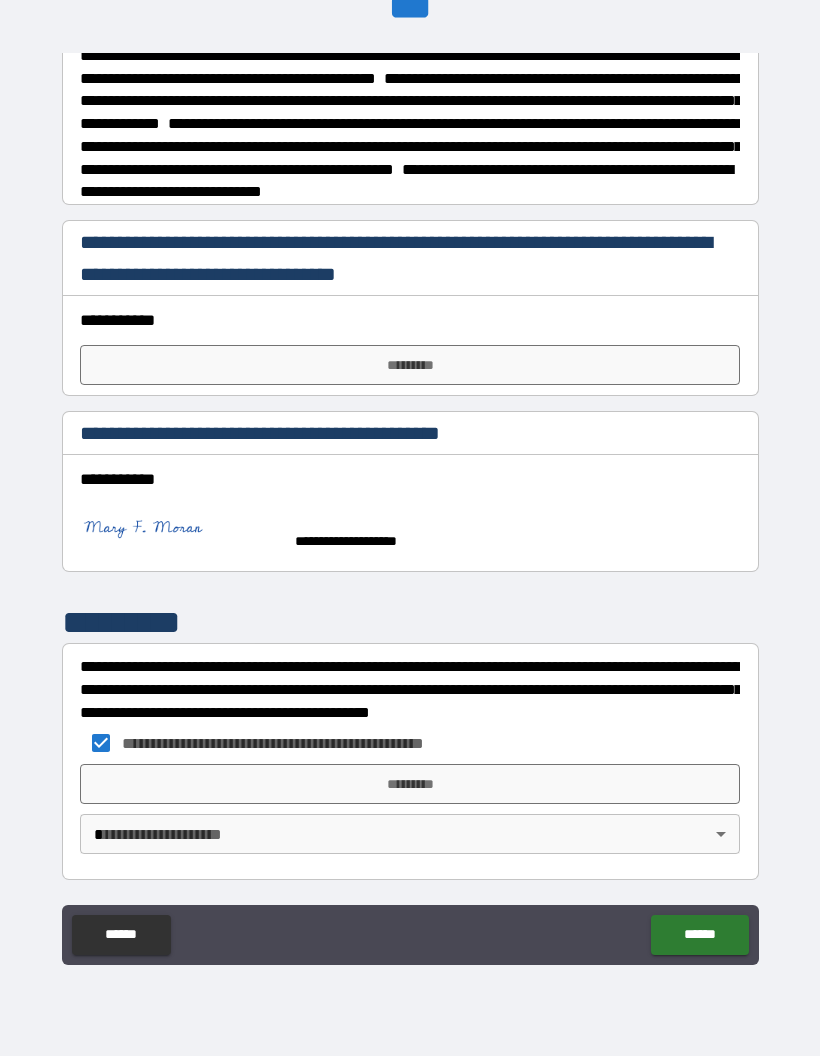 click on "**********" at bounding box center (410, 488) 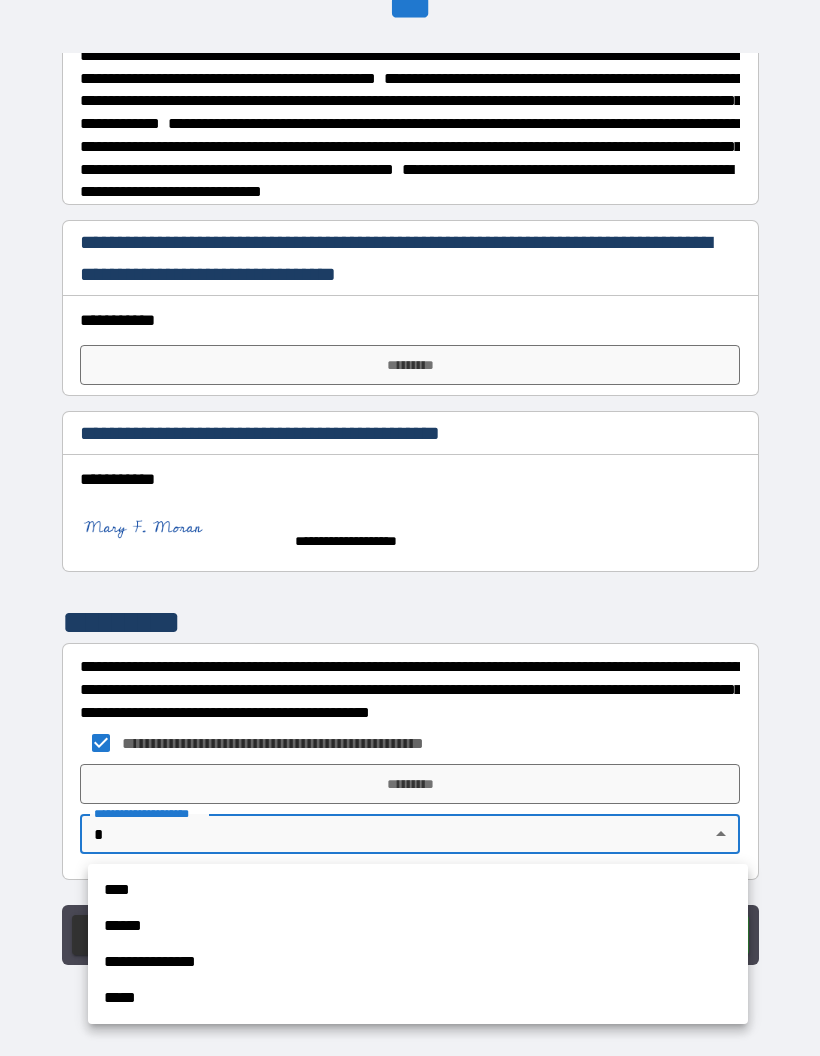 click on "****" at bounding box center [418, 890] 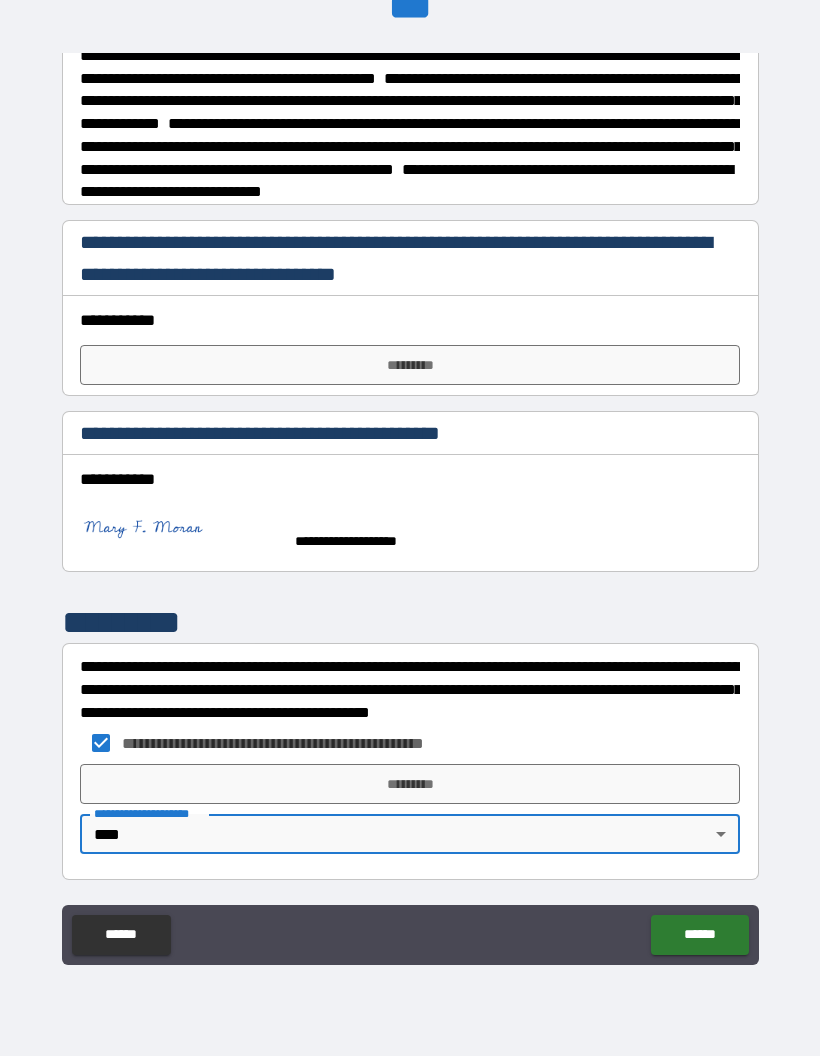 click on "*********" at bounding box center (410, 784) 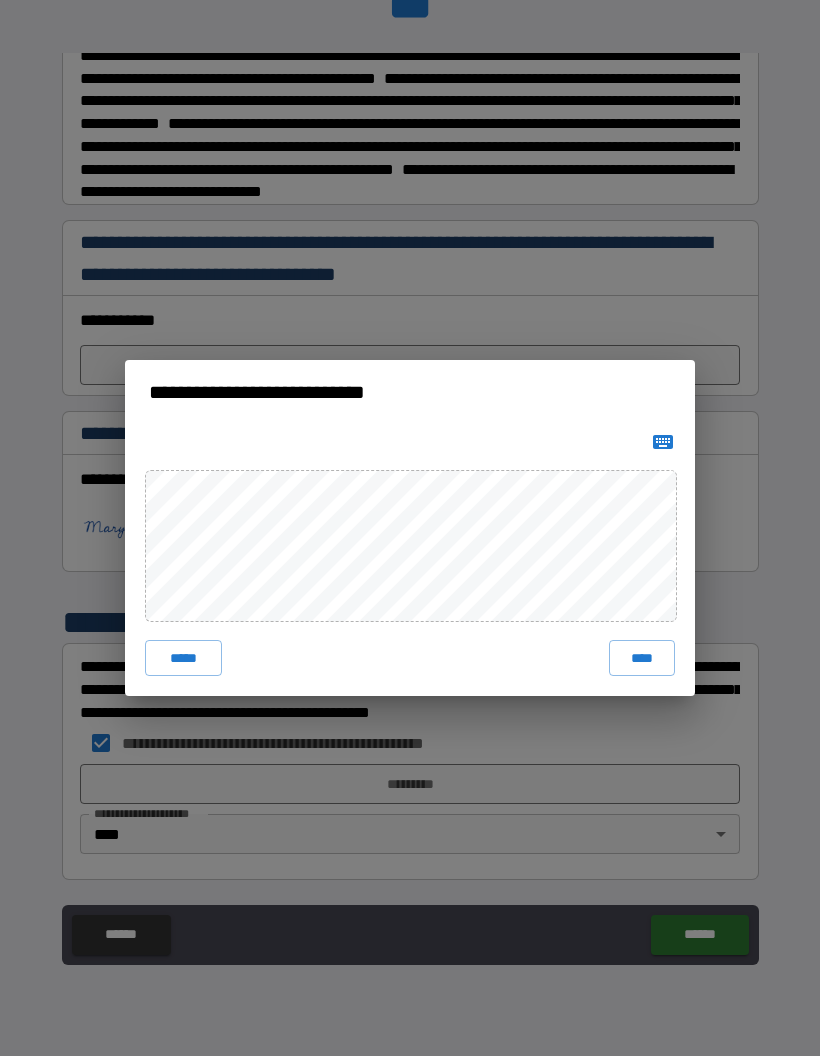 click 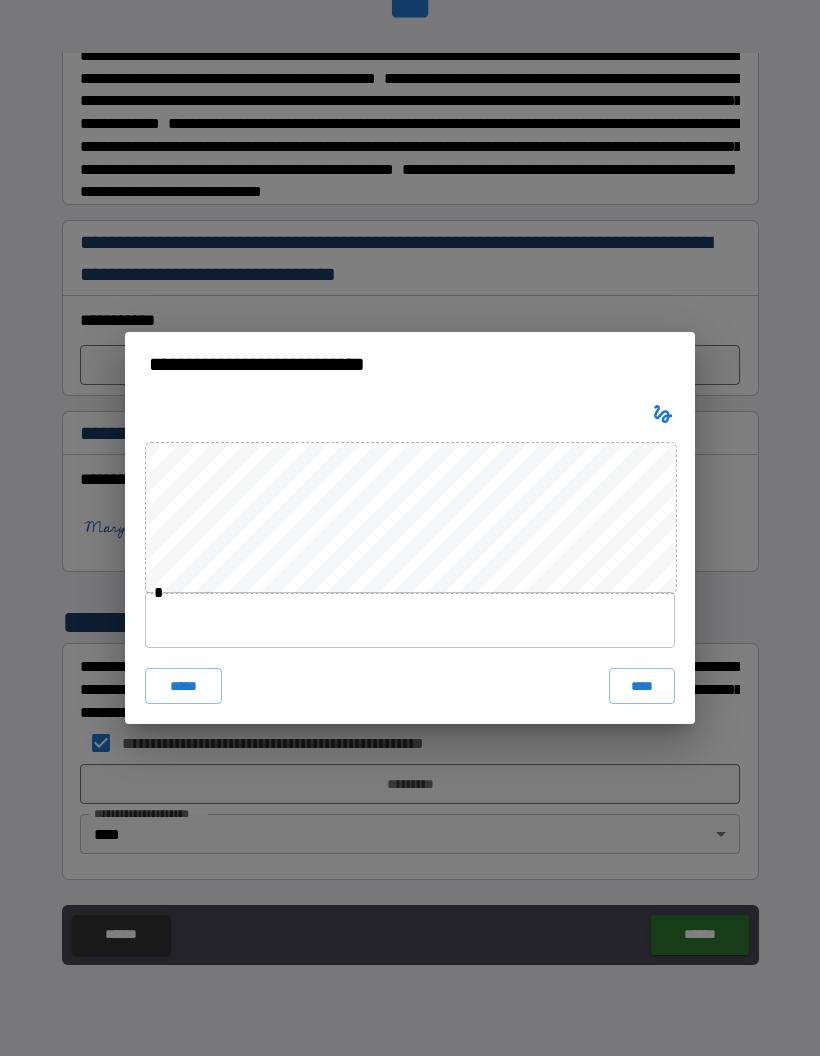 click at bounding box center (410, 620) 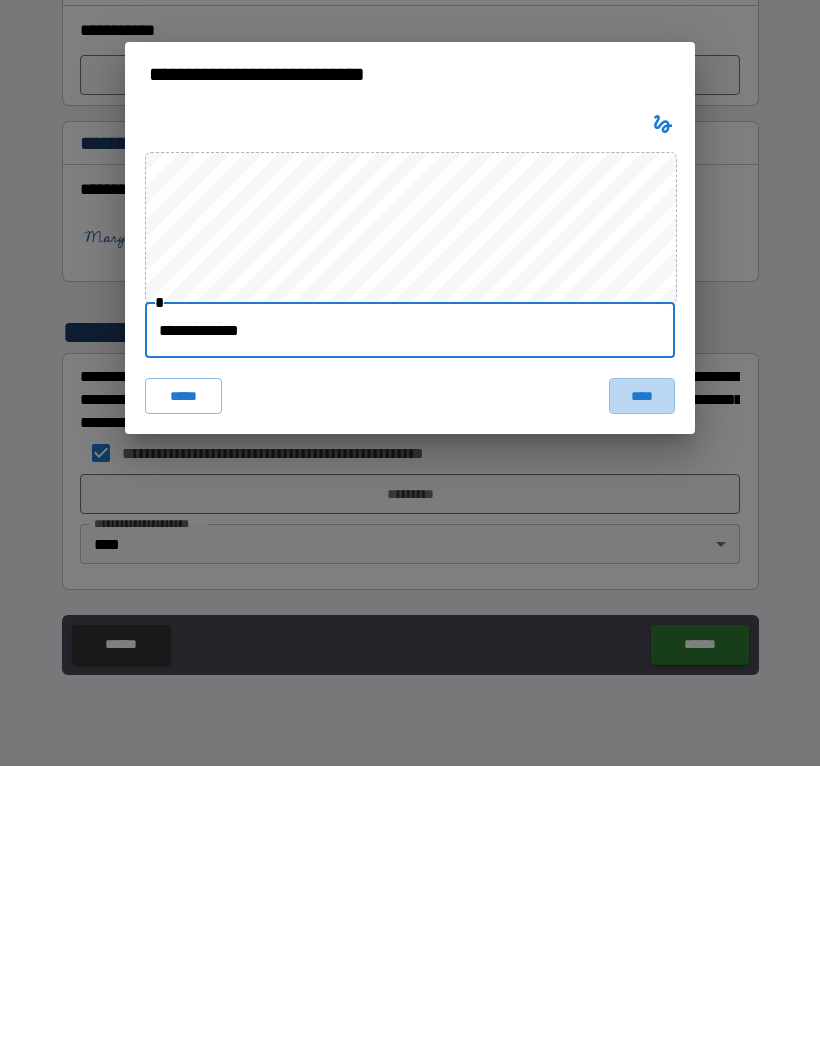 click on "****" at bounding box center [642, 686] 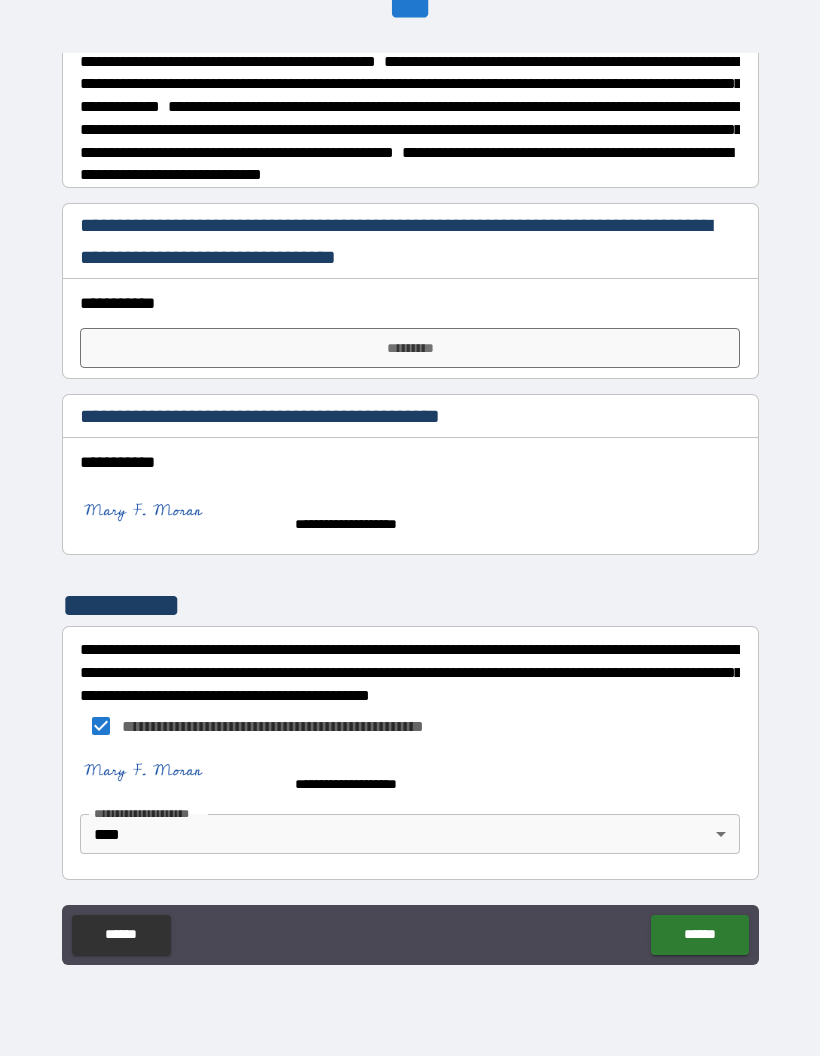 click on "******" at bounding box center [699, 935] 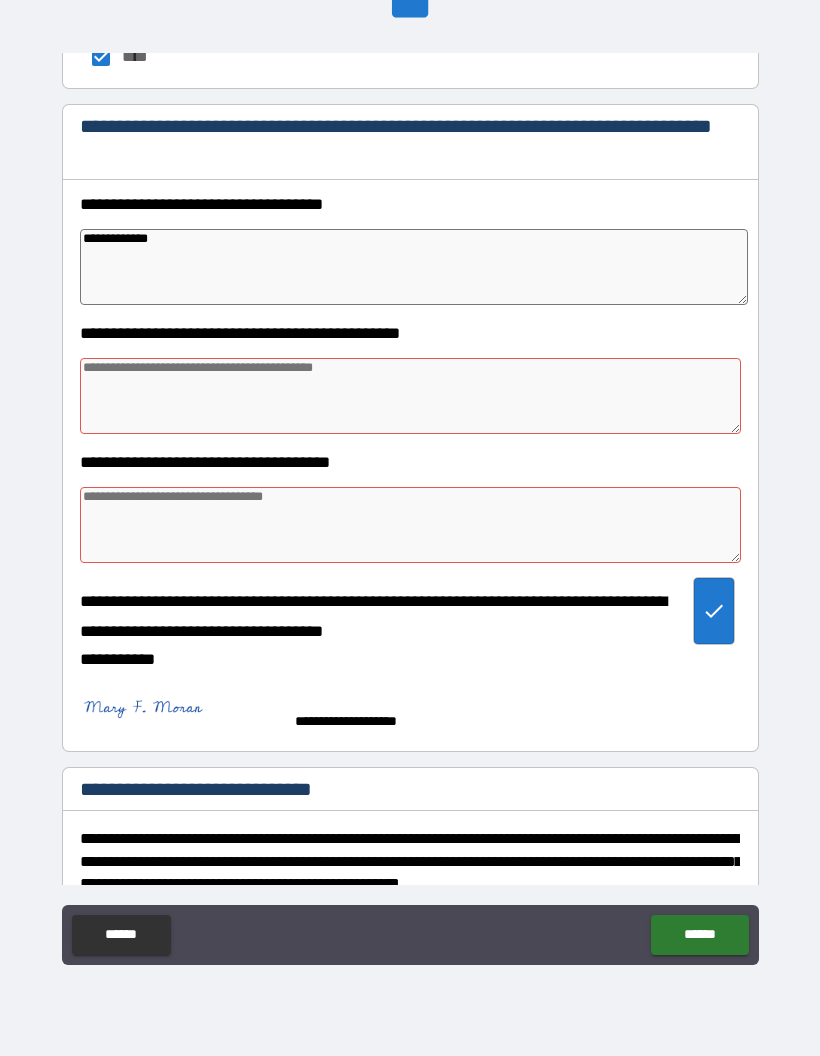 scroll, scrollTop: 694, scrollLeft: 0, axis: vertical 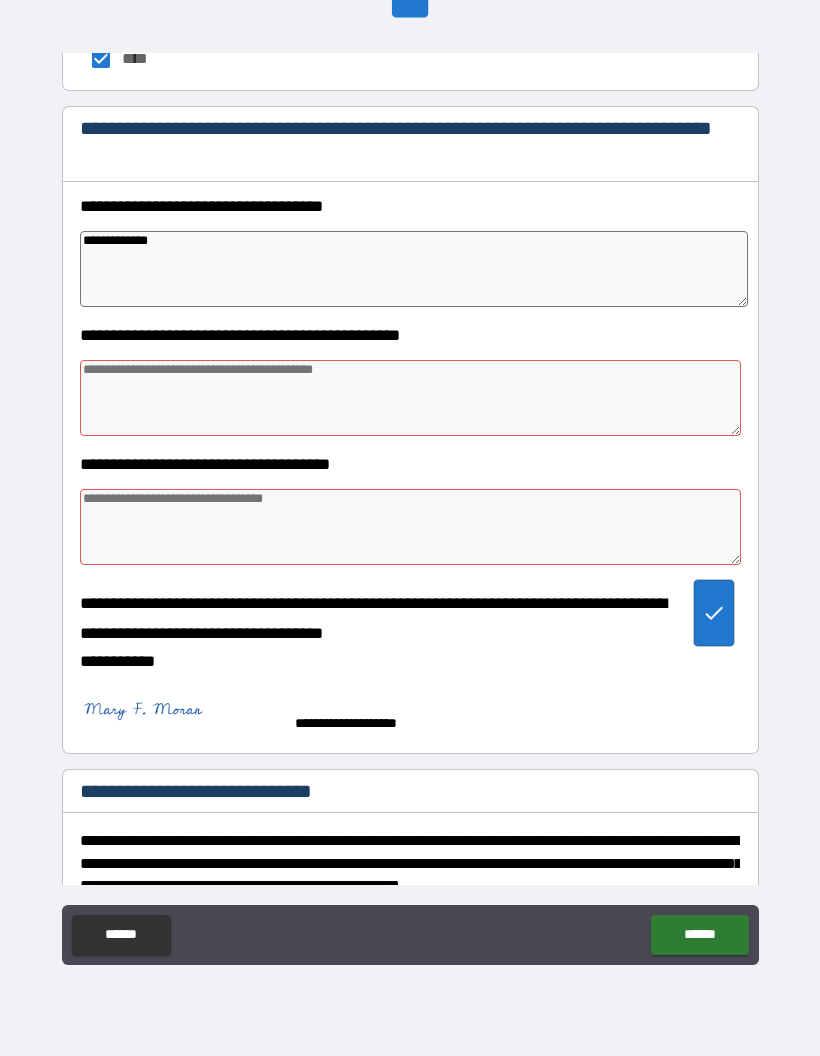 click at bounding box center [410, 398] 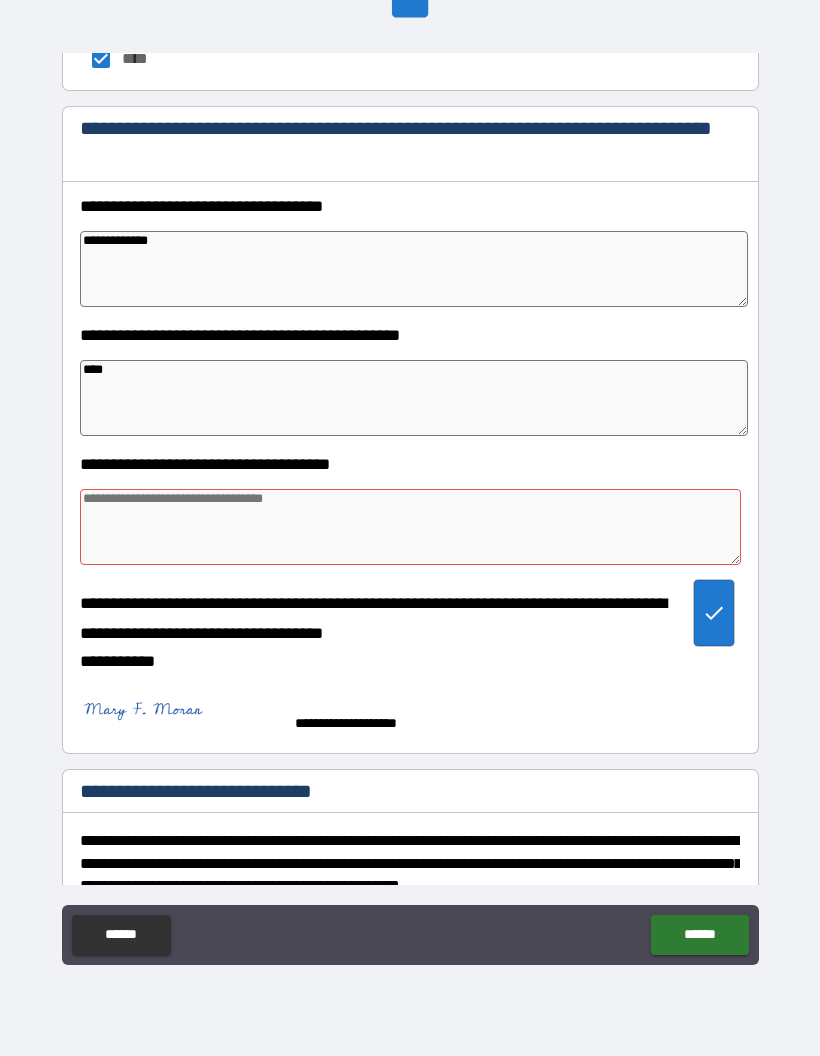 click at bounding box center (410, 527) 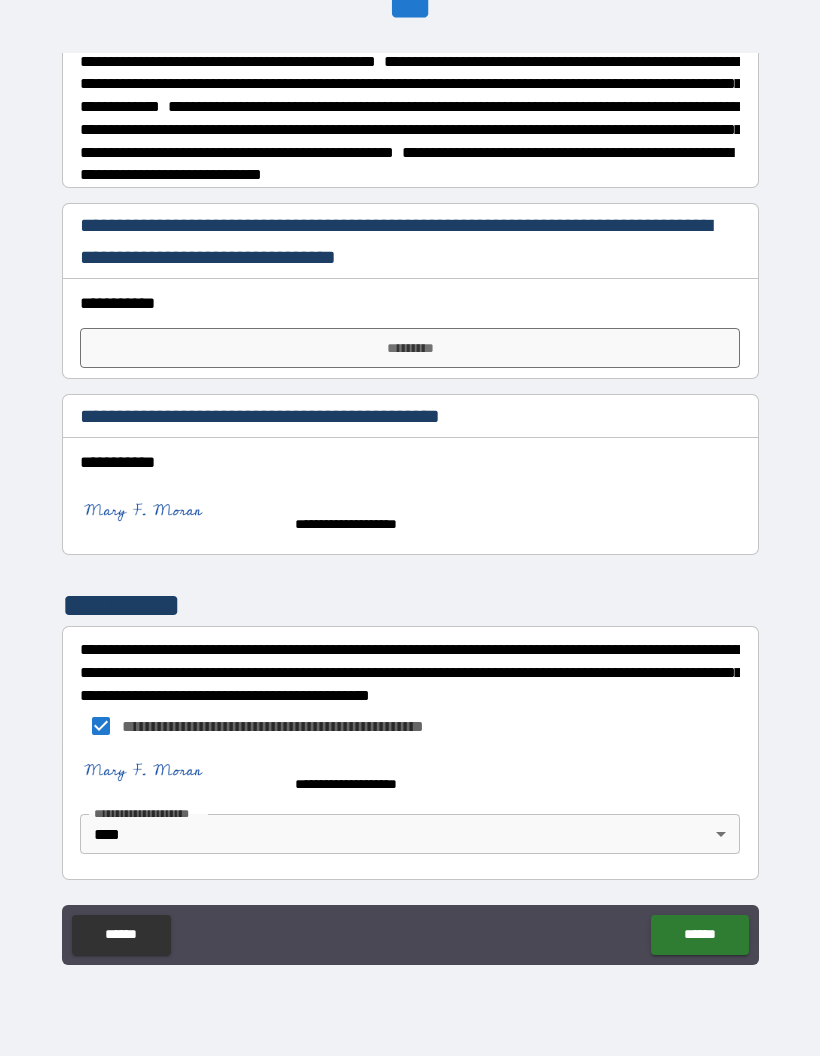 scroll, scrollTop: 1686, scrollLeft: 0, axis: vertical 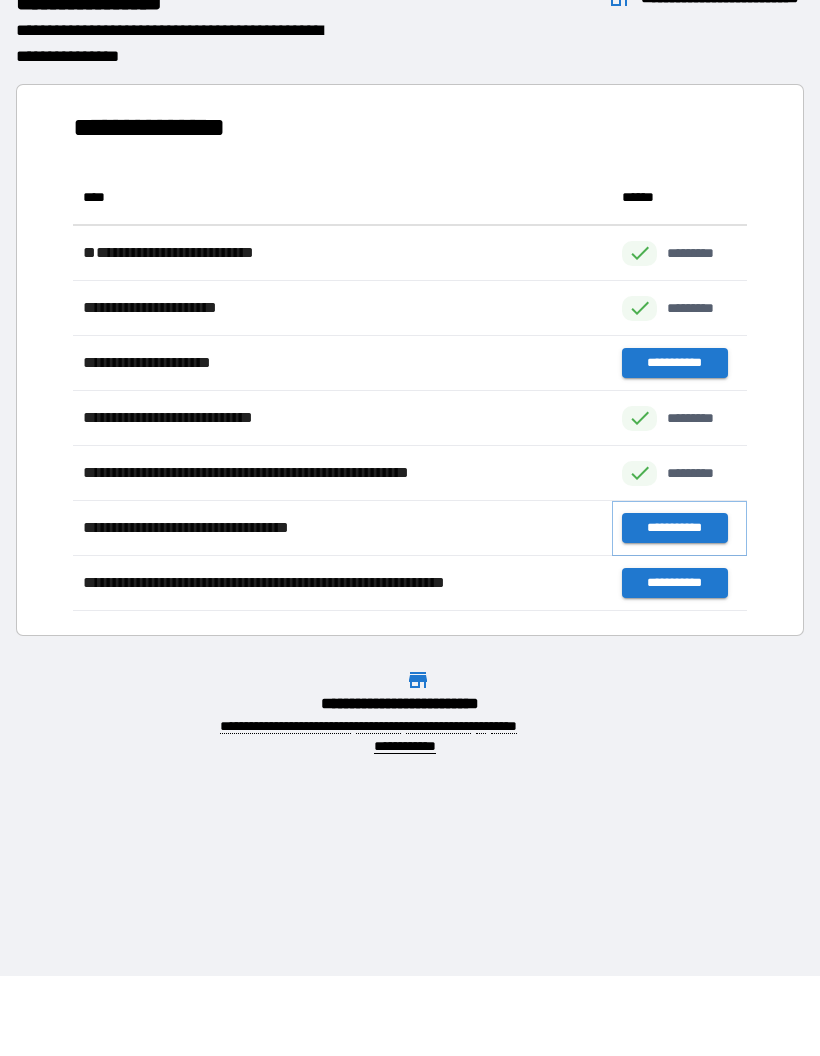 click on "**********" at bounding box center [674, 528] 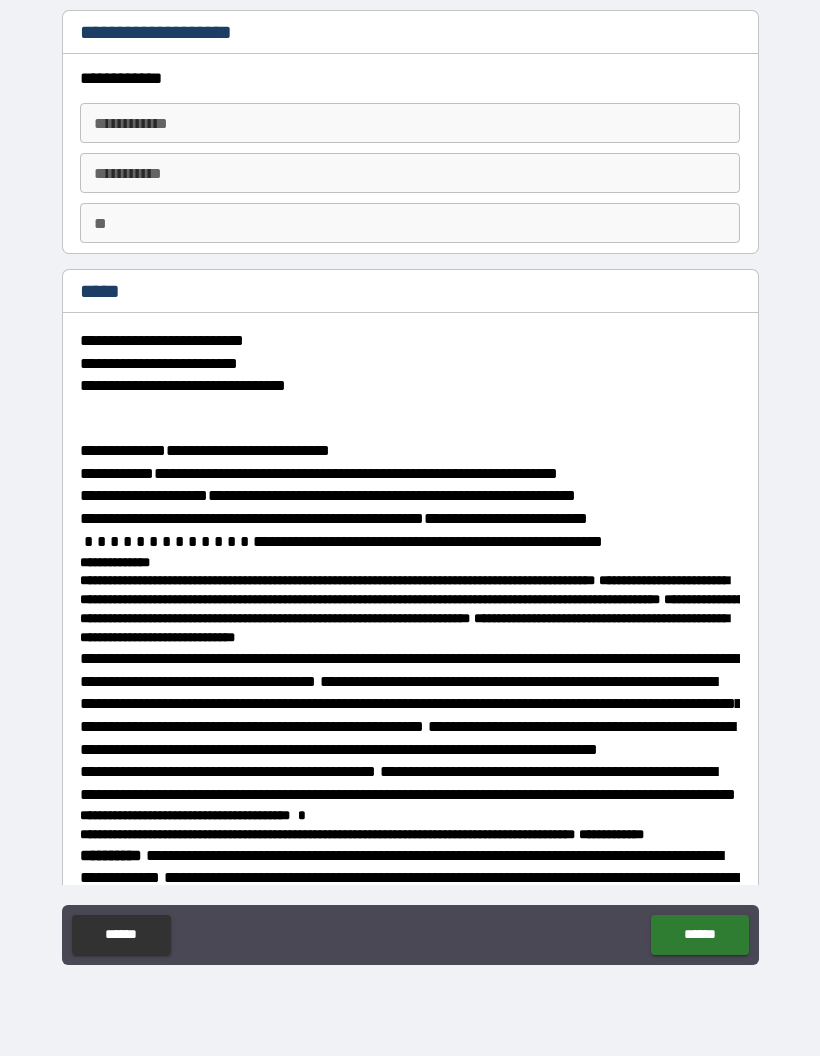 click on "**********" at bounding box center [410, 123] 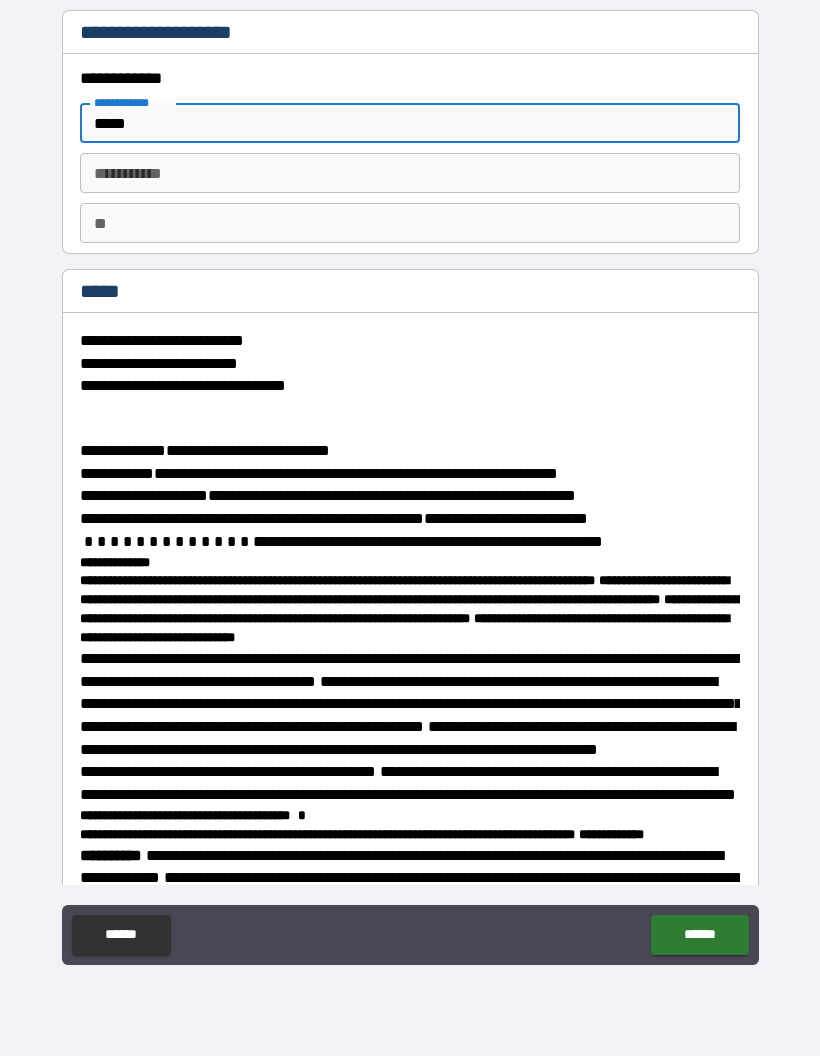 click on "*********   * *********   *" at bounding box center (410, 173) 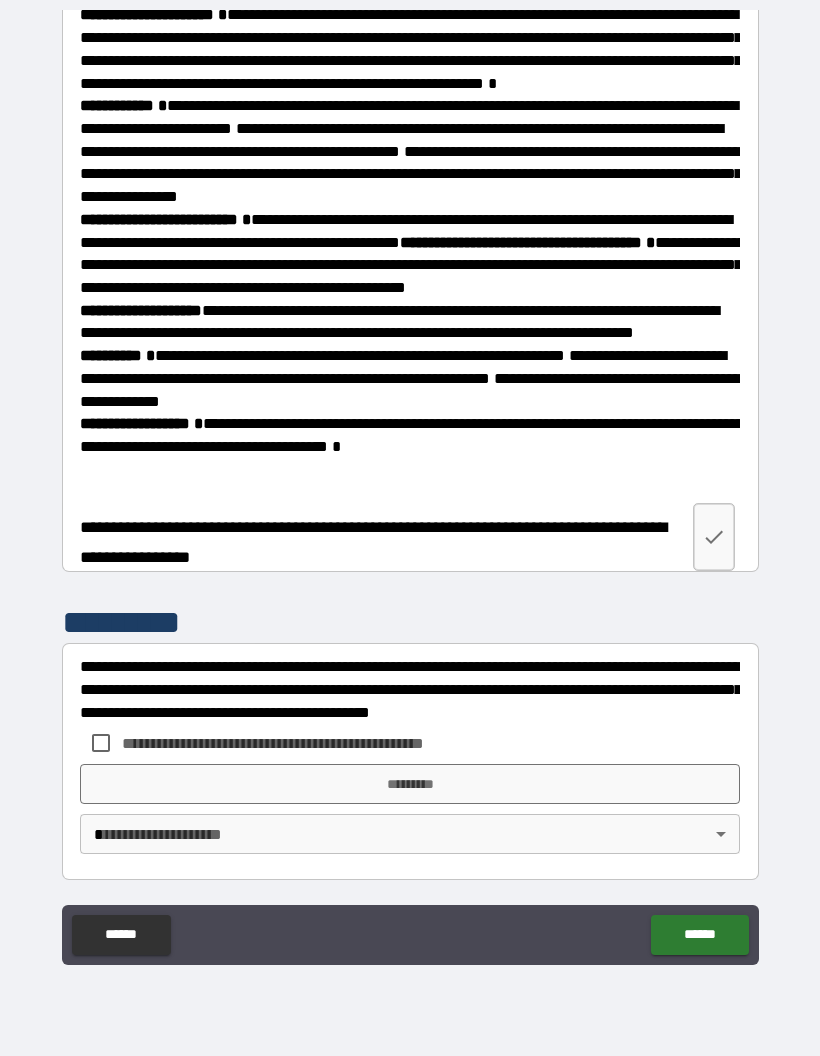 scroll, scrollTop: 2835, scrollLeft: 0, axis: vertical 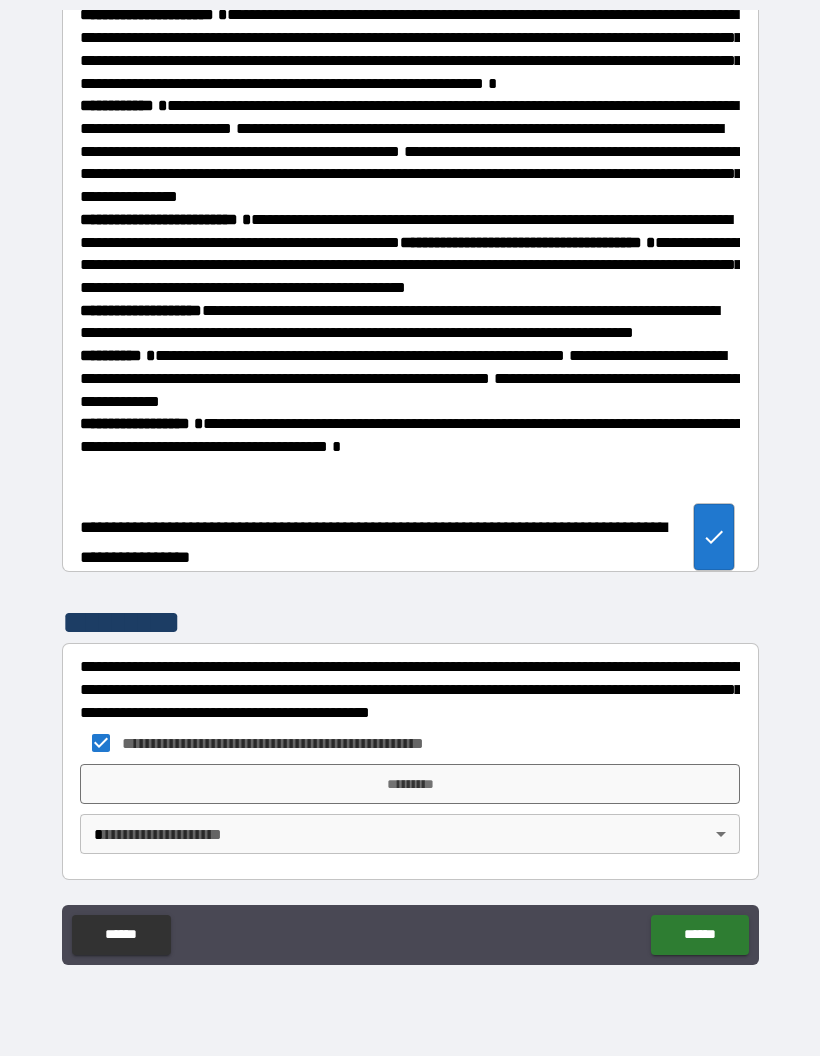 click on "**********" at bounding box center [410, 488] 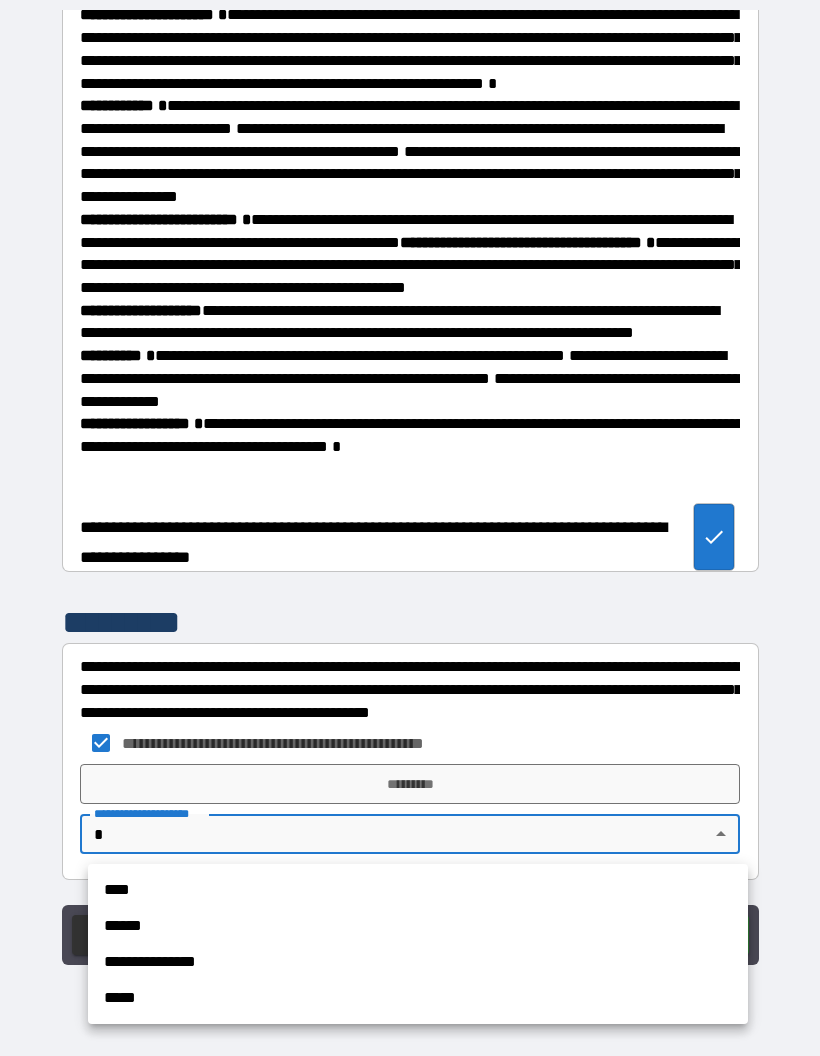 click on "**********" at bounding box center (418, 944) 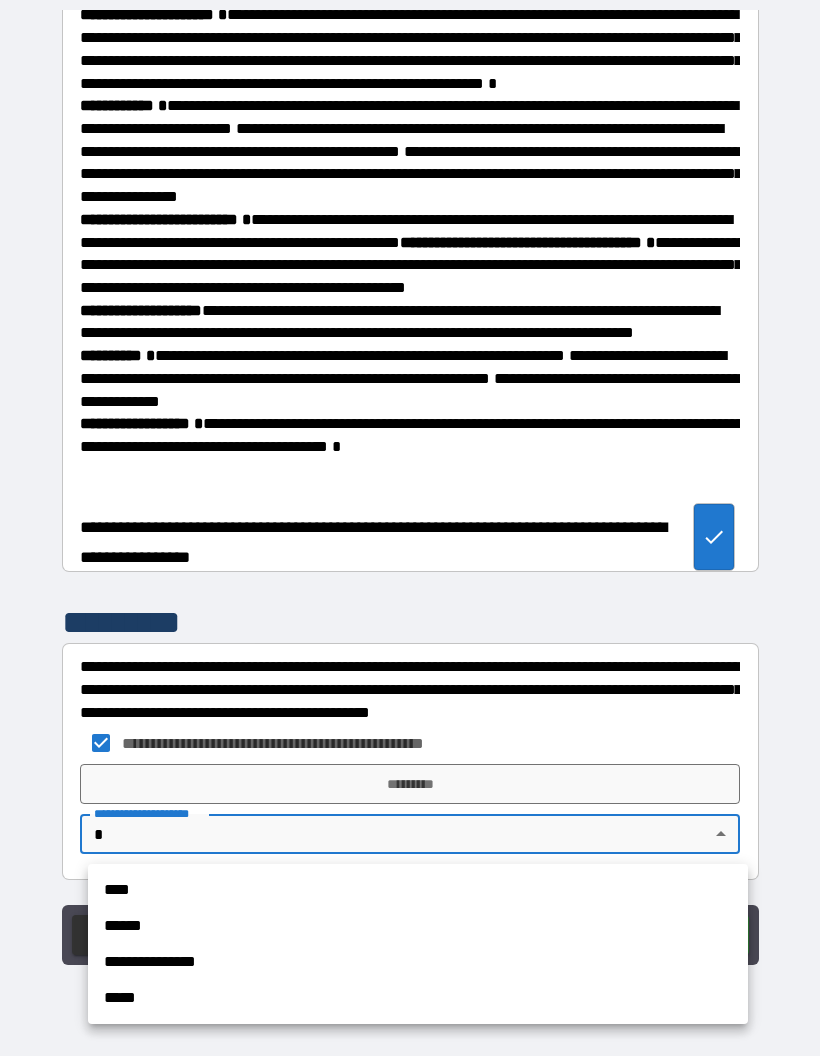 click on "****" at bounding box center (418, 890) 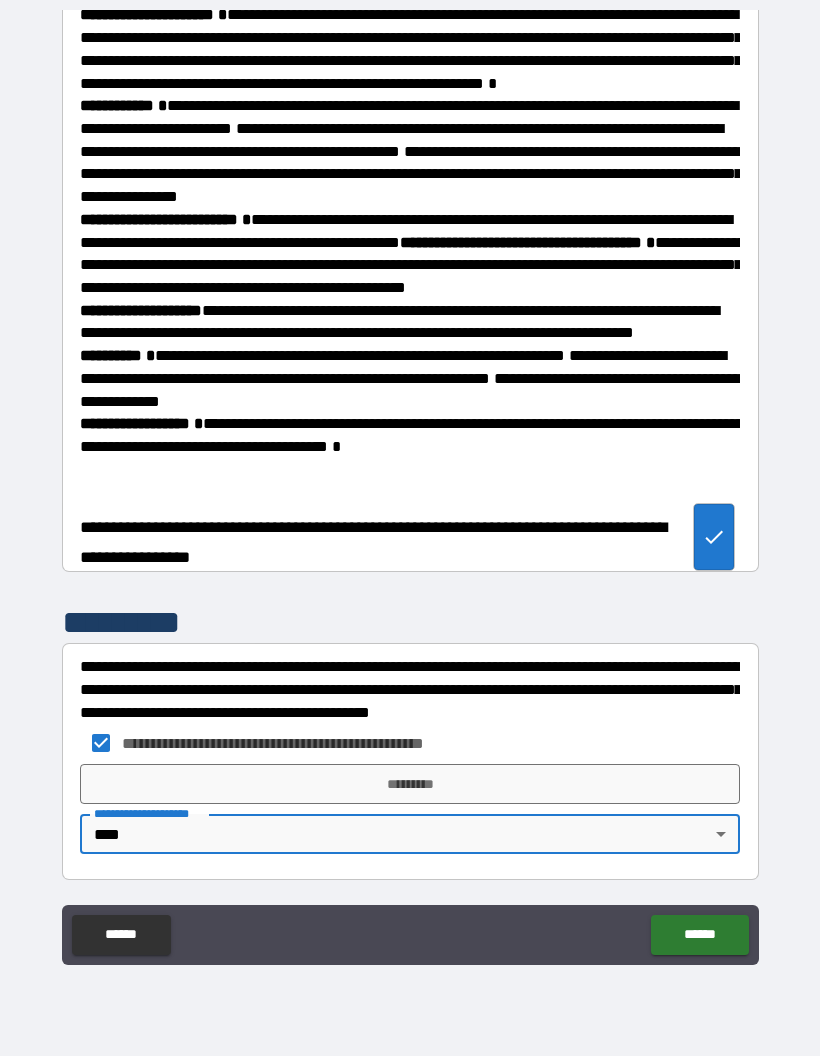 click on "*********" at bounding box center (410, 784) 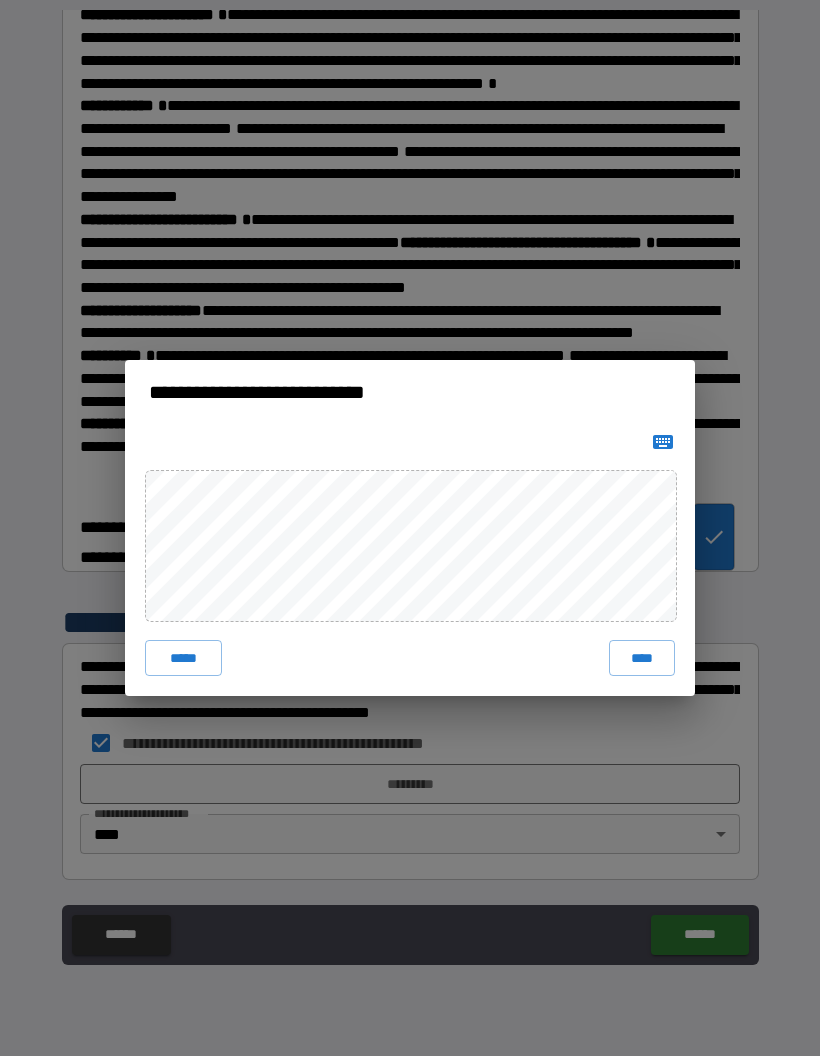 click 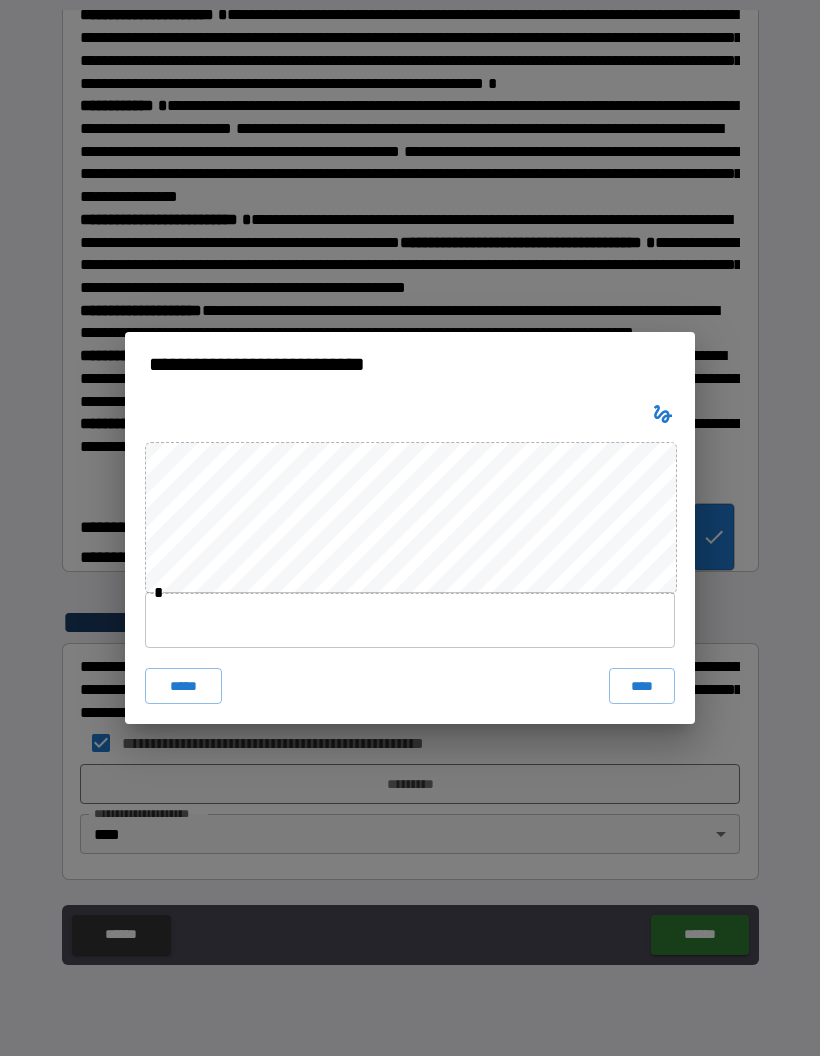 click at bounding box center (410, 620) 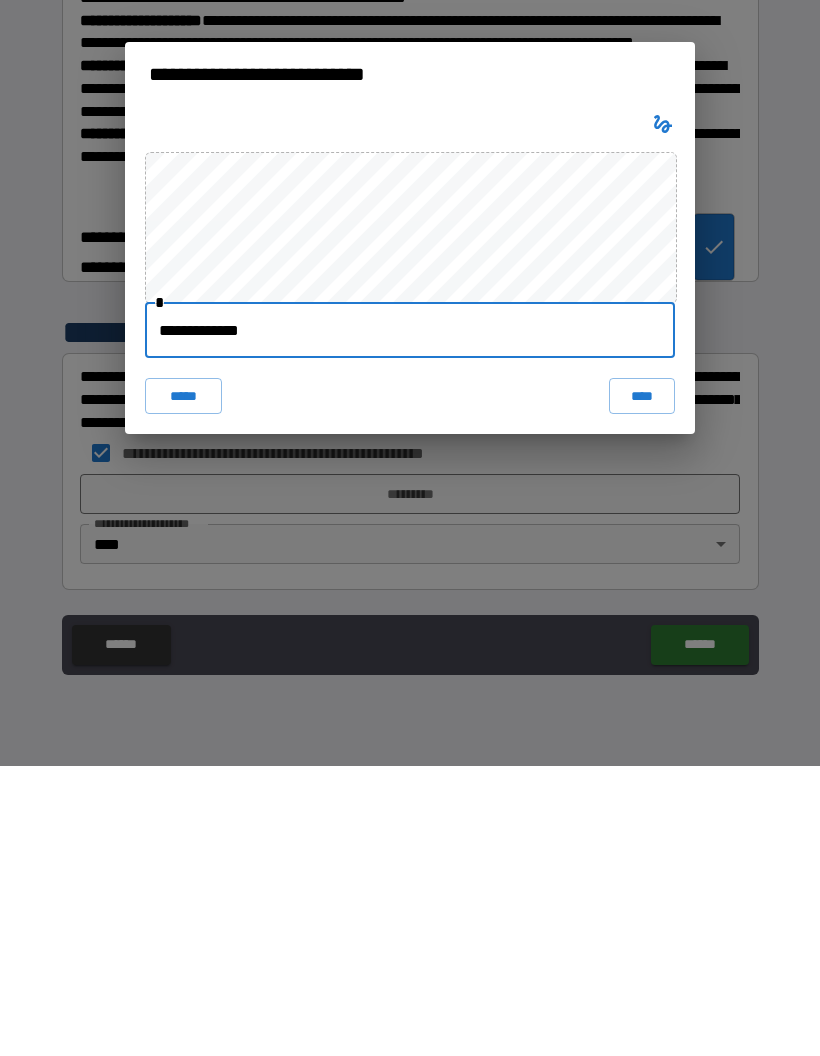 click on "****" at bounding box center [642, 686] 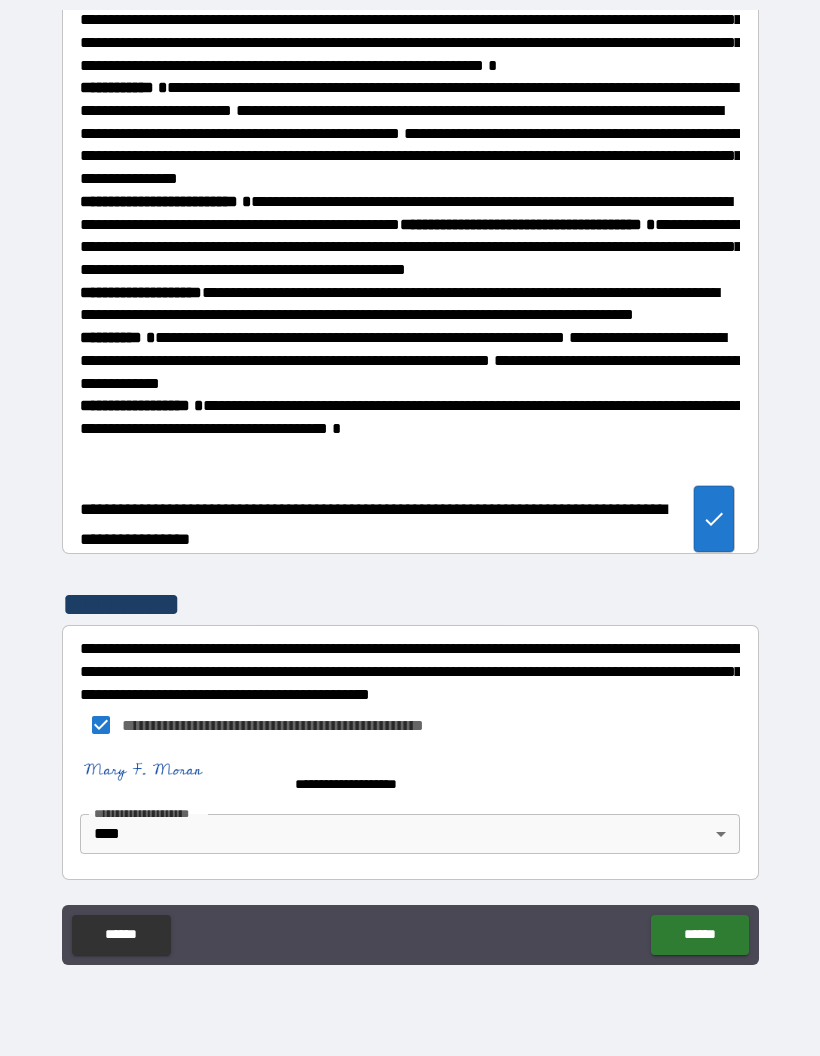 scroll, scrollTop: 2852, scrollLeft: 0, axis: vertical 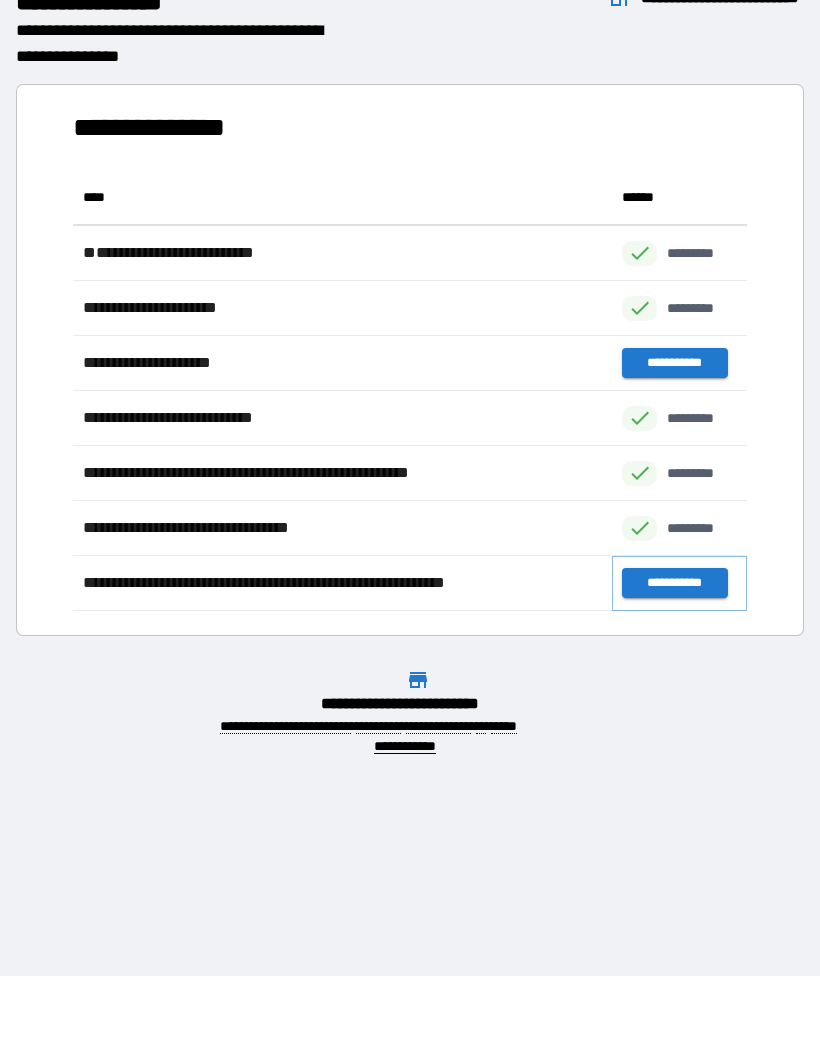 click on "**********" at bounding box center (674, 583) 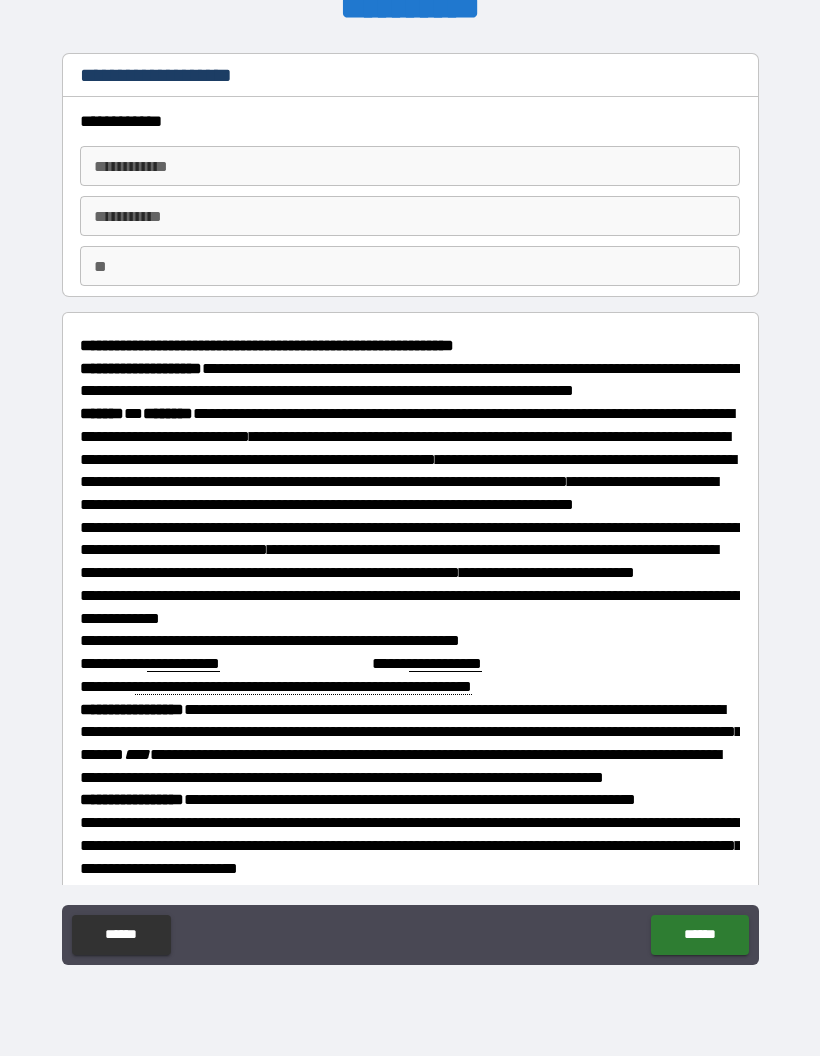 click on "**********" at bounding box center (410, 166) 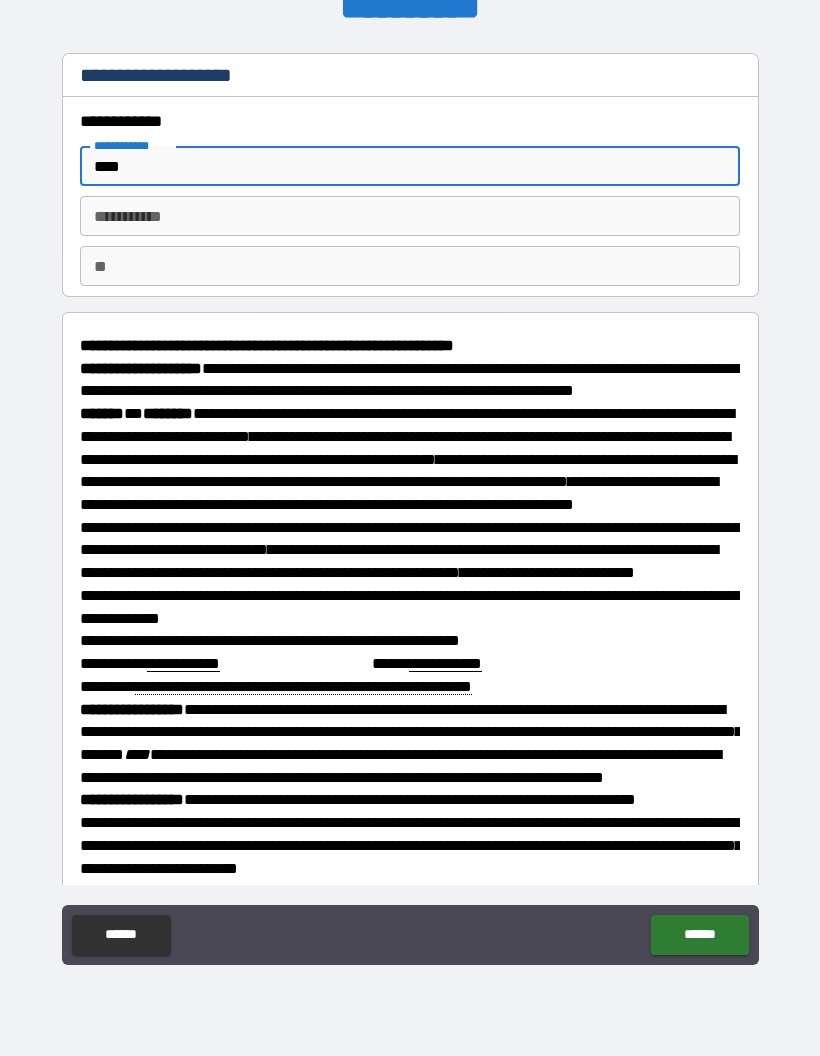 click on "*********   * *********   *" at bounding box center (410, 216) 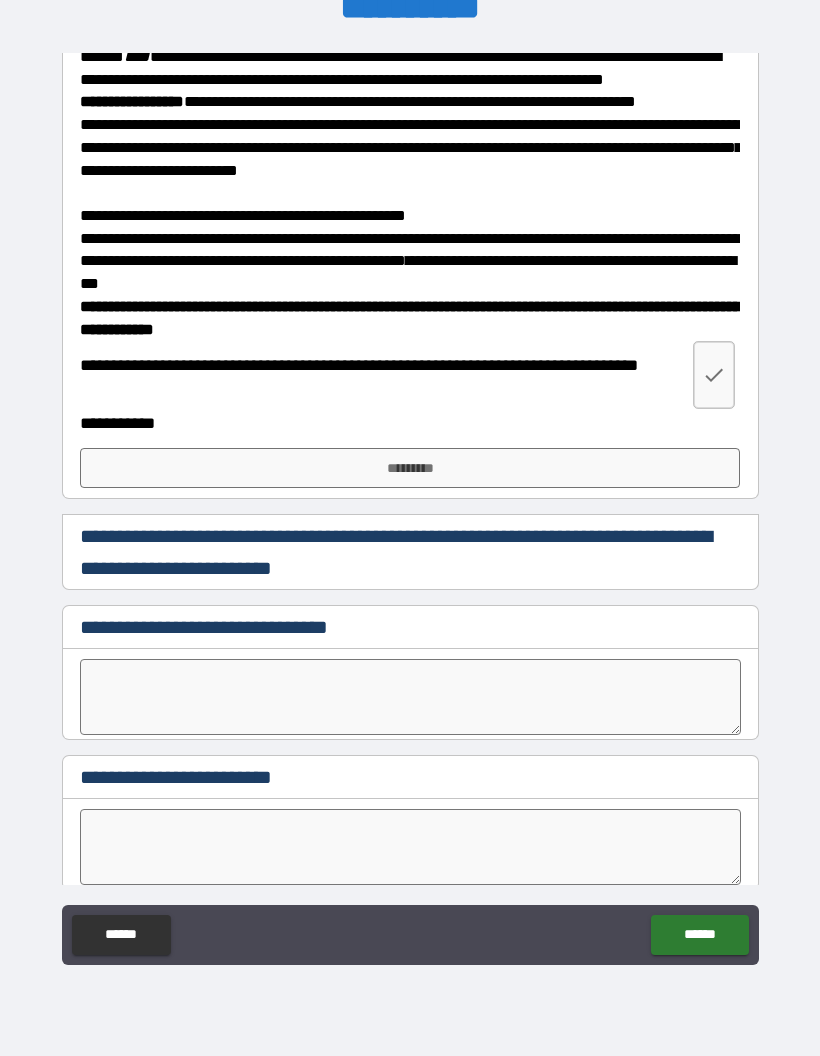 scroll, scrollTop: 704, scrollLeft: 0, axis: vertical 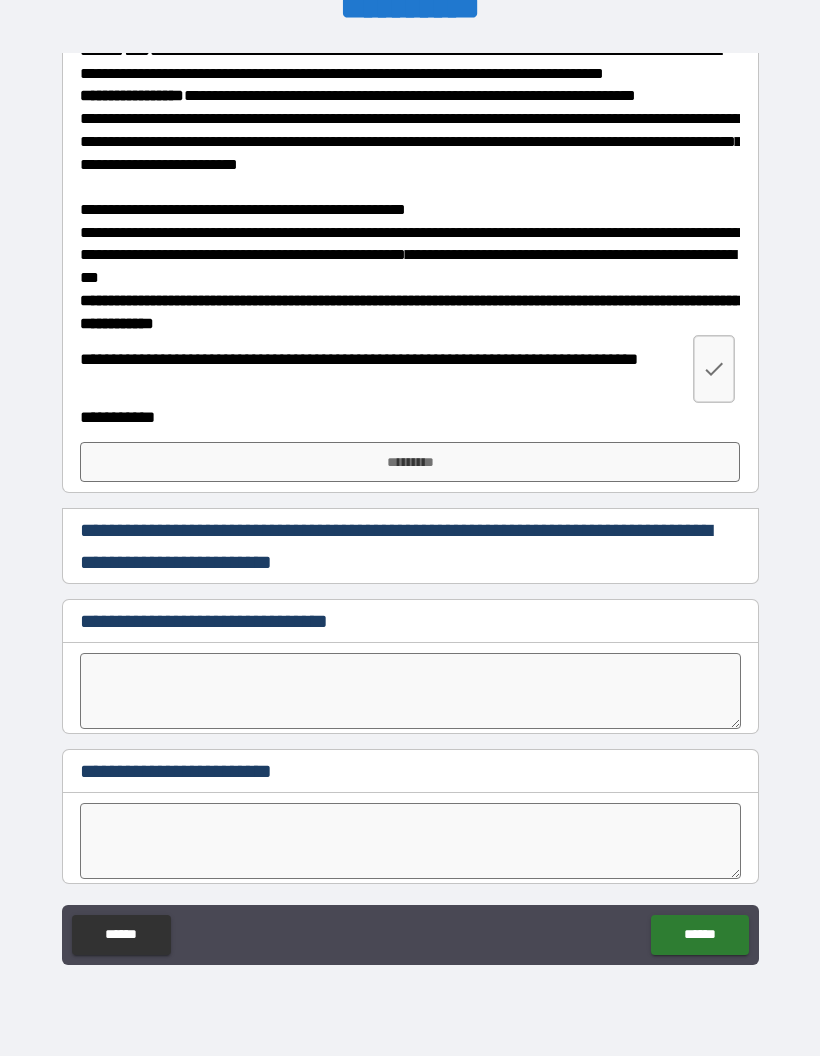 click at bounding box center [714, 369] 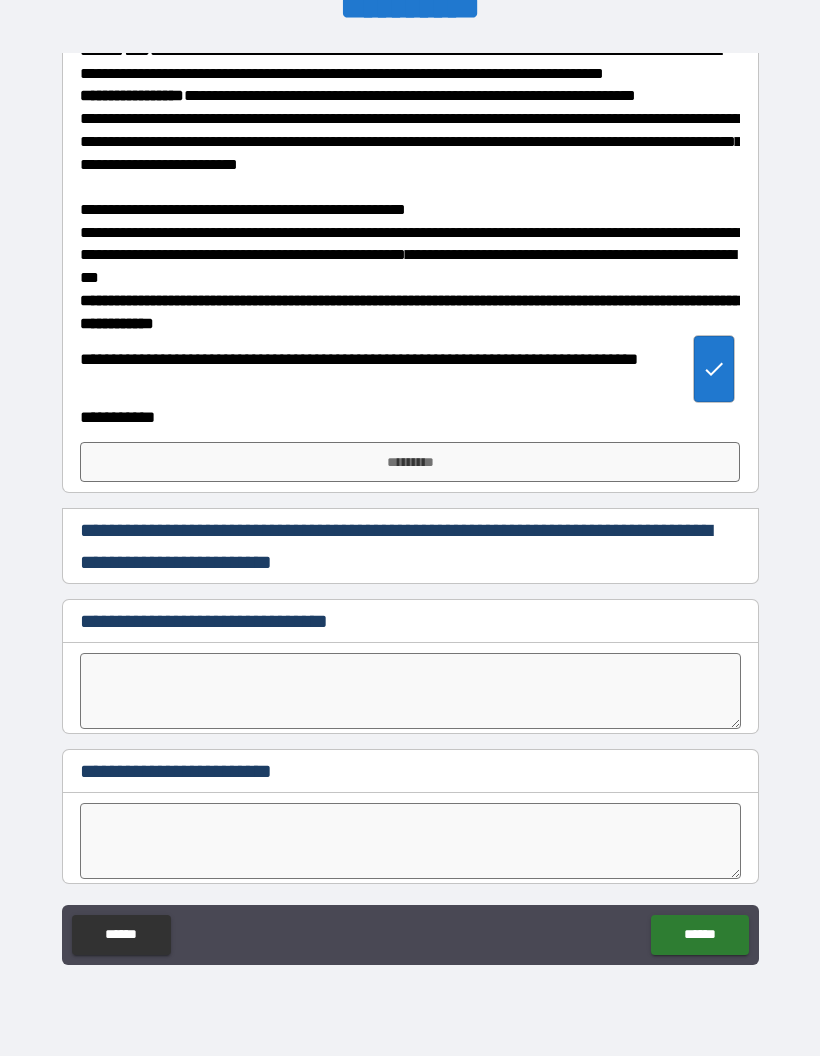 click on "*********" at bounding box center [410, 462] 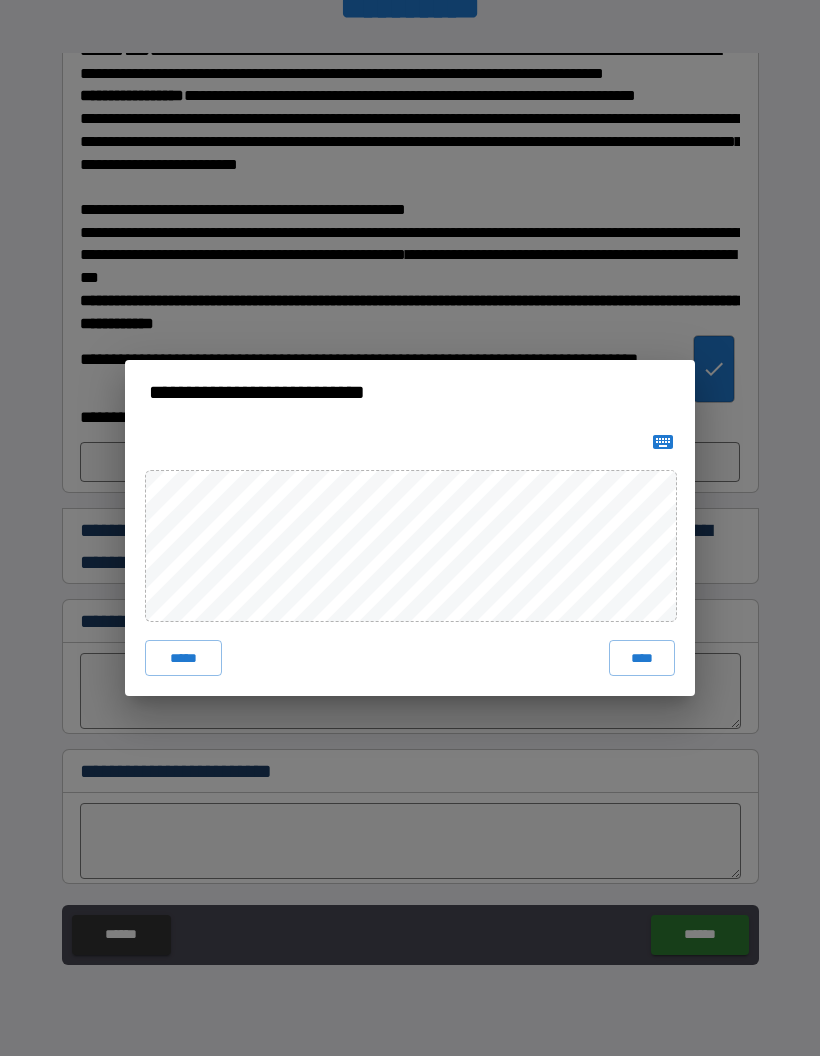 click 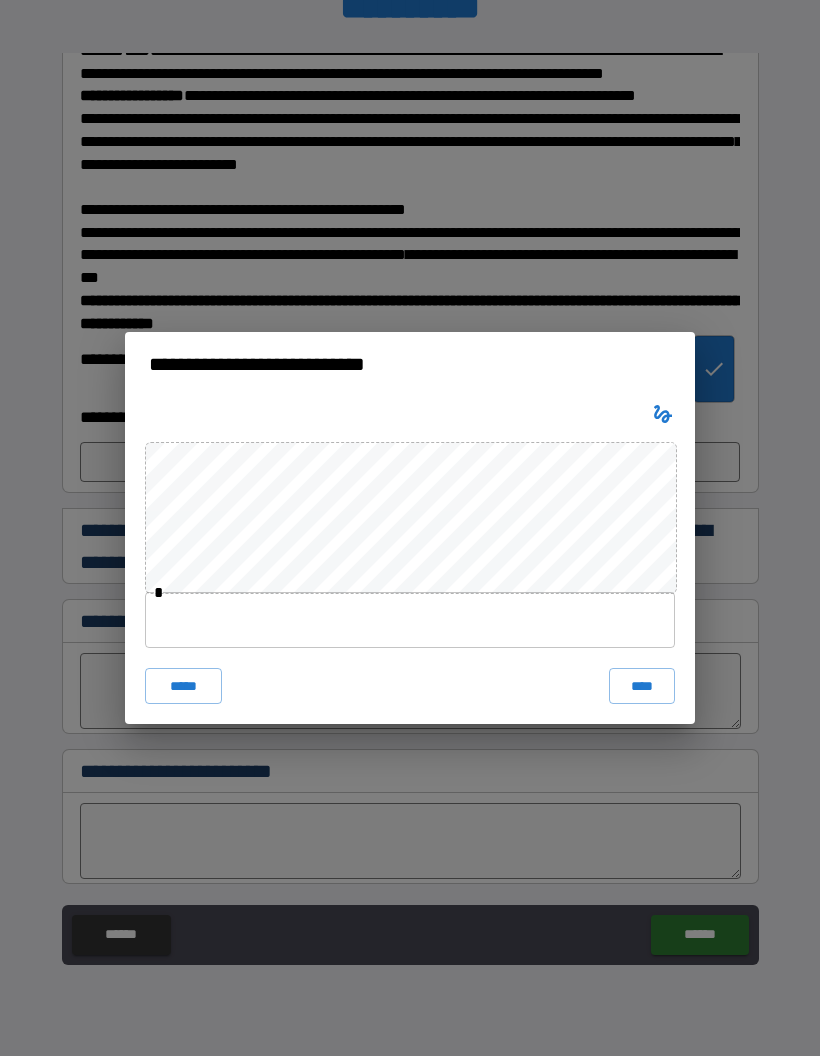 click at bounding box center (410, 620) 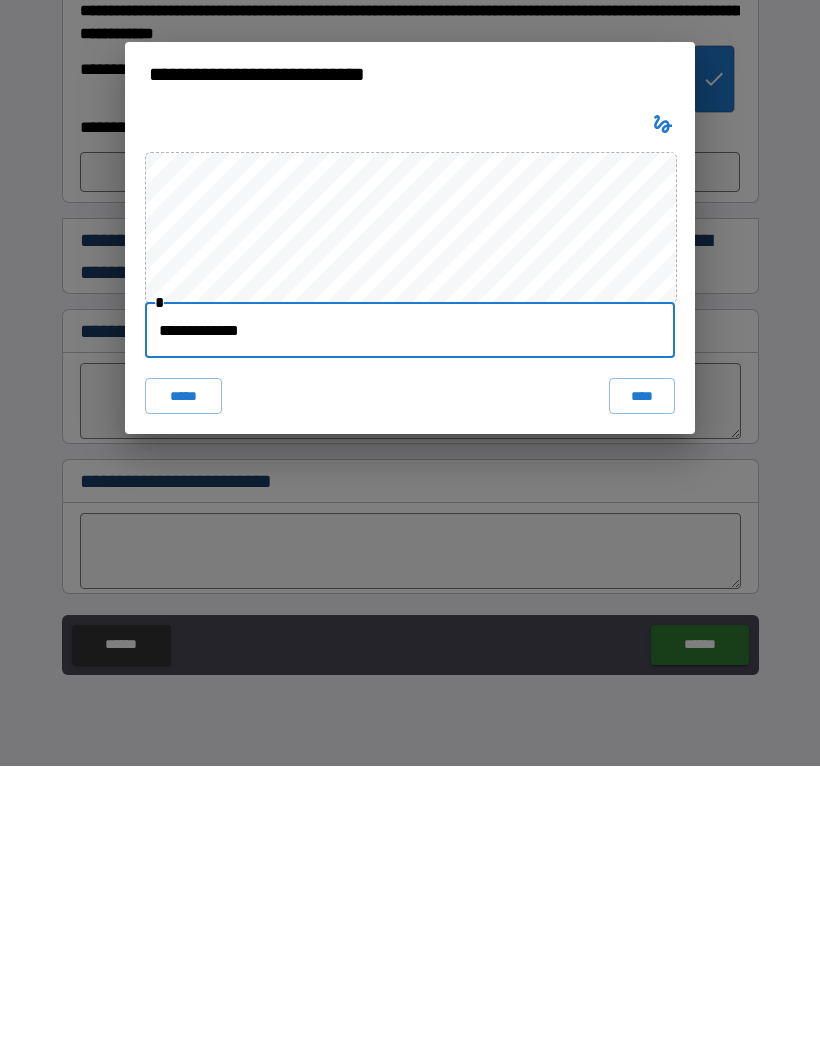 click on "****" at bounding box center [642, 686] 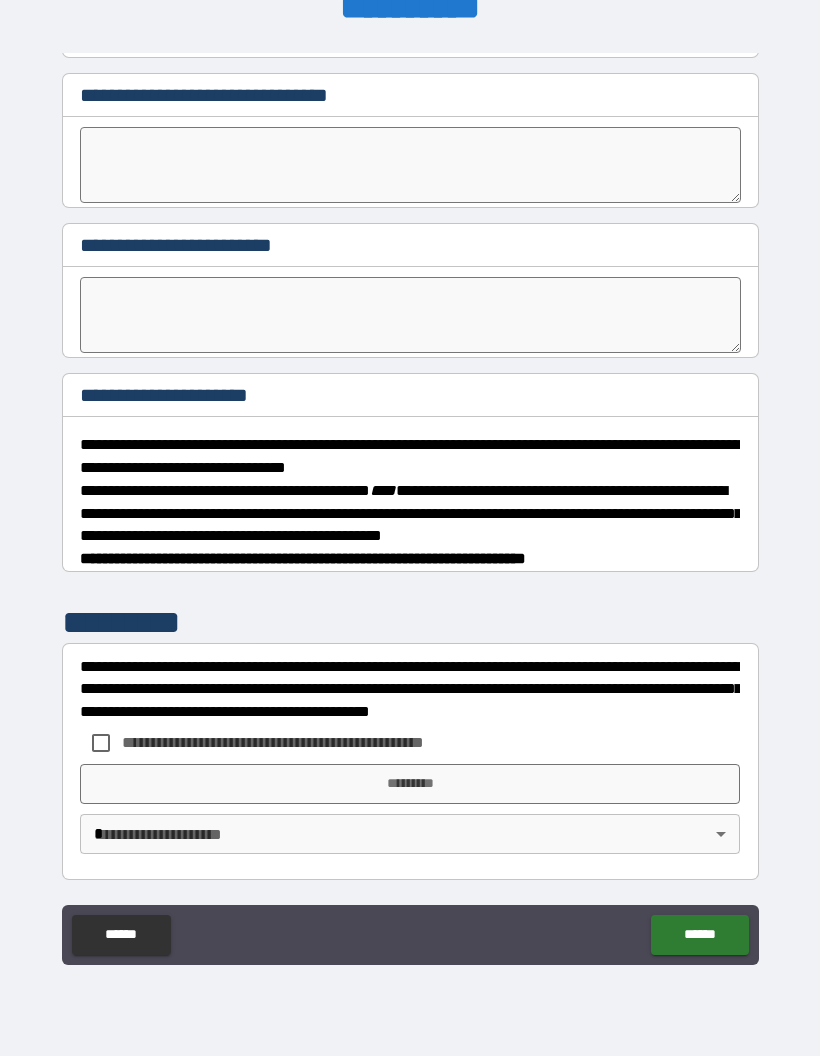 scroll, scrollTop: 1308, scrollLeft: 0, axis: vertical 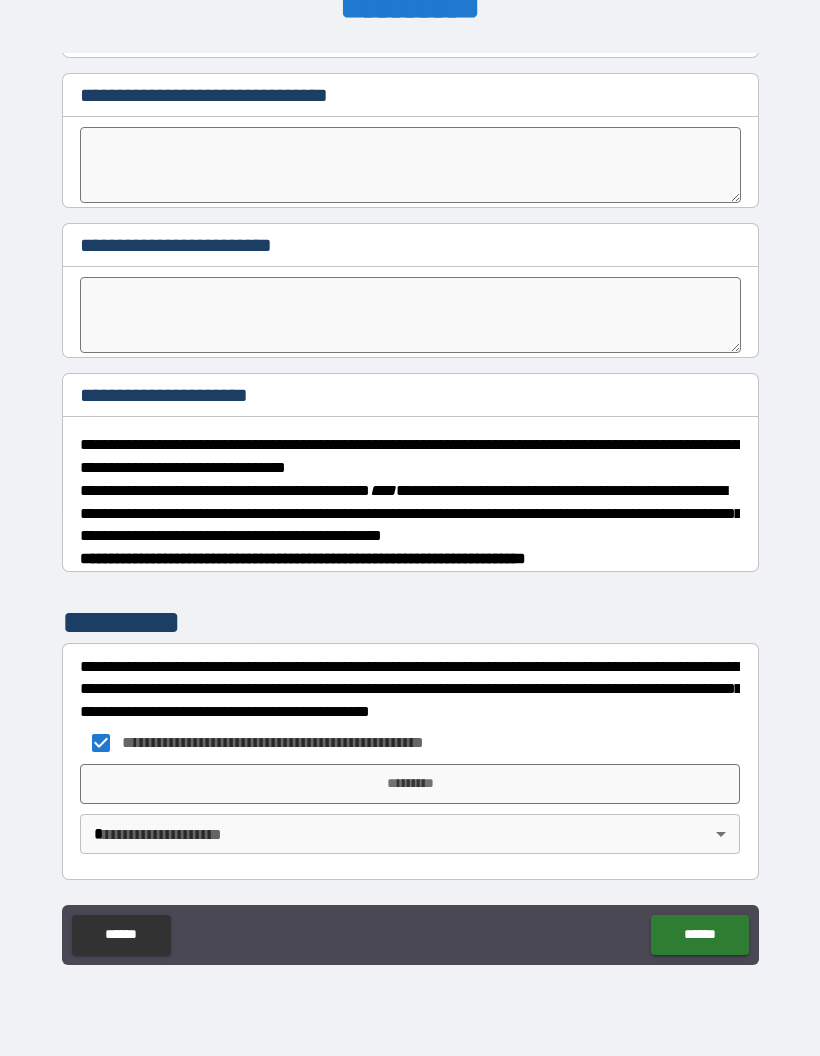 click on "**********" at bounding box center (410, 488) 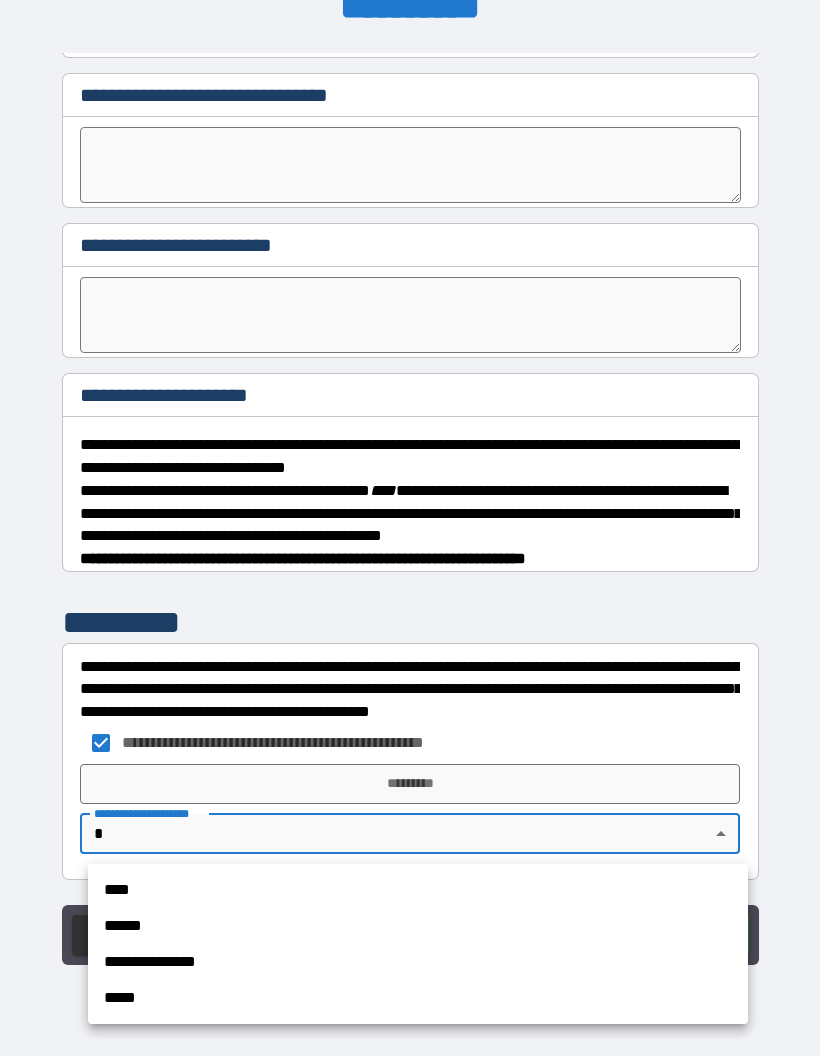 click on "****" at bounding box center (418, 890) 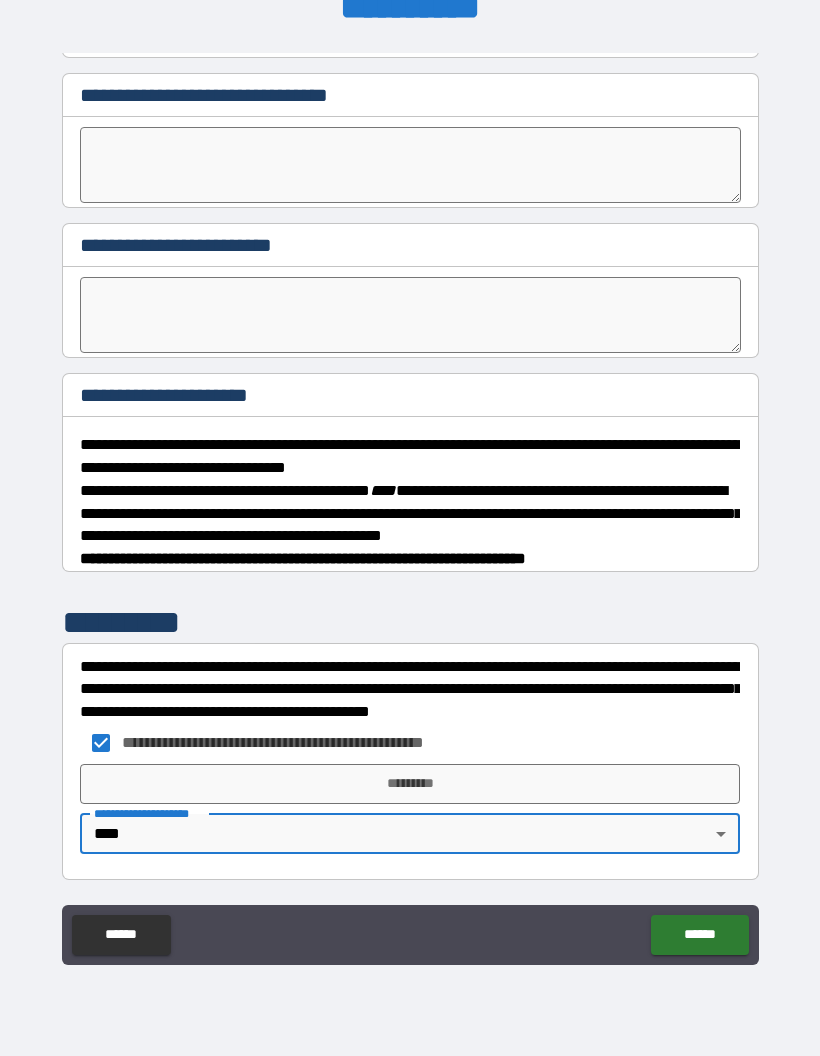click on "*********" at bounding box center [410, 784] 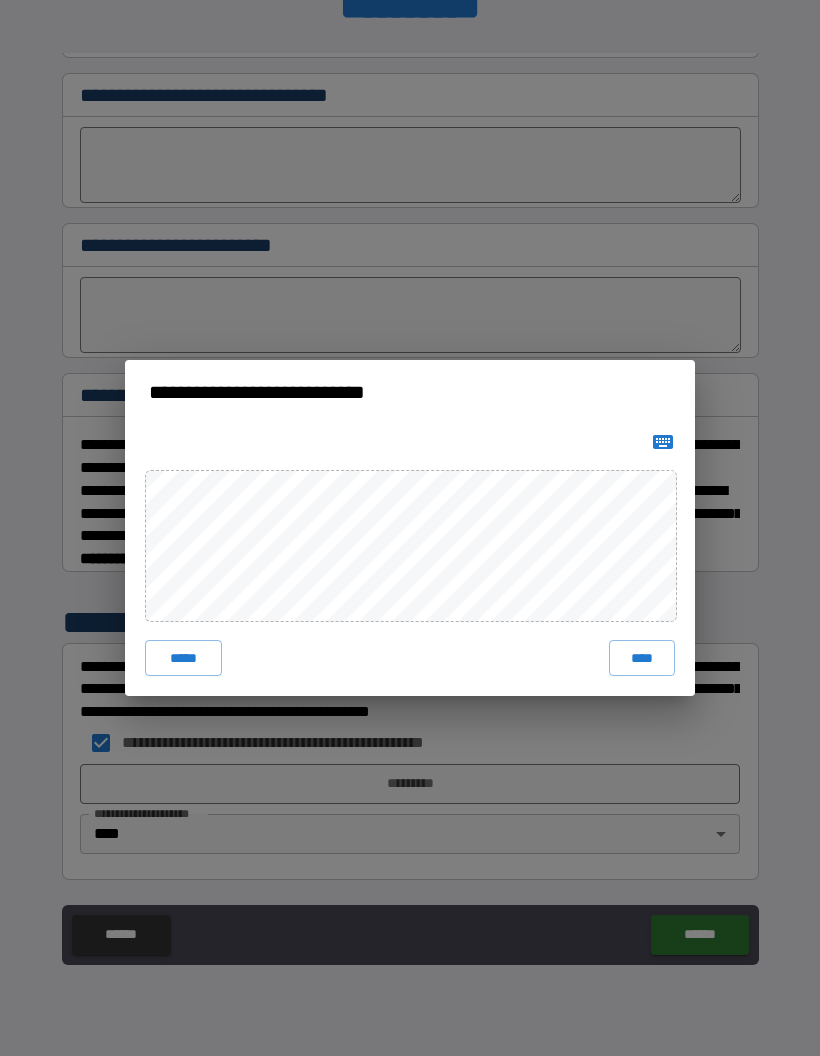 click 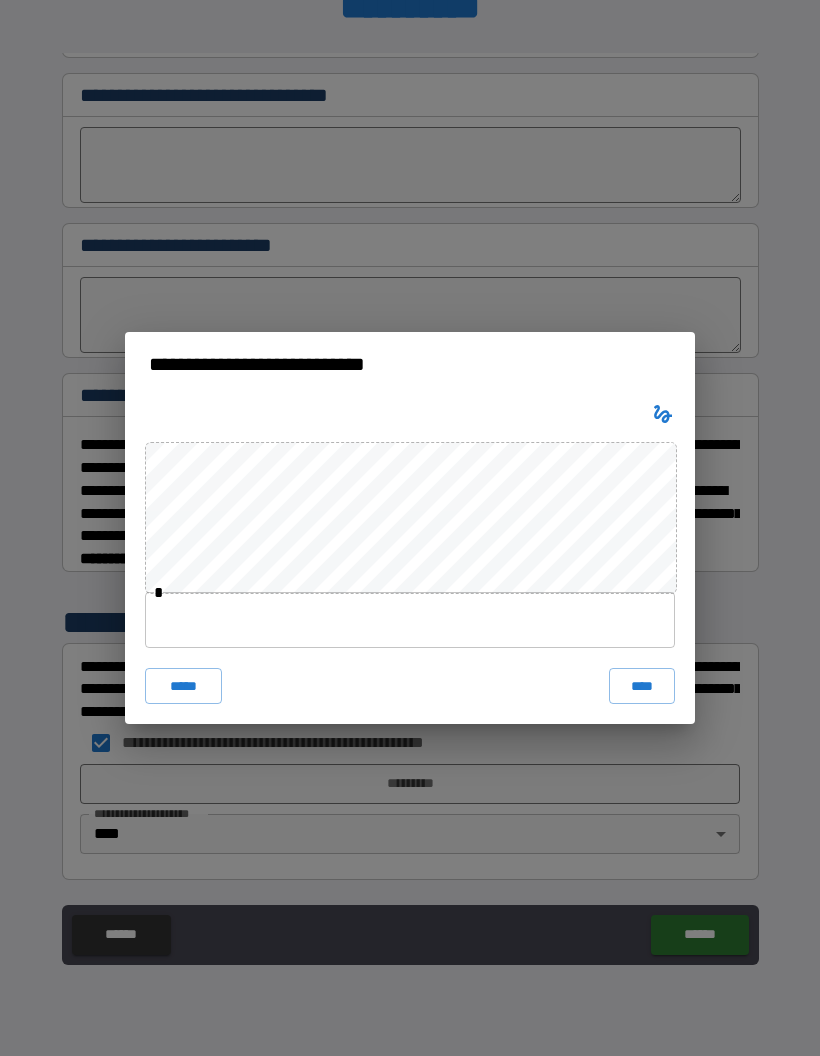 click at bounding box center (410, 620) 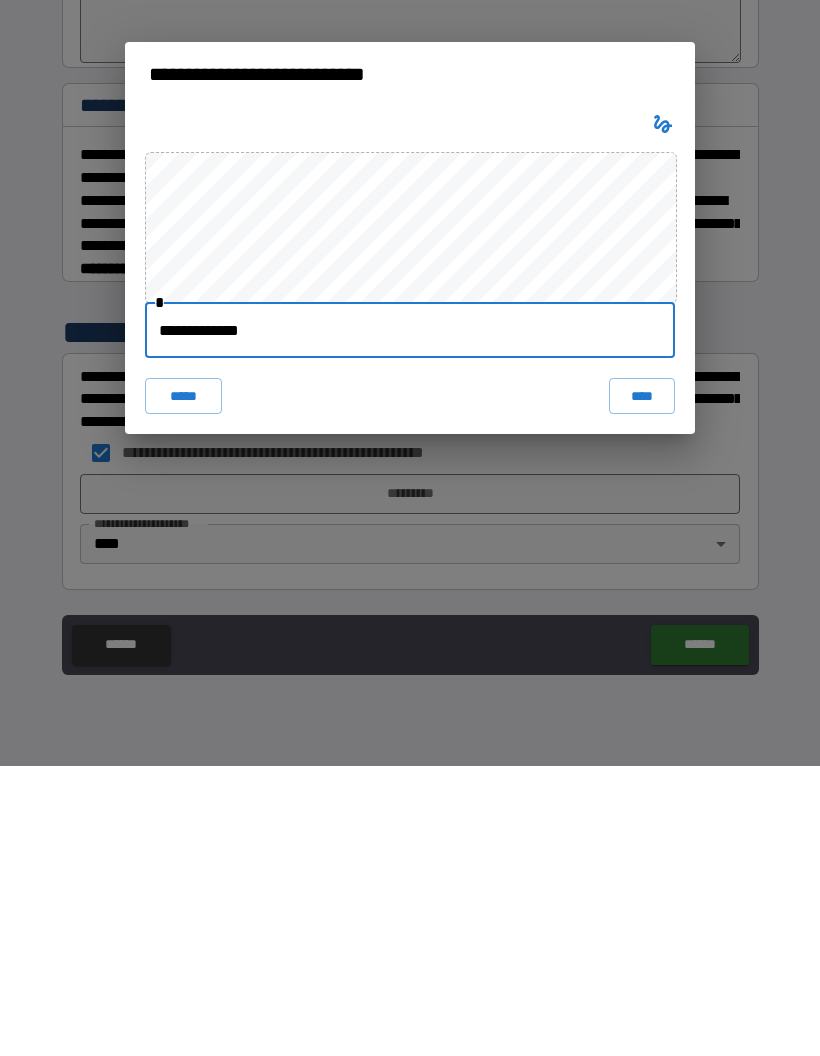 click on "****" at bounding box center [642, 686] 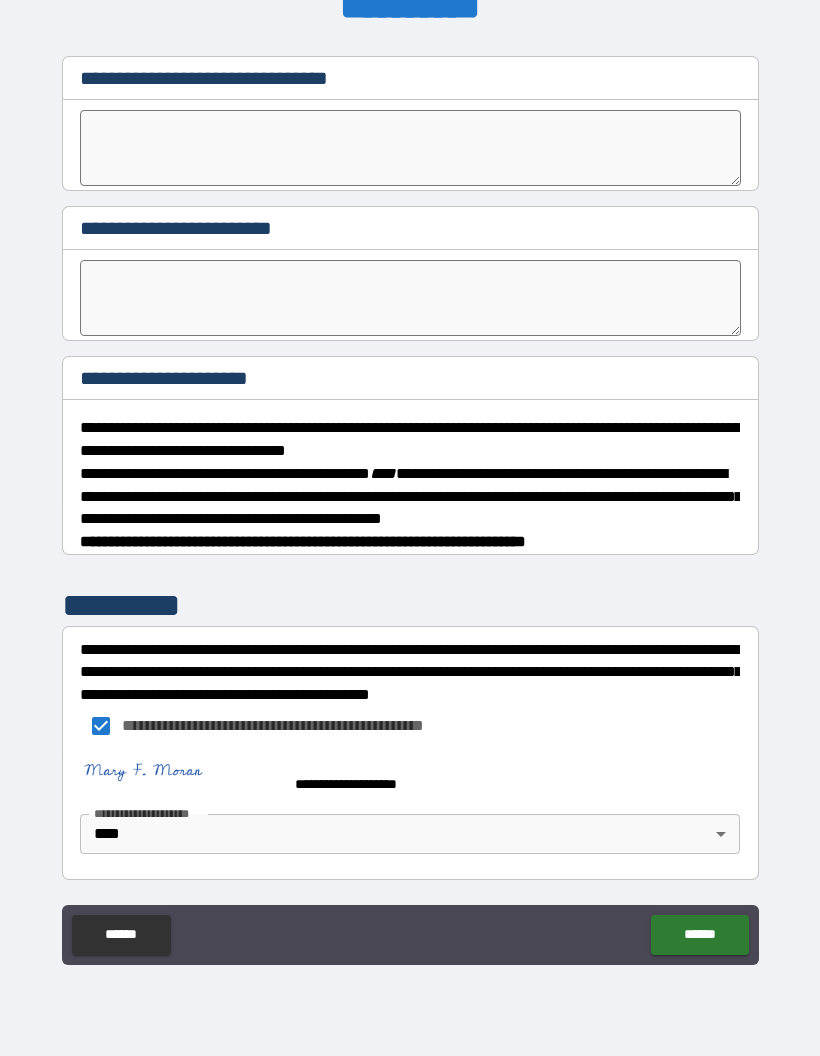 click on "******" at bounding box center [699, 935] 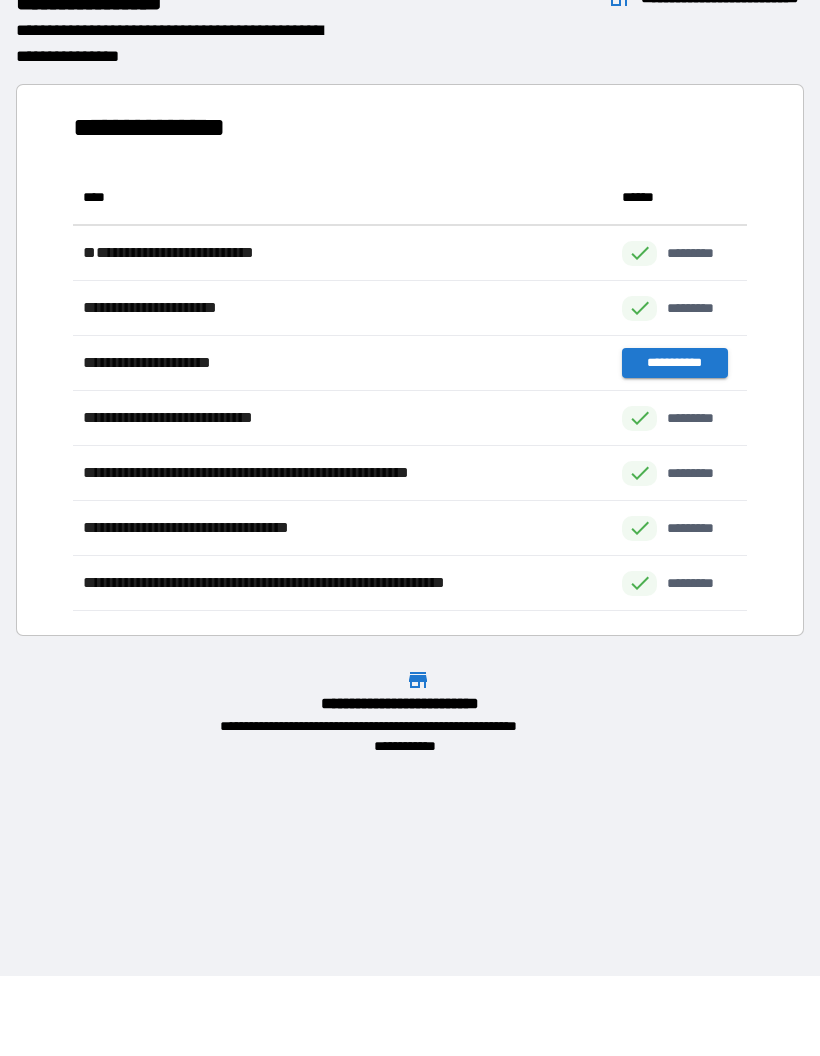 scroll, scrollTop: 1, scrollLeft: 1, axis: both 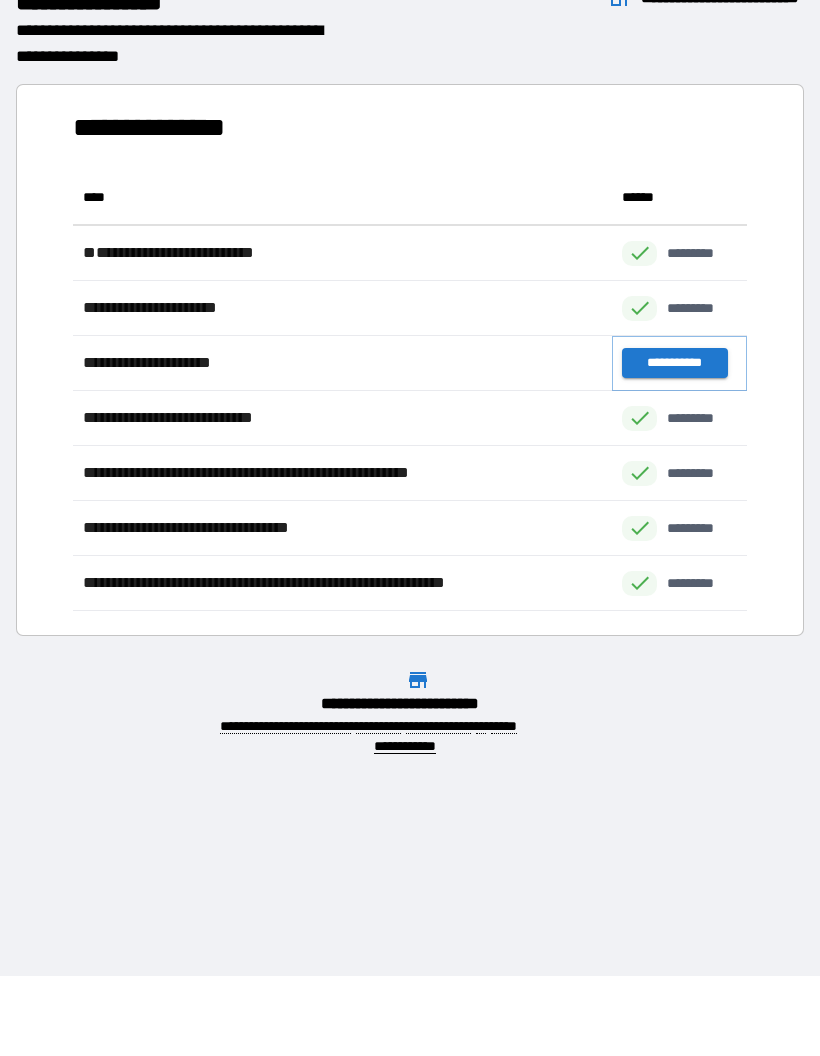 click on "**********" at bounding box center (674, 363) 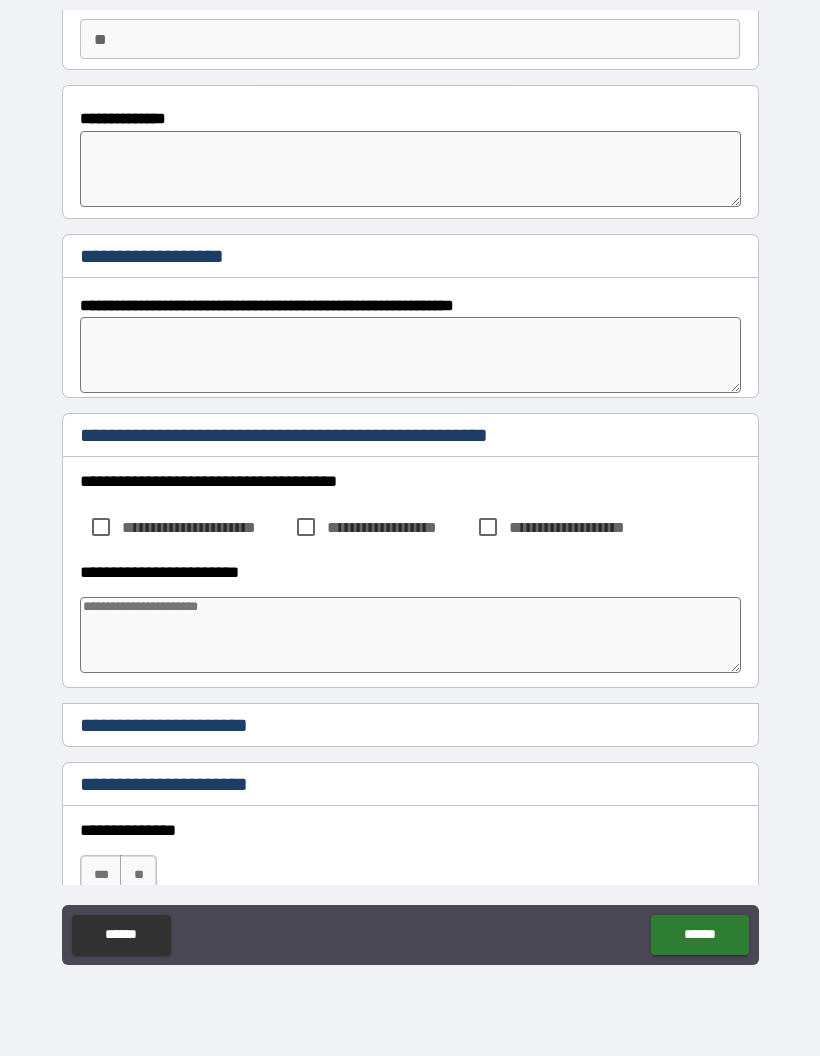 scroll, scrollTop: 185, scrollLeft: 0, axis: vertical 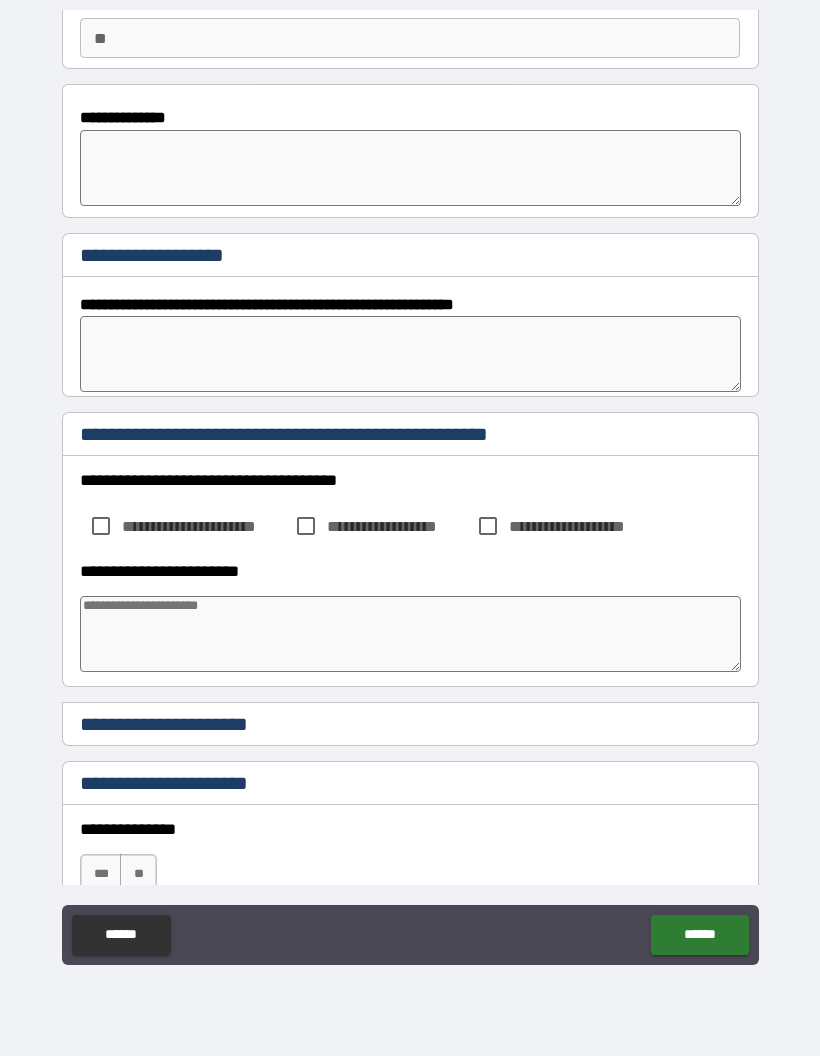 click at bounding box center [410, 168] 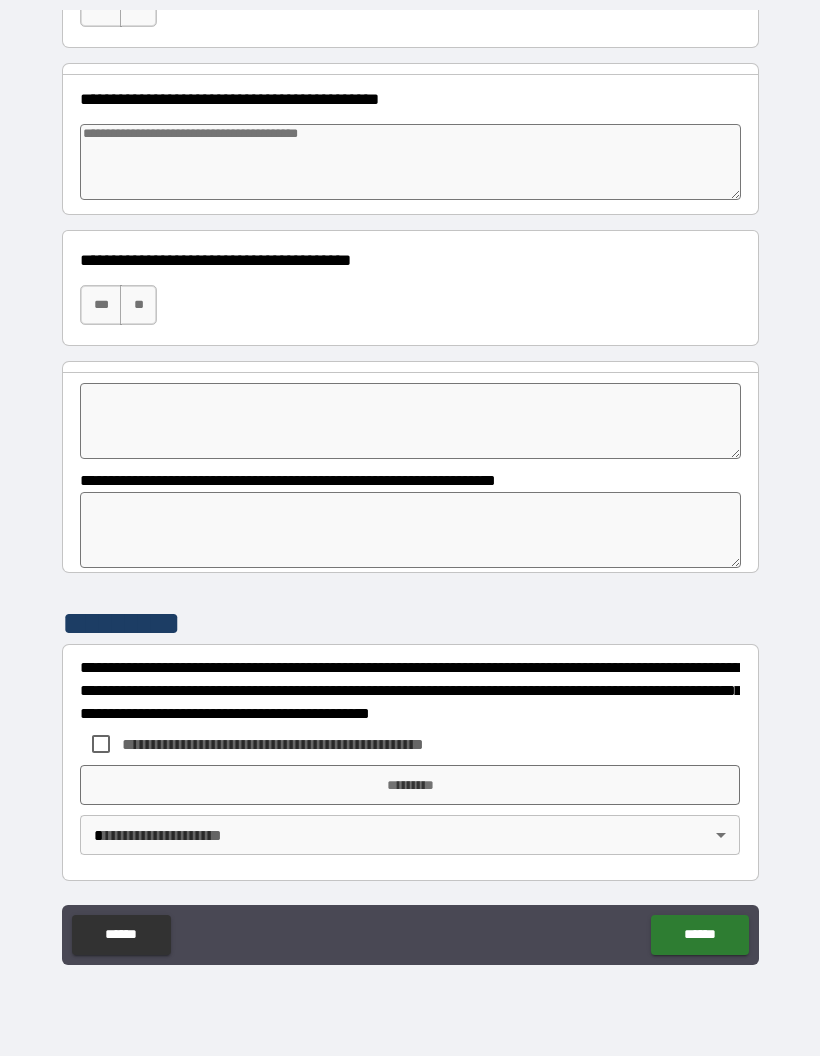 scroll, scrollTop: 1448, scrollLeft: 0, axis: vertical 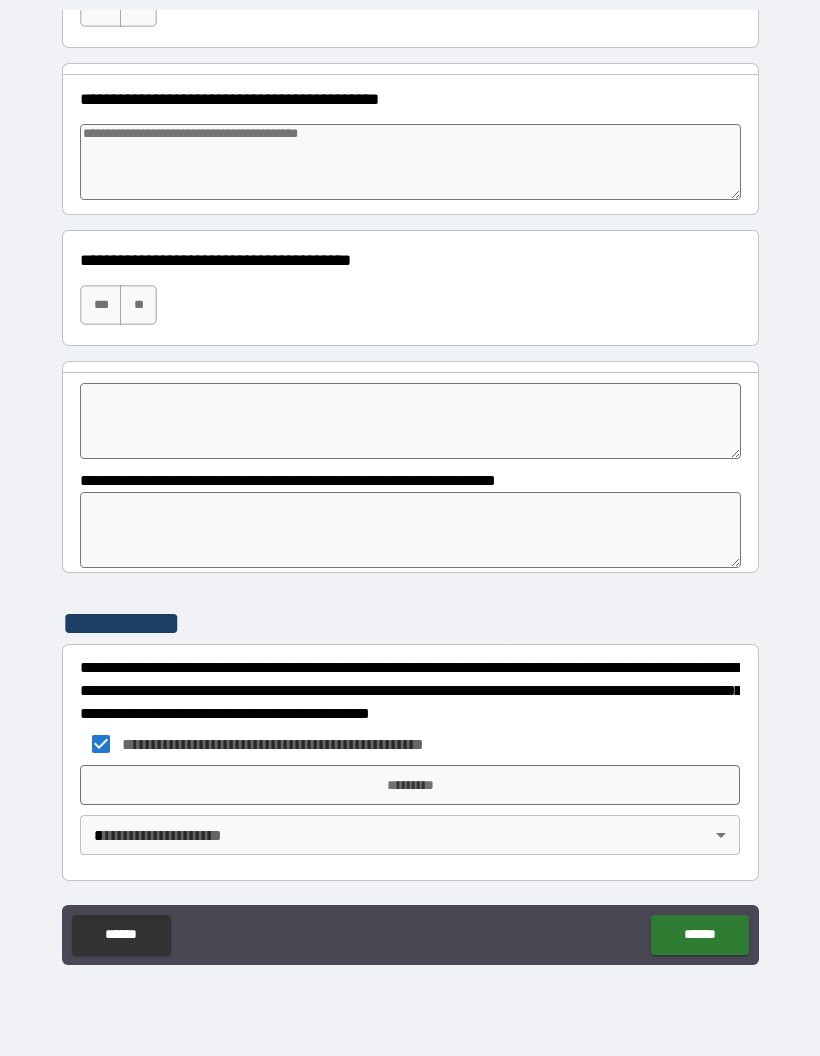 click on "**********" at bounding box center (410, 488) 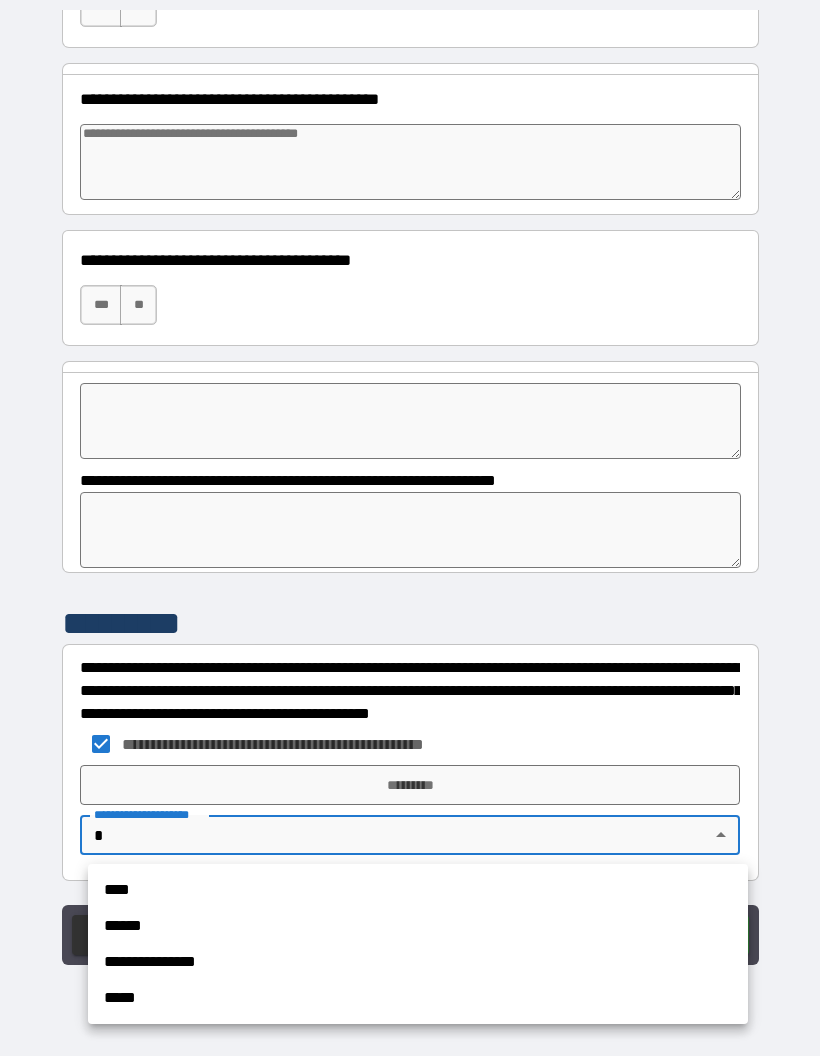 click on "****" at bounding box center (418, 890) 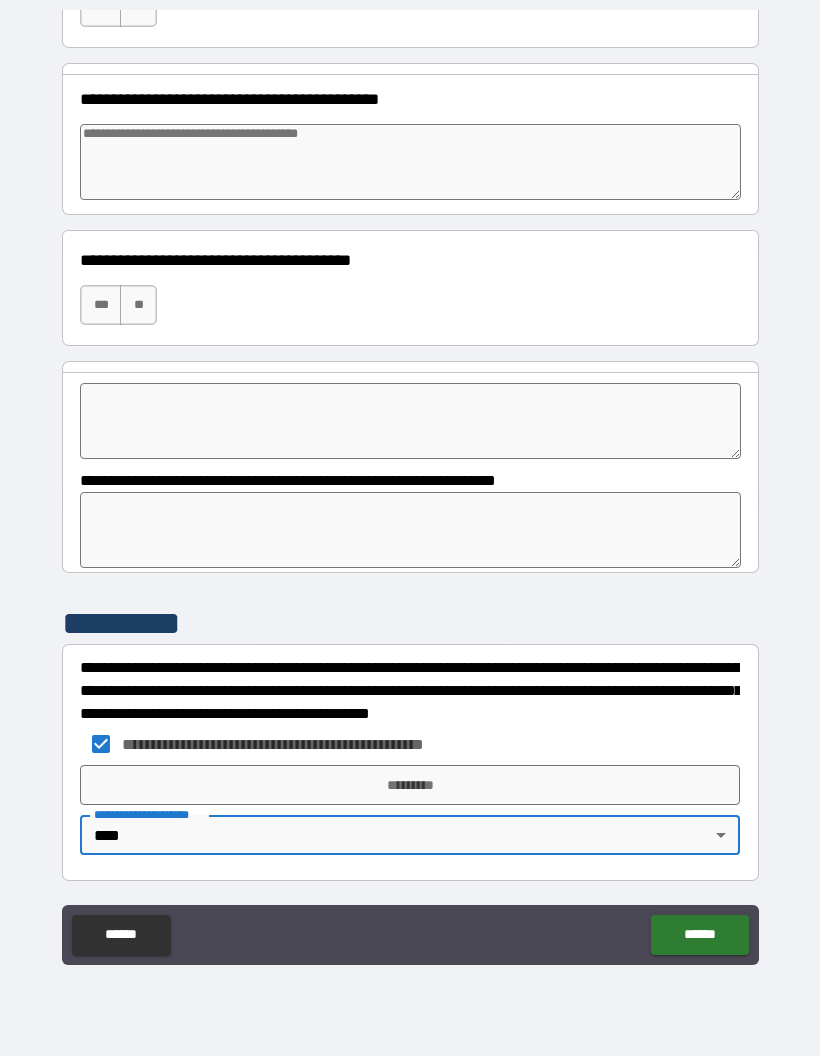 click on "*********" at bounding box center (410, 785) 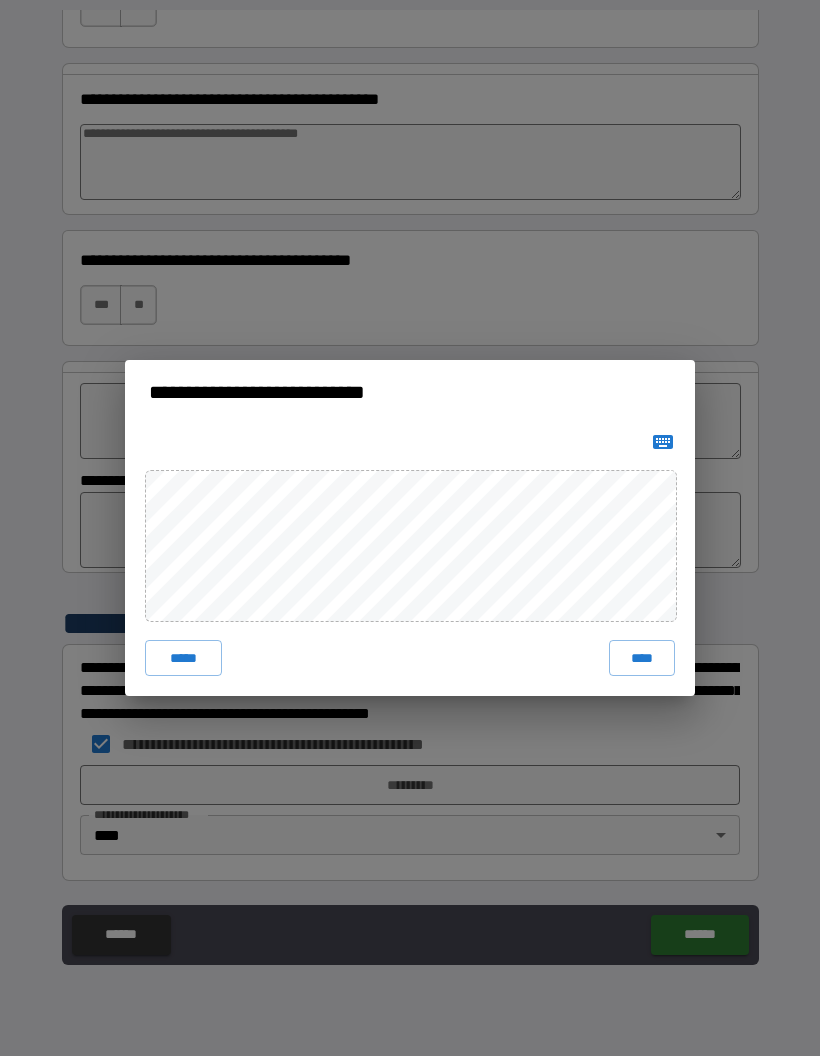 click 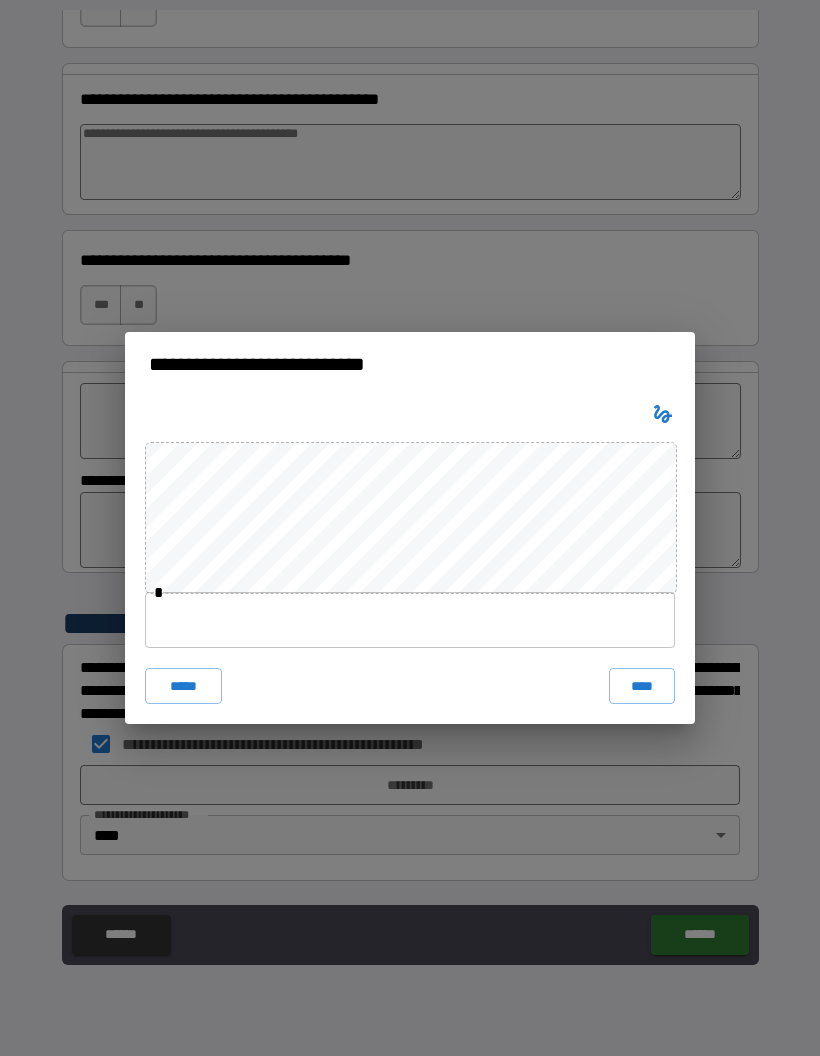 click at bounding box center (410, 620) 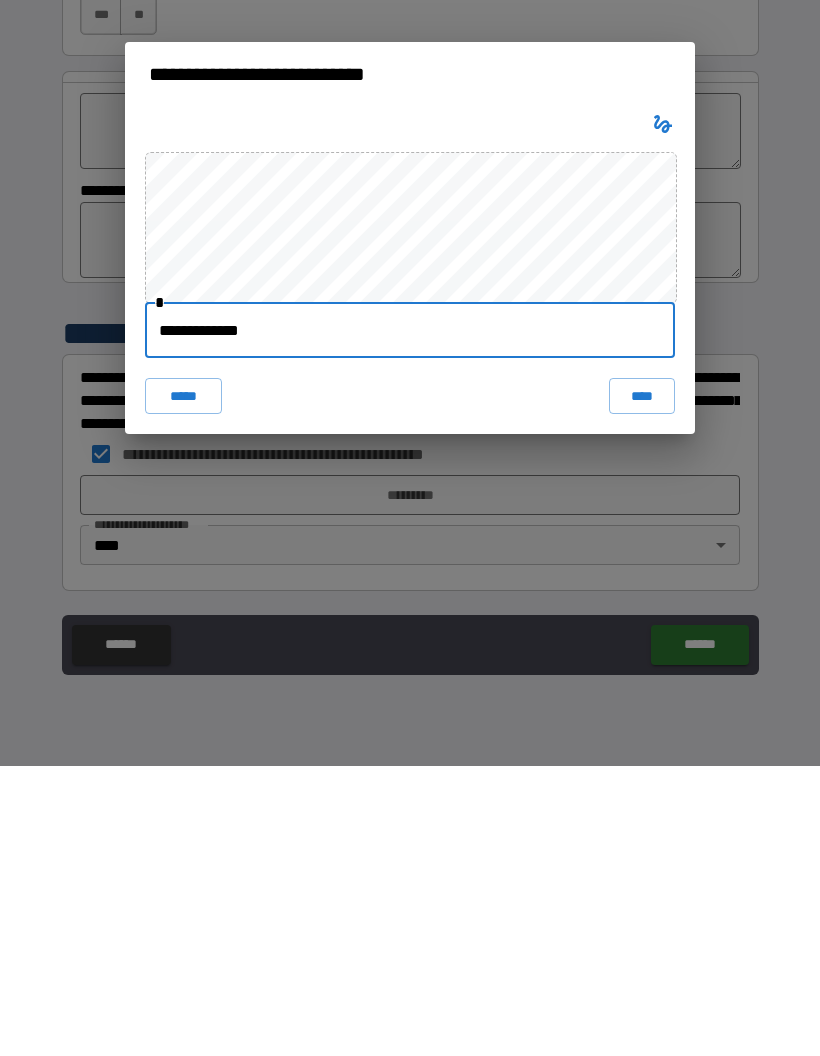 click on "****" at bounding box center (642, 686) 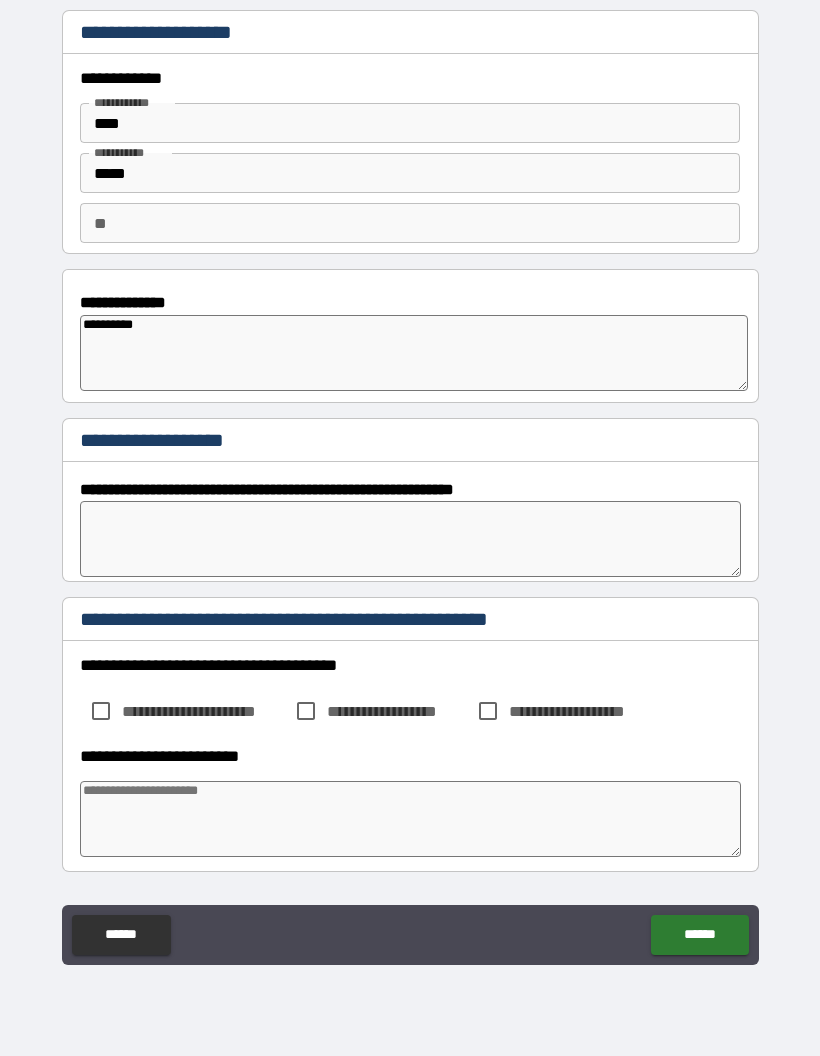 scroll, scrollTop: 0, scrollLeft: 0, axis: both 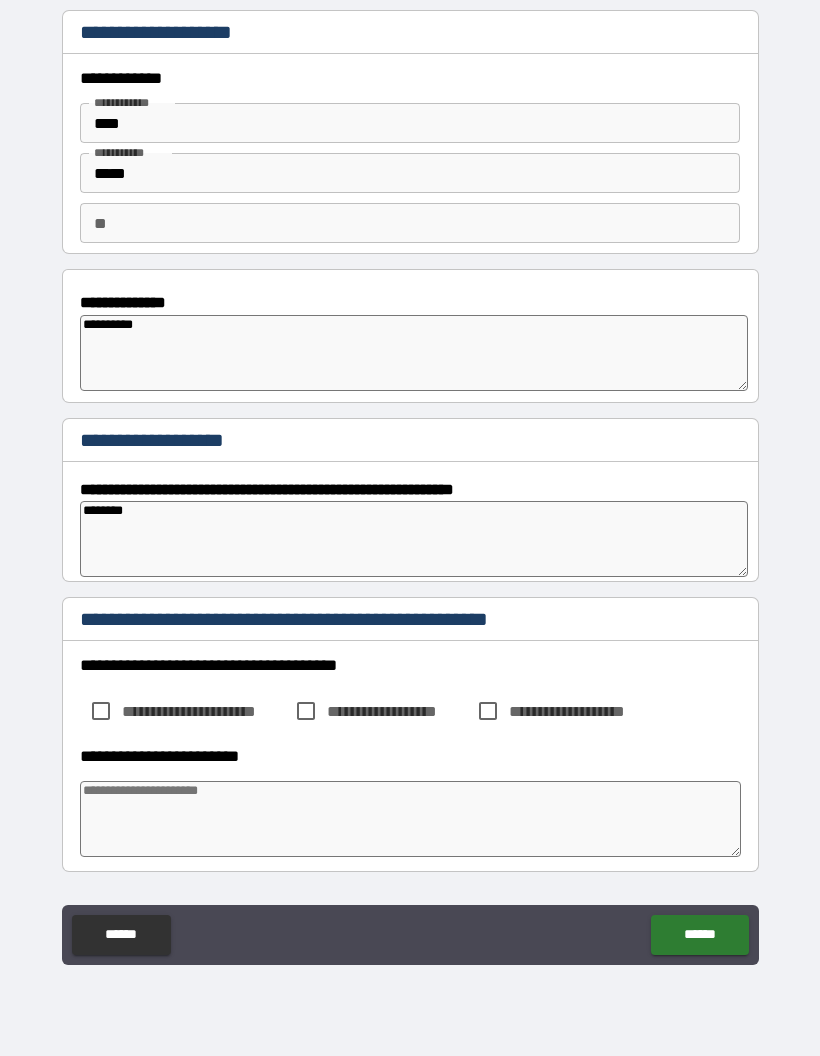 click on "*******" at bounding box center [414, 539] 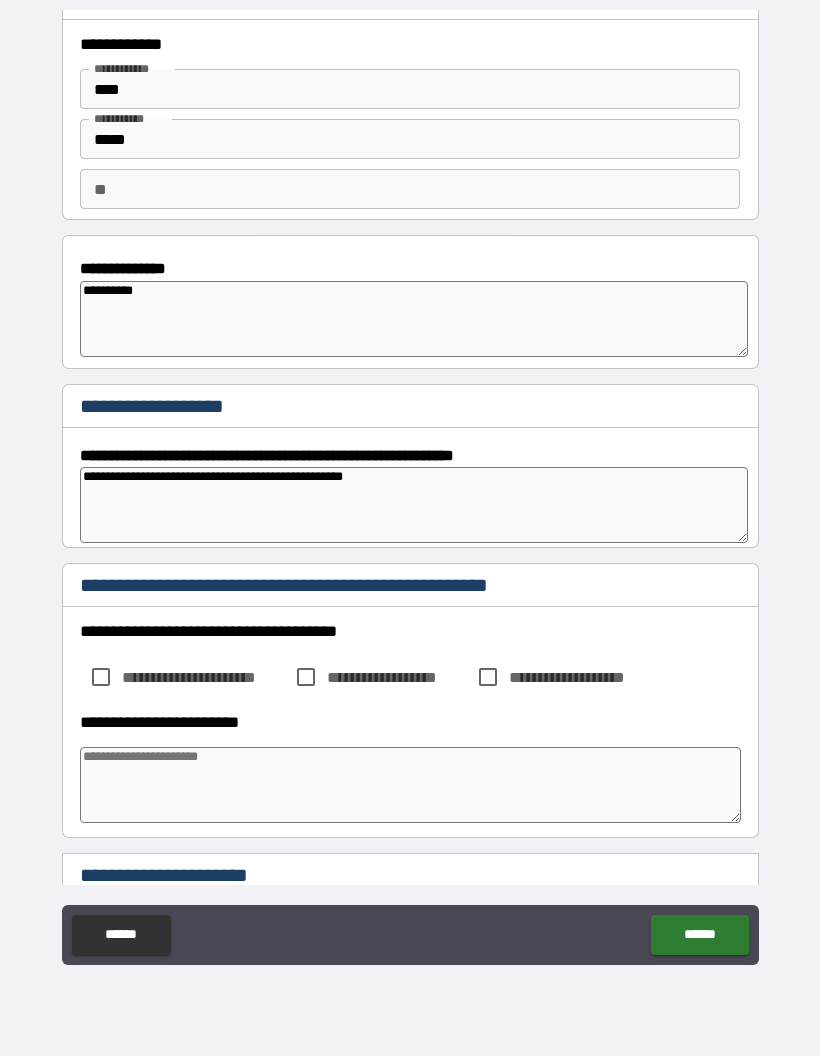 scroll, scrollTop: 39, scrollLeft: 0, axis: vertical 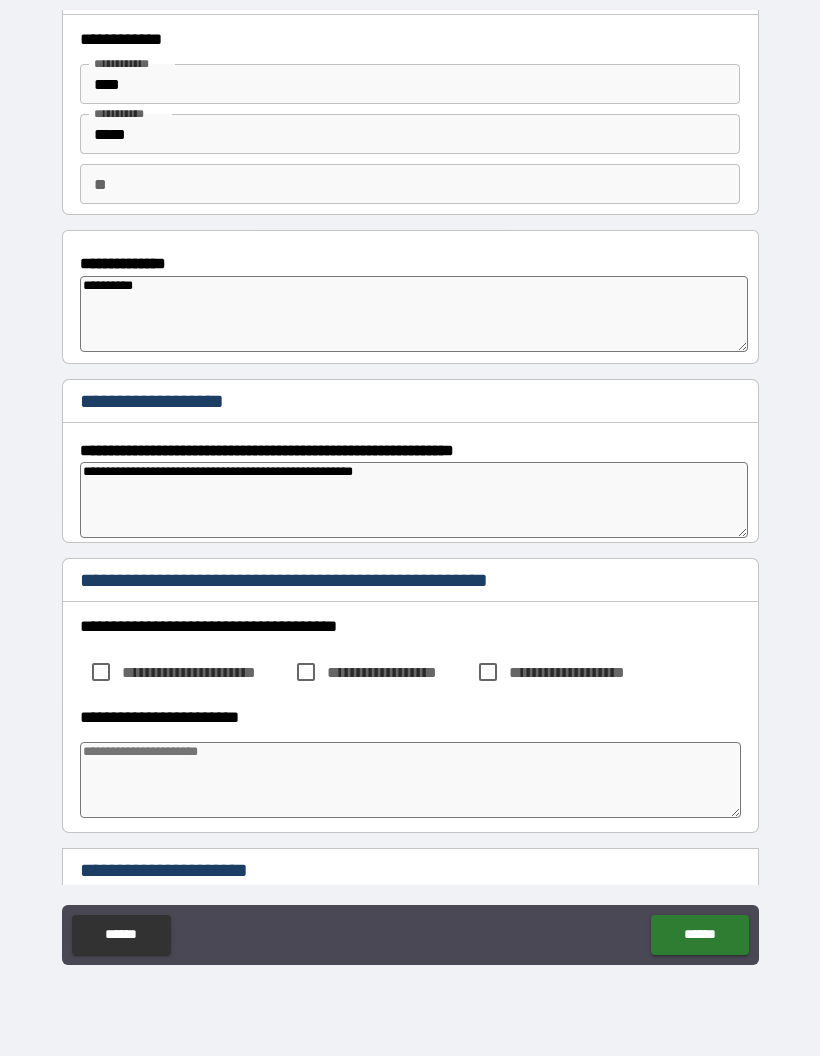 click on "**********" at bounding box center (414, 500) 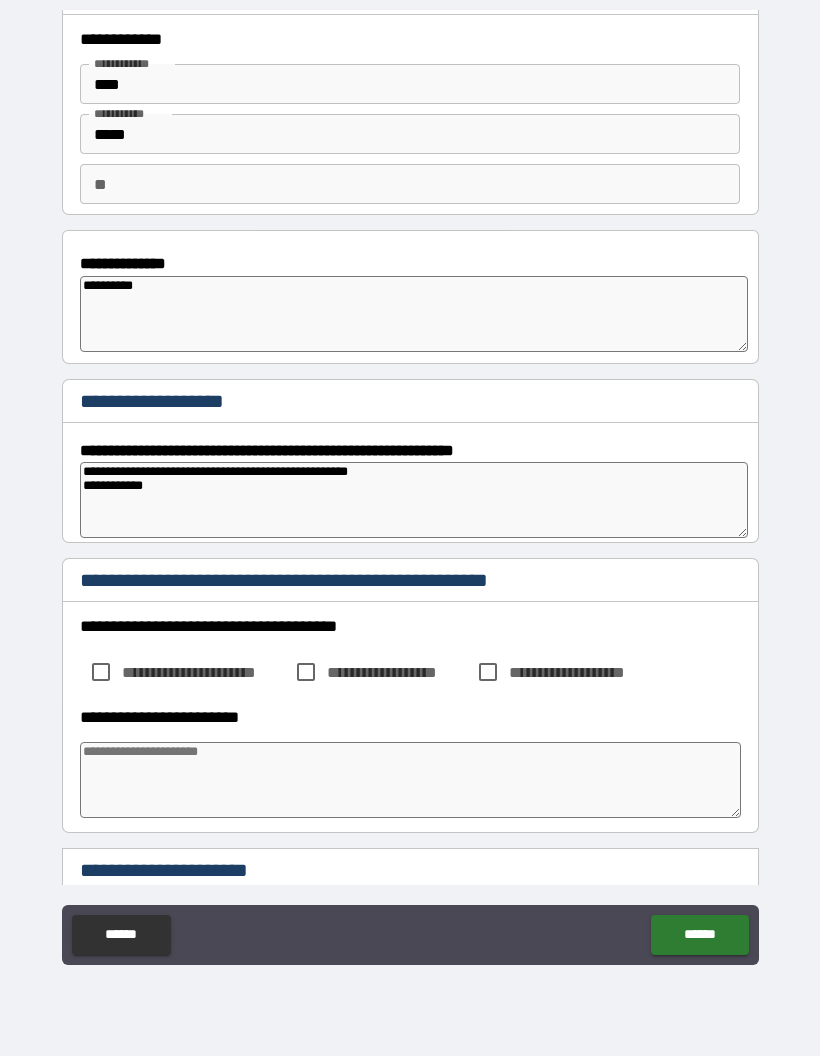 click on "**********" at bounding box center (414, 500) 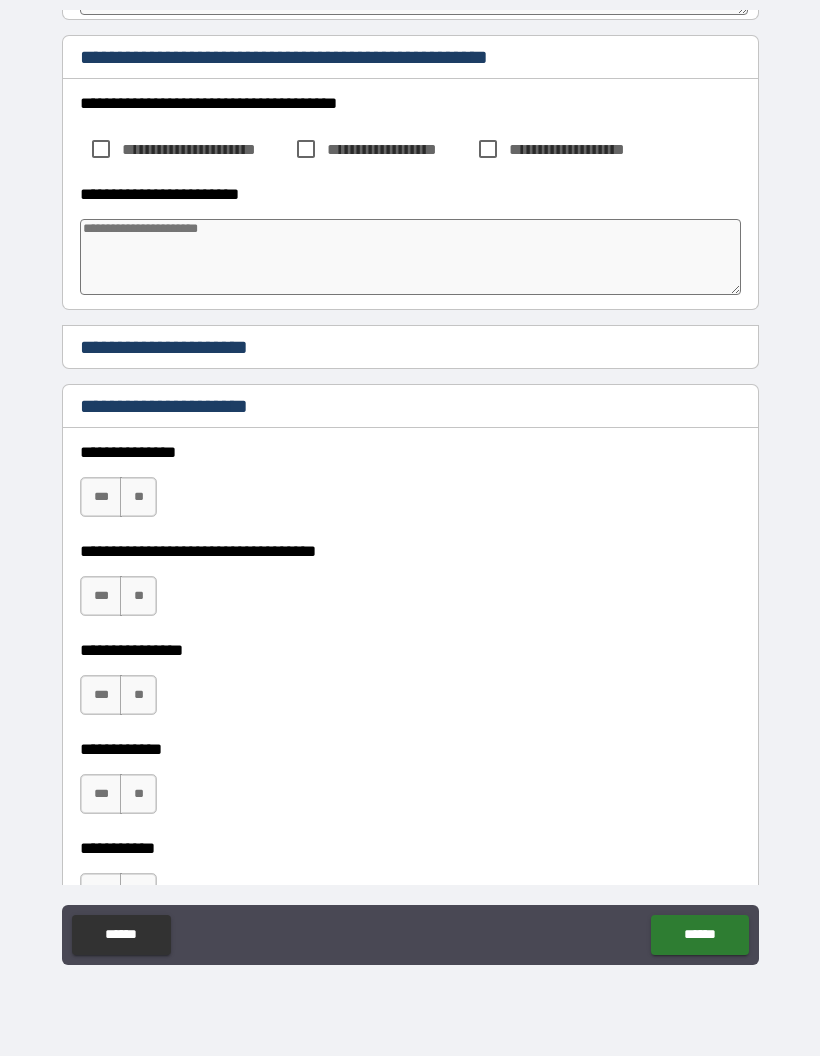click on "**********" at bounding box center (410, 532) 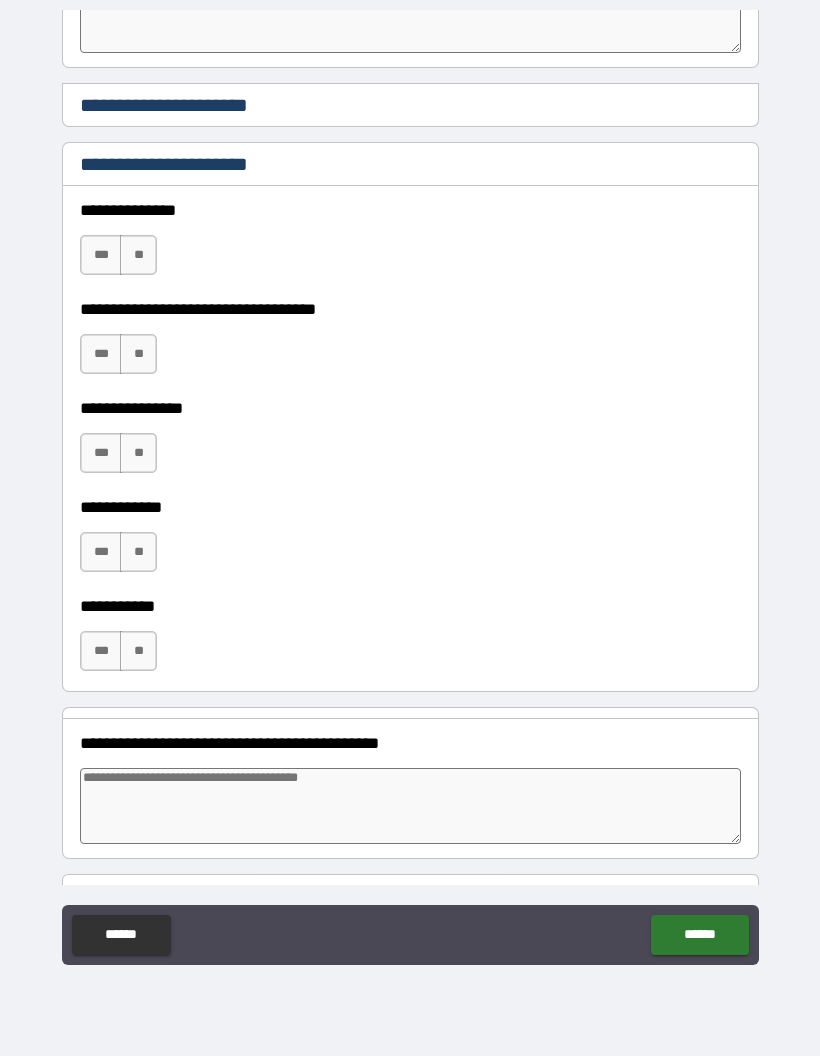 scroll, scrollTop: 823, scrollLeft: 0, axis: vertical 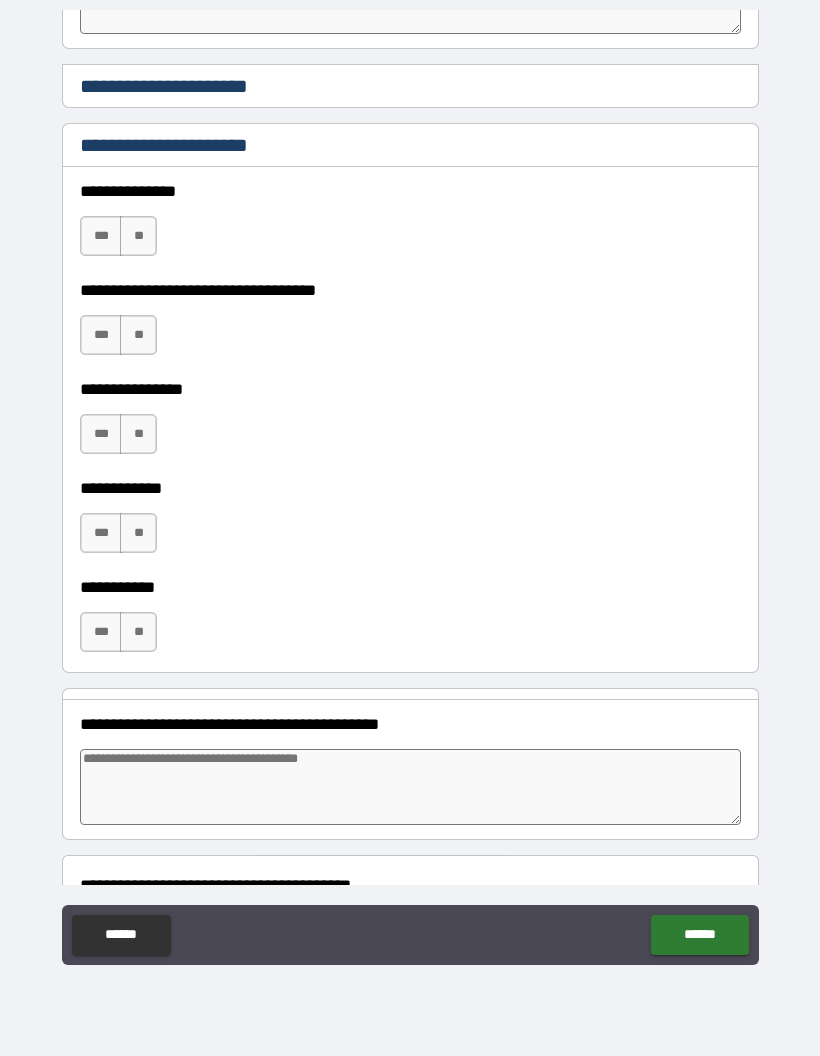 click on "**" at bounding box center [138, 632] 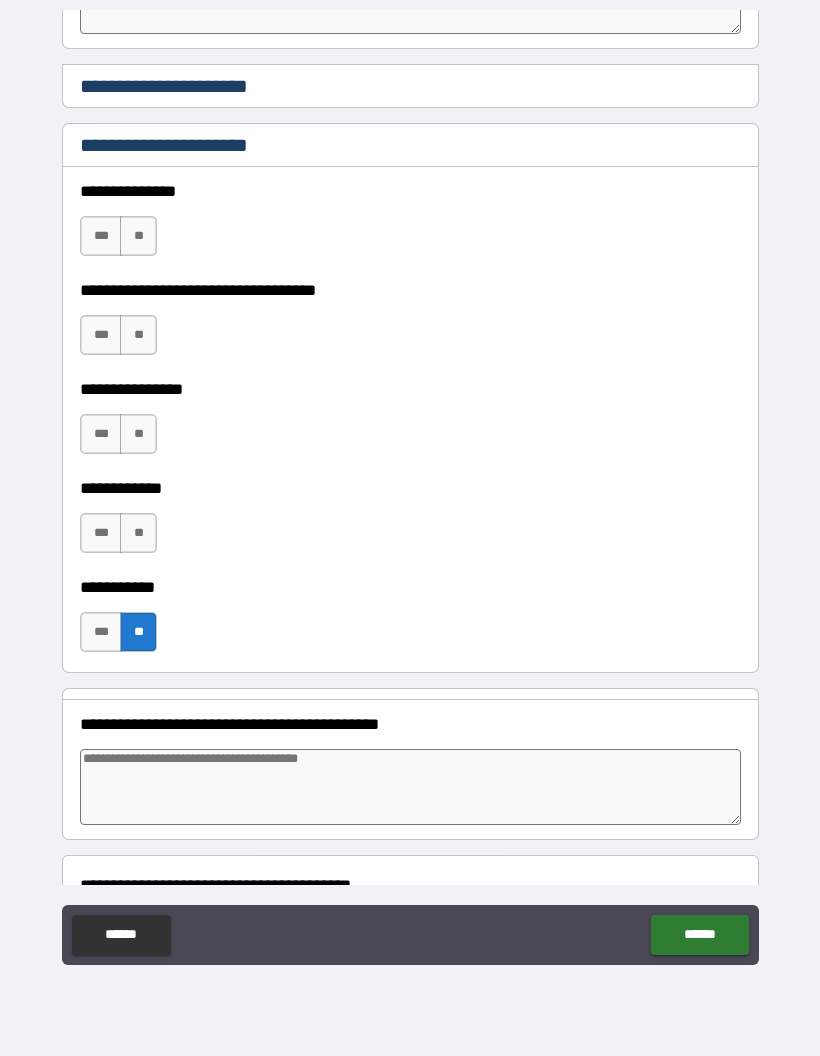 click on "**" at bounding box center [138, 533] 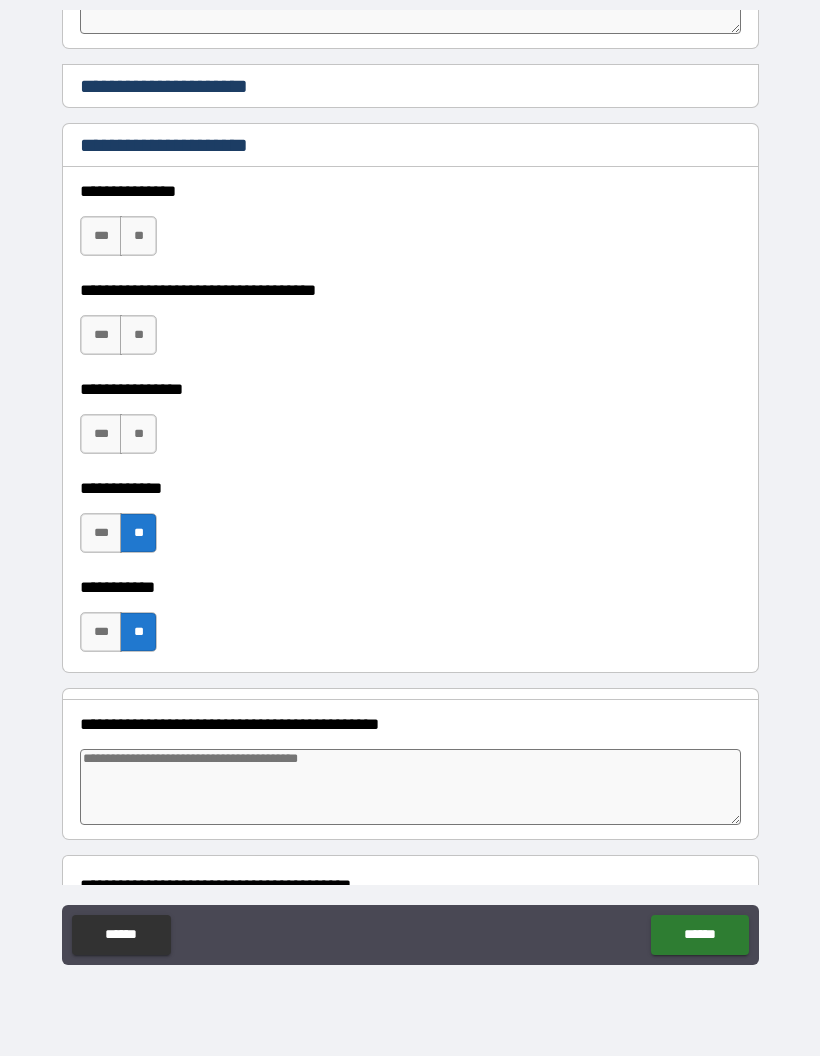 click on "**" at bounding box center (138, 434) 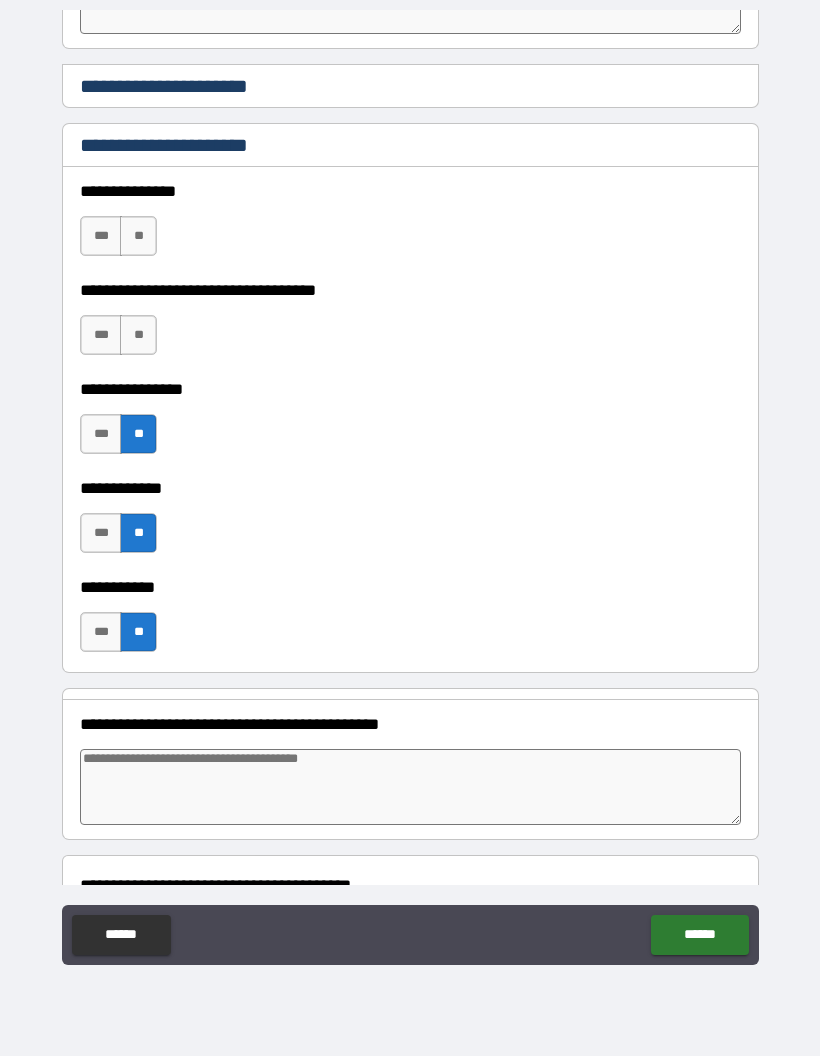 click on "**" at bounding box center [138, 335] 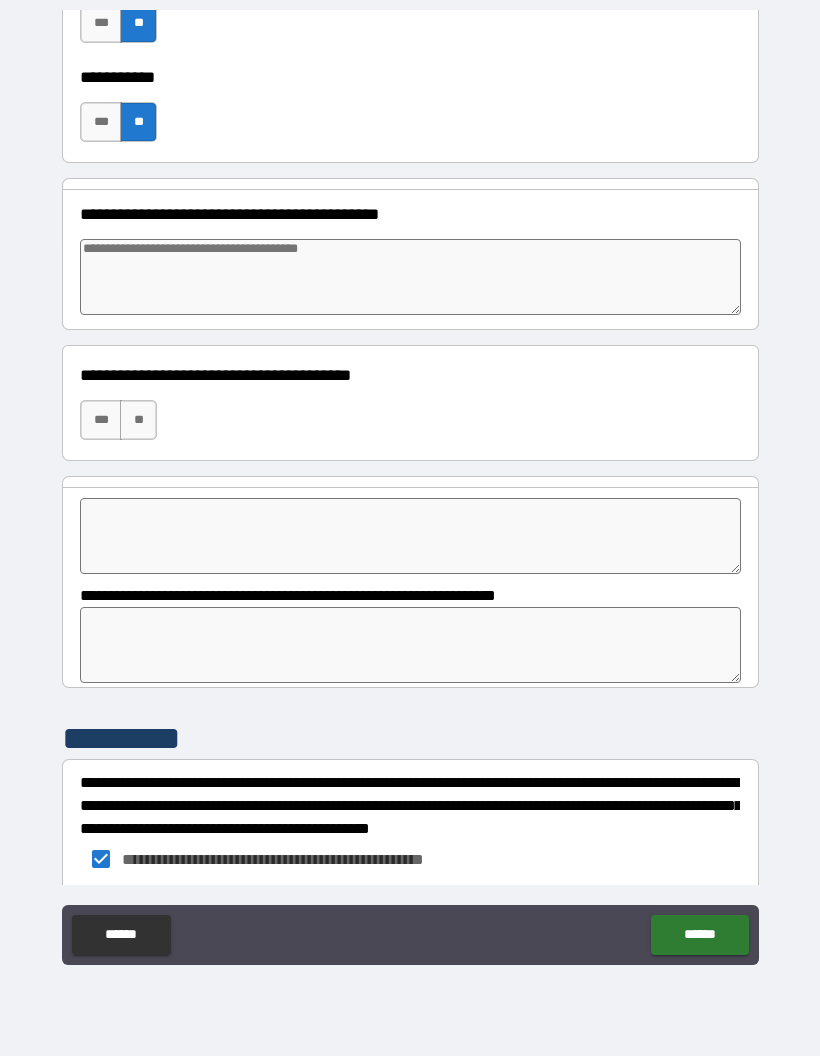 scroll, scrollTop: 1339, scrollLeft: 0, axis: vertical 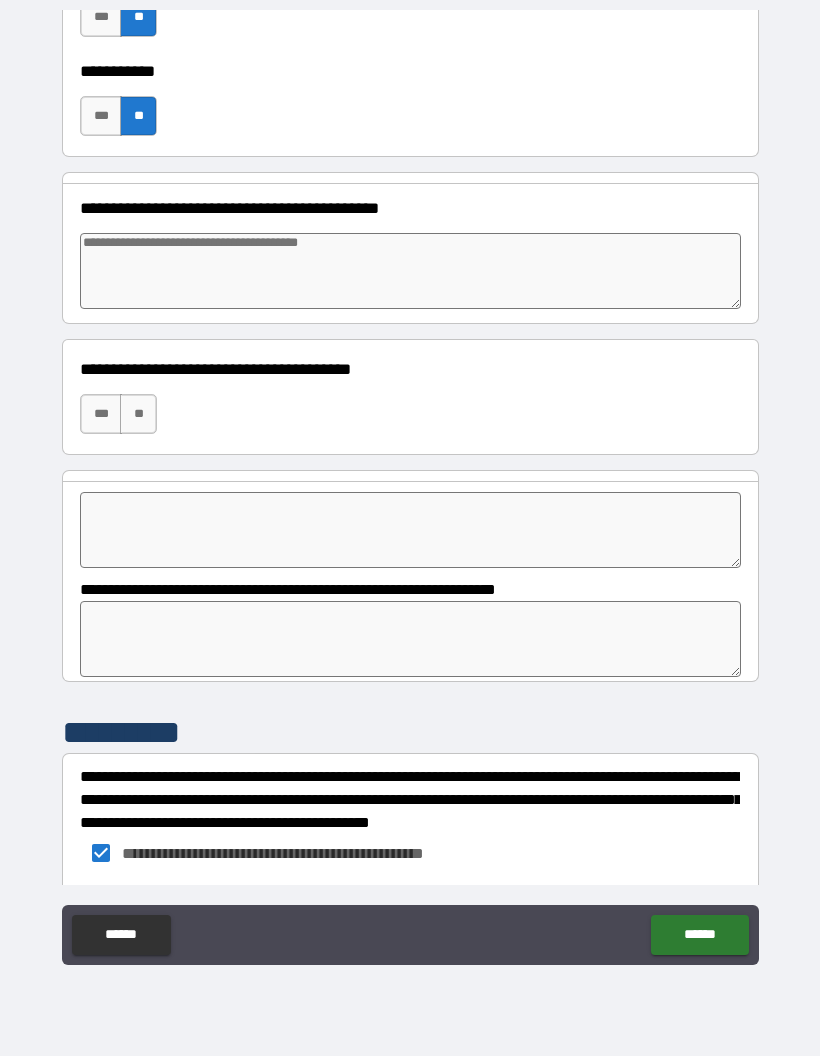 click on "**" at bounding box center [138, 414] 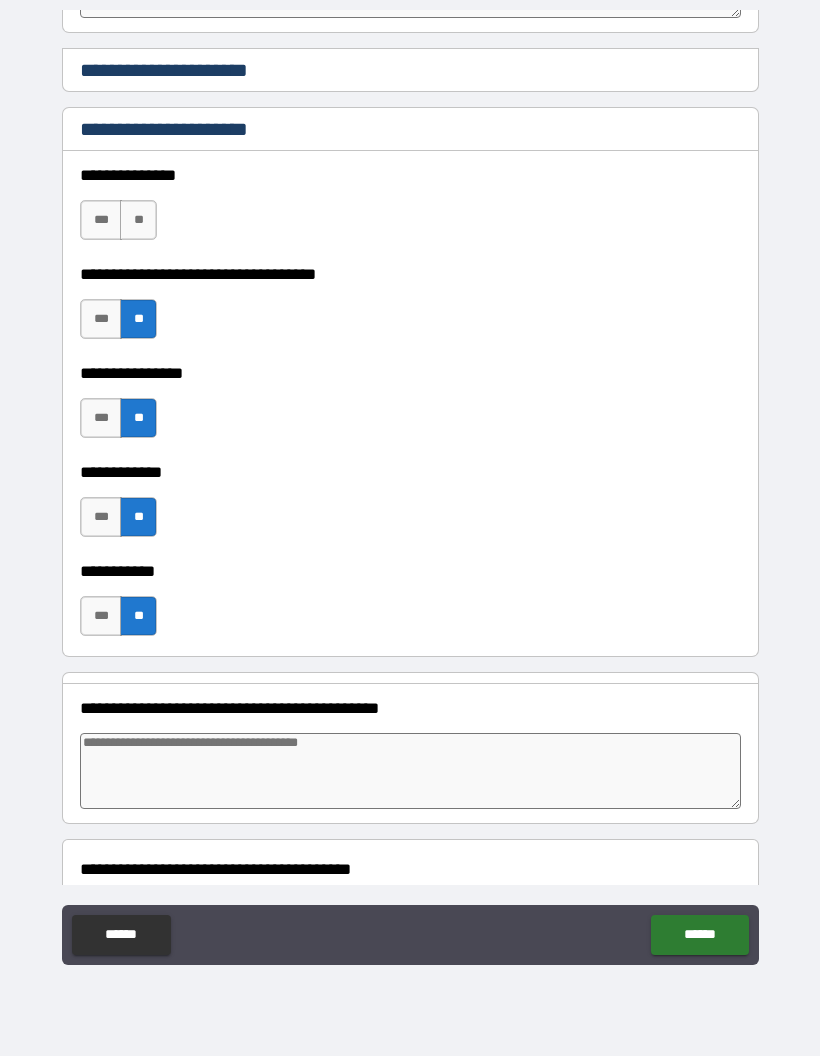 scroll, scrollTop: 838, scrollLeft: 0, axis: vertical 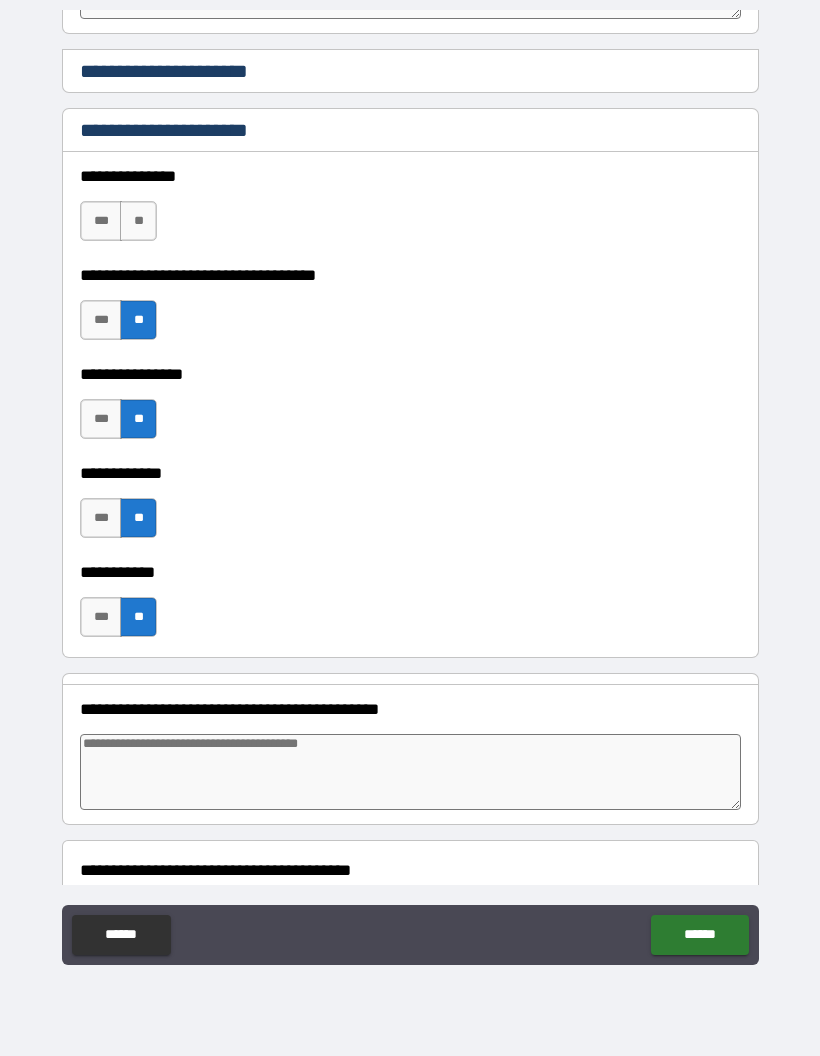 click on "***" at bounding box center (101, 221) 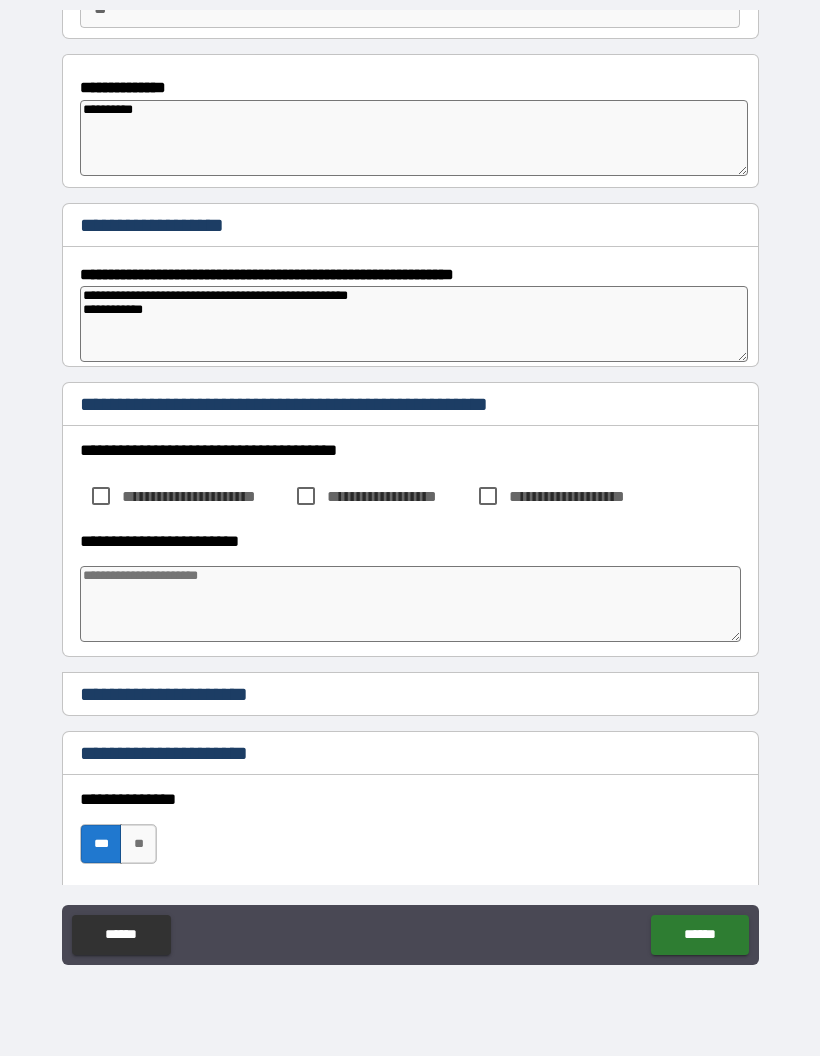 scroll, scrollTop: 217, scrollLeft: 0, axis: vertical 